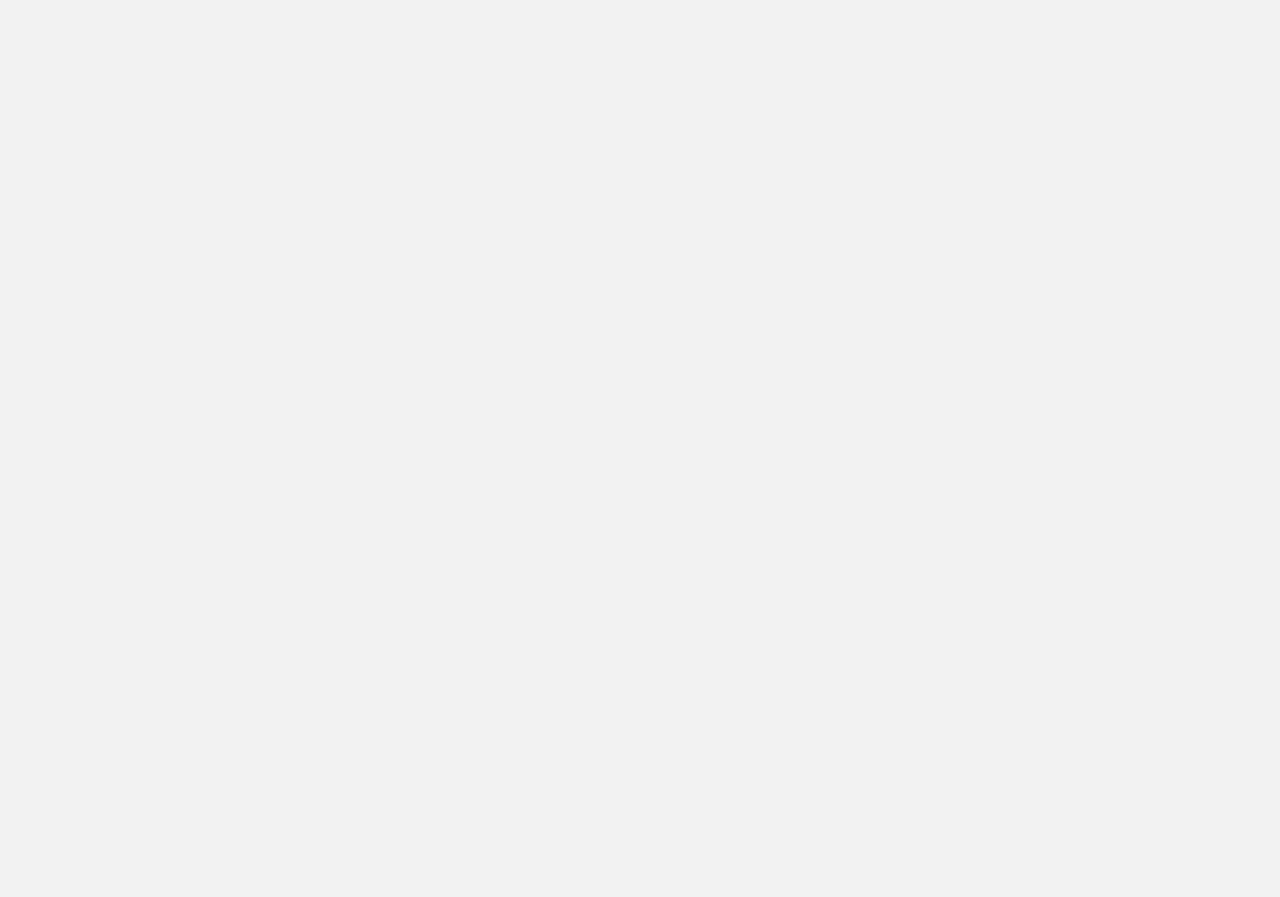 scroll, scrollTop: 0, scrollLeft: 0, axis: both 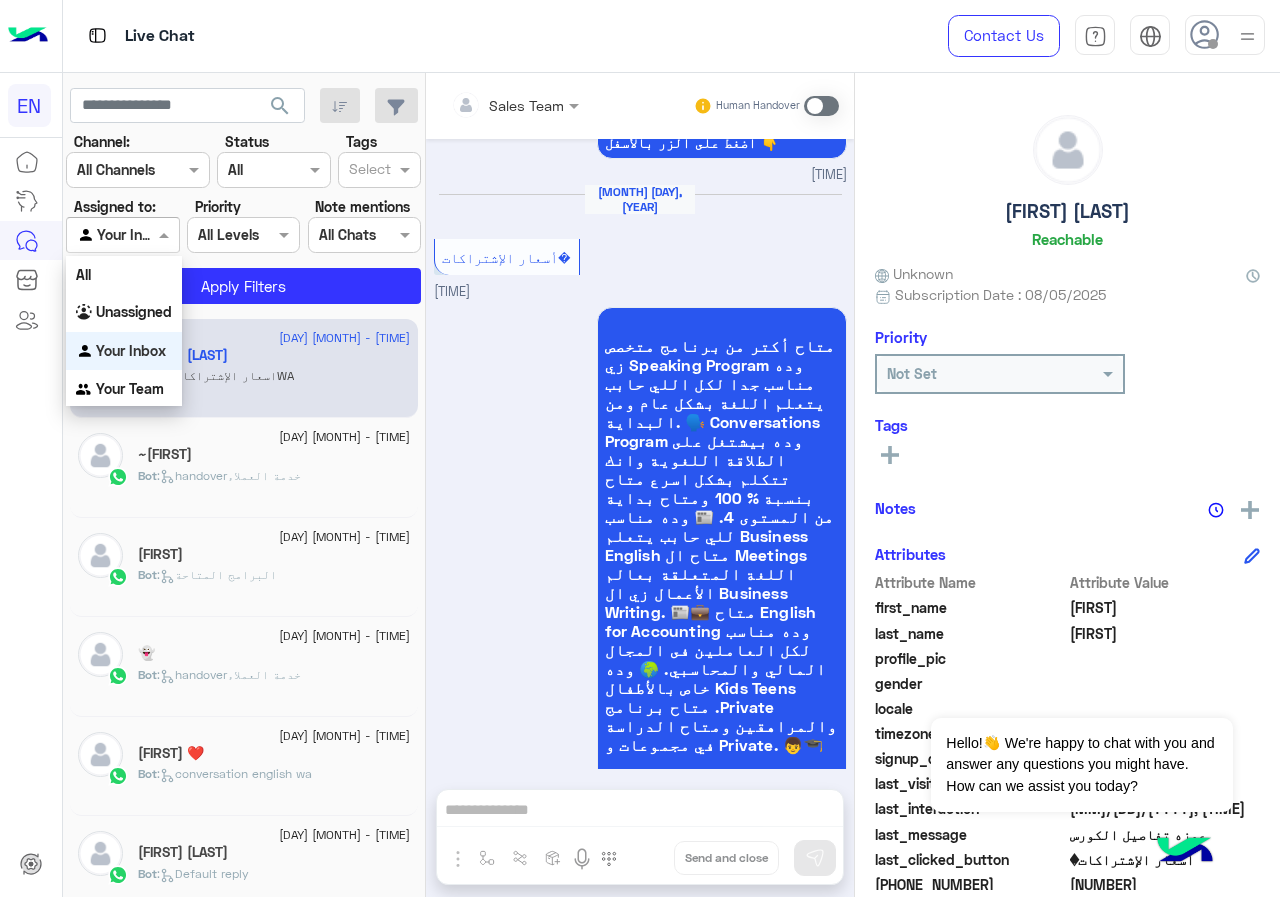 click at bounding box center (100, 235) 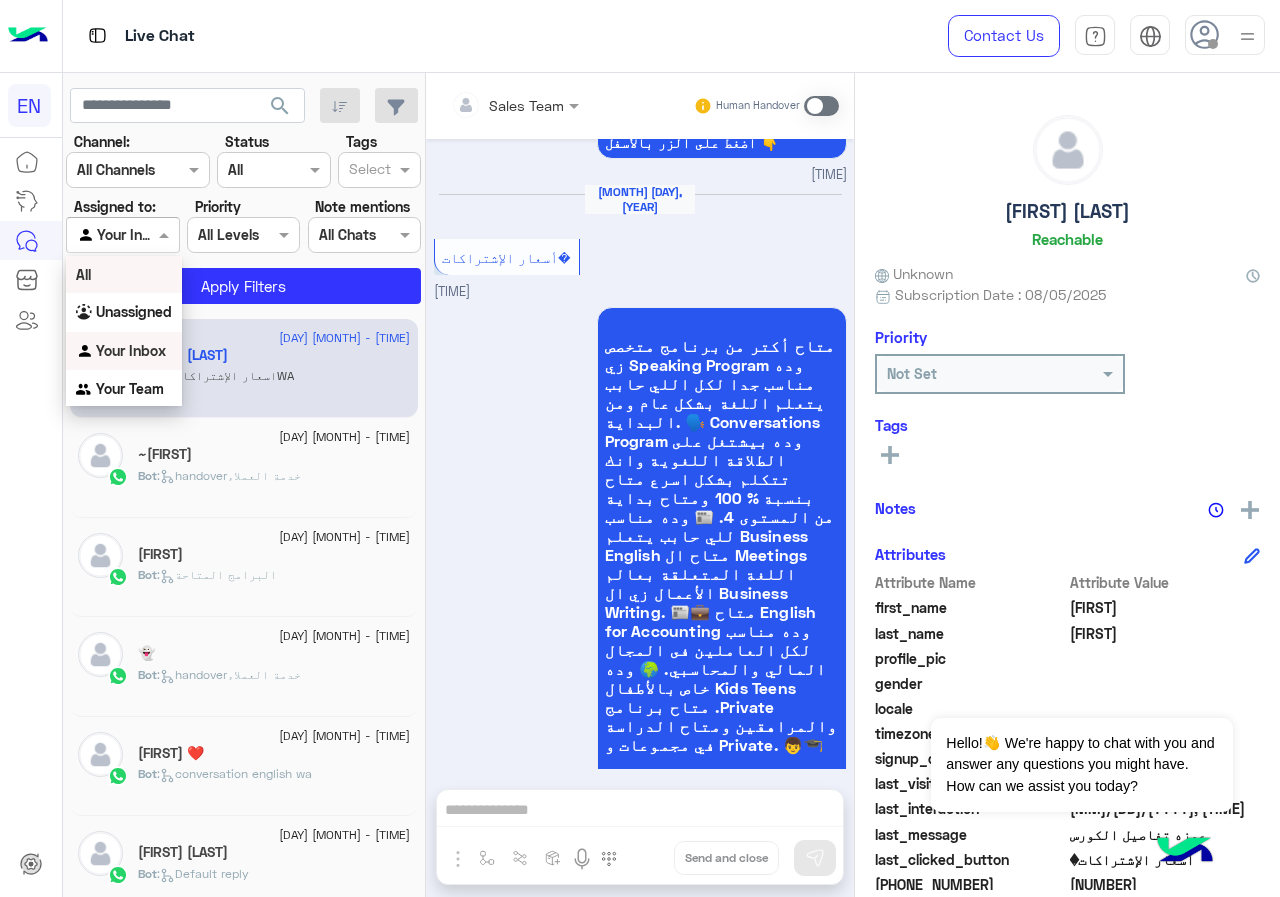 click on "All" at bounding box center [124, 274] 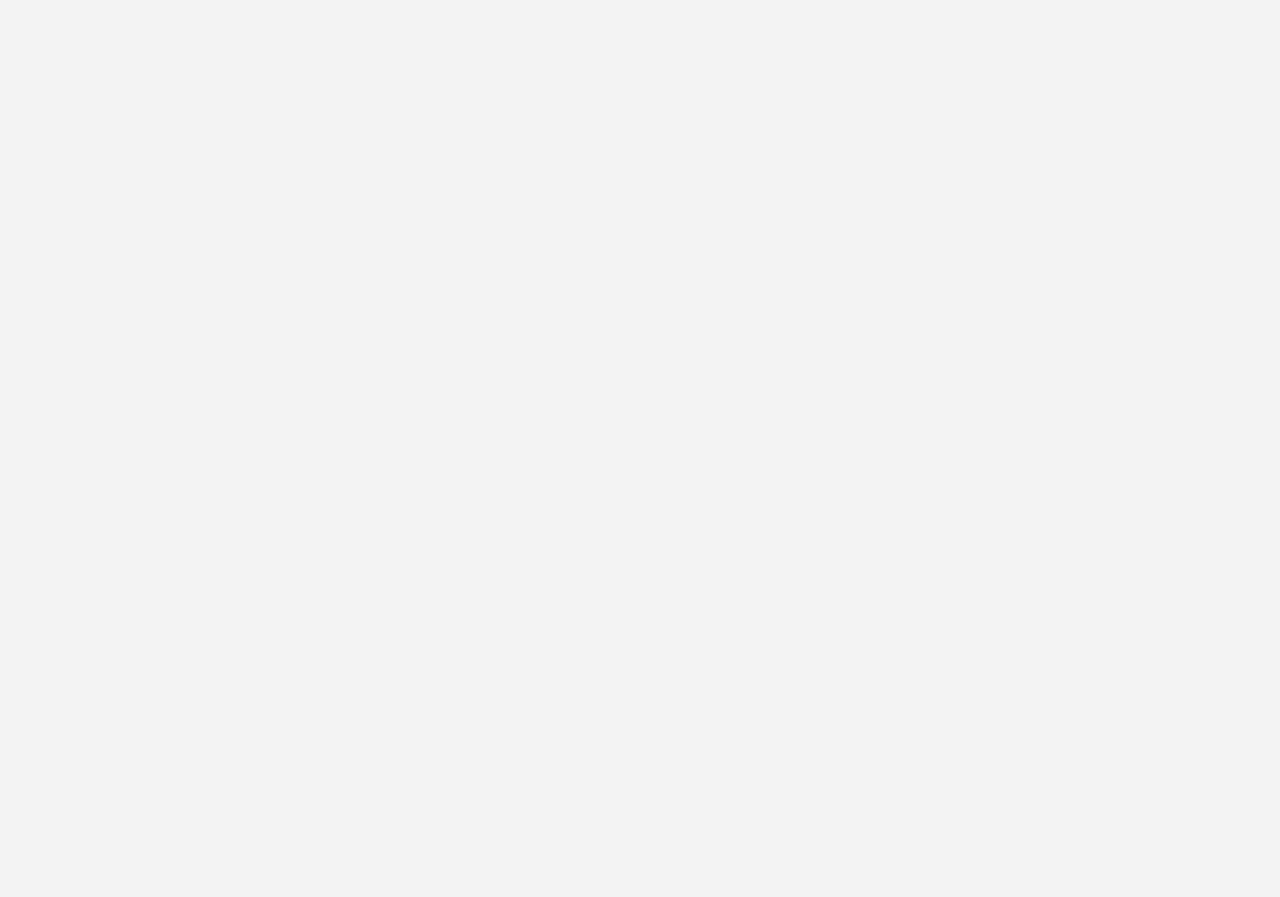 scroll, scrollTop: 0, scrollLeft: 0, axis: both 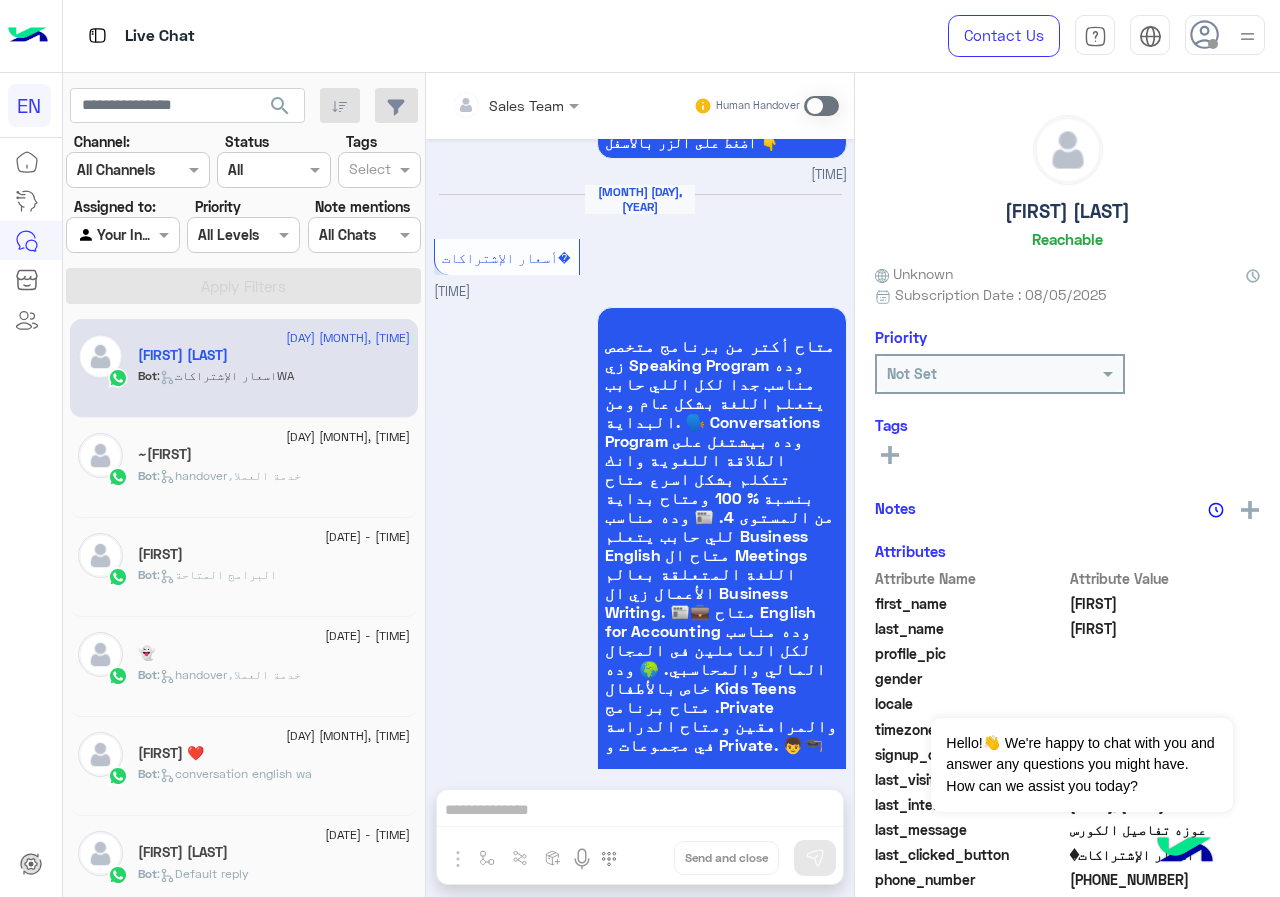 click at bounding box center (122, 234) 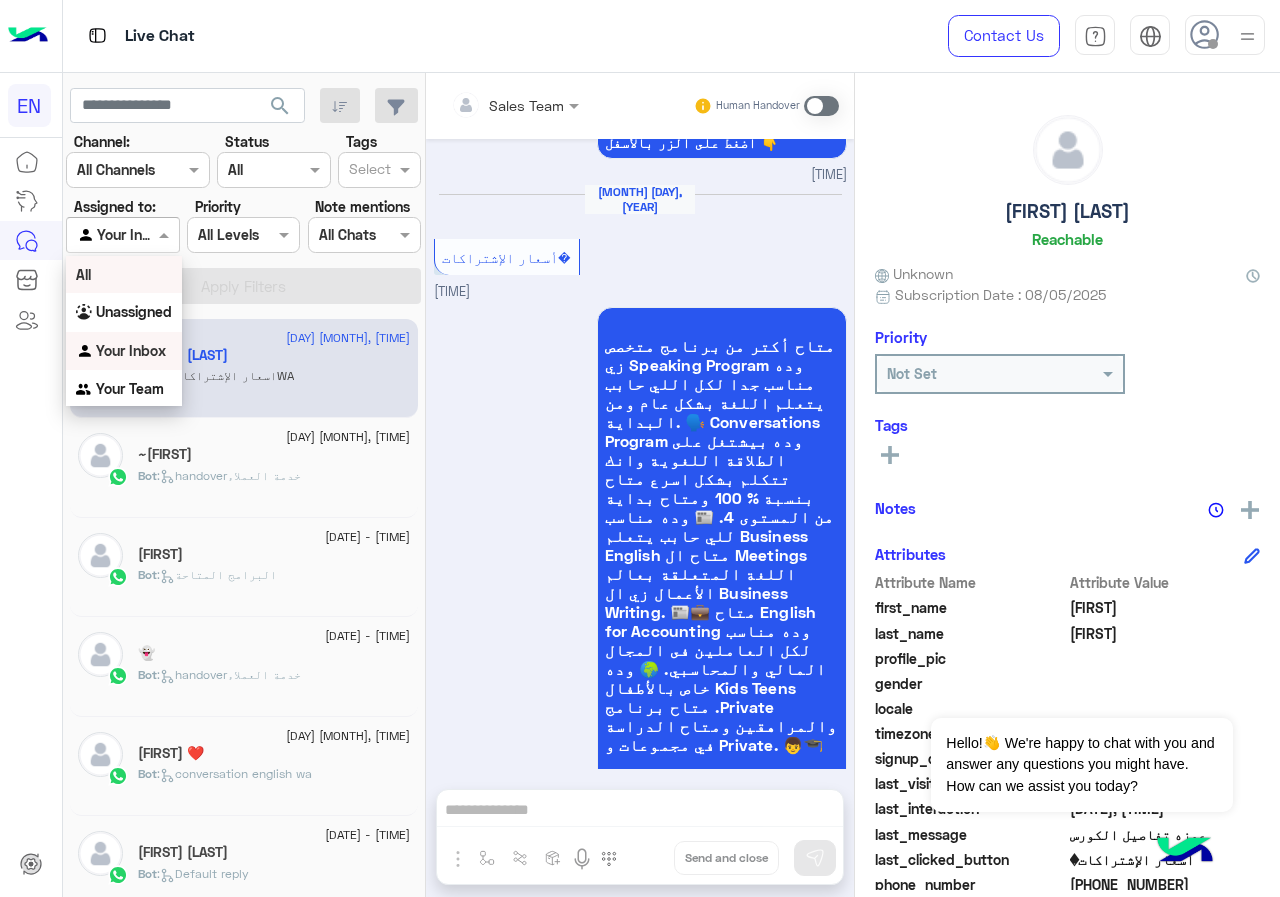 click on "All" at bounding box center (124, 274) 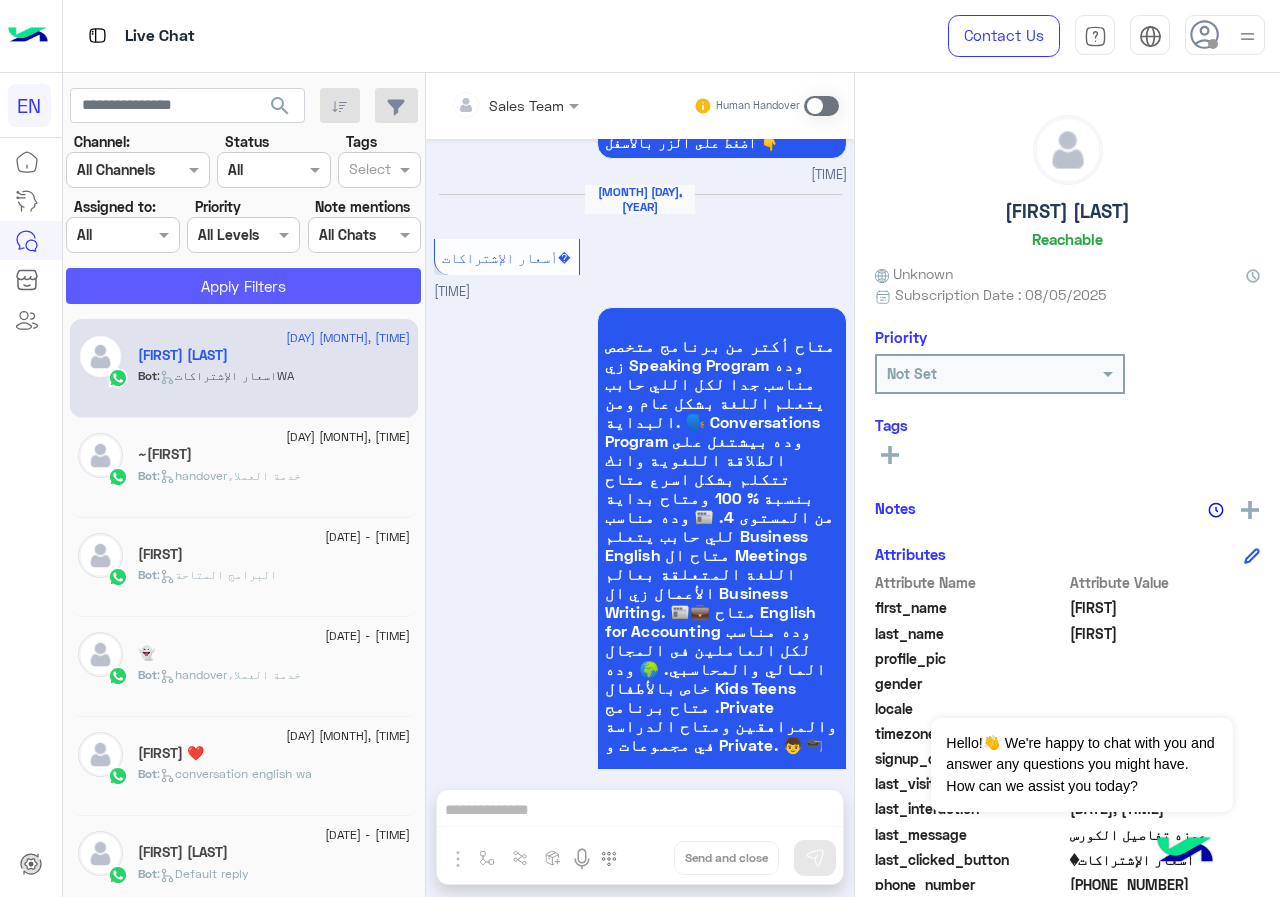 click on "Apply Filters" 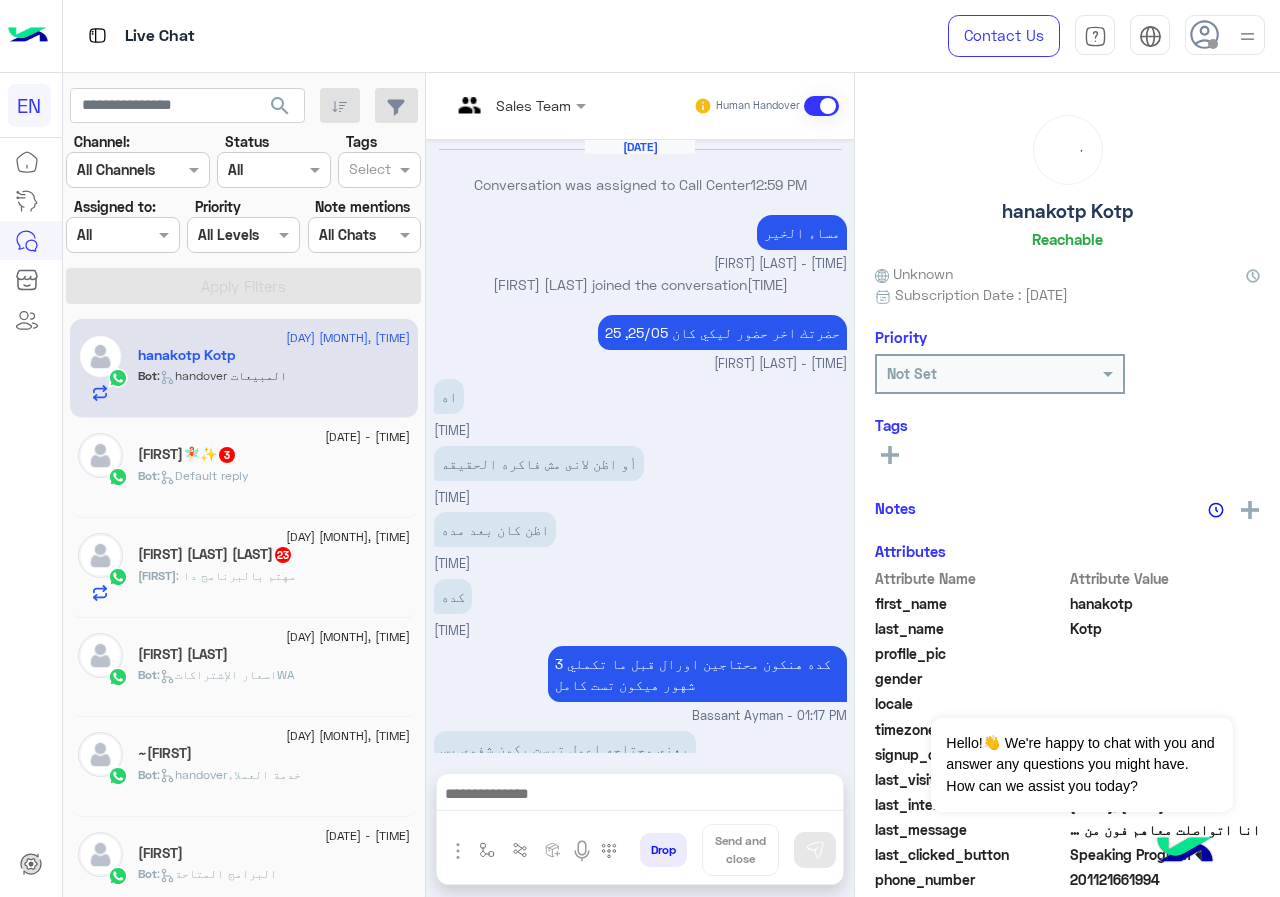 scroll, scrollTop: 874, scrollLeft: 0, axis: vertical 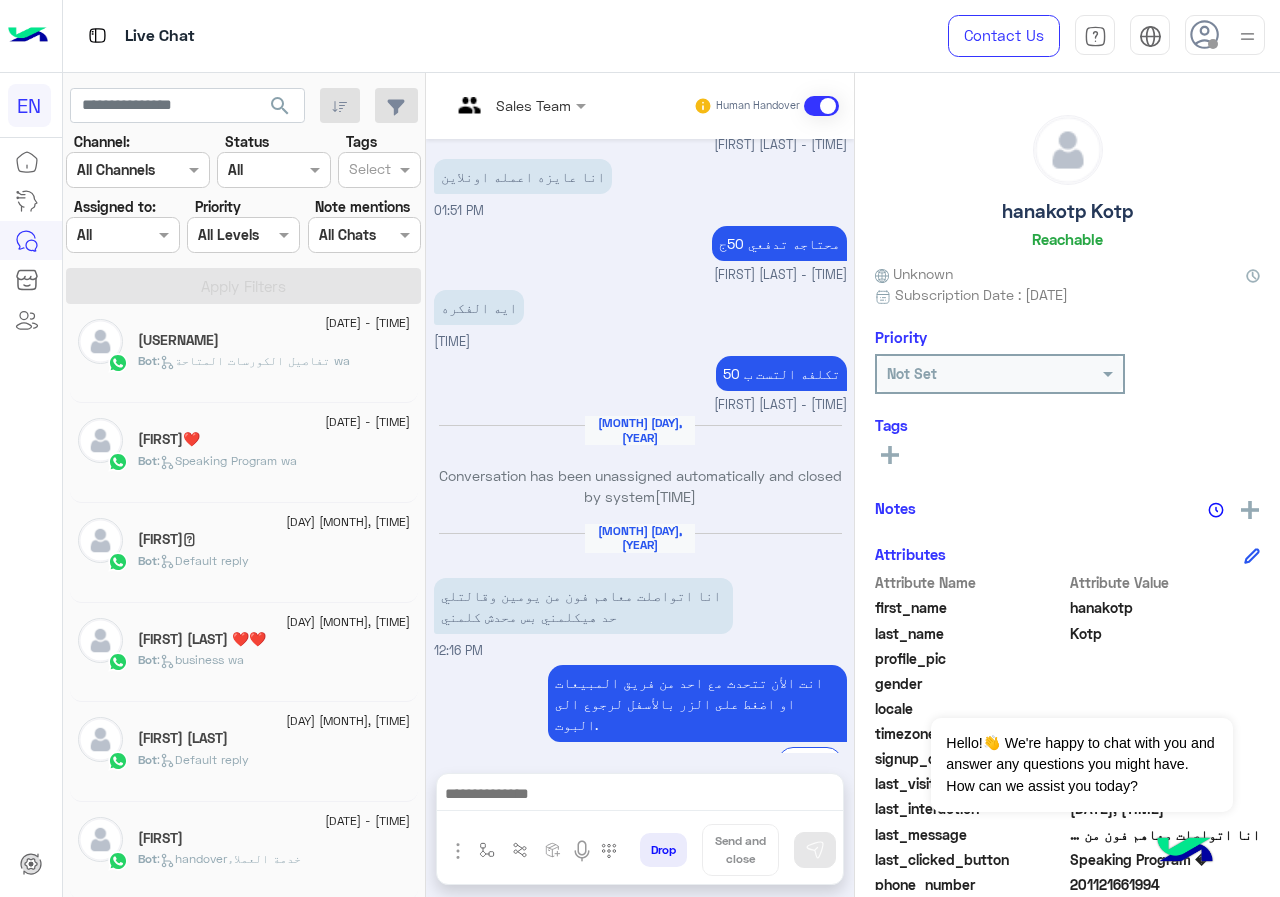click on "Mohamed" 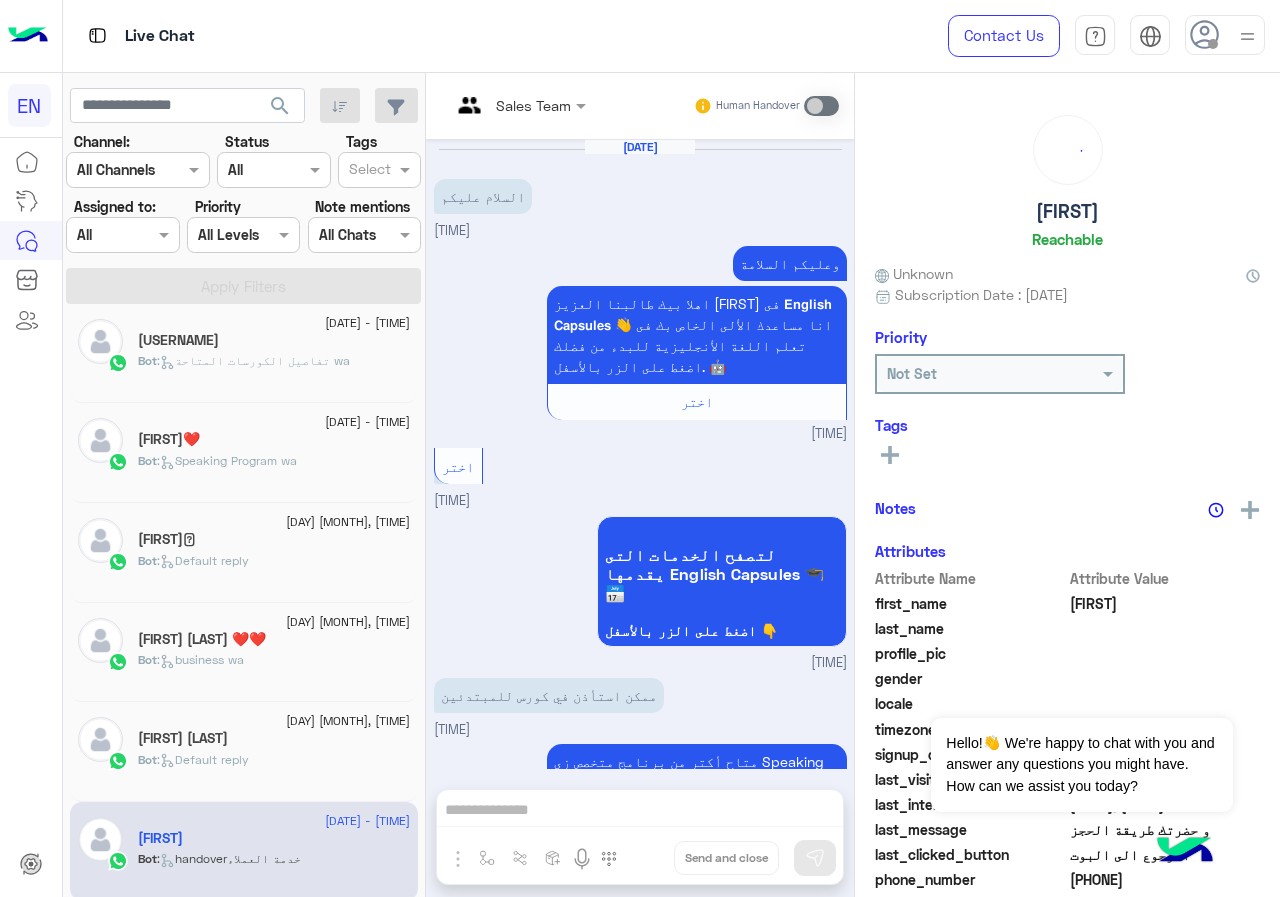 scroll, scrollTop: 2079, scrollLeft: 0, axis: vertical 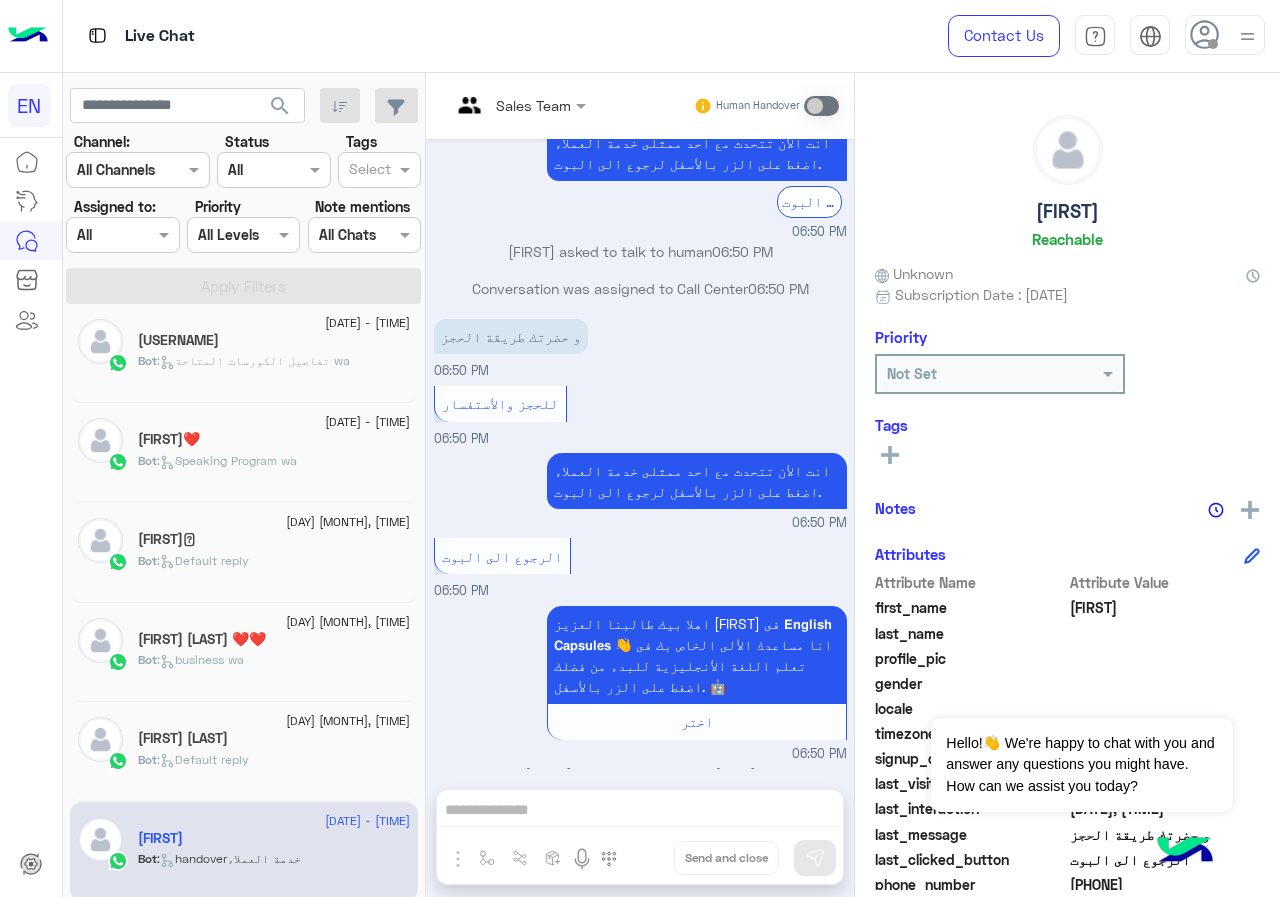 click on "Bot :   Default reply" 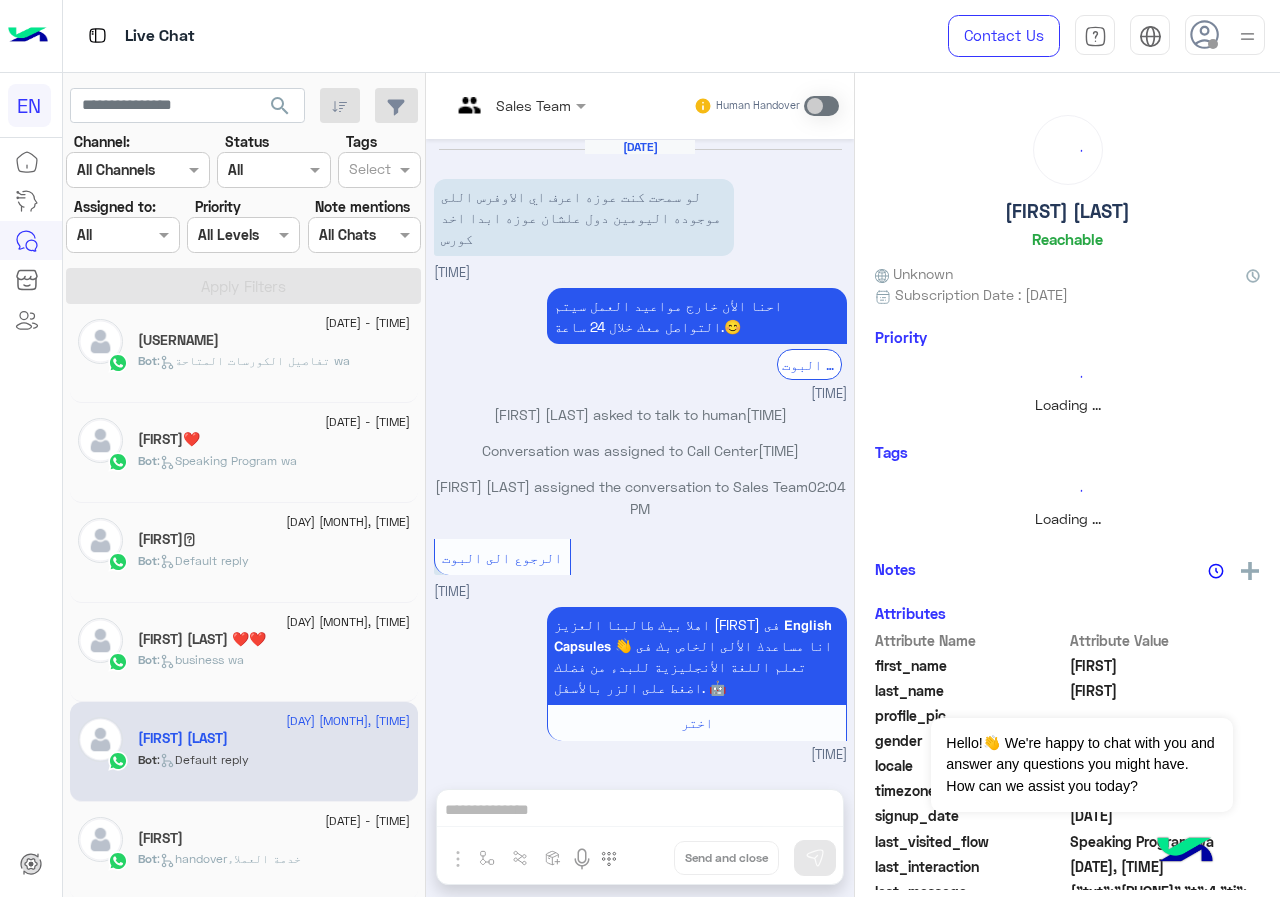 scroll, scrollTop: 1956, scrollLeft: 0, axis: vertical 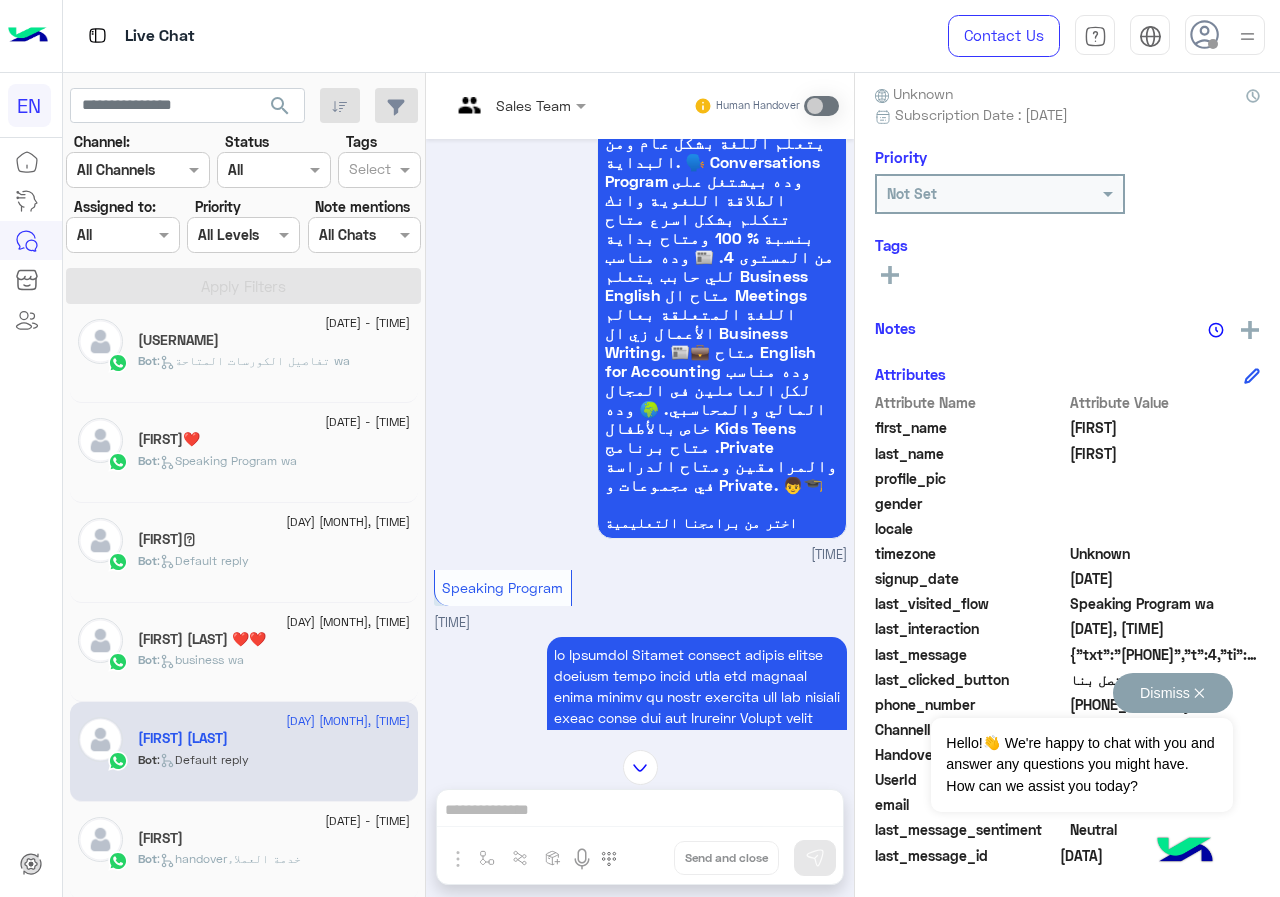 click on "Dismiss ✕" at bounding box center (1173, 693) 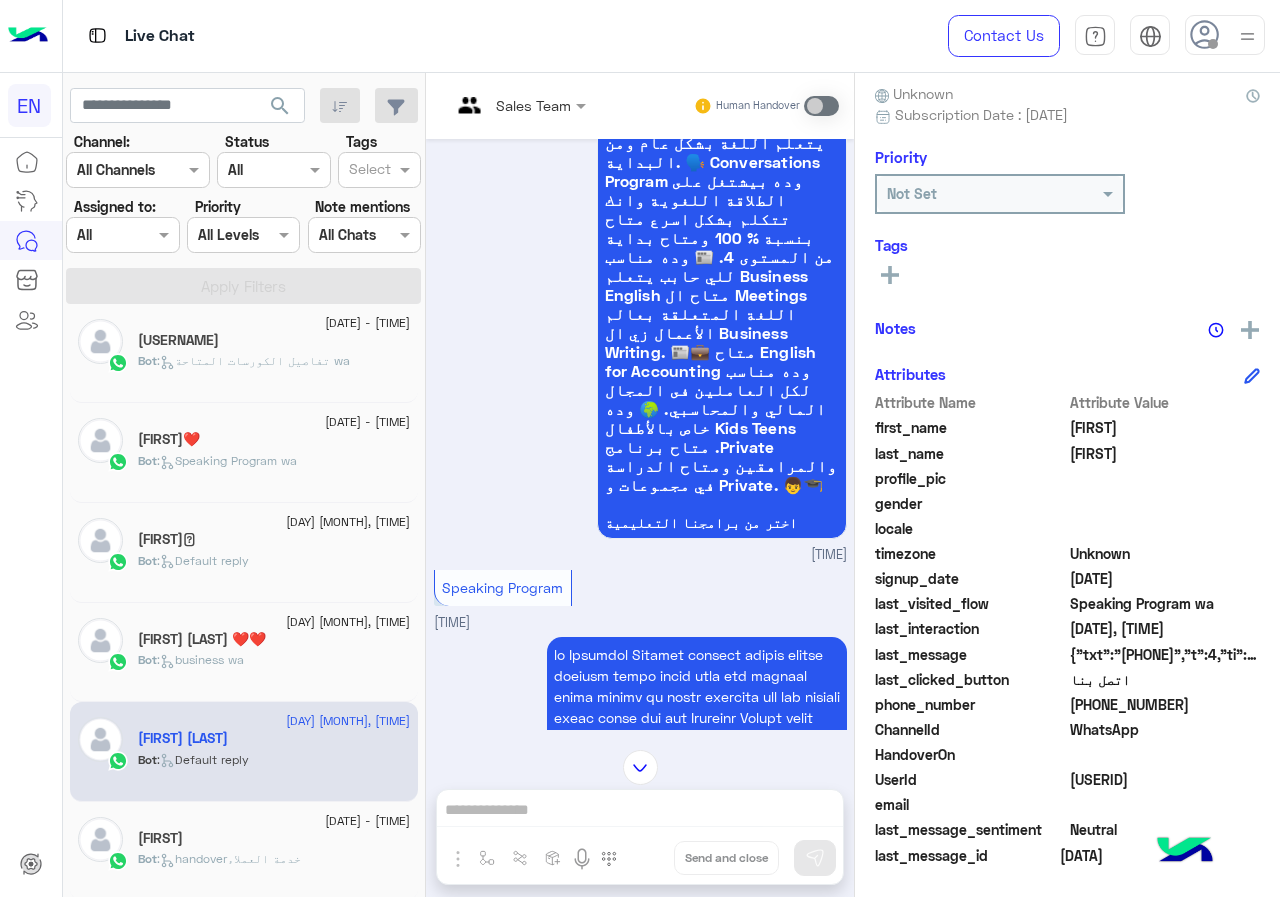 click on "201117328655" 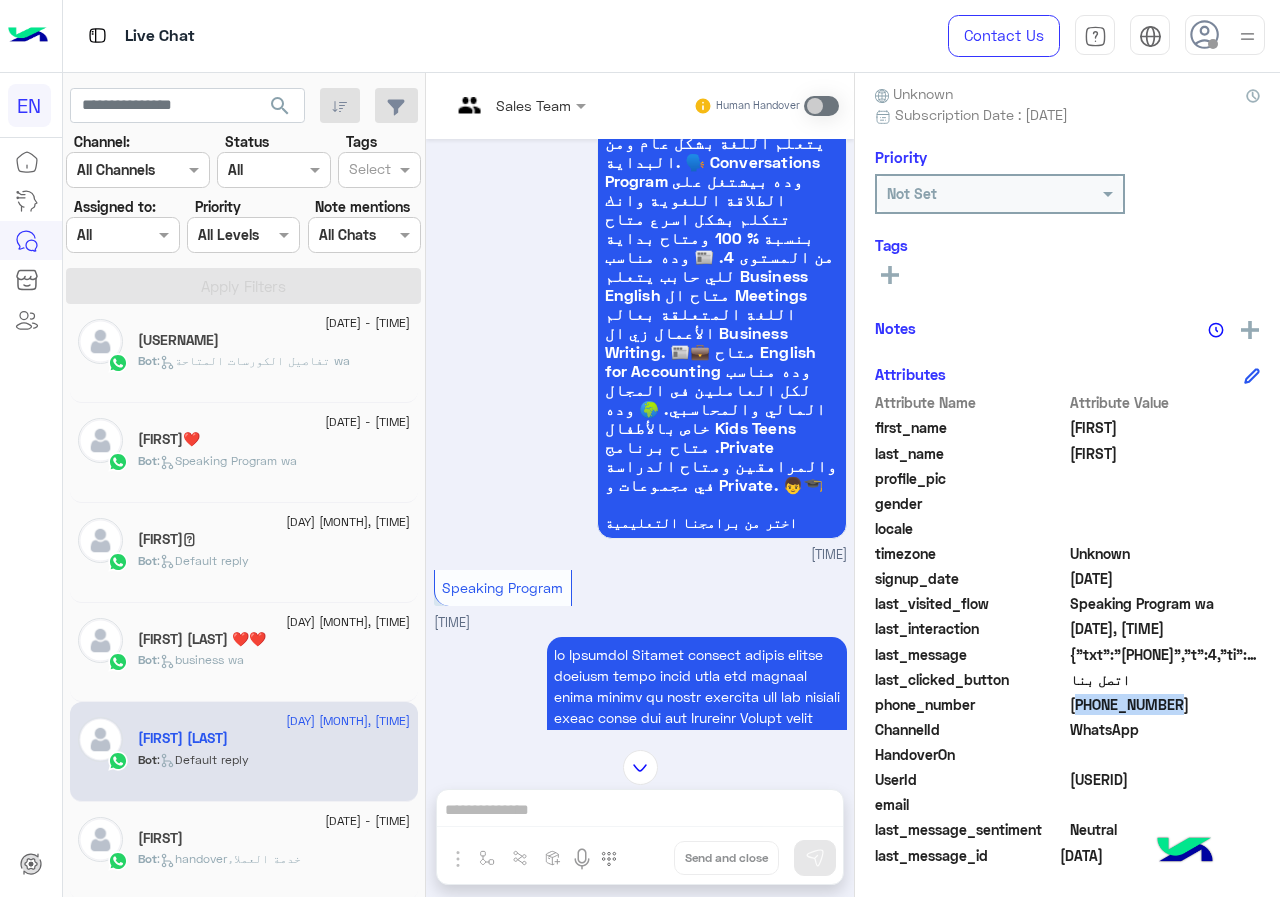 click on "201117328655" 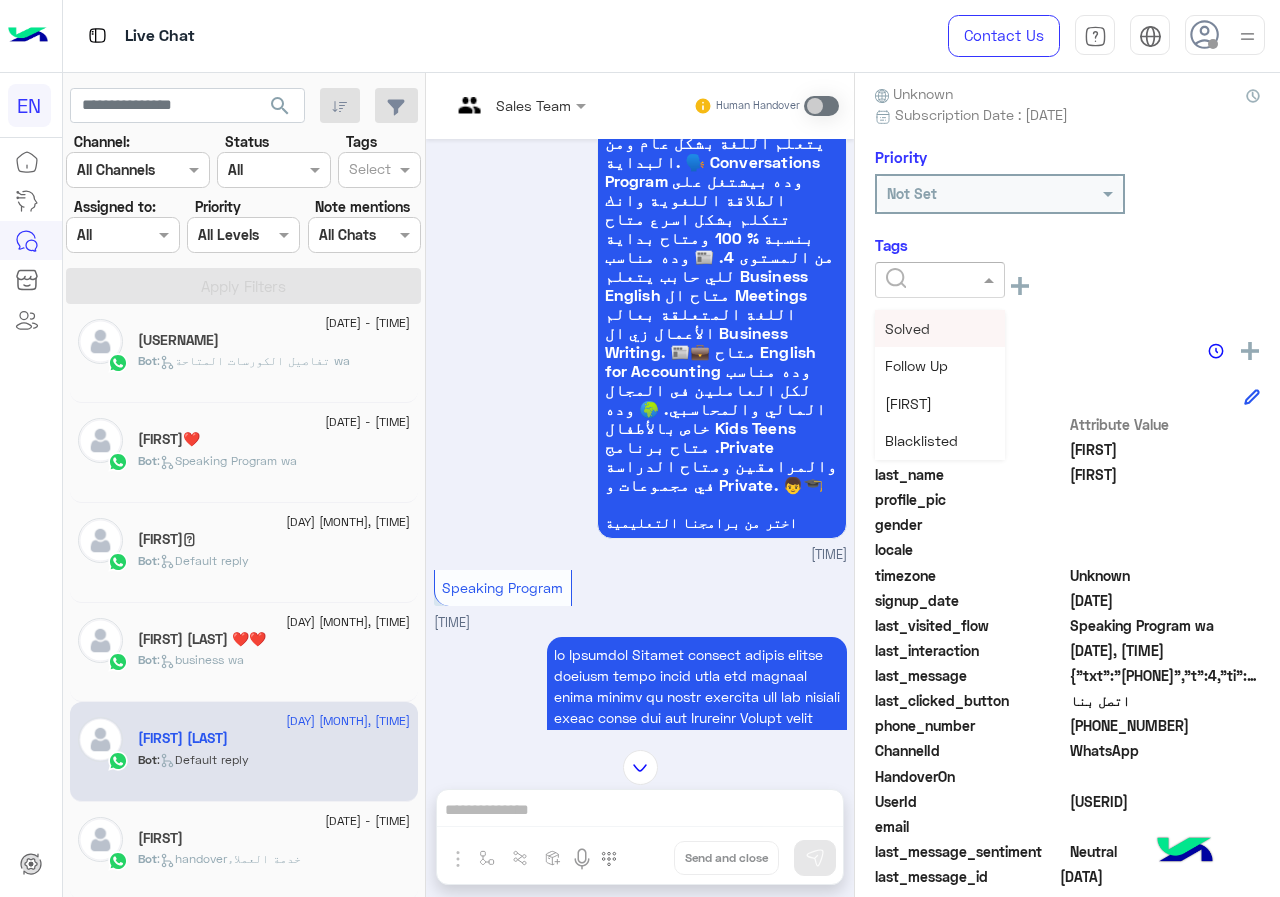 click 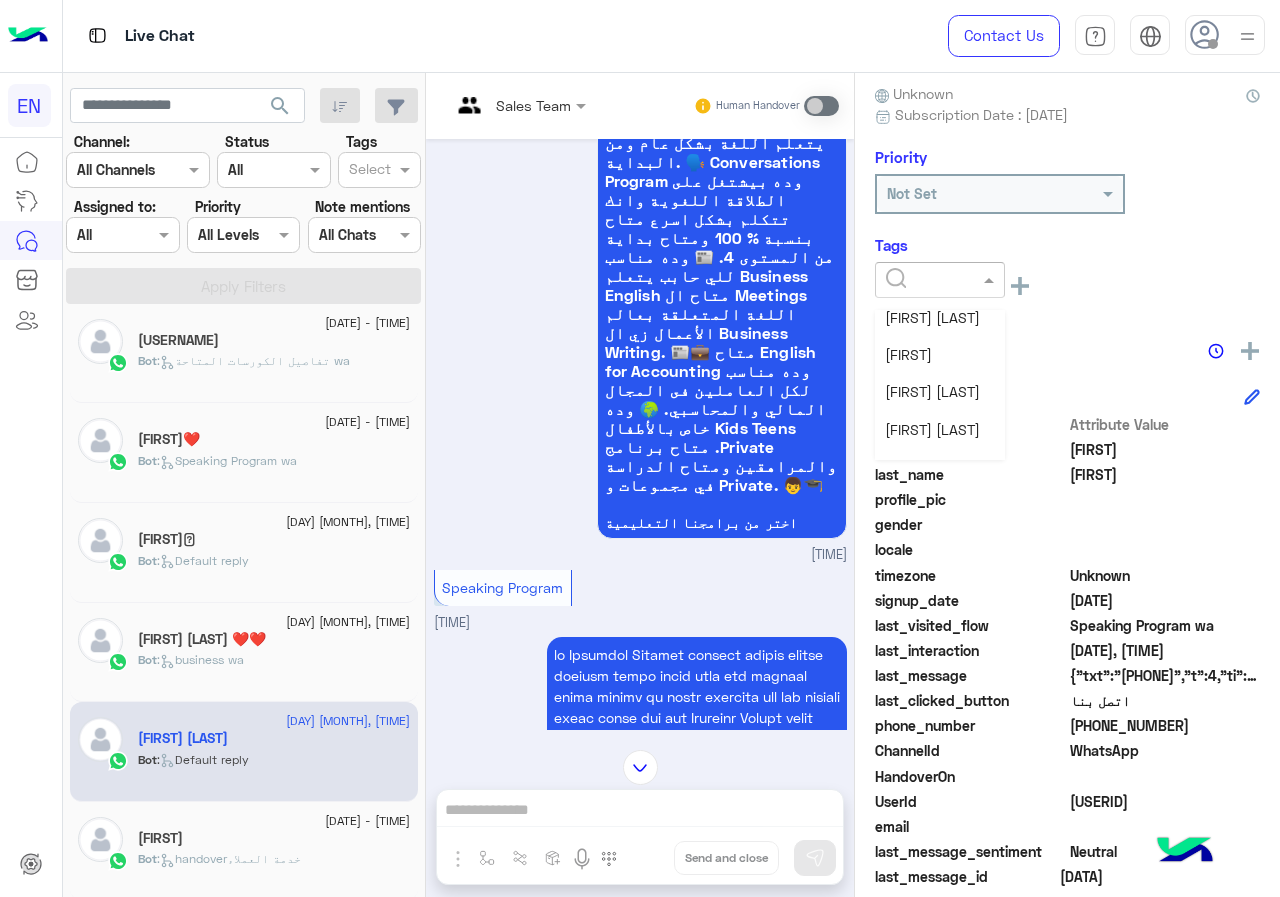 scroll, scrollTop: 200, scrollLeft: 0, axis: vertical 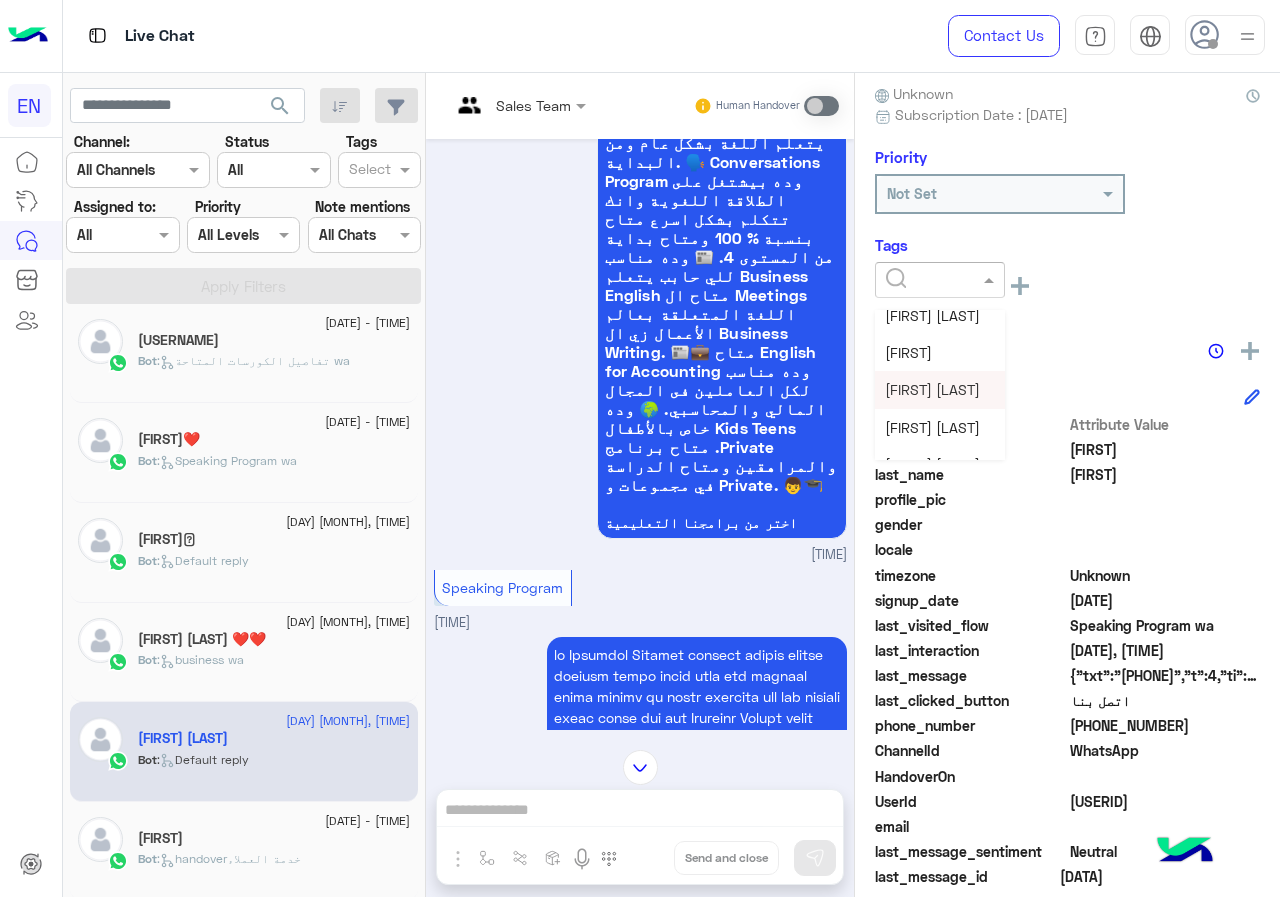 click on "[FIRST] [LAST]" at bounding box center (932, 389) 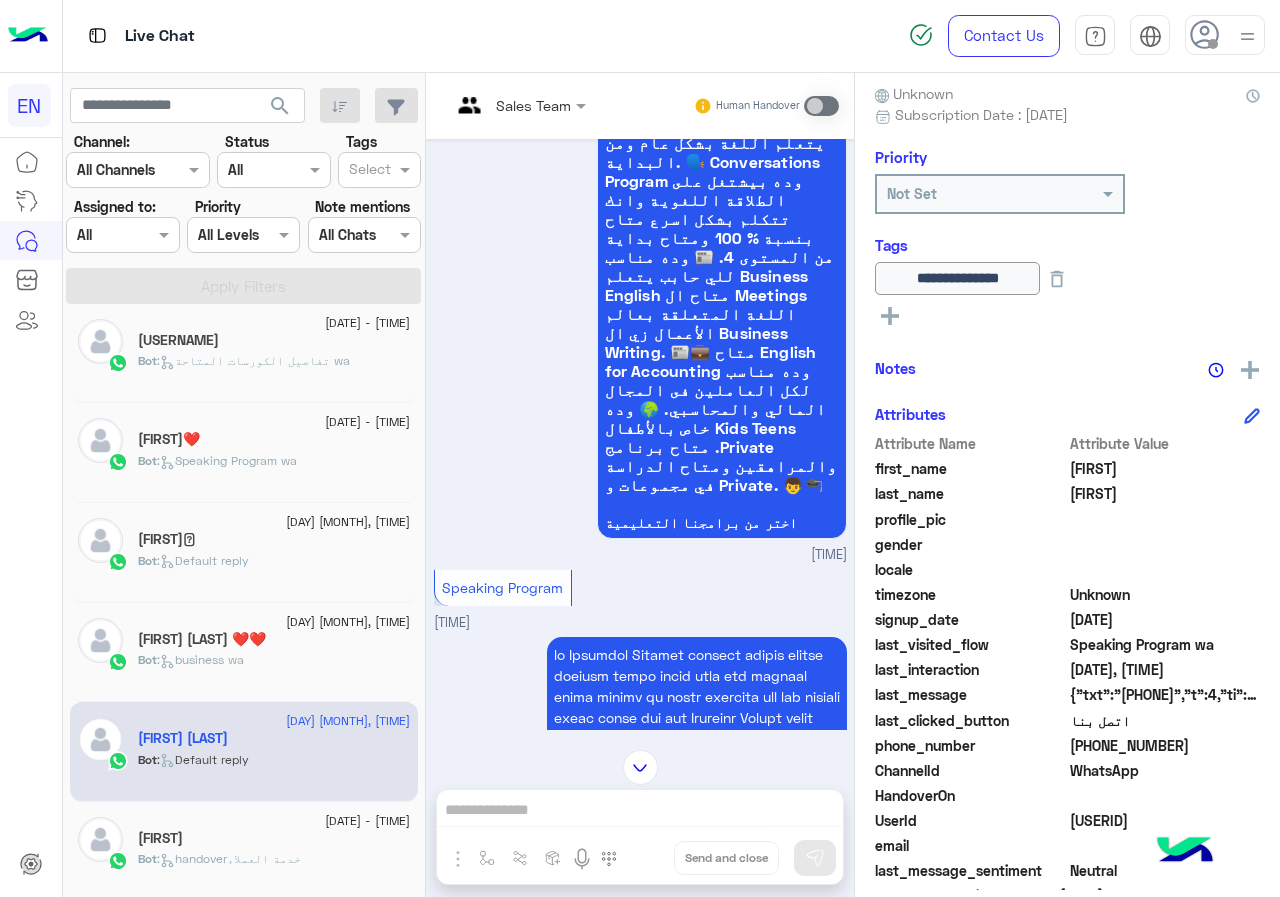 click on "[FIRST] [LAST] ❤️❤️" 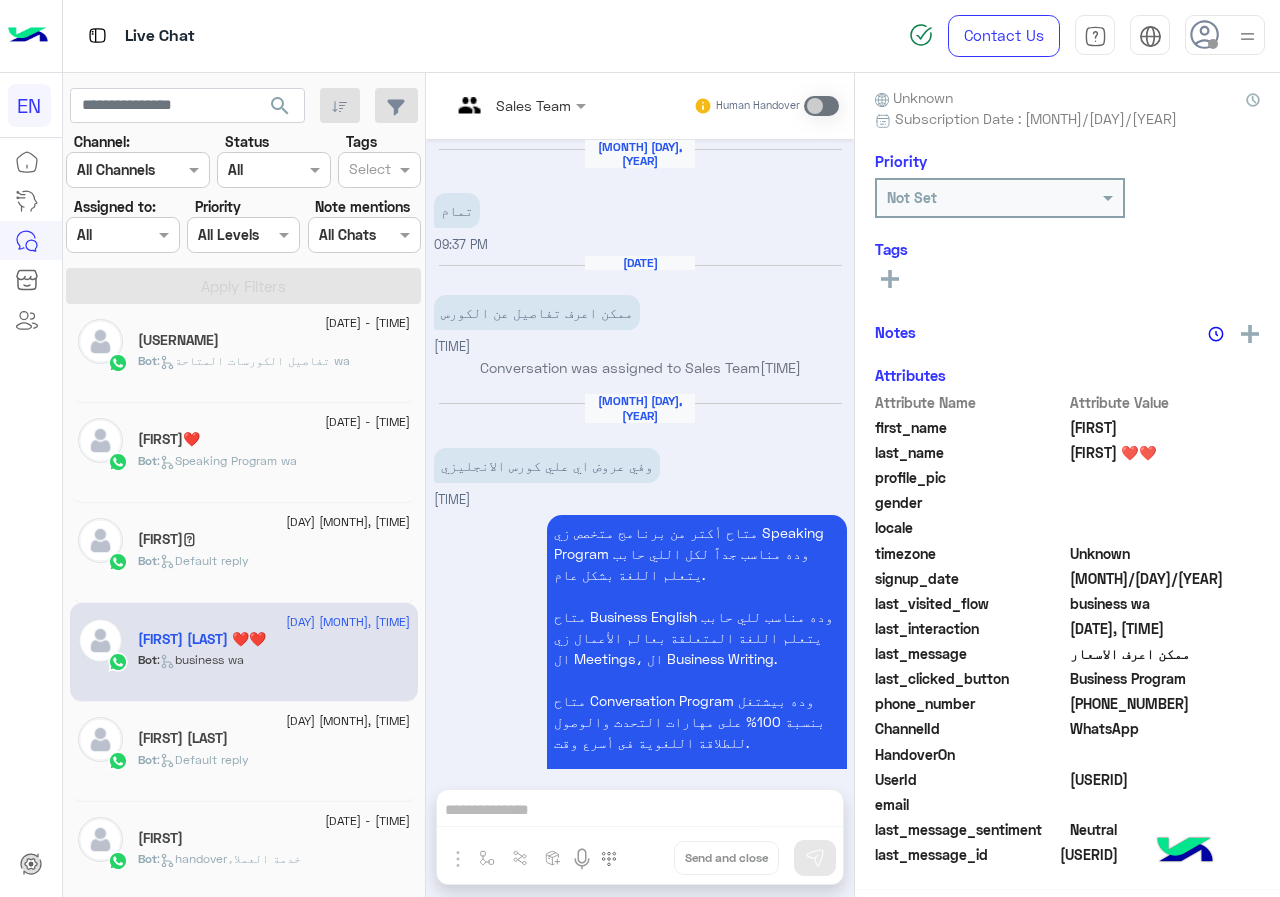 scroll, scrollTop: 3842, scrollLeft: 0, axis: vertical 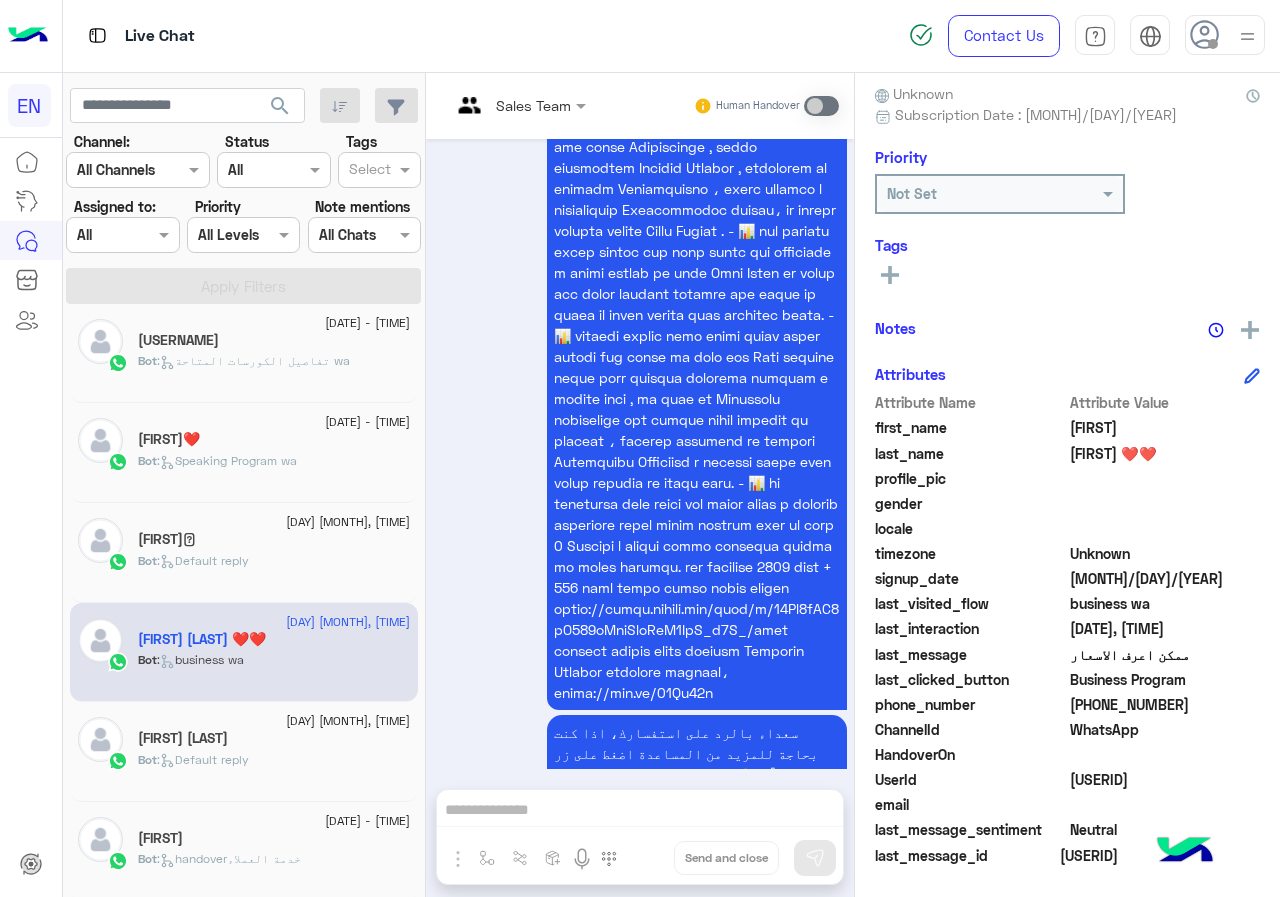 click on "[PHONE]" 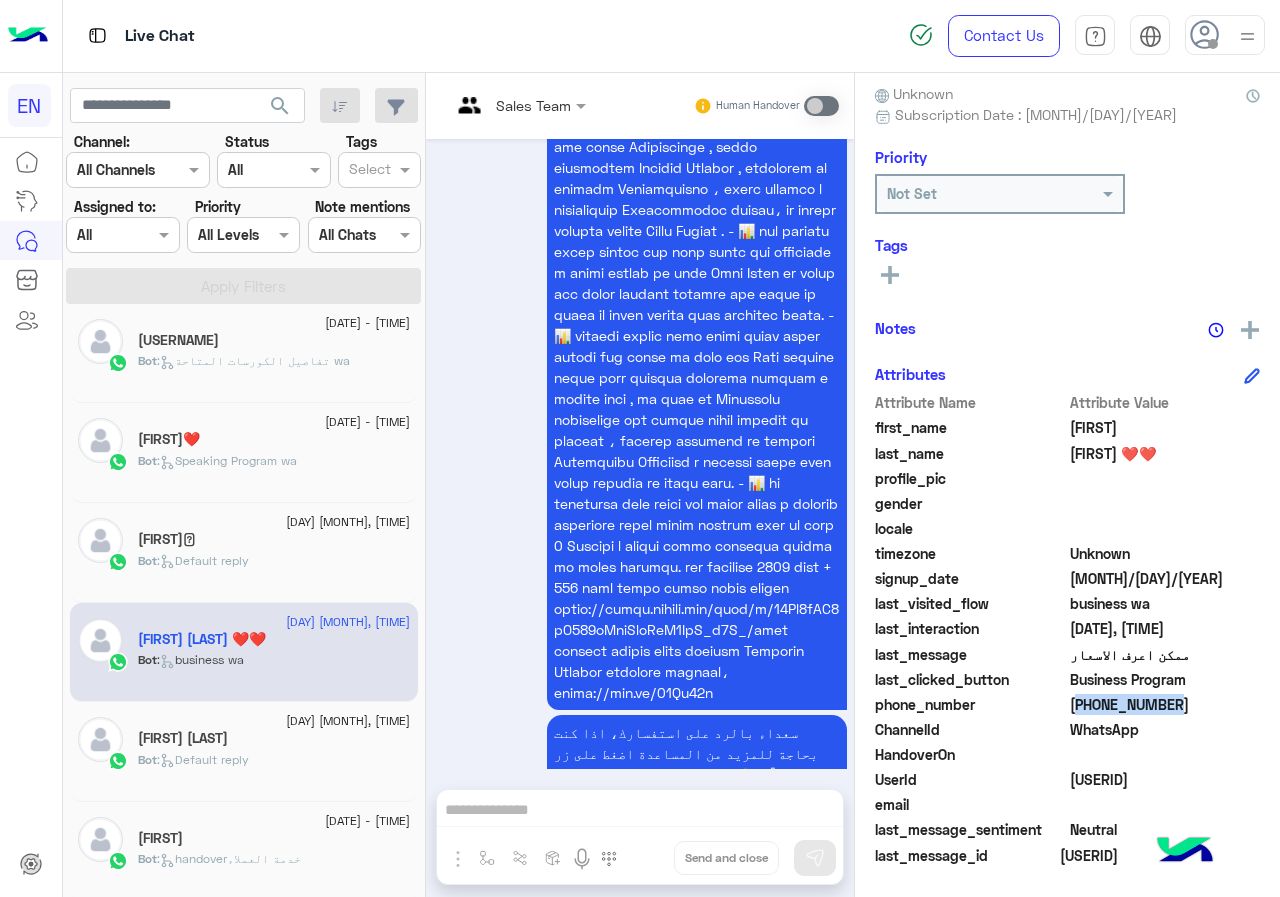 click on "[PHONE]" 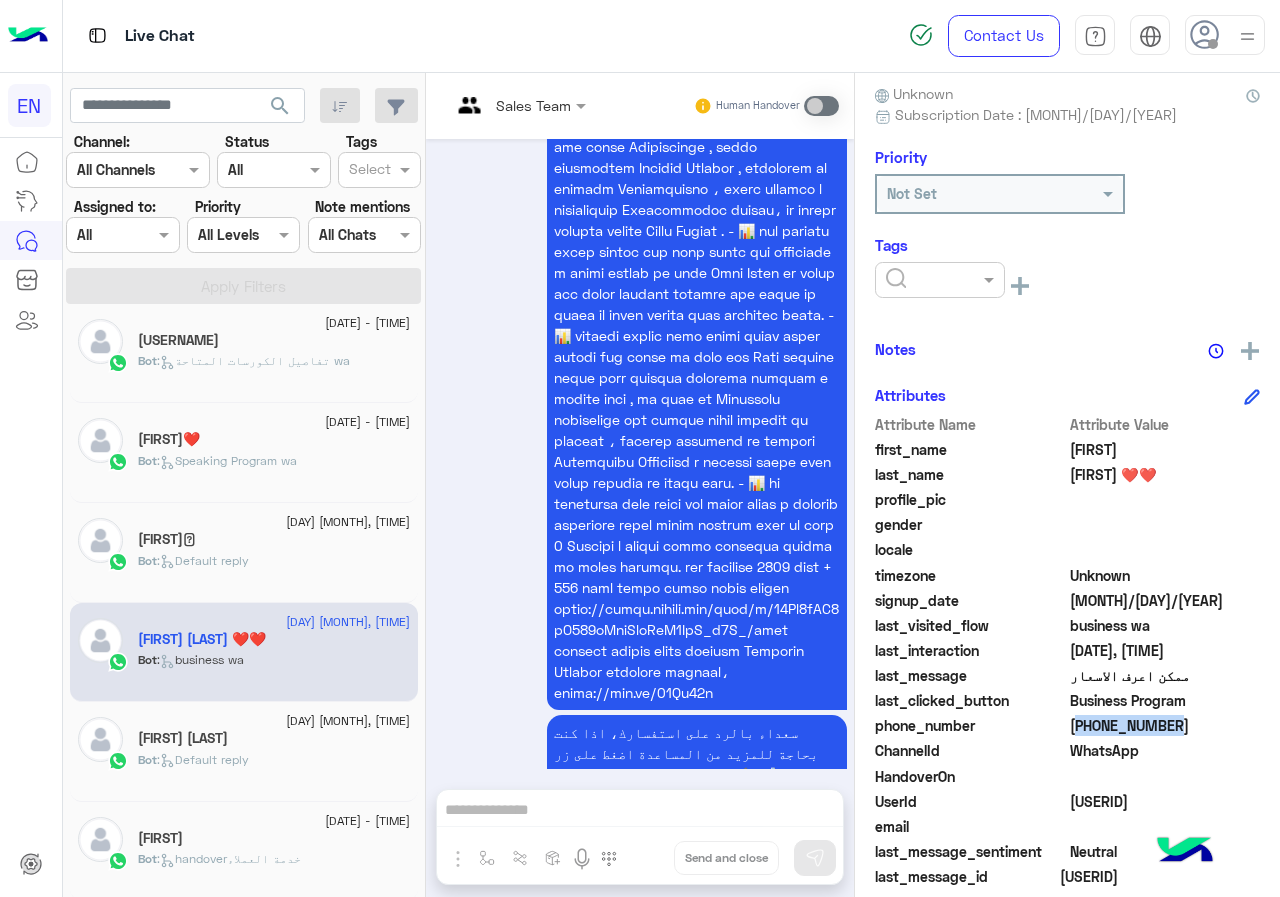 click 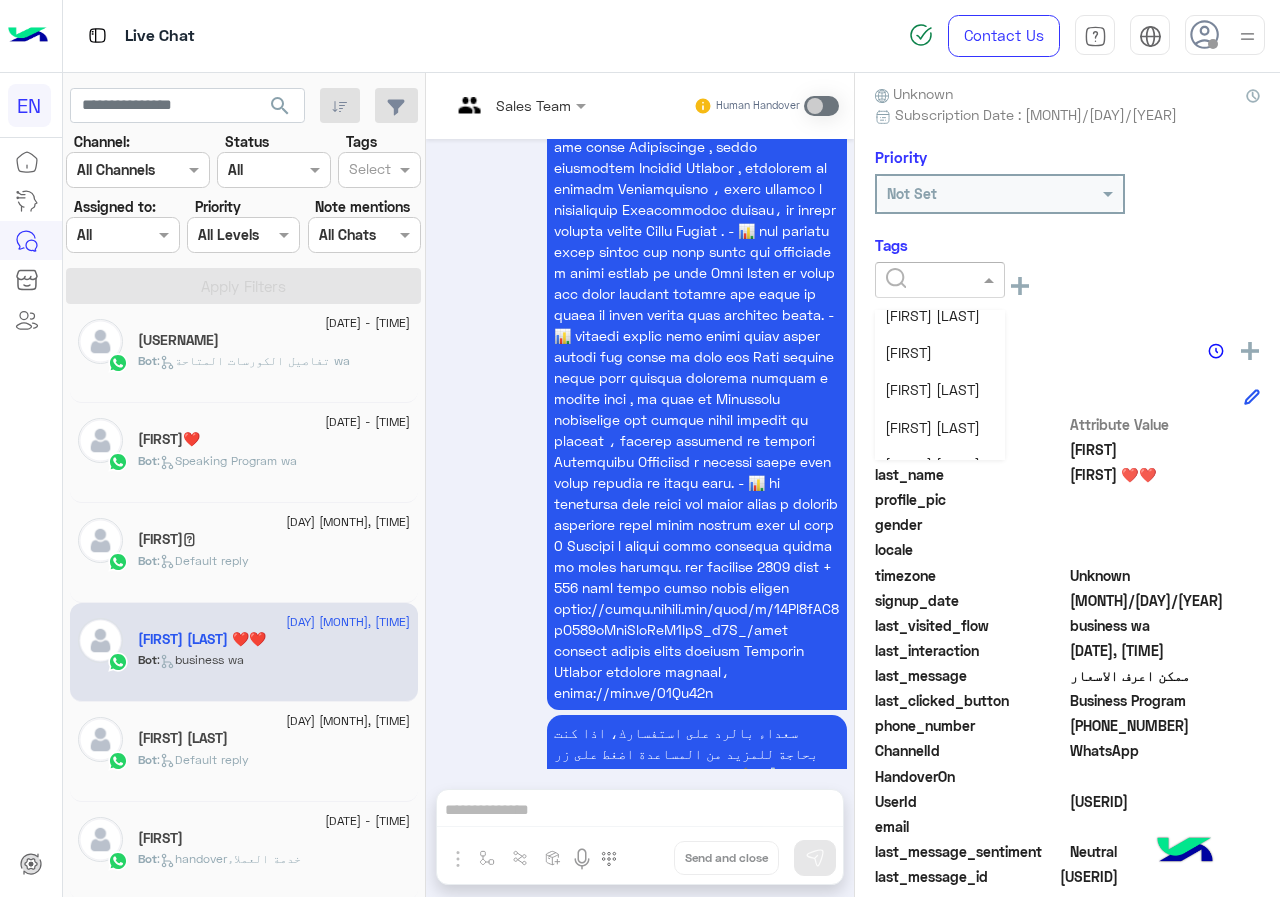 scroll, scrollTop: 261, scrollLeft: 0, axis: vertical 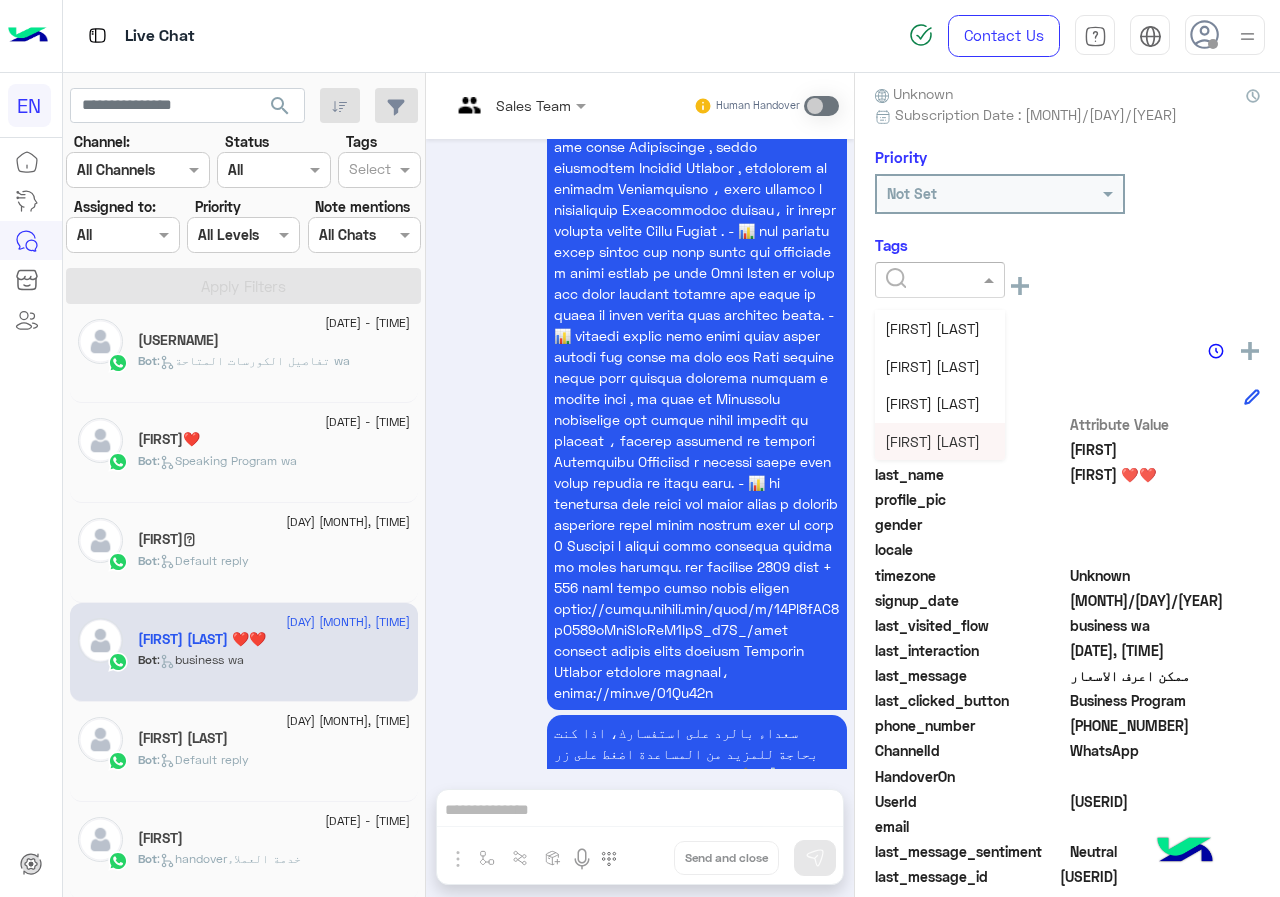 click on "[FIRST] [LAST]" at bounding box center (932, 441) 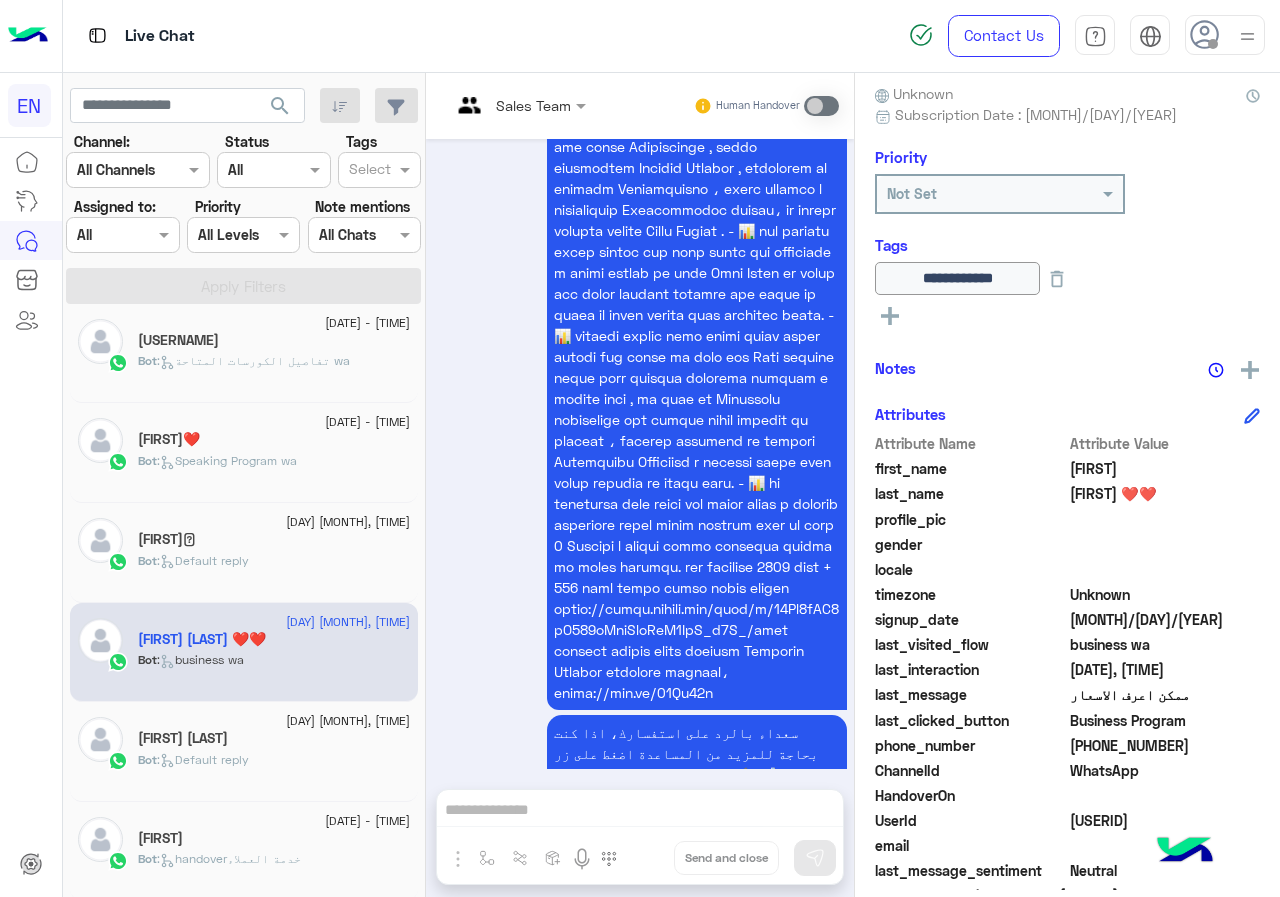 click on "[DAY] [MONTH] - [TIME]" 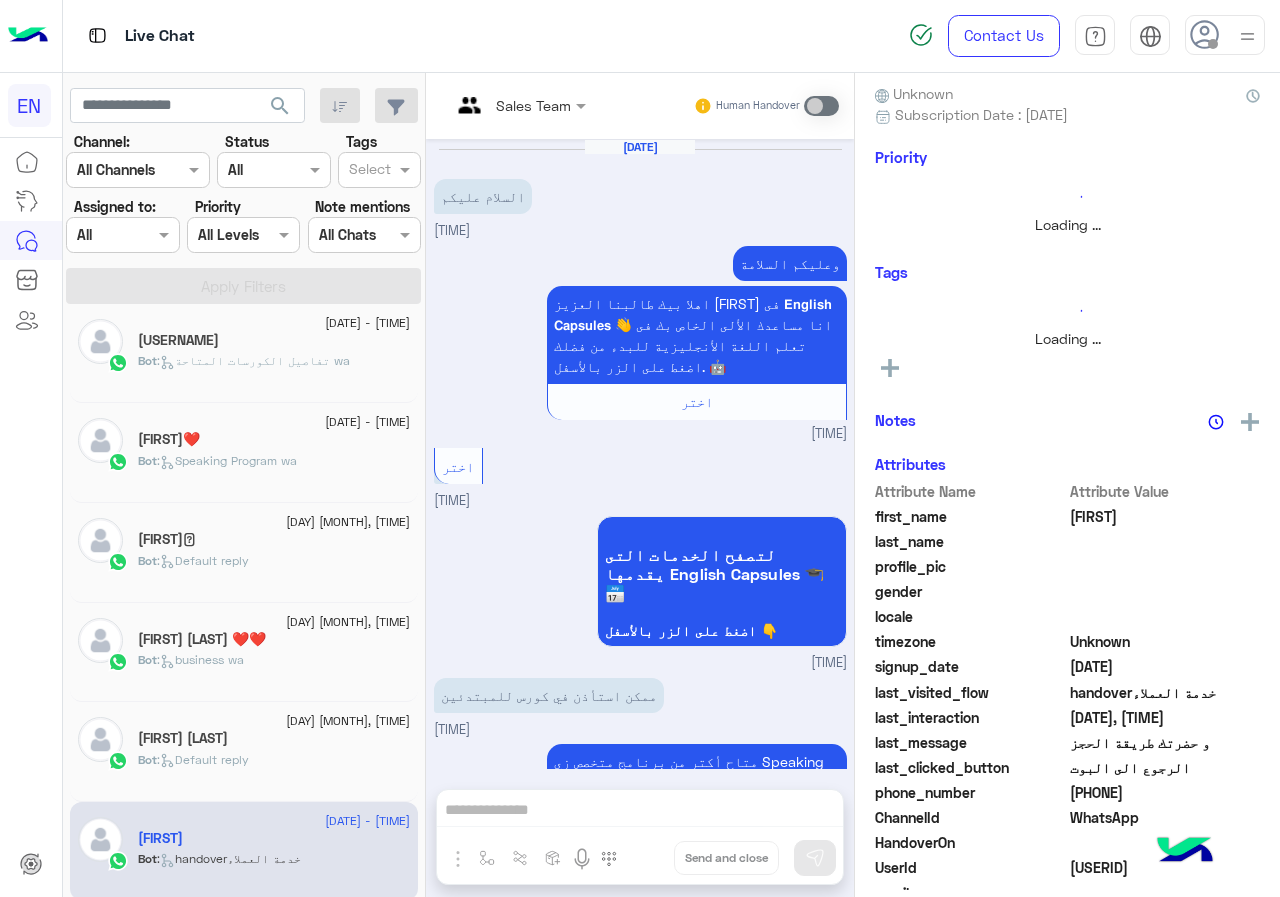 scroll, scrollTop: 2079, scrollLeft: 0, axis: vertical 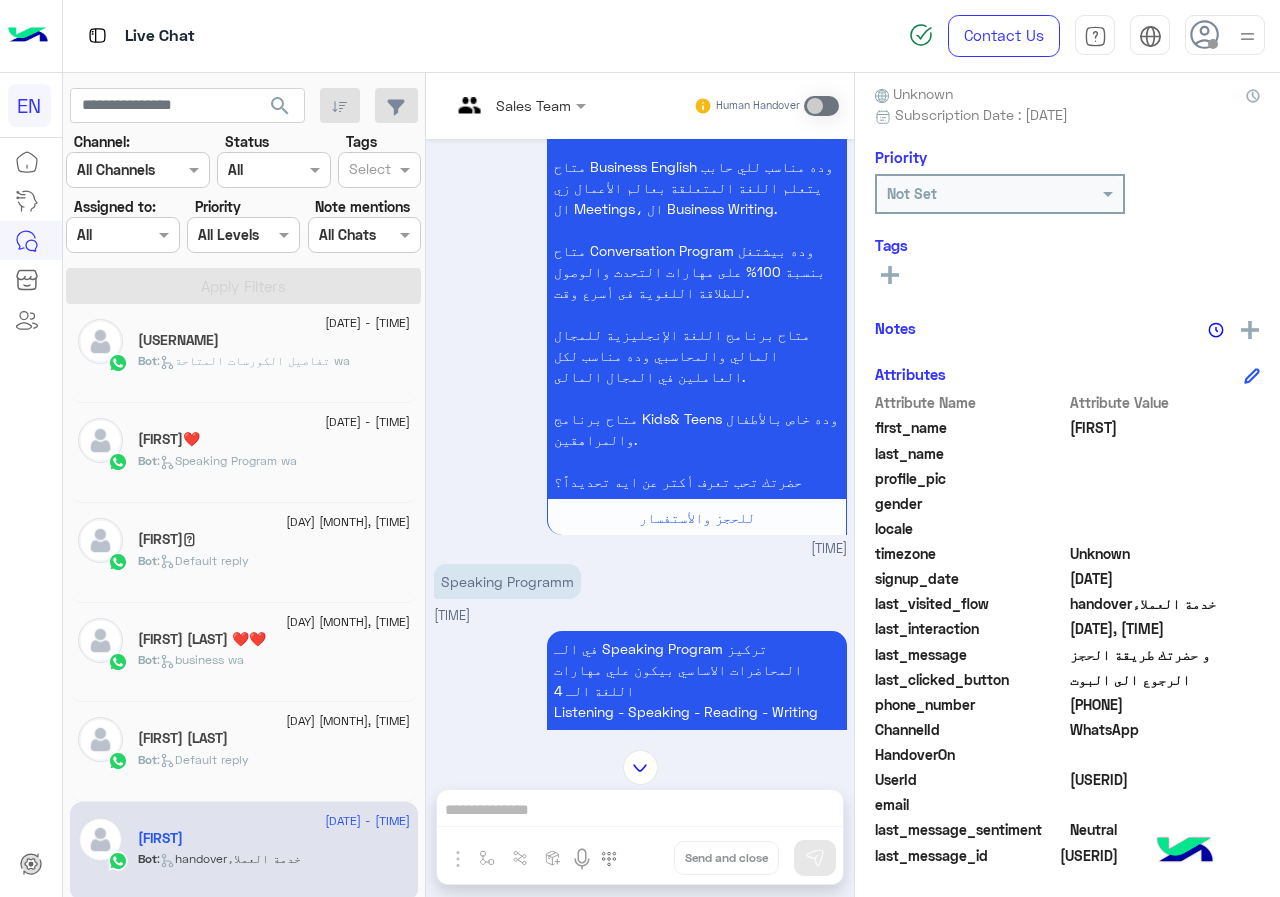 click on "[PHONE]" 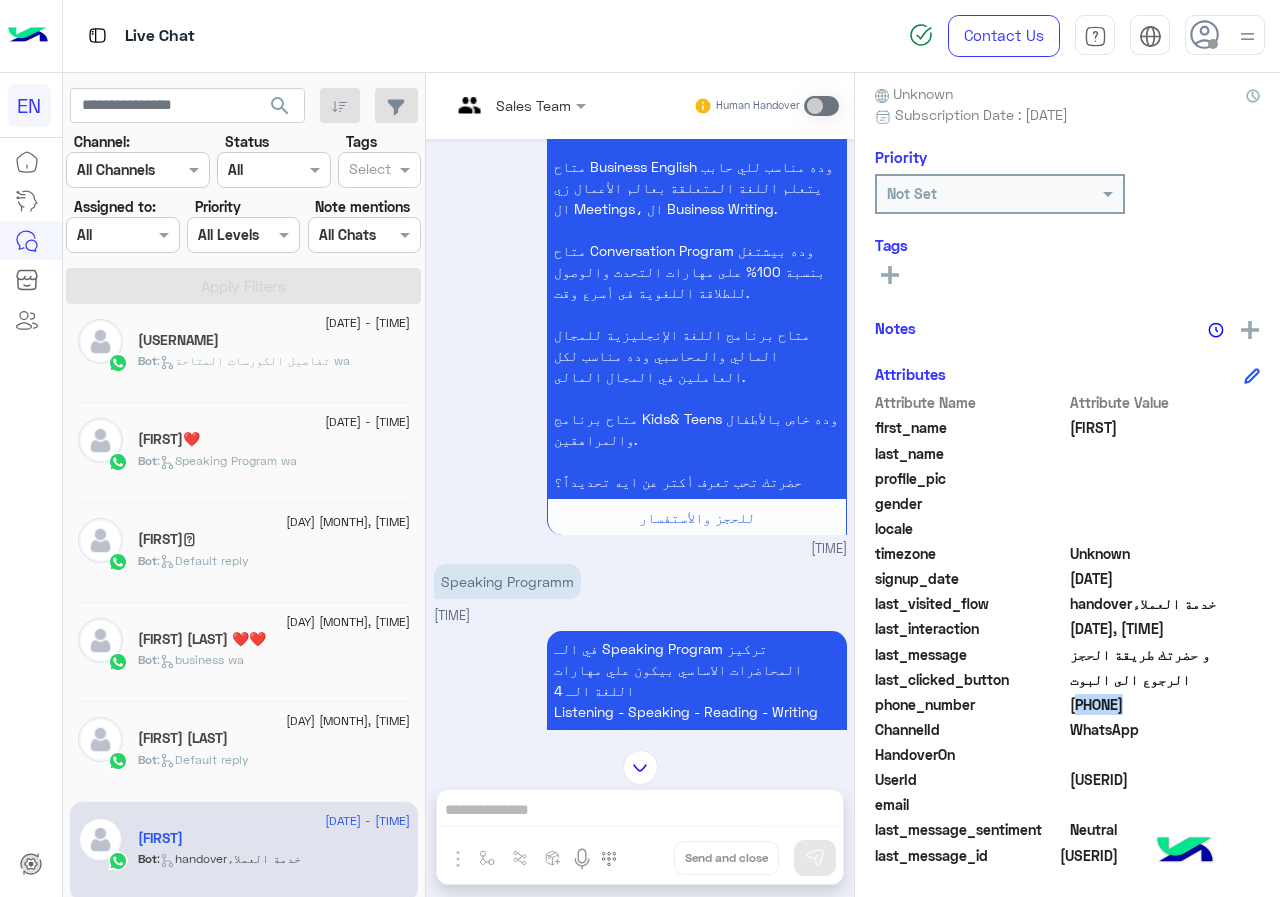 click on "[PHONE]" 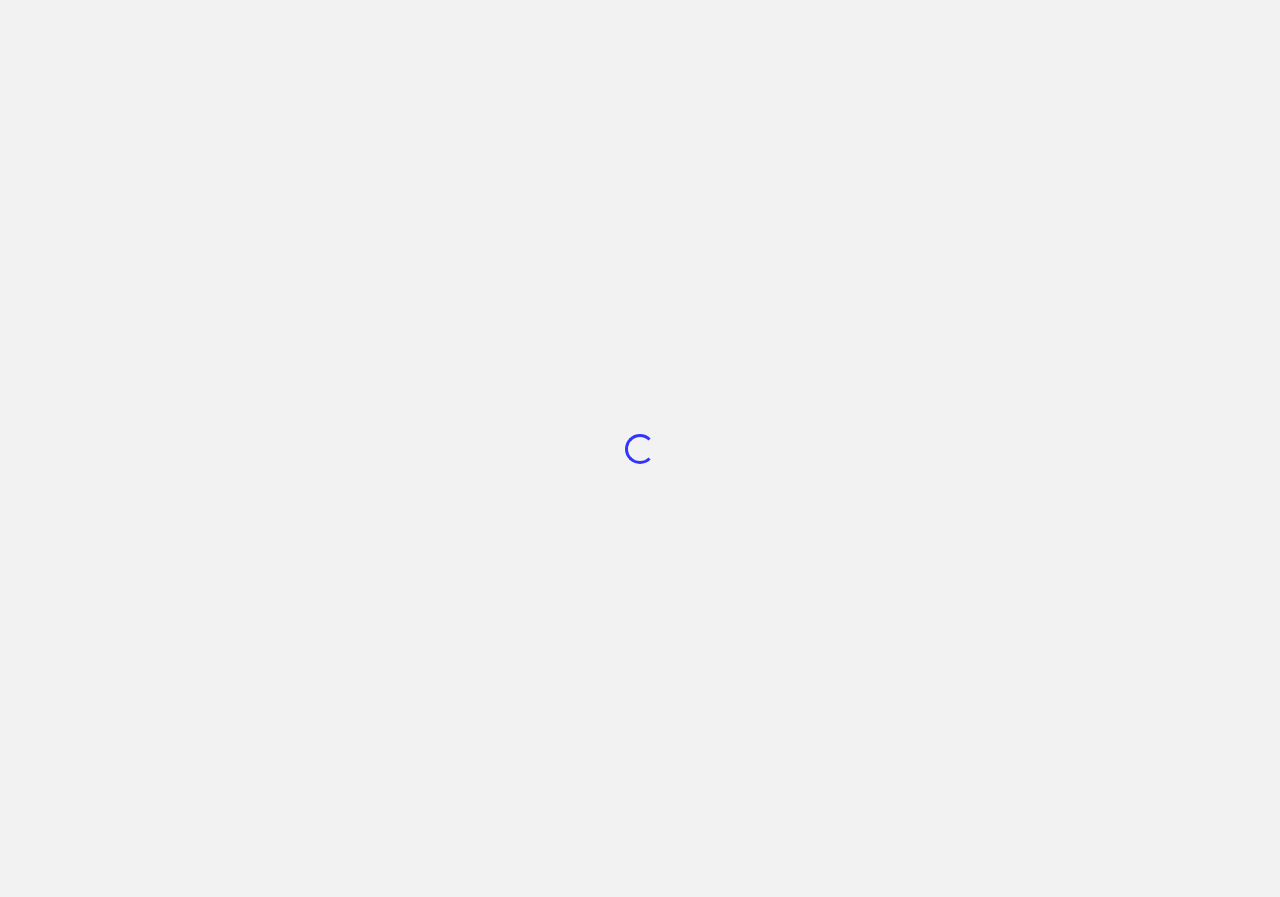 scroll, scrollTop: 0, scrollLeft: 0, axis: both 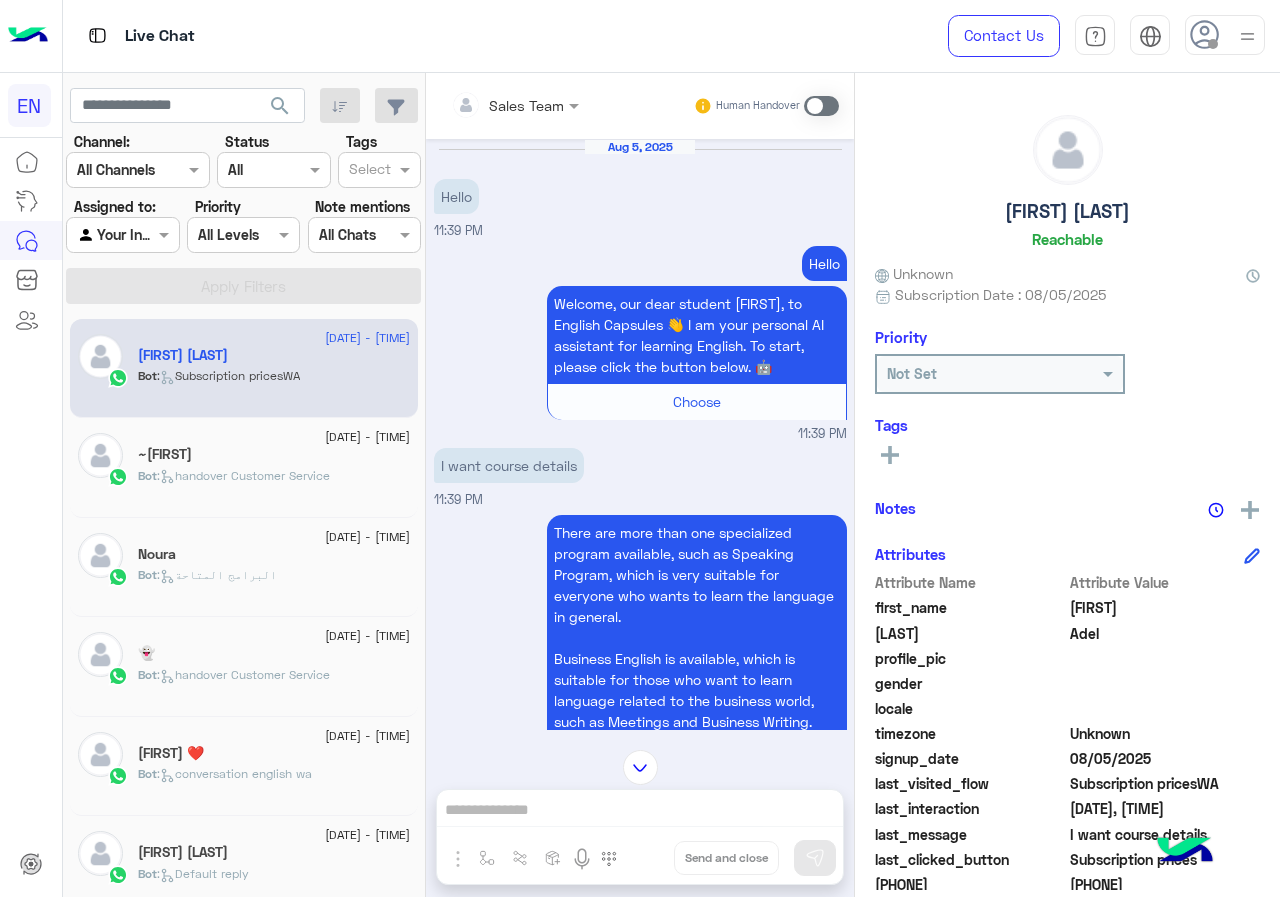 click on "Norhan Adel   Reachable" 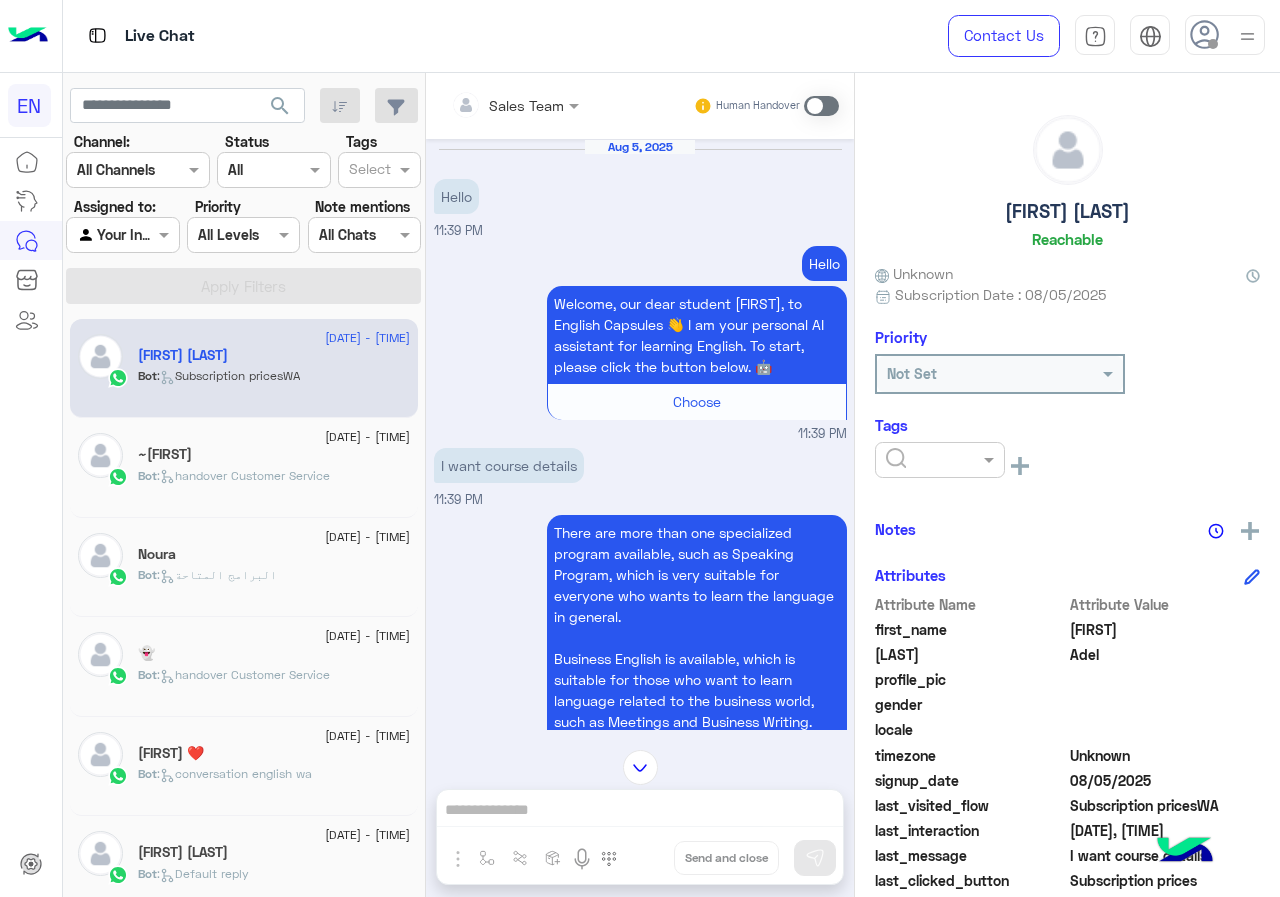click 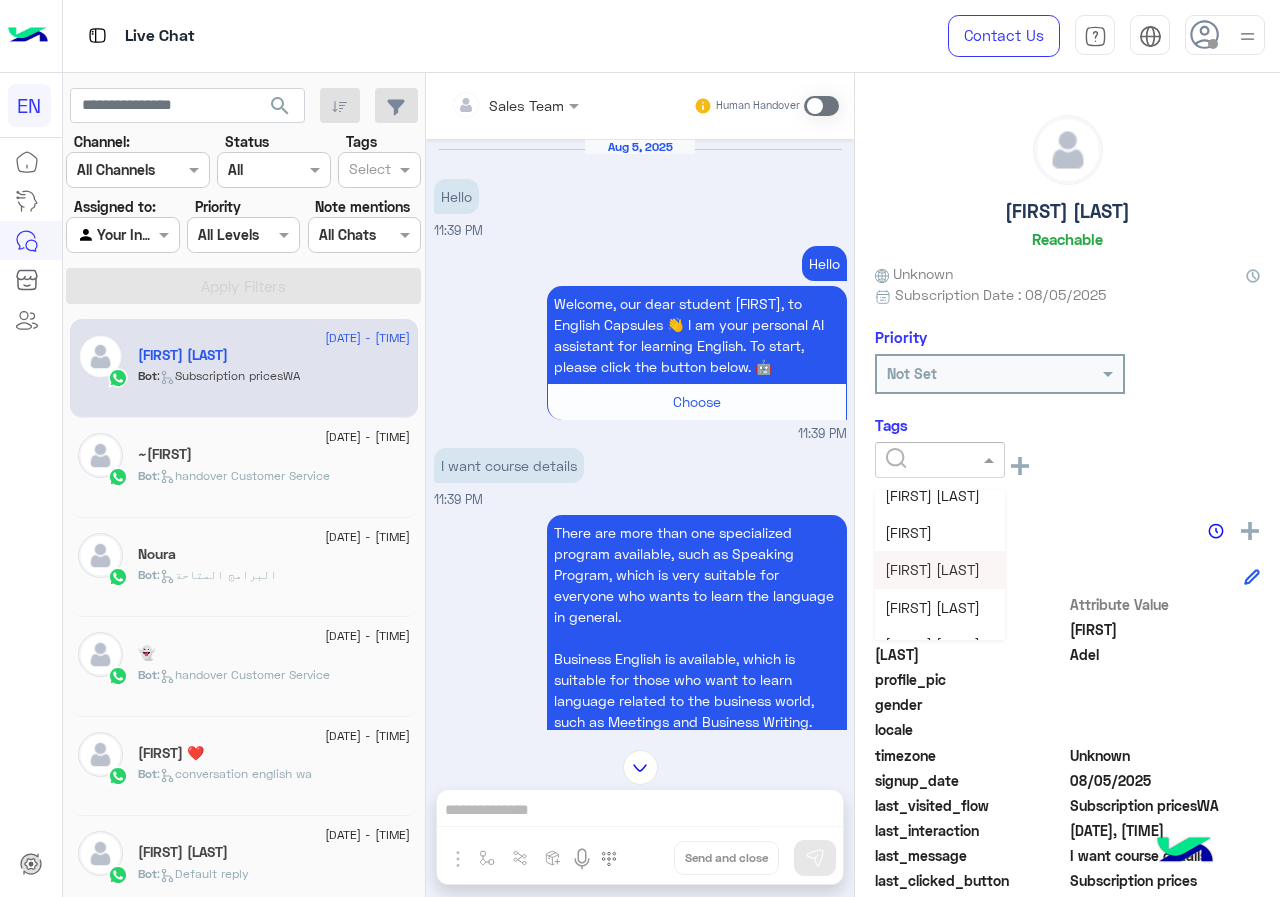 scroll, scrollTop: 261, scrollLeft: 0, axis: vertical 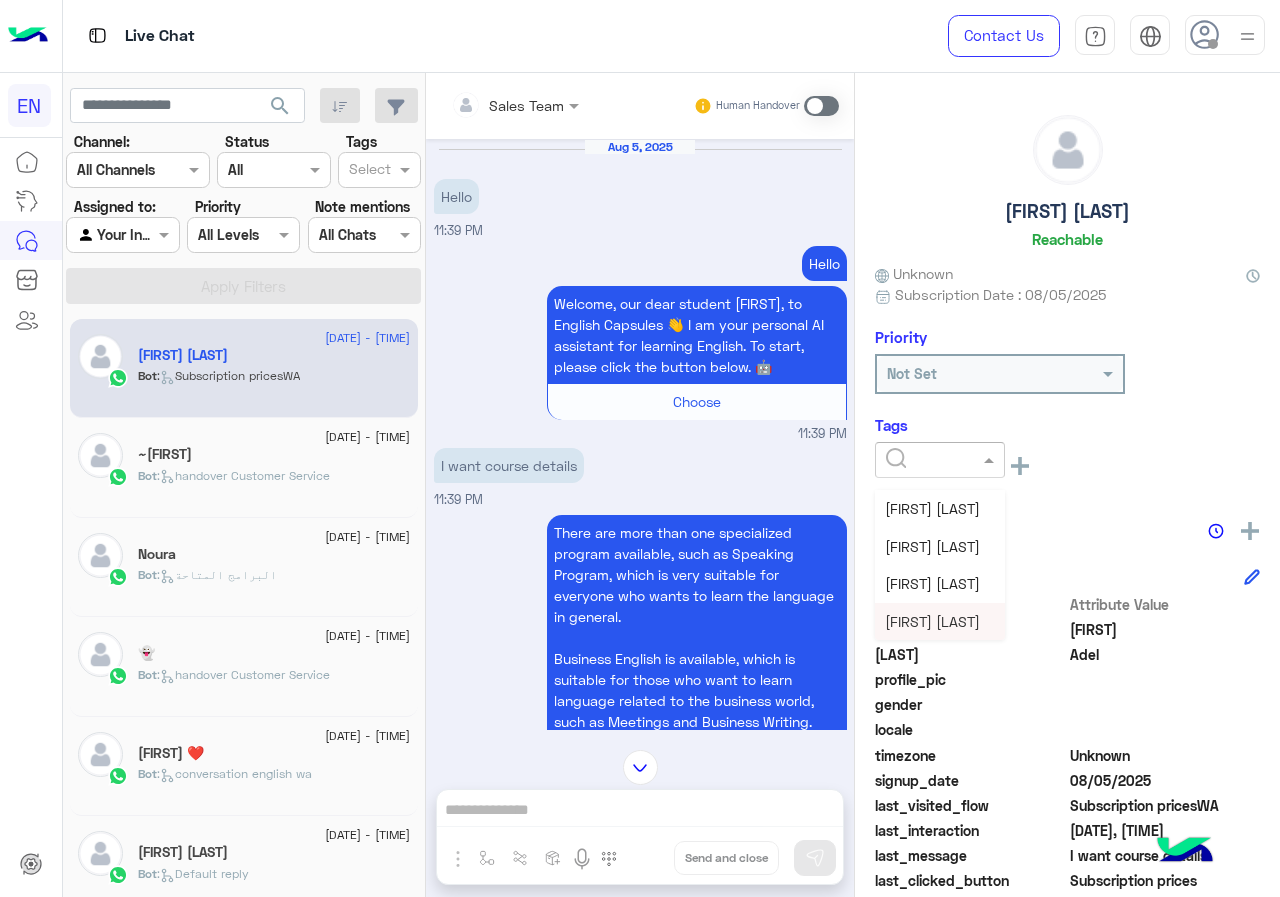 click on "[FIRST] [LAST]" at bounding box center (932, 621) 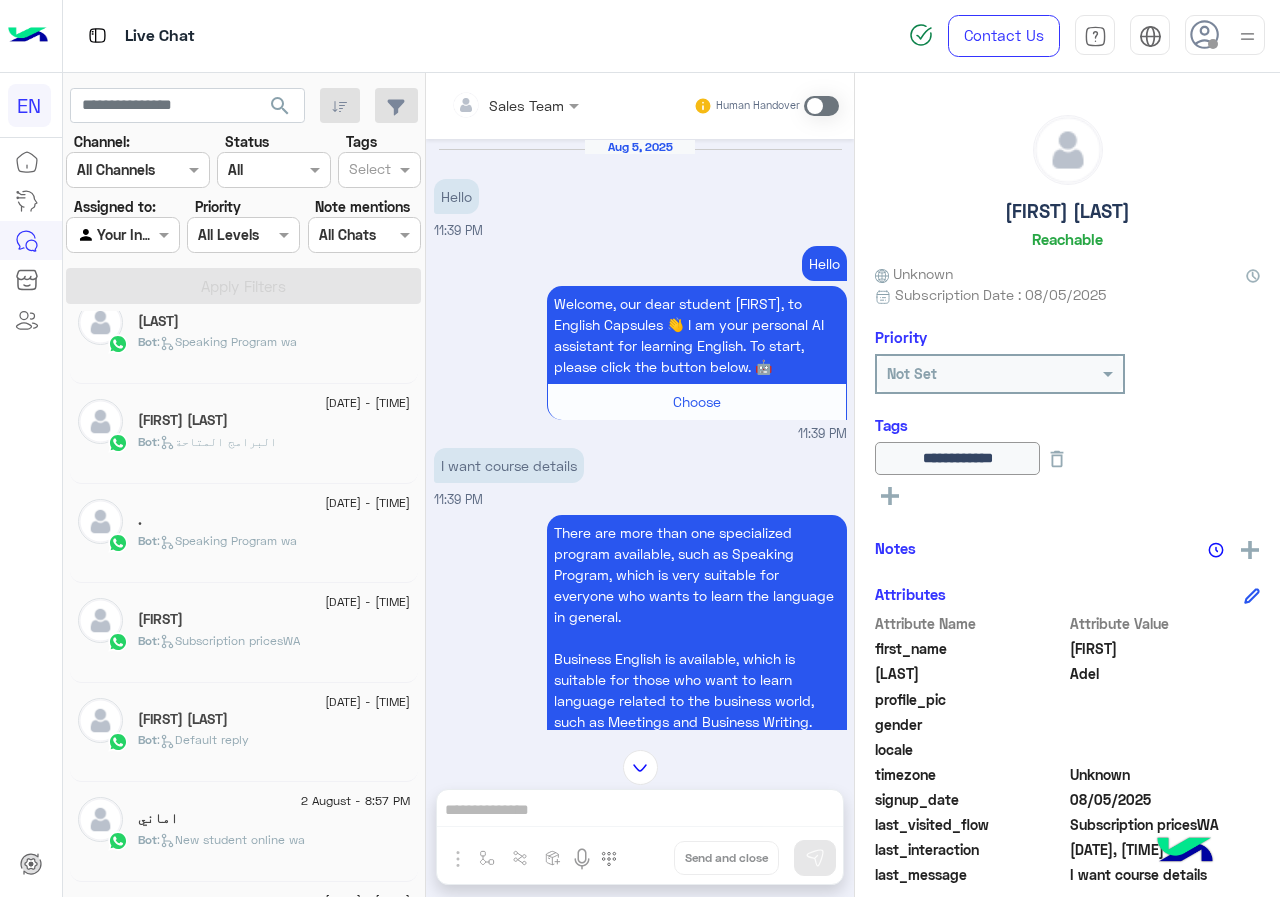 scroll, scrollTop: 700, scrollLeft: 0, axis: vertical 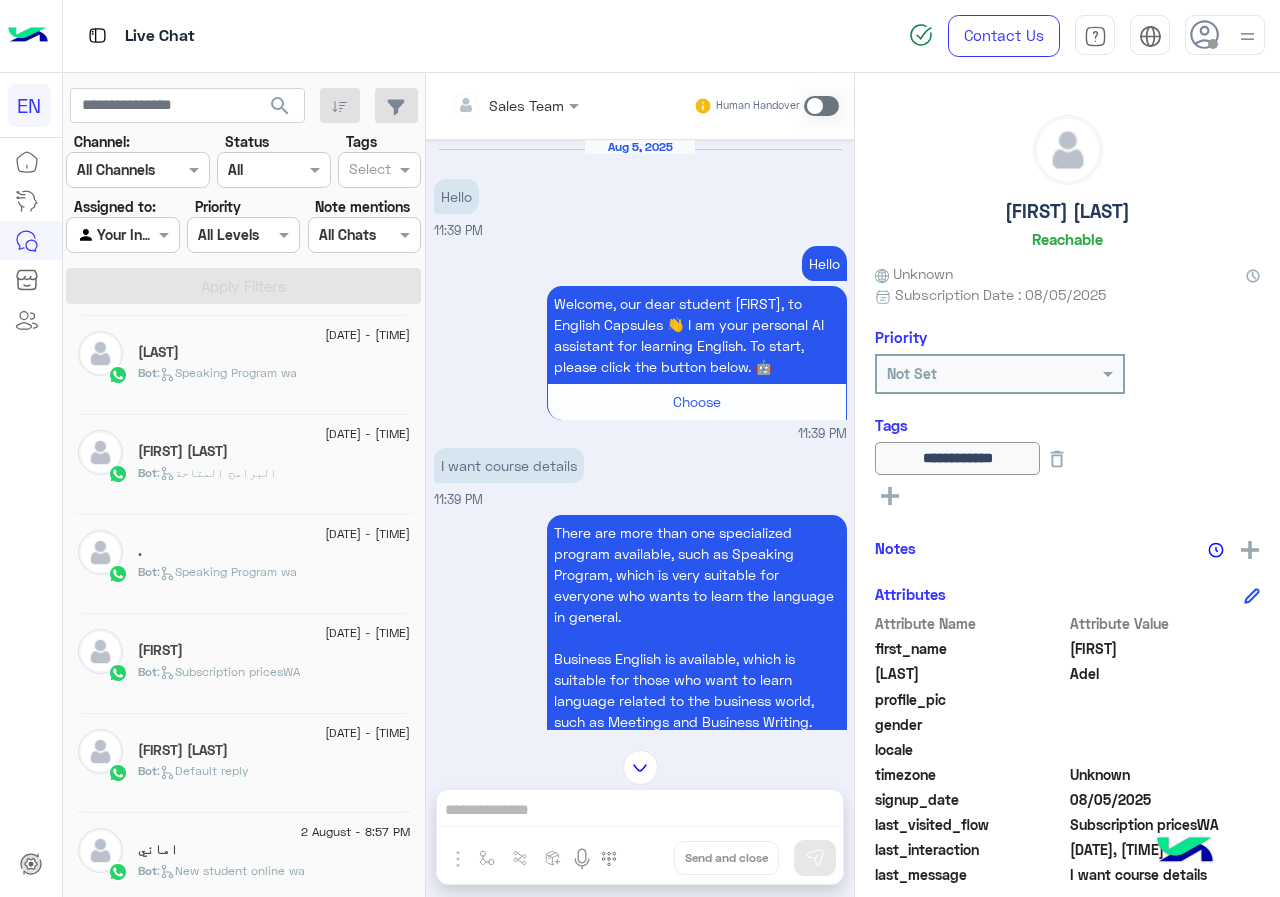 click on "Bot :   Speaking Program wa" 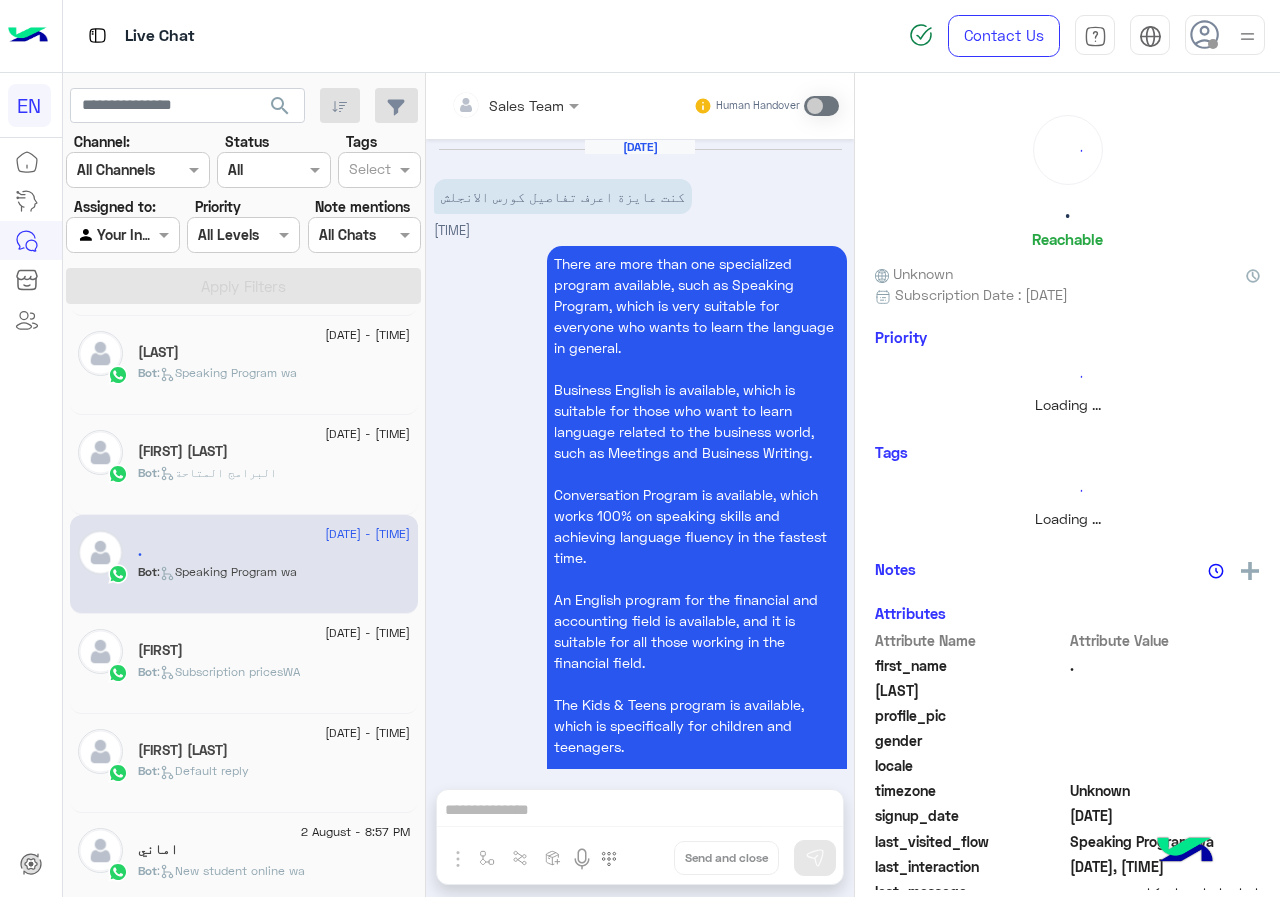 scroll, scrollTop: 1882, scrollLeft: 0, axis: vertical 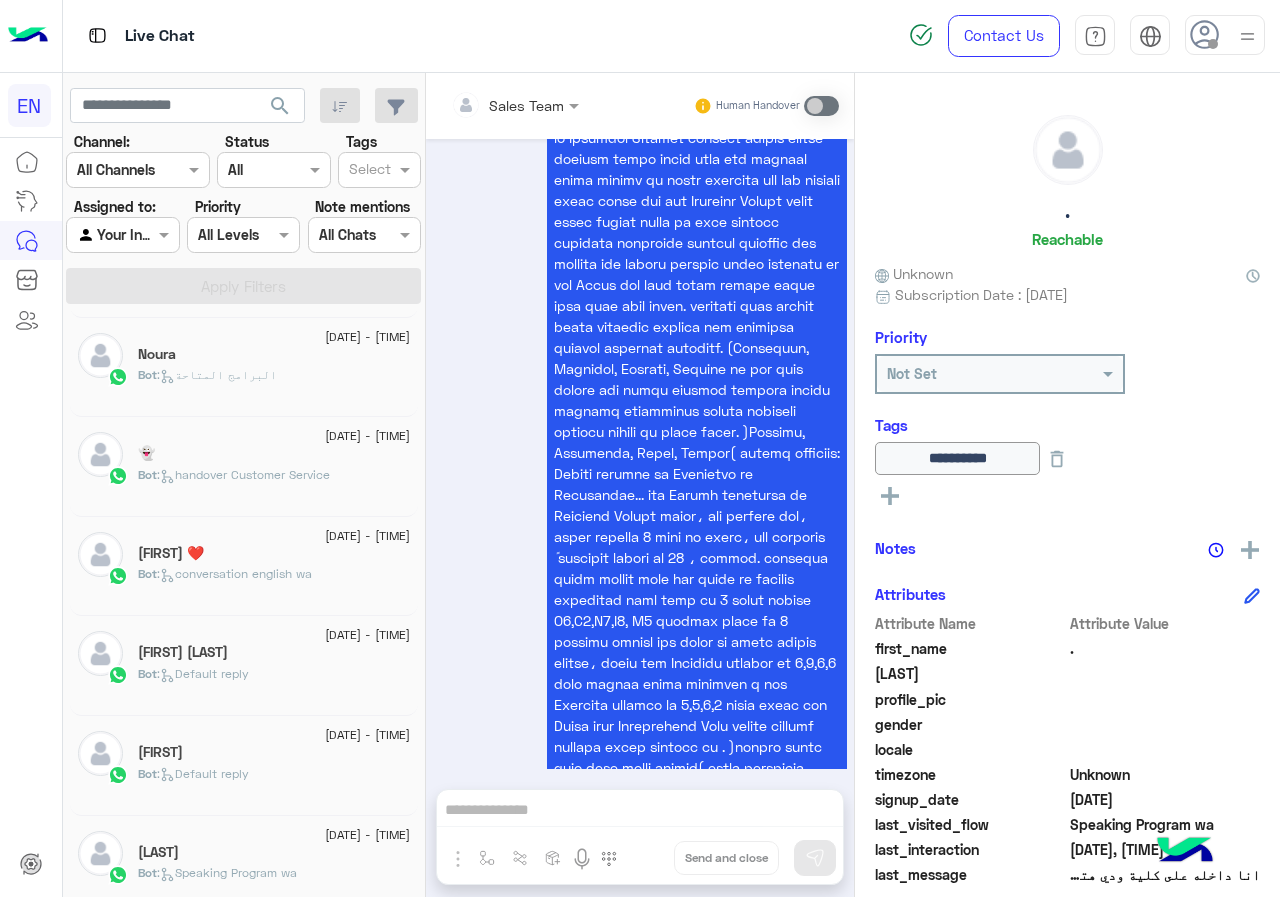 click at bounding box center (122, 234) 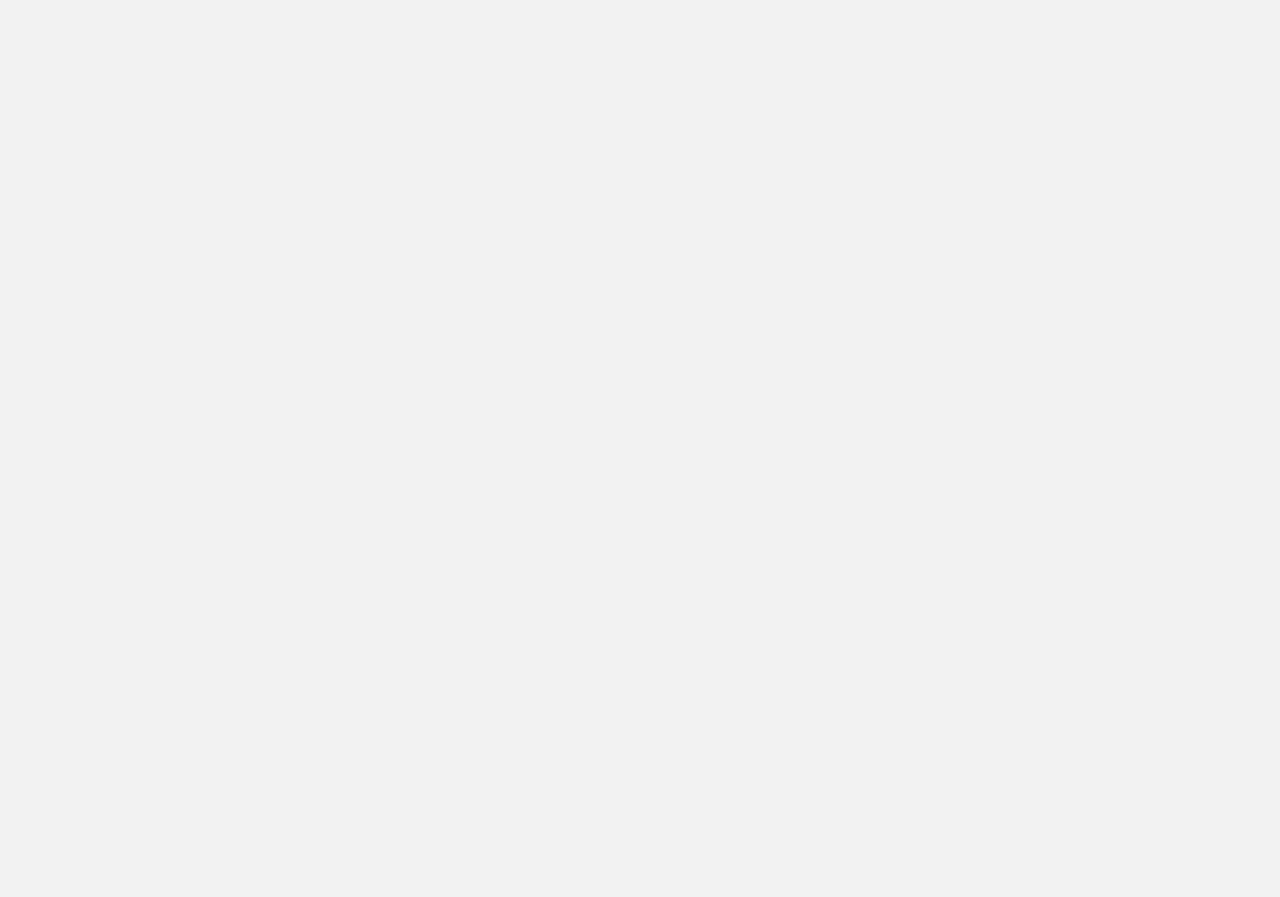 scroll, scrollTop: 0, scrollLeft: 0, axis: both 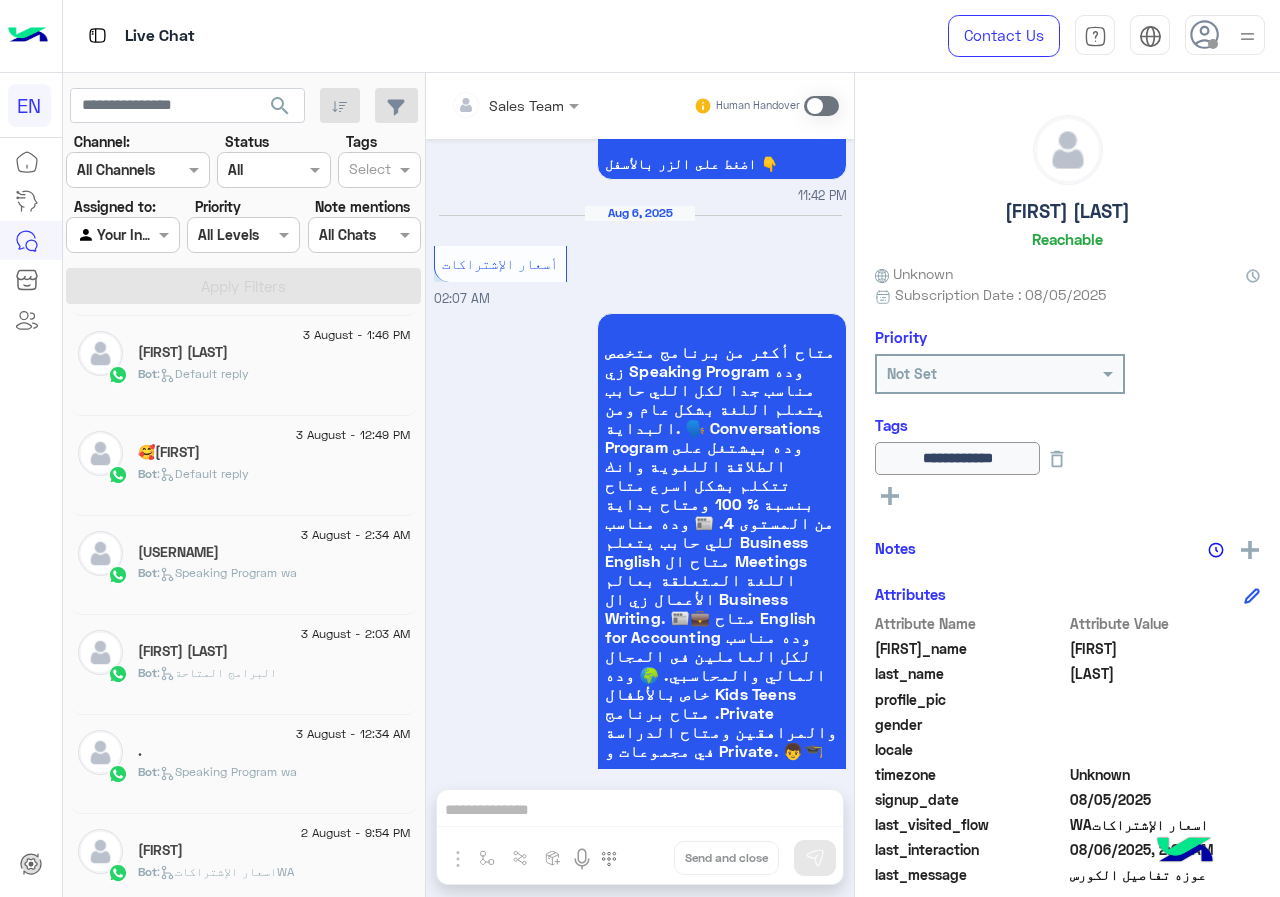click on "Bot :   البرامج المتاحة" 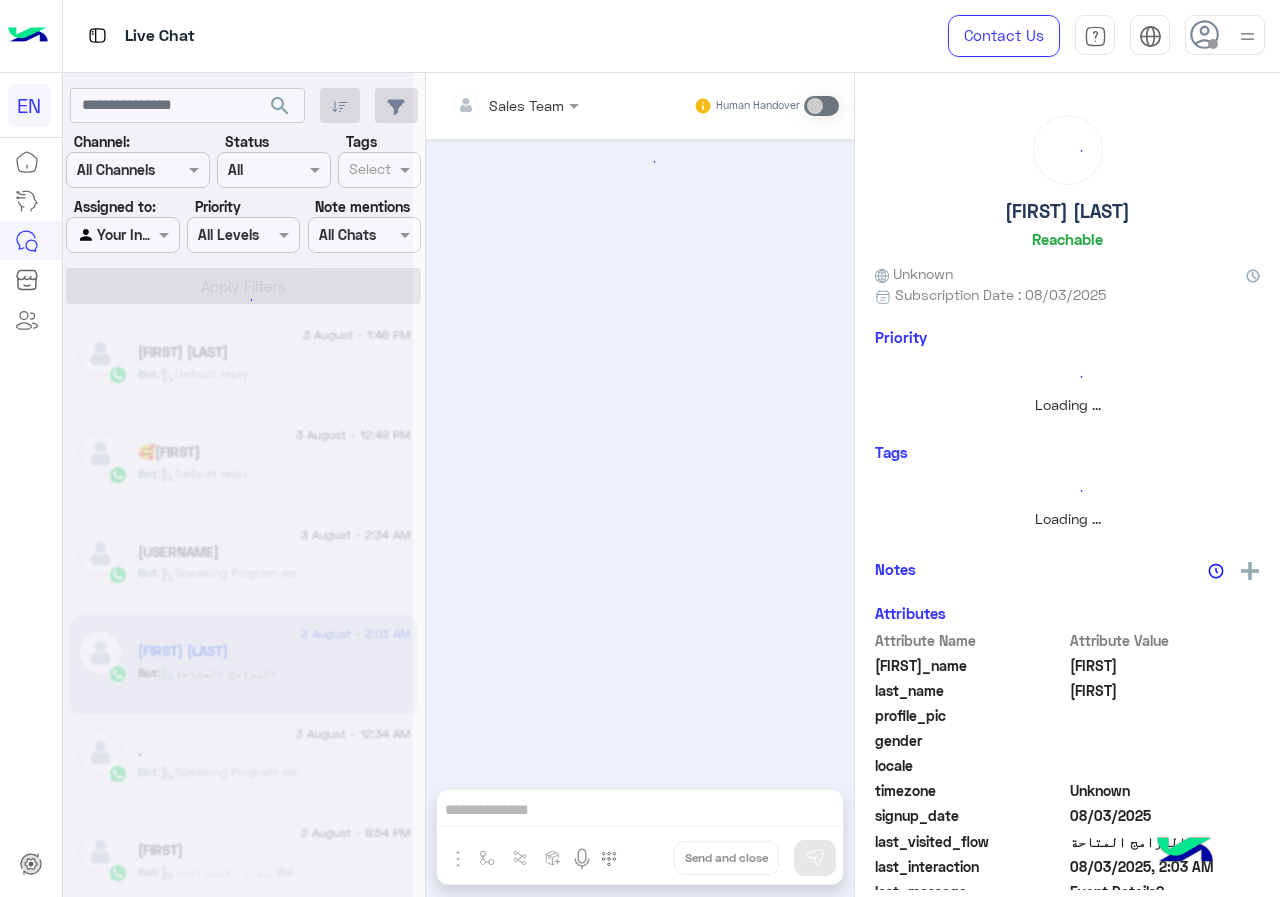 scroll, scrollTop: 0, scrollLeft: 0, axis: both 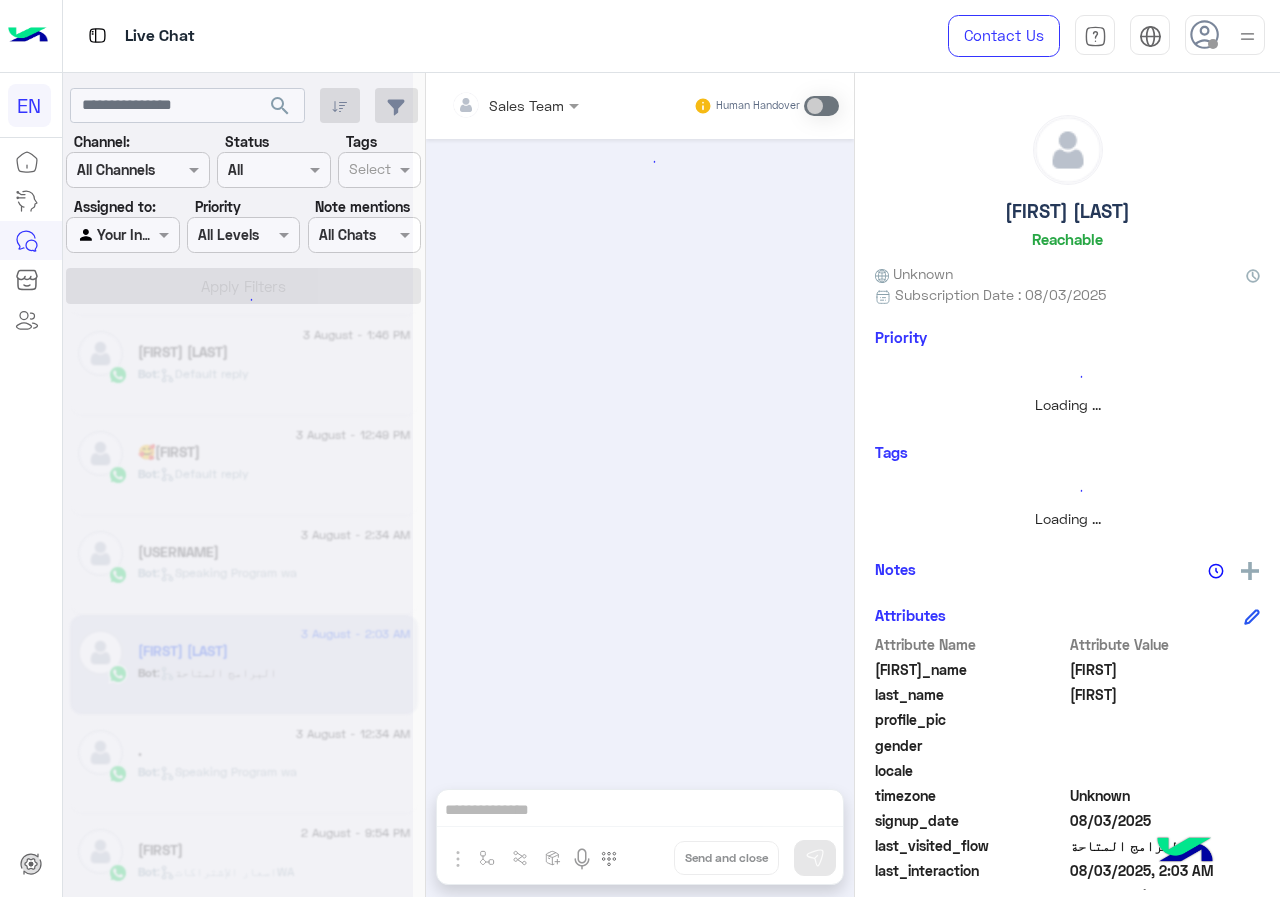 click 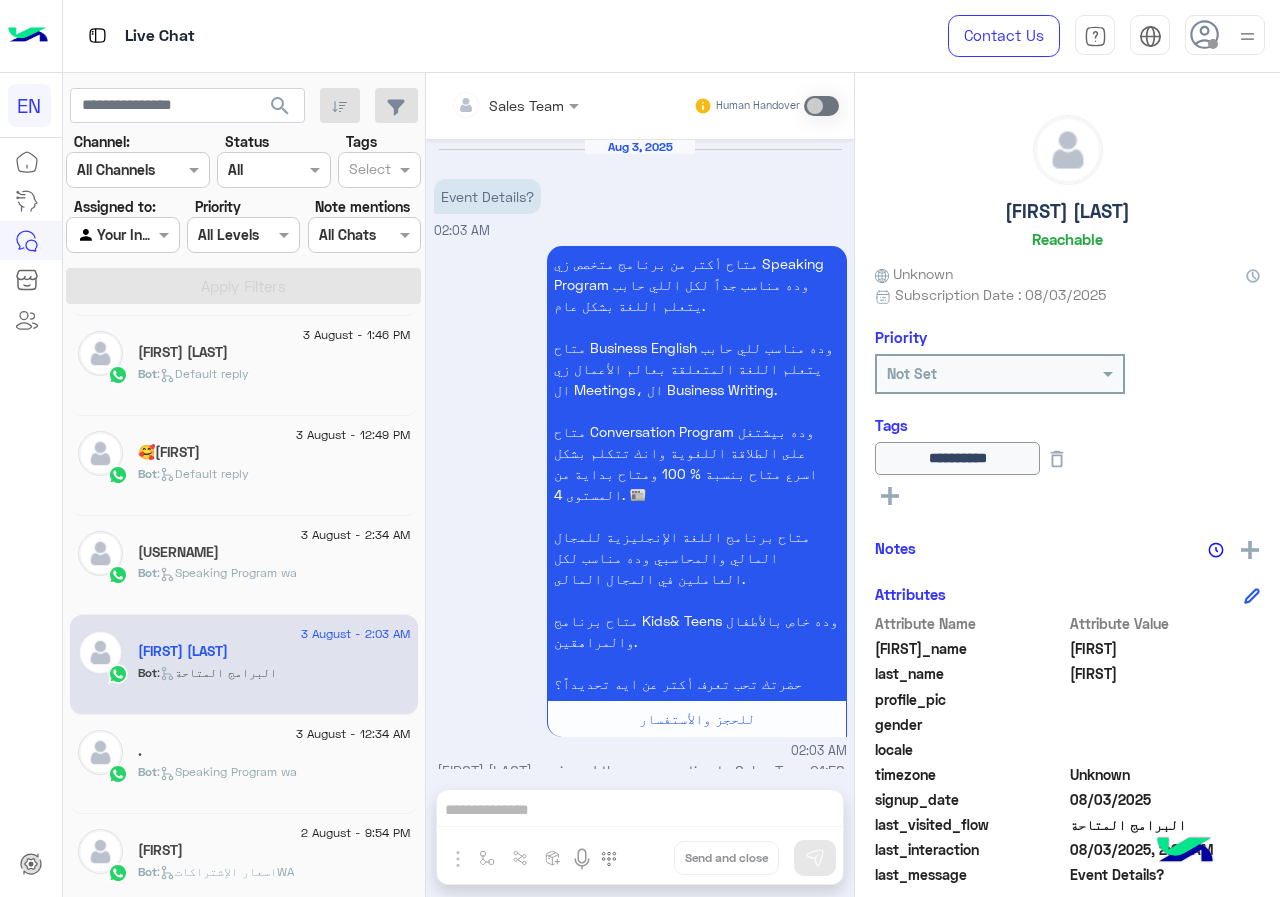 scroll, scrollTop: 29, scrollLeft: 0, axis: vertical 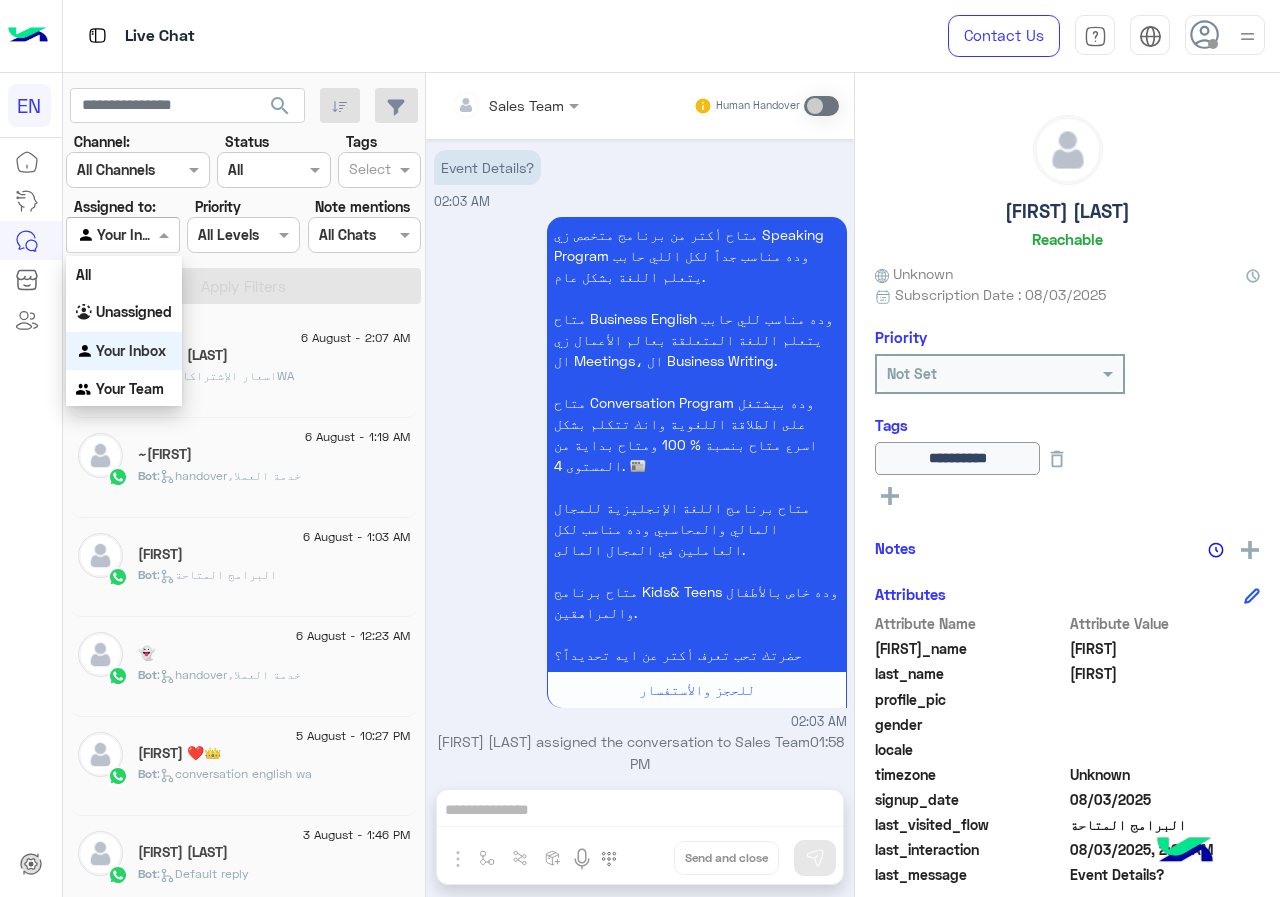 click at bounding box center [122, 234] 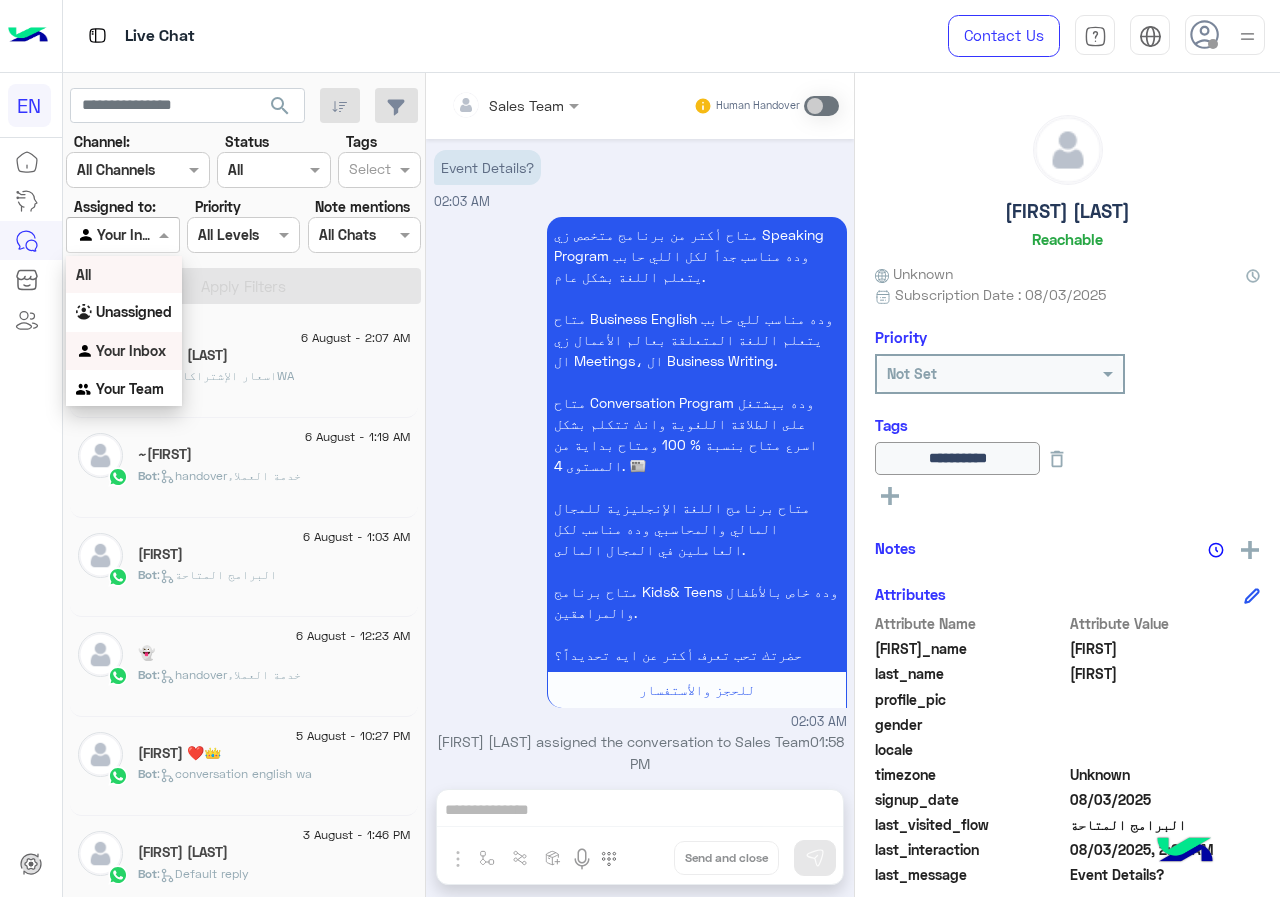 click on "All" at bounding box center (124, 274) 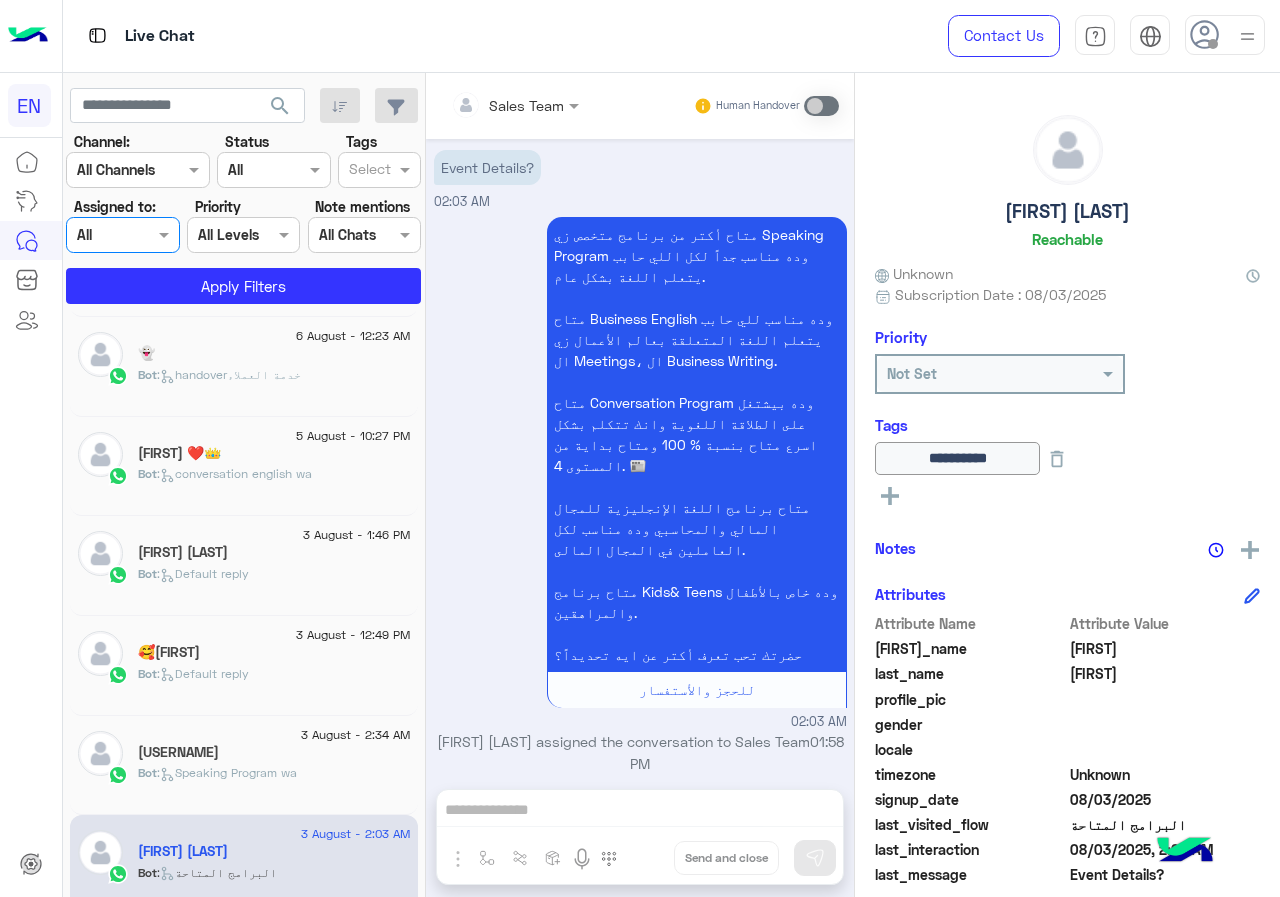 scroll, scrollTop: 0, scrollLeft: 0, axis: both 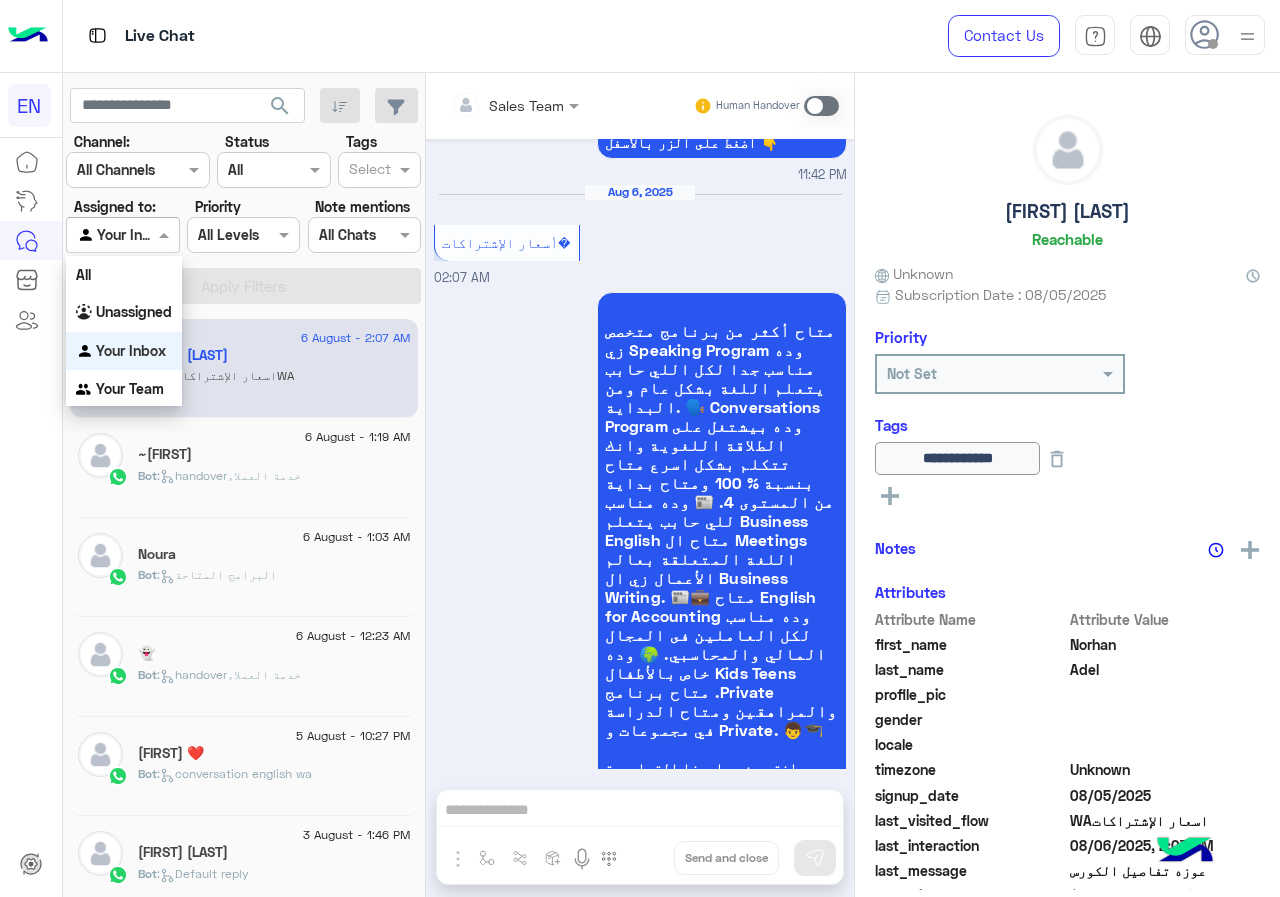 click at bounding box center [166, 234] 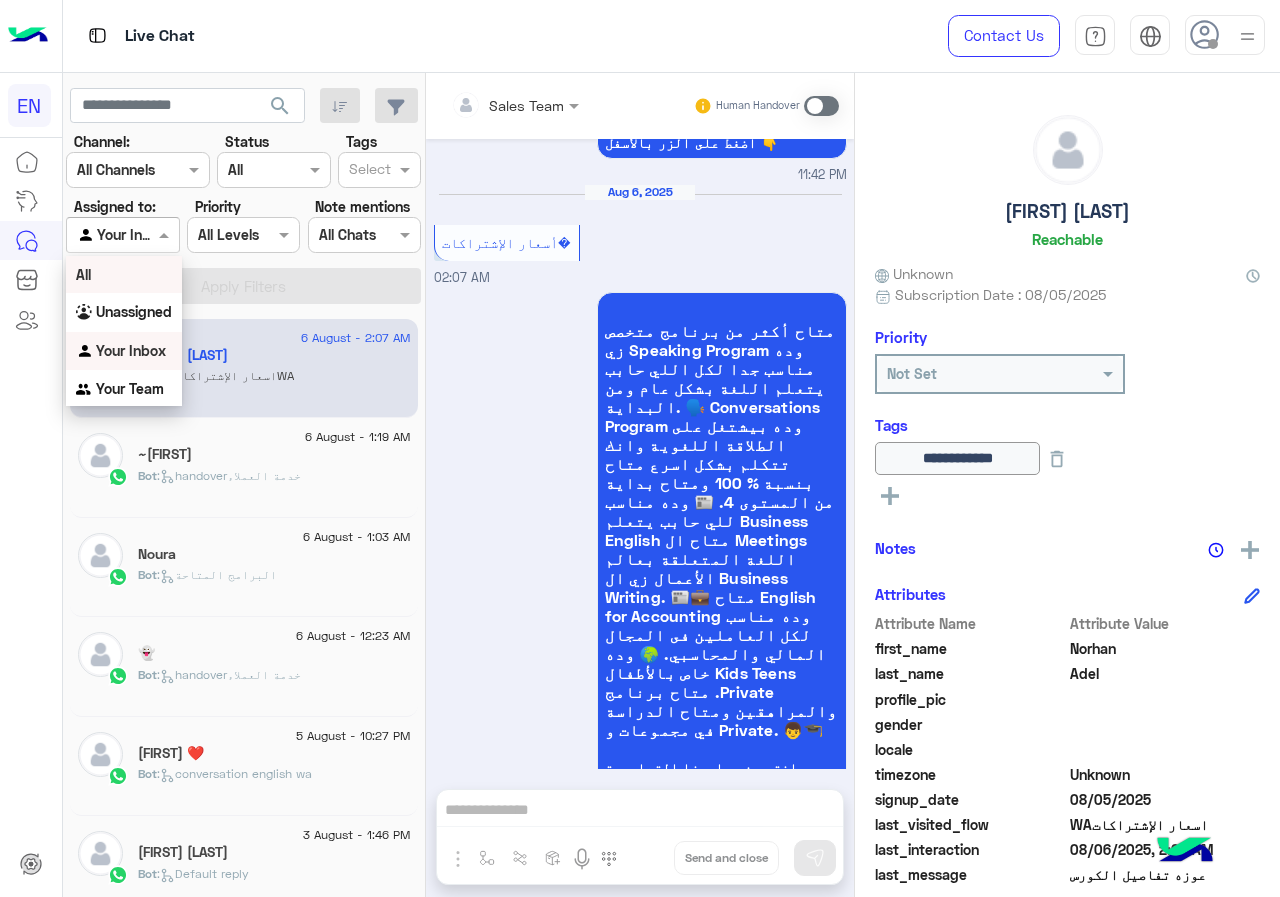 click on "All" at bounding box center (124, 274) 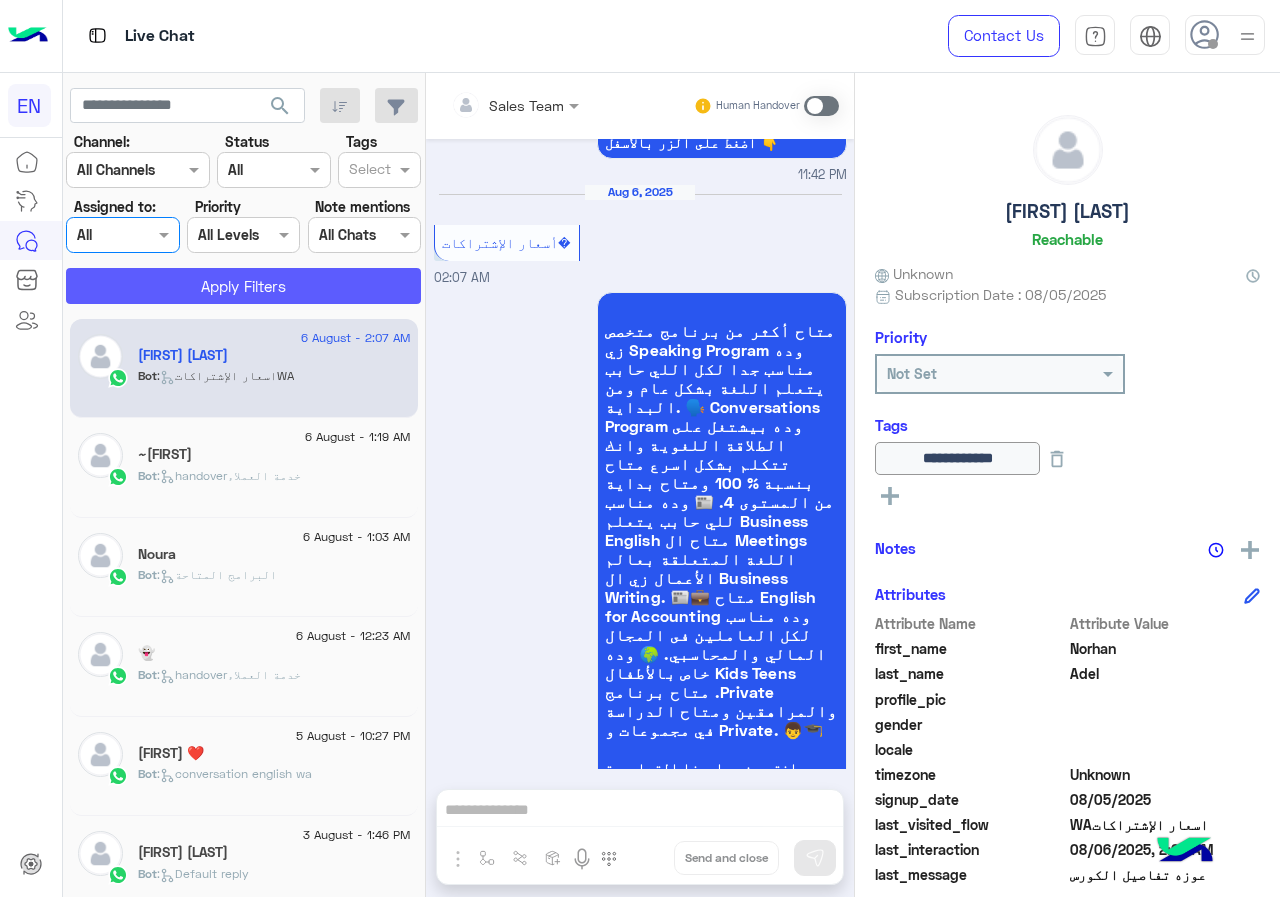 click on "Apply Filters" 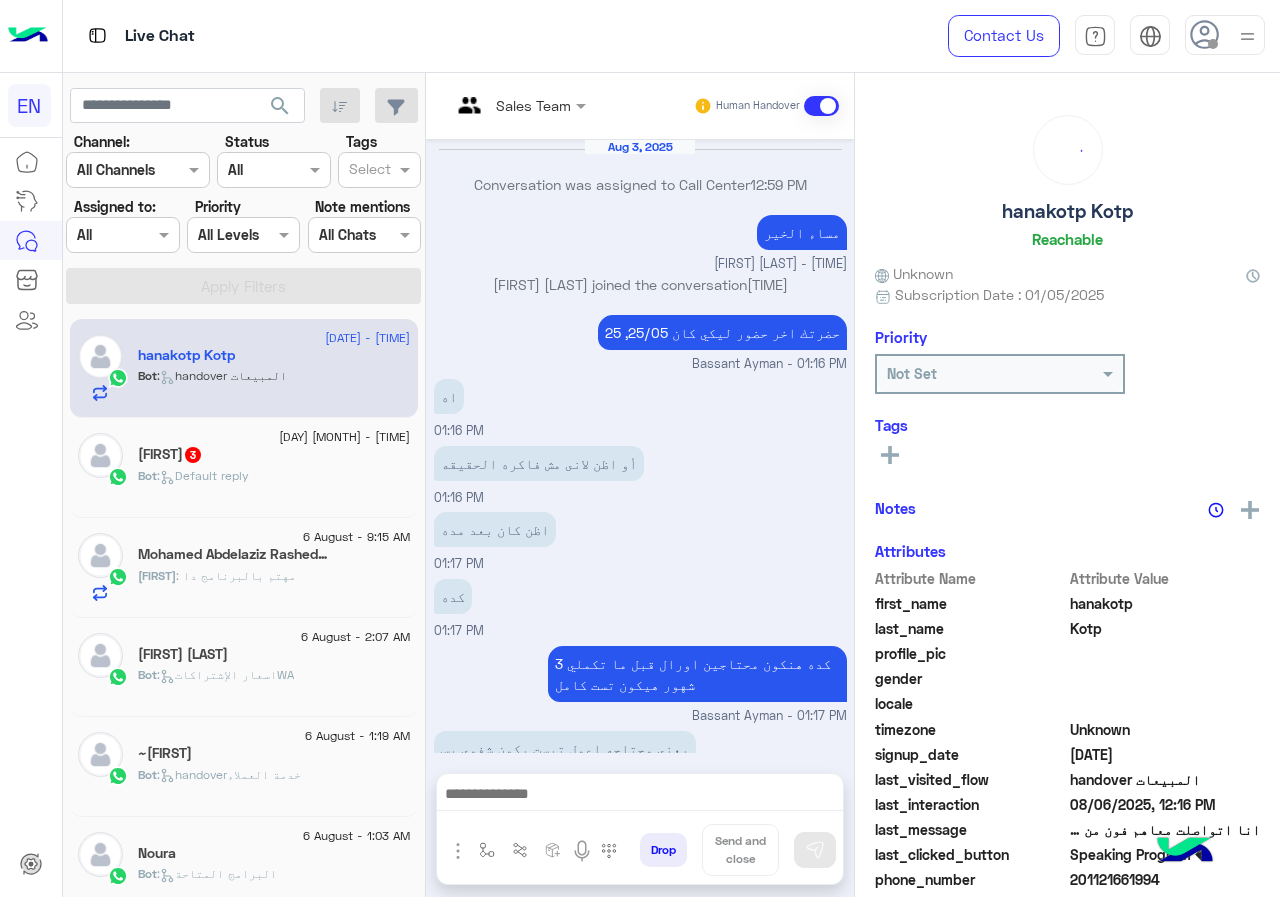 scroll, scrollTop: 874, scrollLeft: 0, axis: vertical 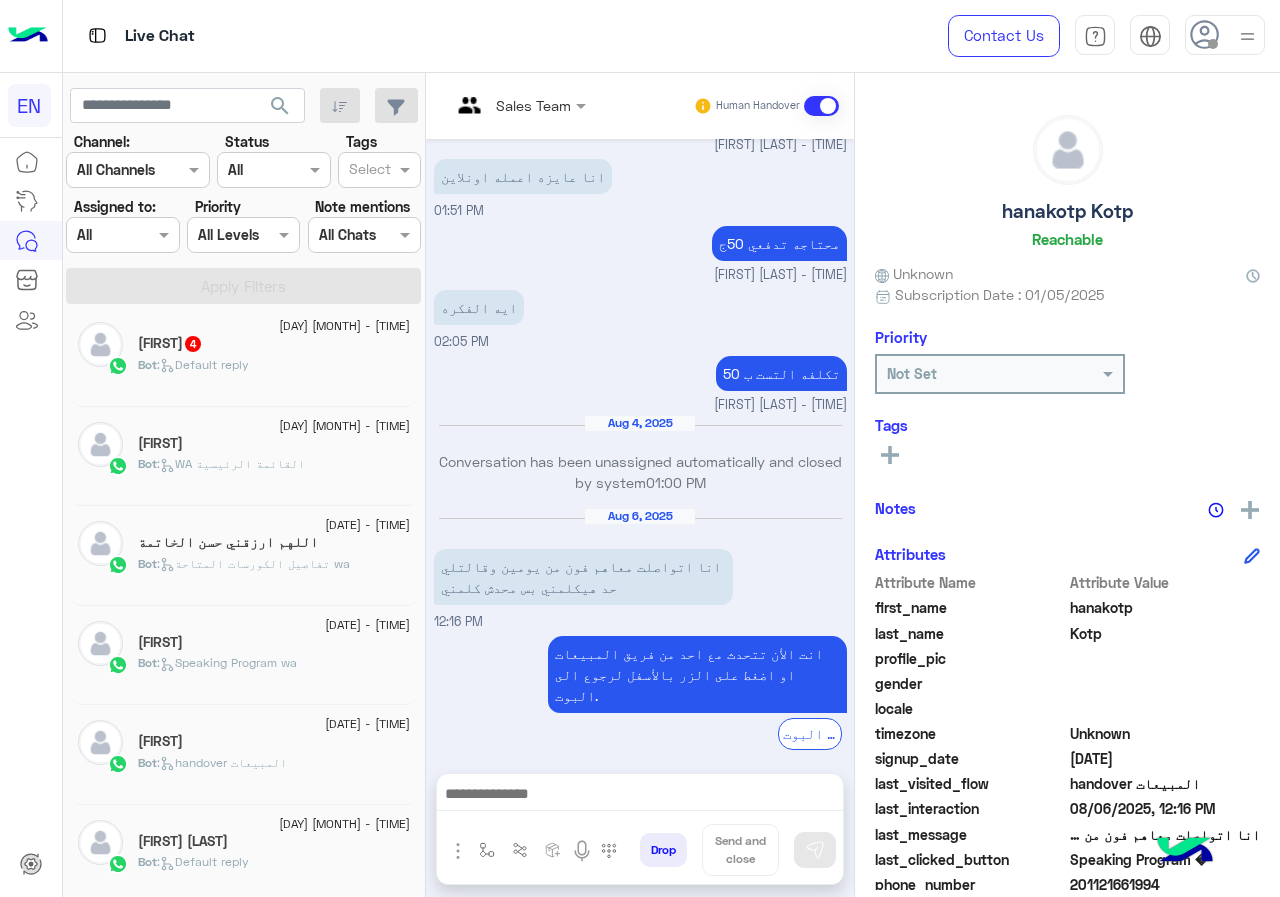 click on "[FIRST] [LAST]" 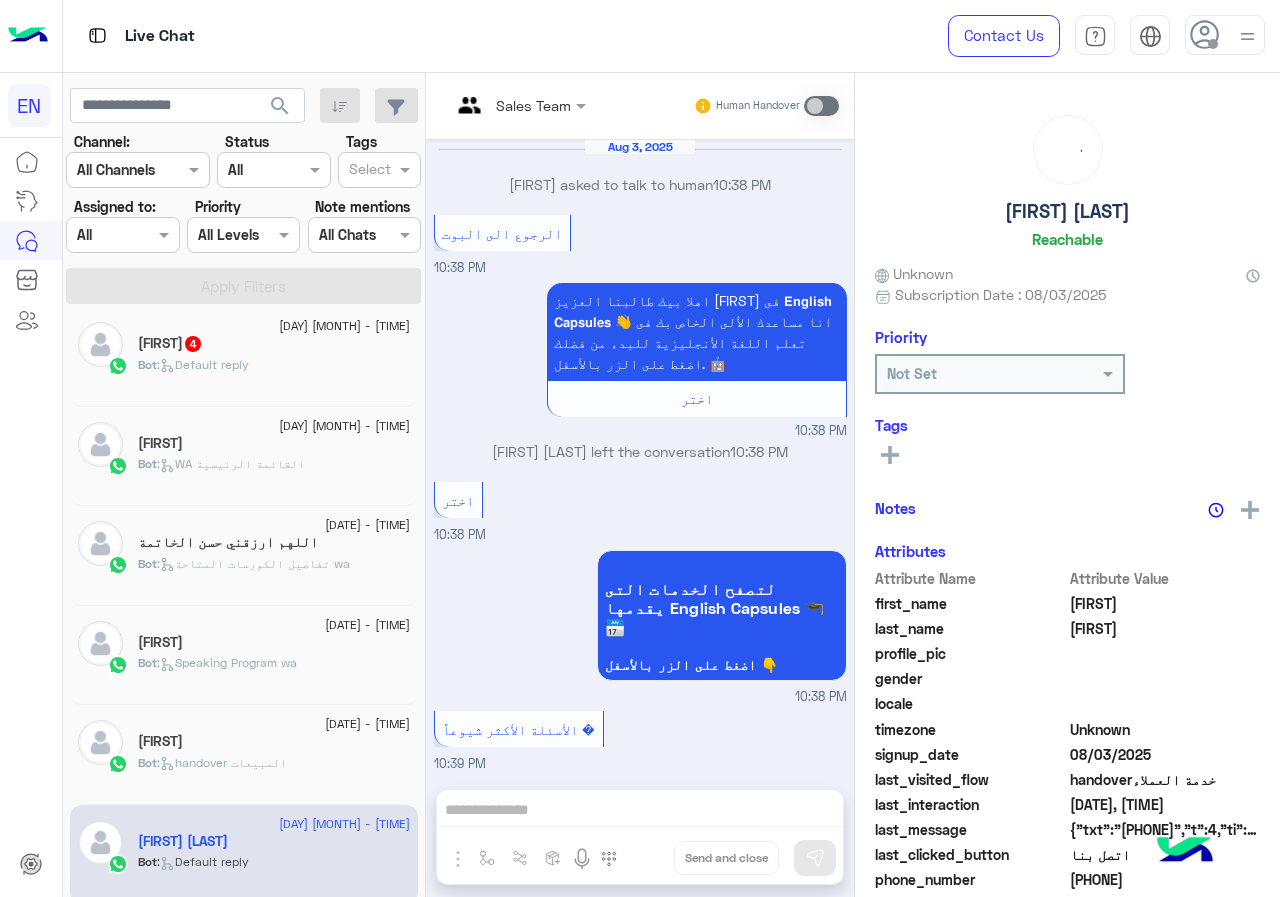 scroll, scrollTop: 1674, scrollLeft: 0, axis: vertical 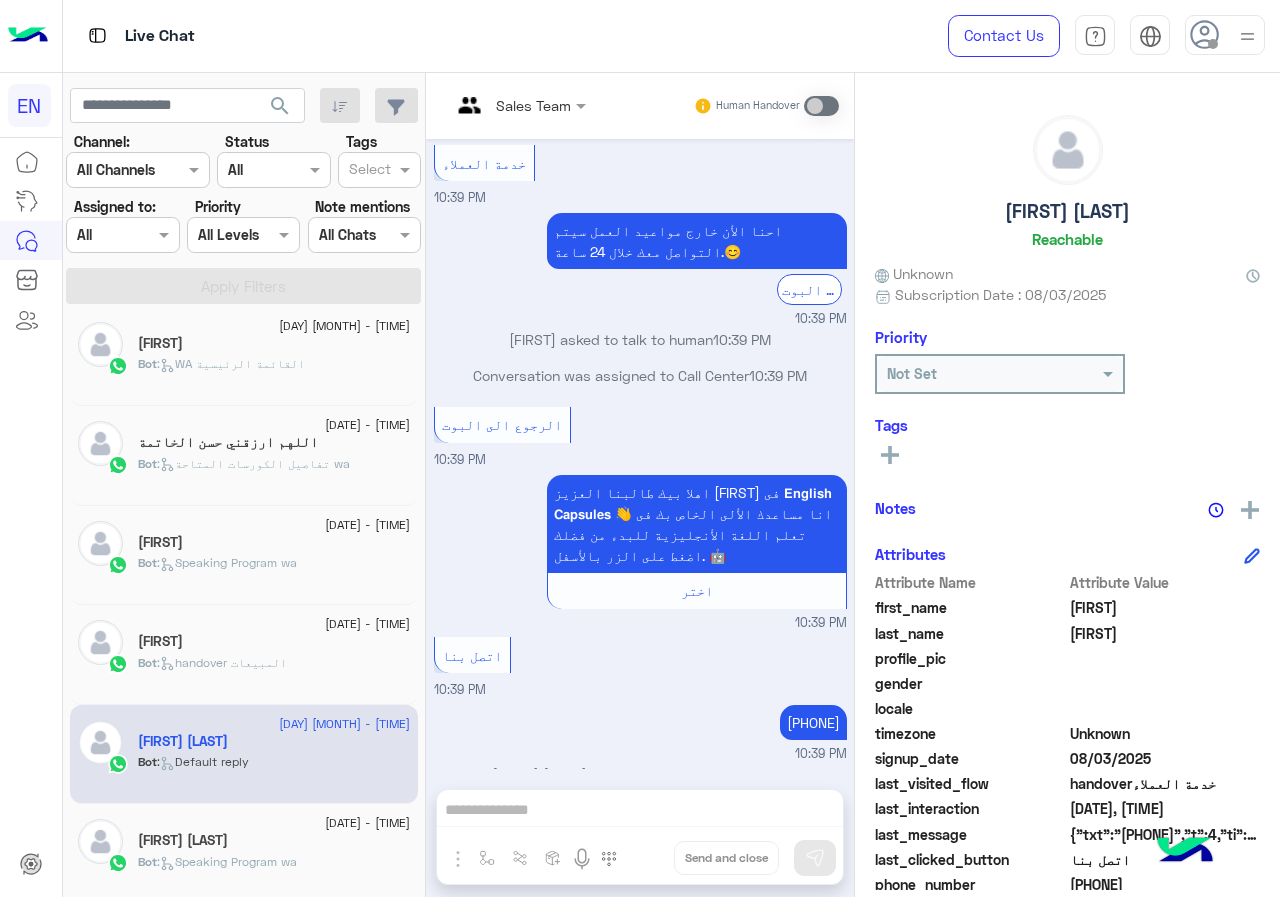 click on "[FIRST] [LAST]" 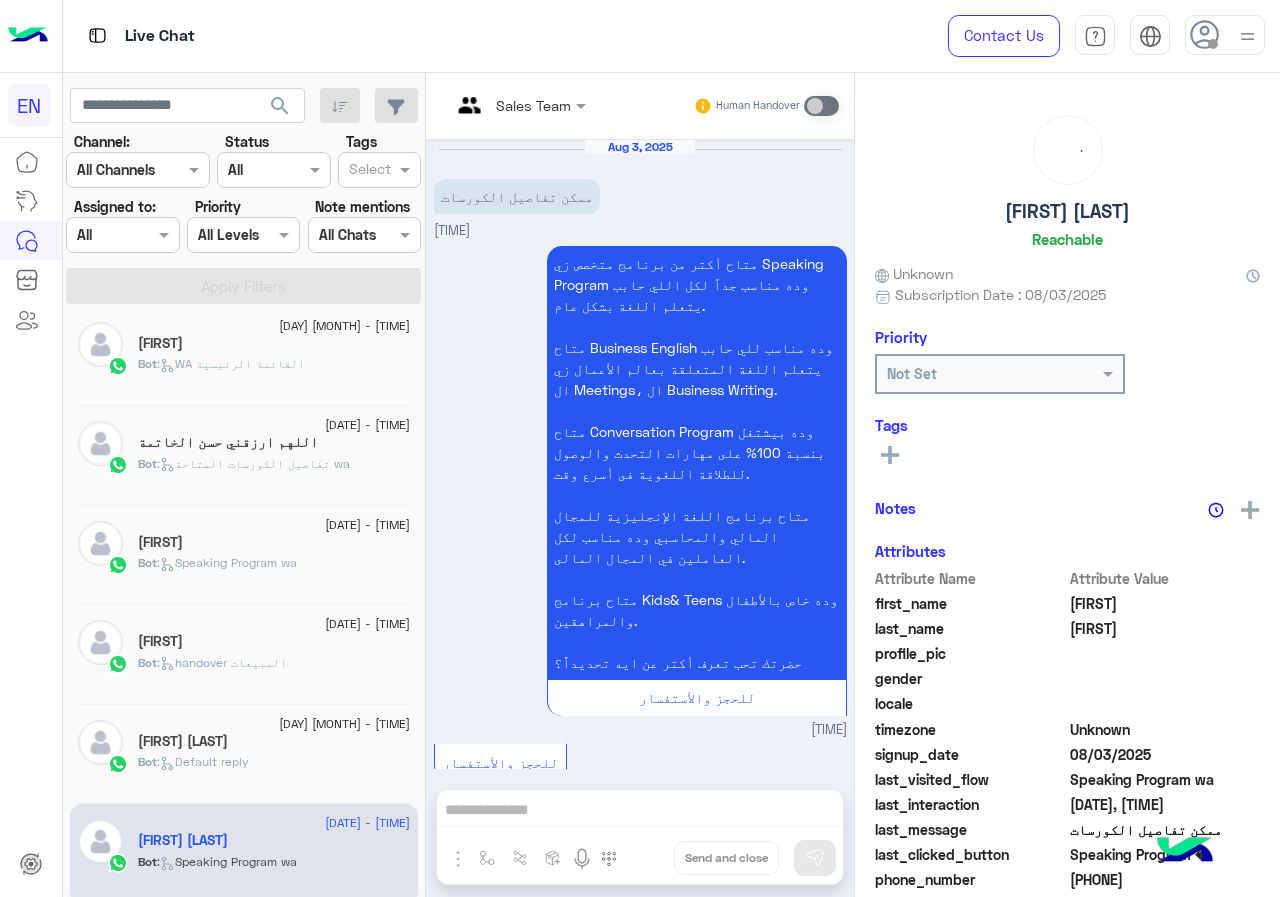 scroll, scrollTop: 1213, scrollLeft: 0, axis: vertical 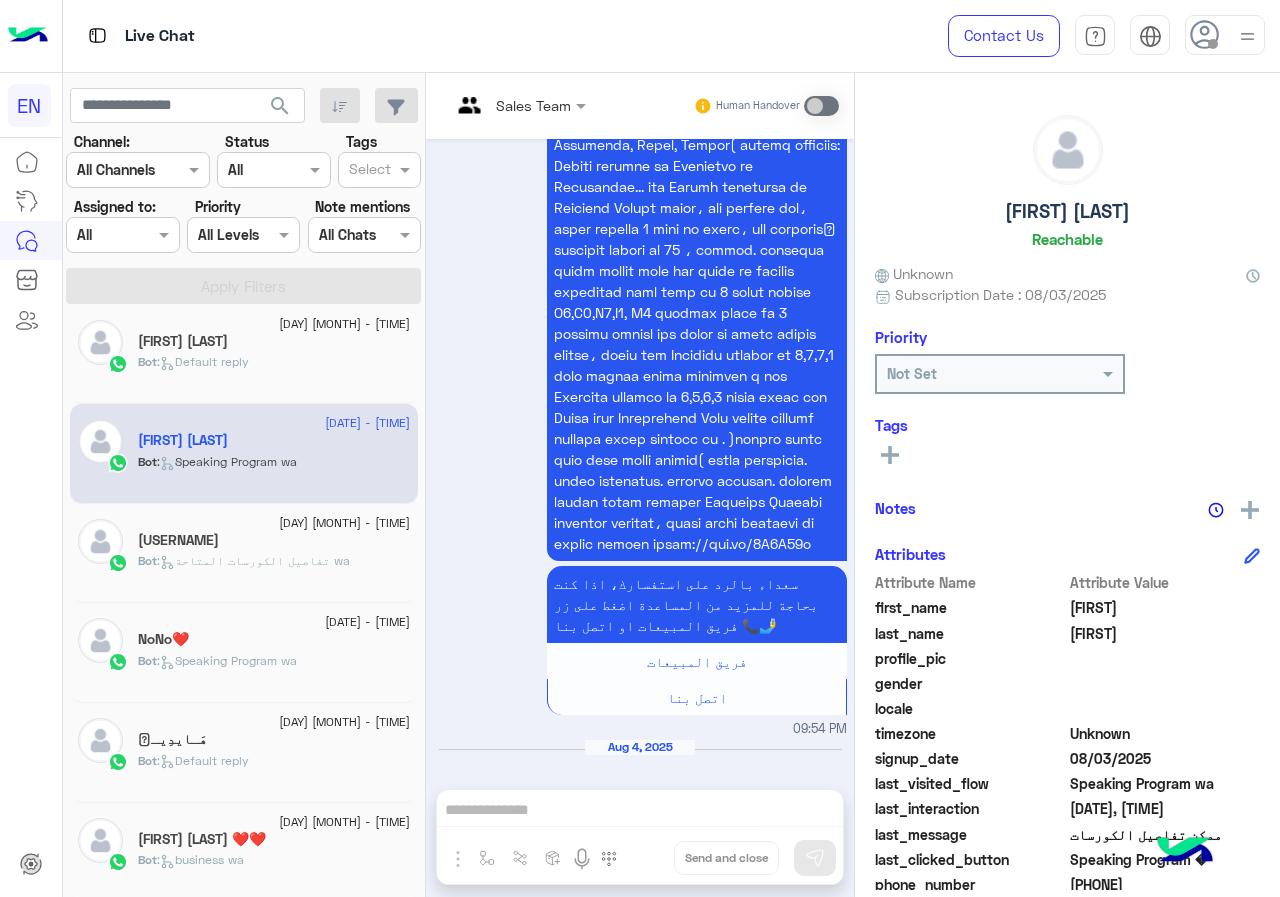 click on ":   Default reply" 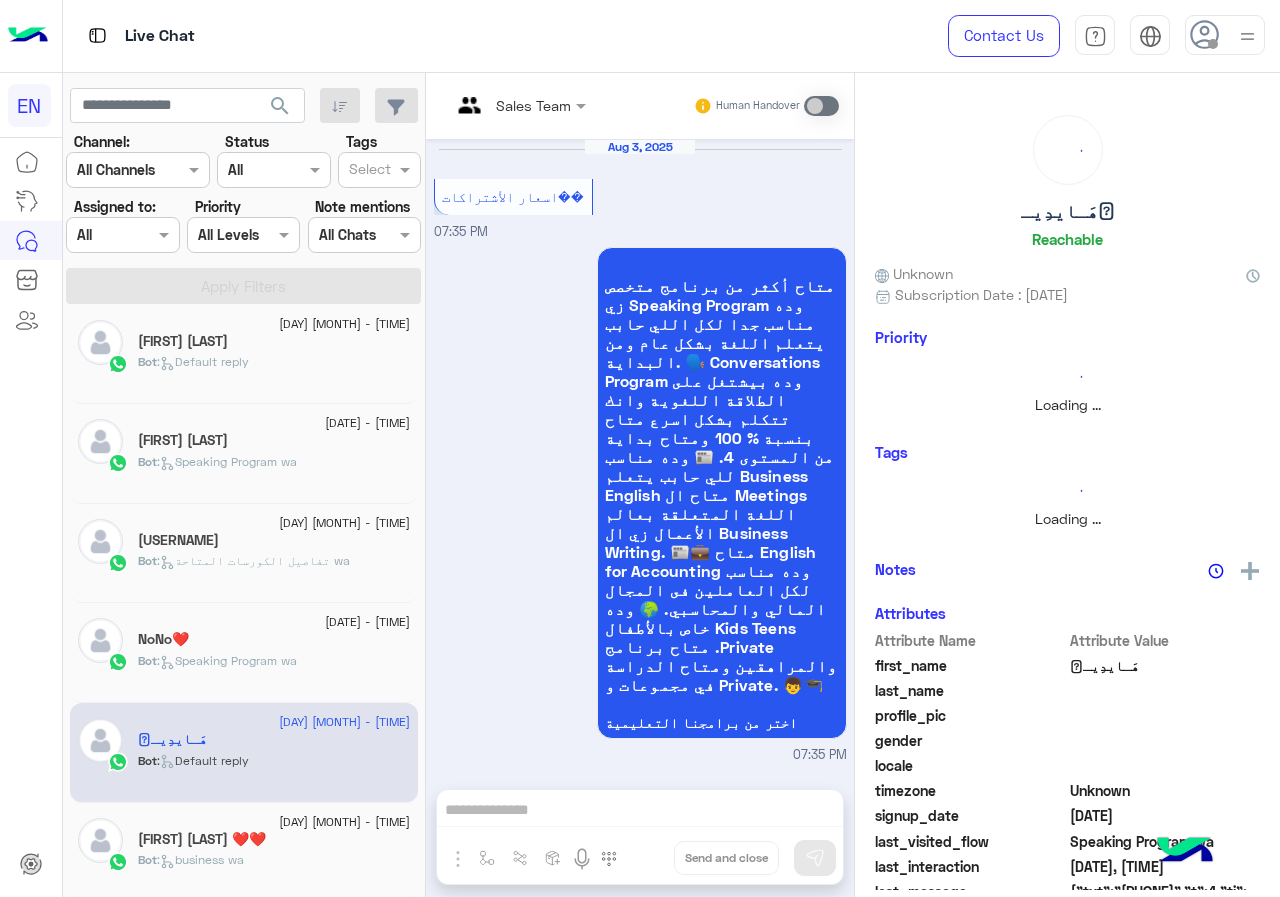 scroll, scrollTop: 3367, scrollLeft: 0, axis: vertical 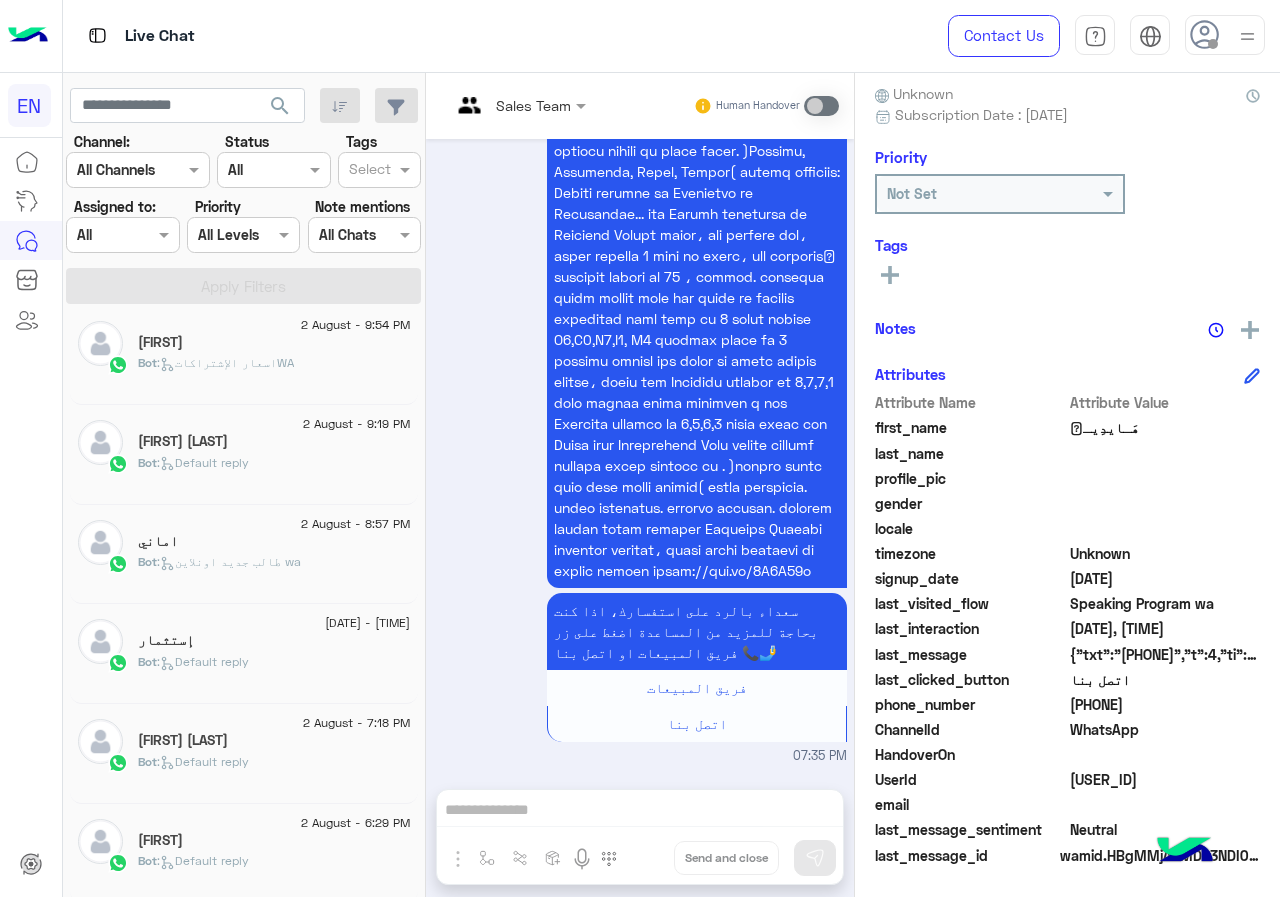 click on "Bot :   طالب جديد اونلاين wa" 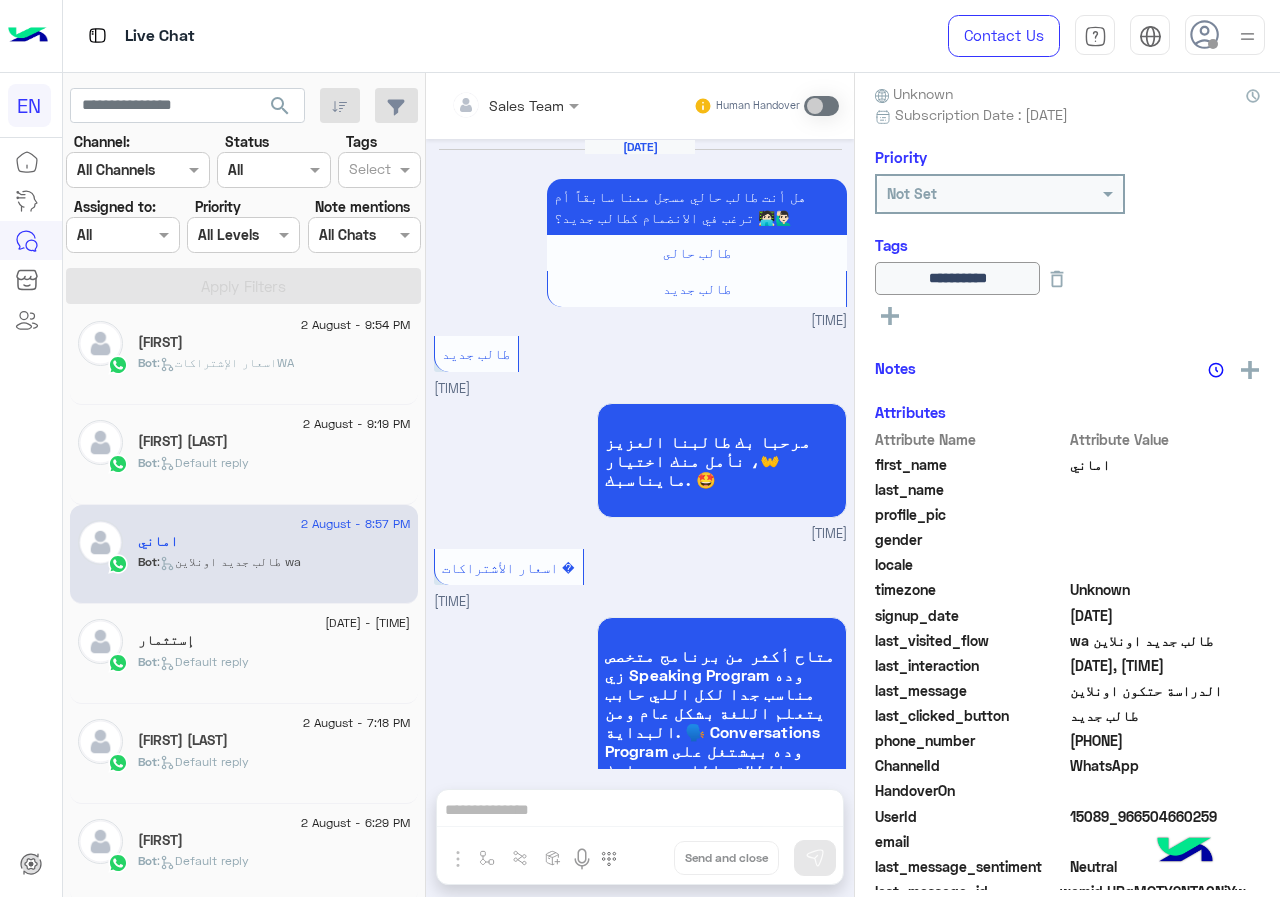 scroll, scrollTop: 1646, scrollLeft: 0, axis: vertical 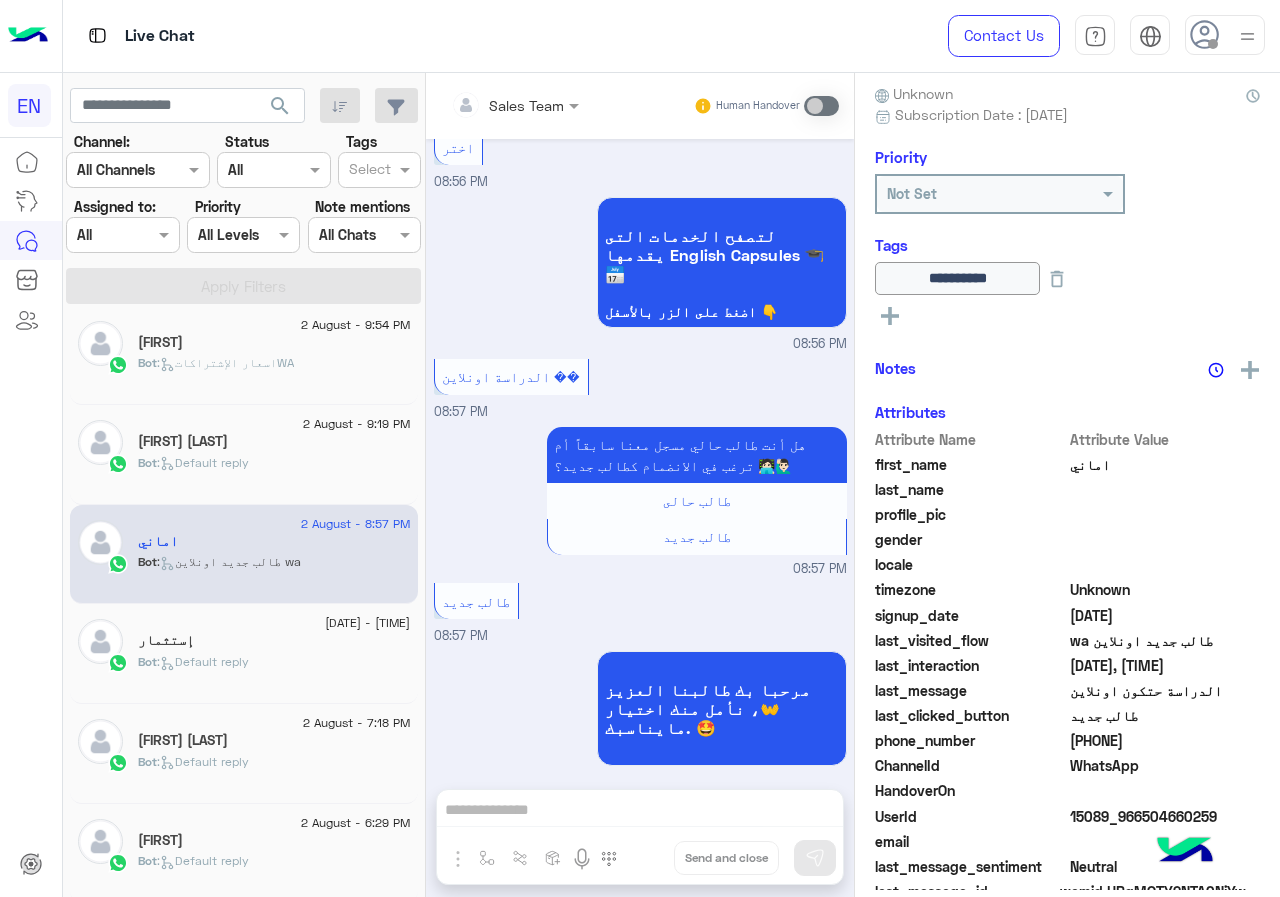 click on "Bot :   Default reply" 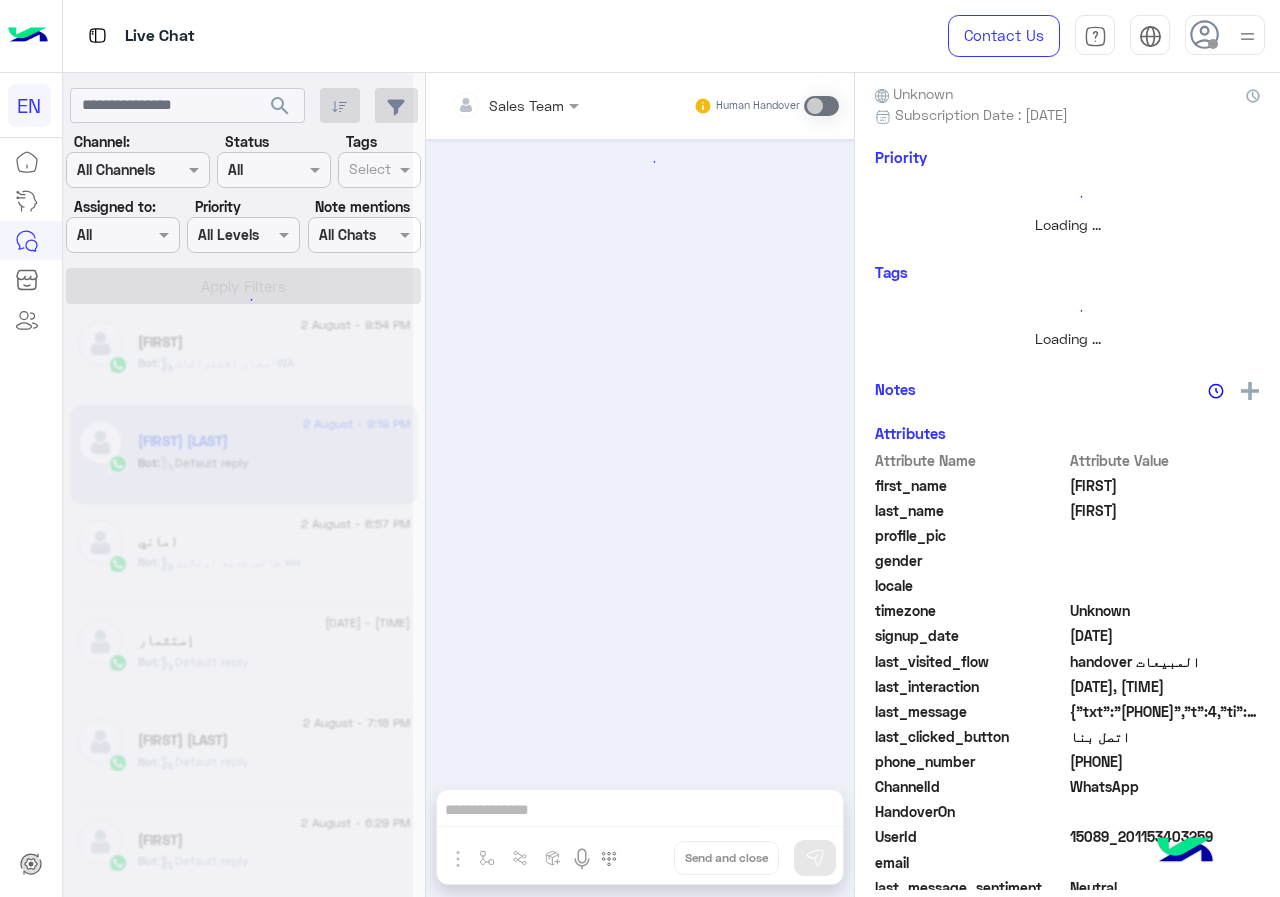 scroll, scrollTop: 0, scrollLeft: 0, axis: both 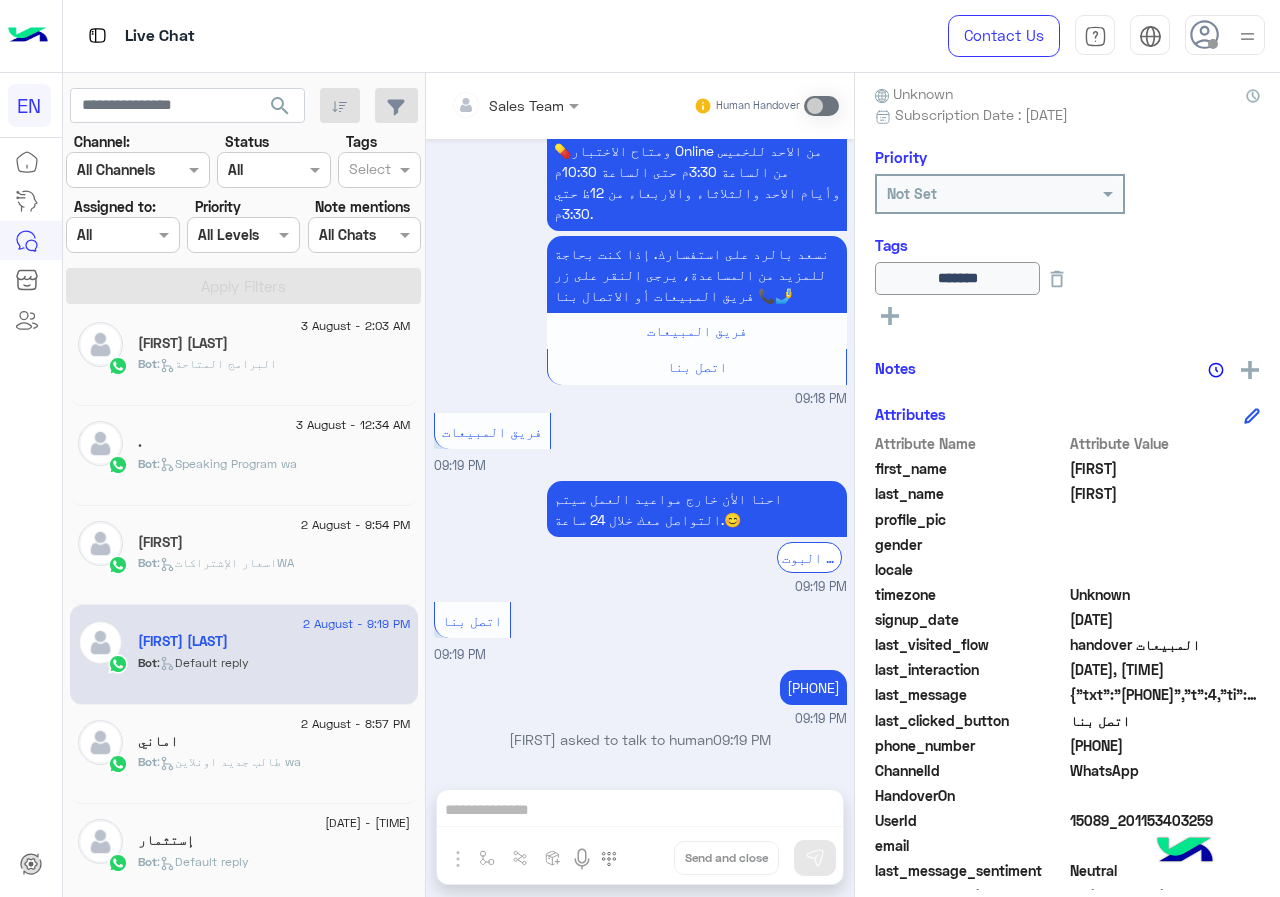 click on ":   اسعار الإشتراكاتWA" 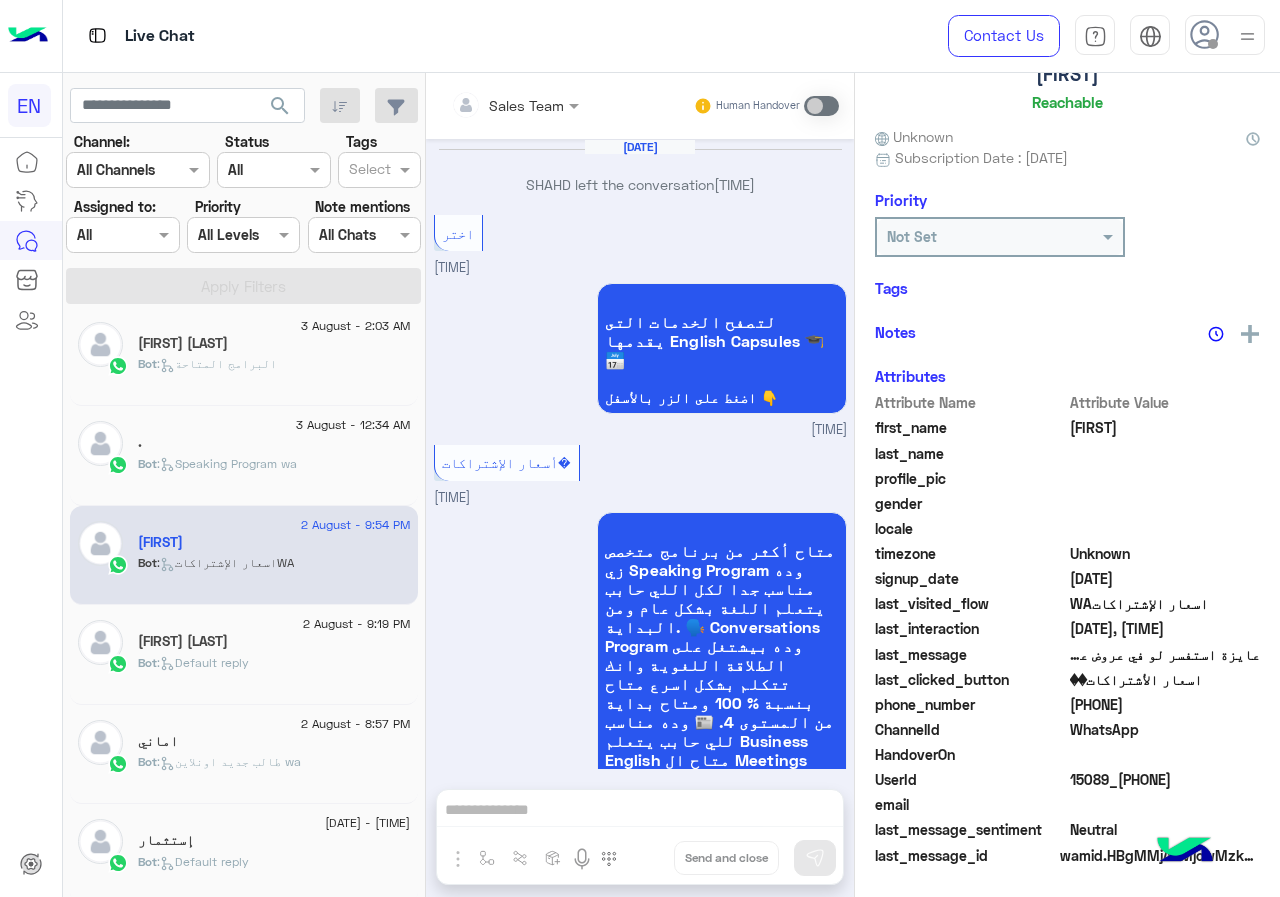 scroll, scrollTop: 2685, scrollLeft: 0, axis: vertical 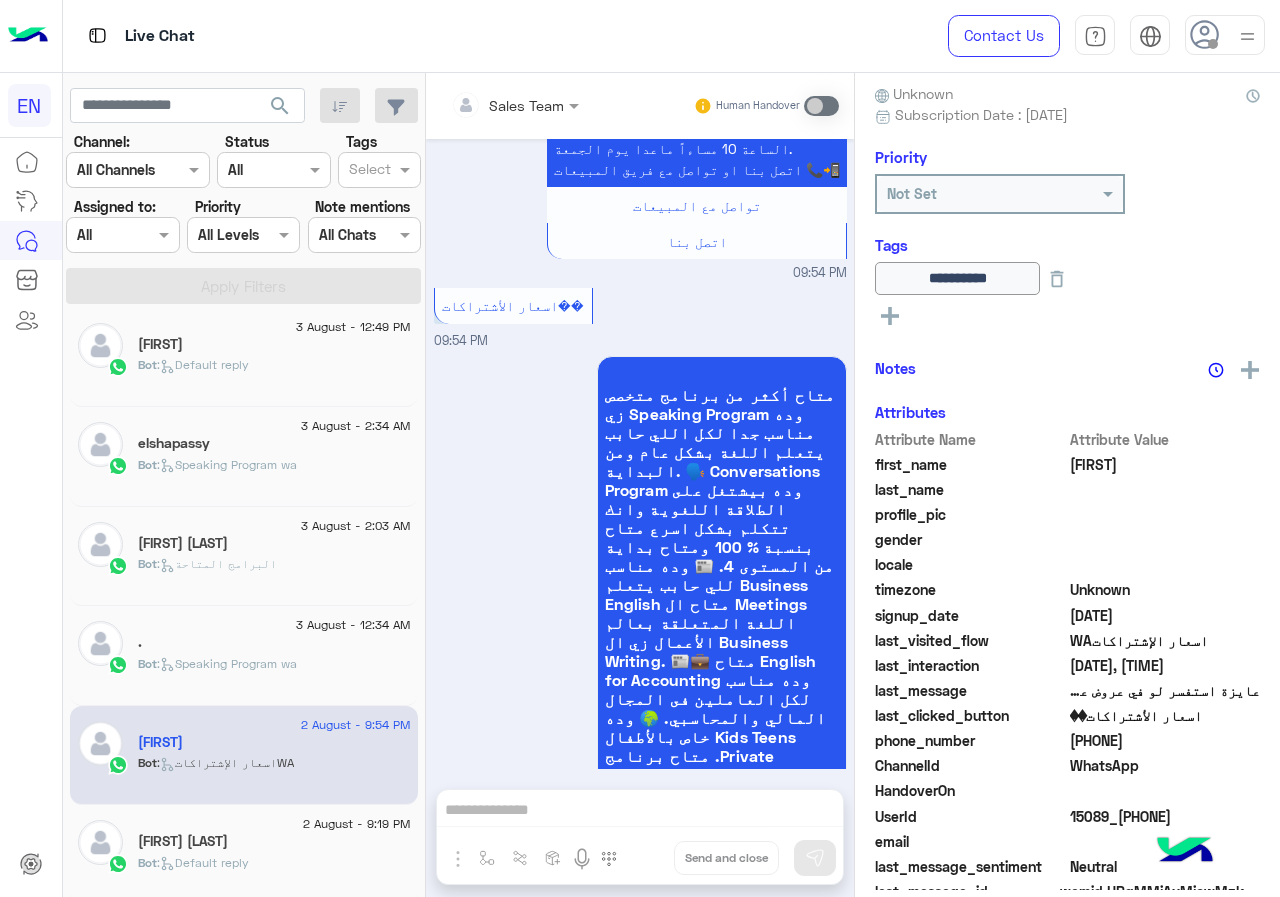 click on ":   Speaking Program wa" 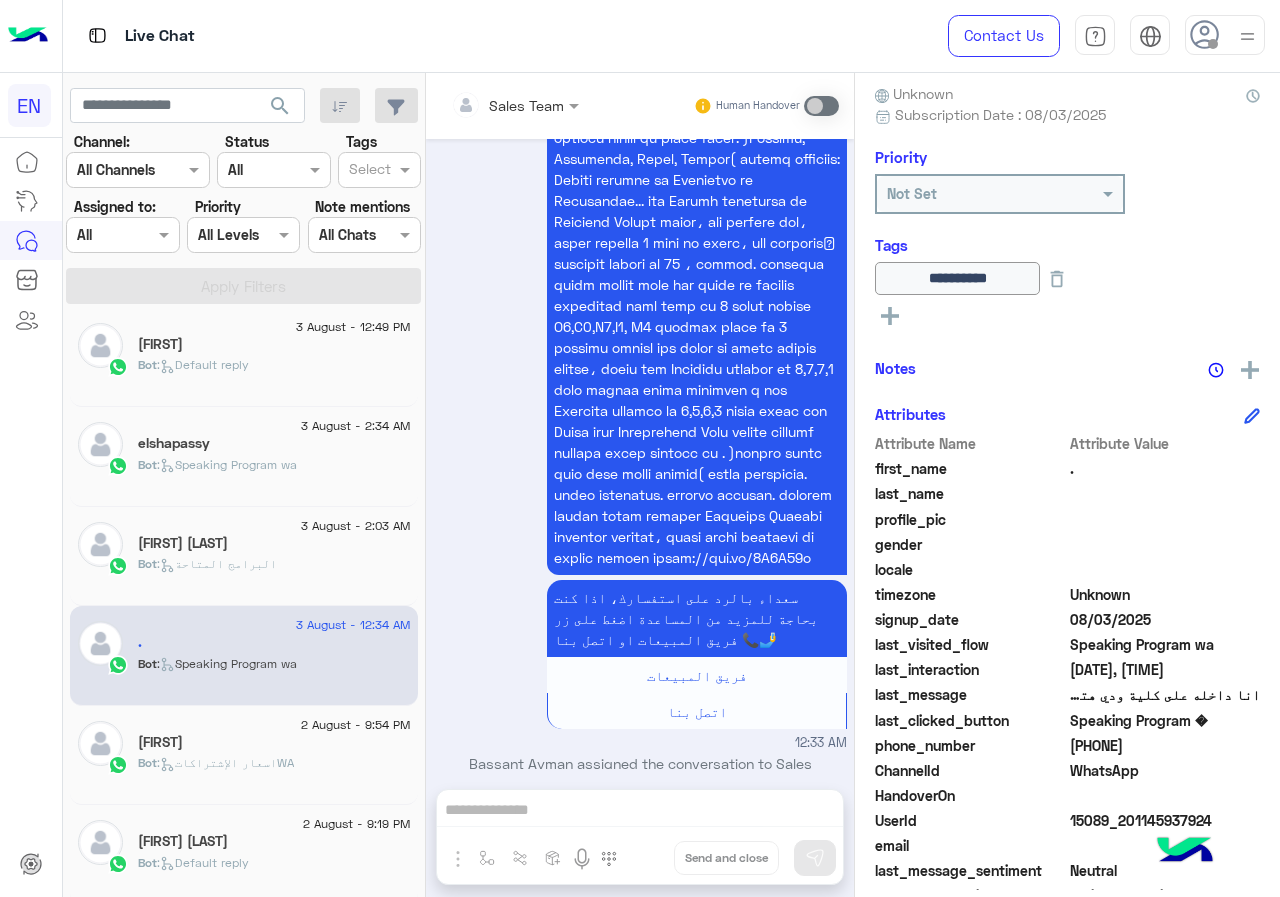 click on "Bot :   البرامج المتاحة" 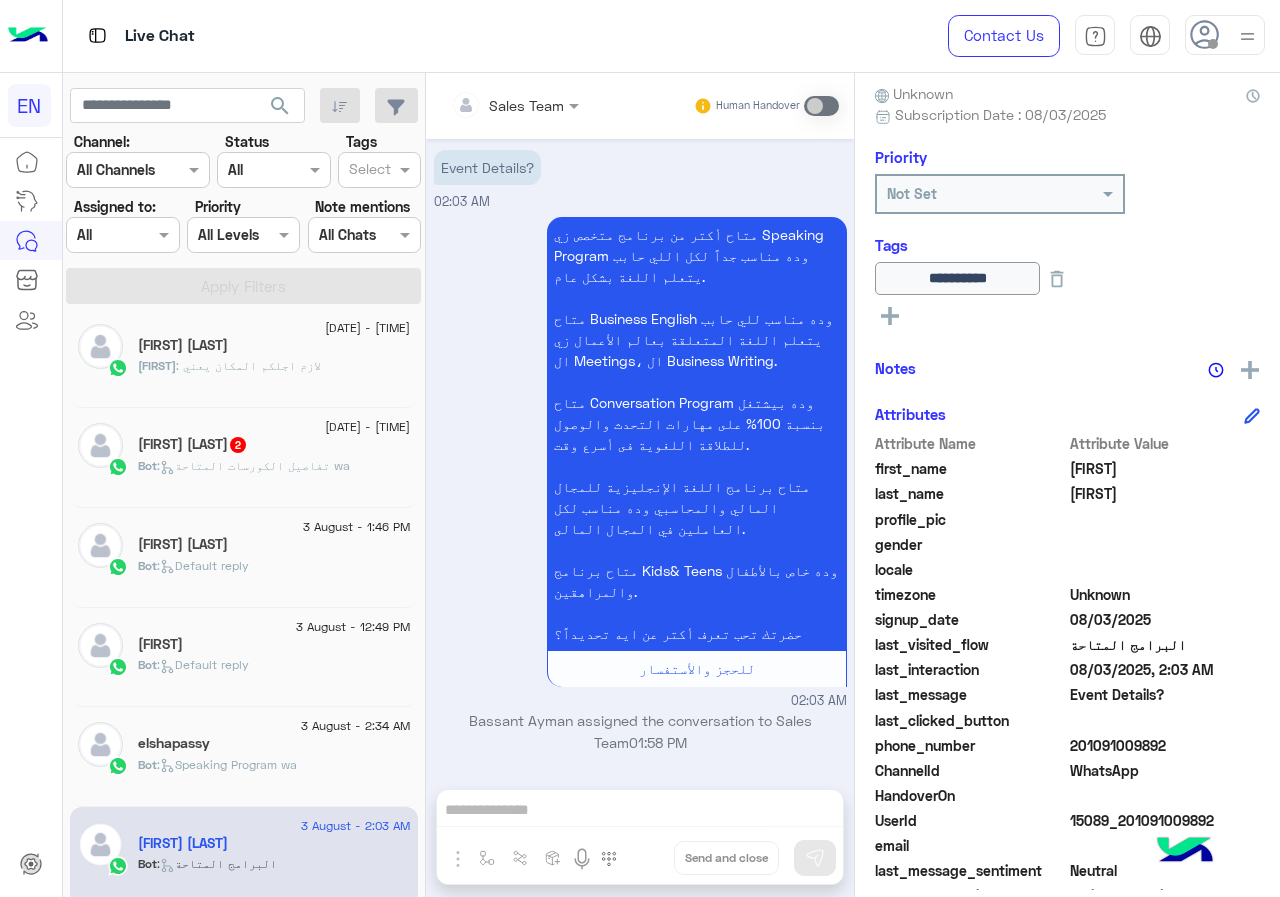 click on "Bot :   Default reply" 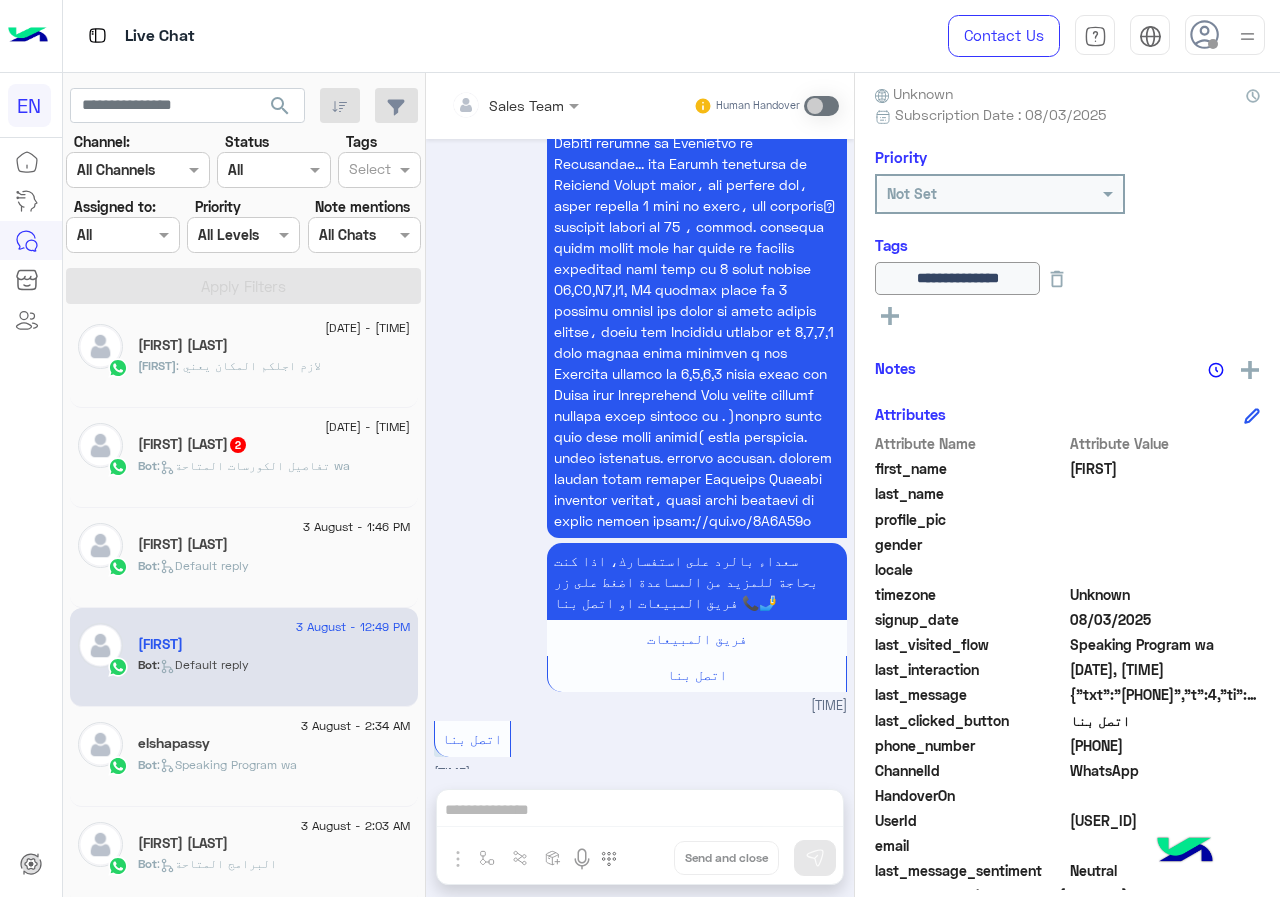 click on ":   تفاصيل الكورسات المتاحة wa" 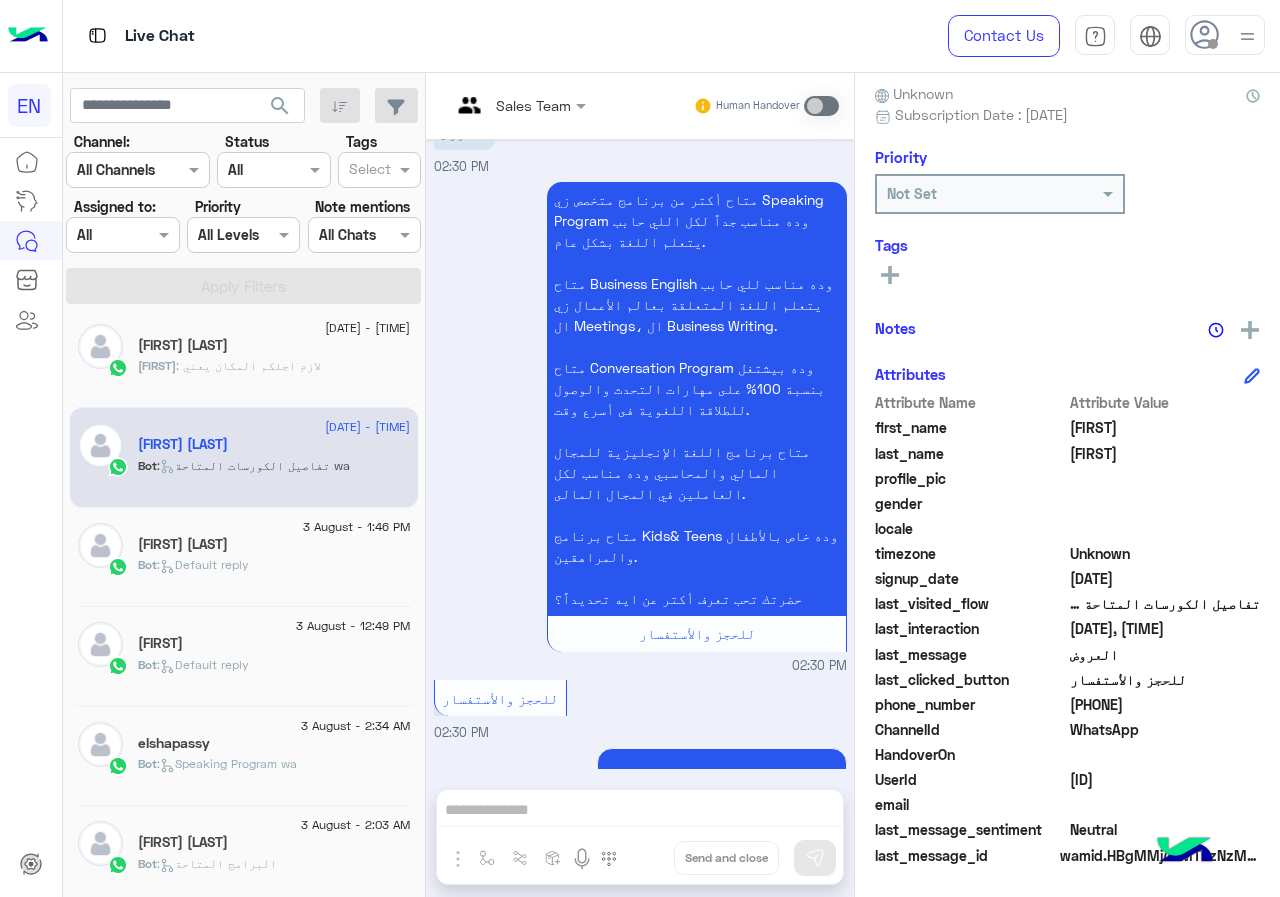click on "[PHONE]" 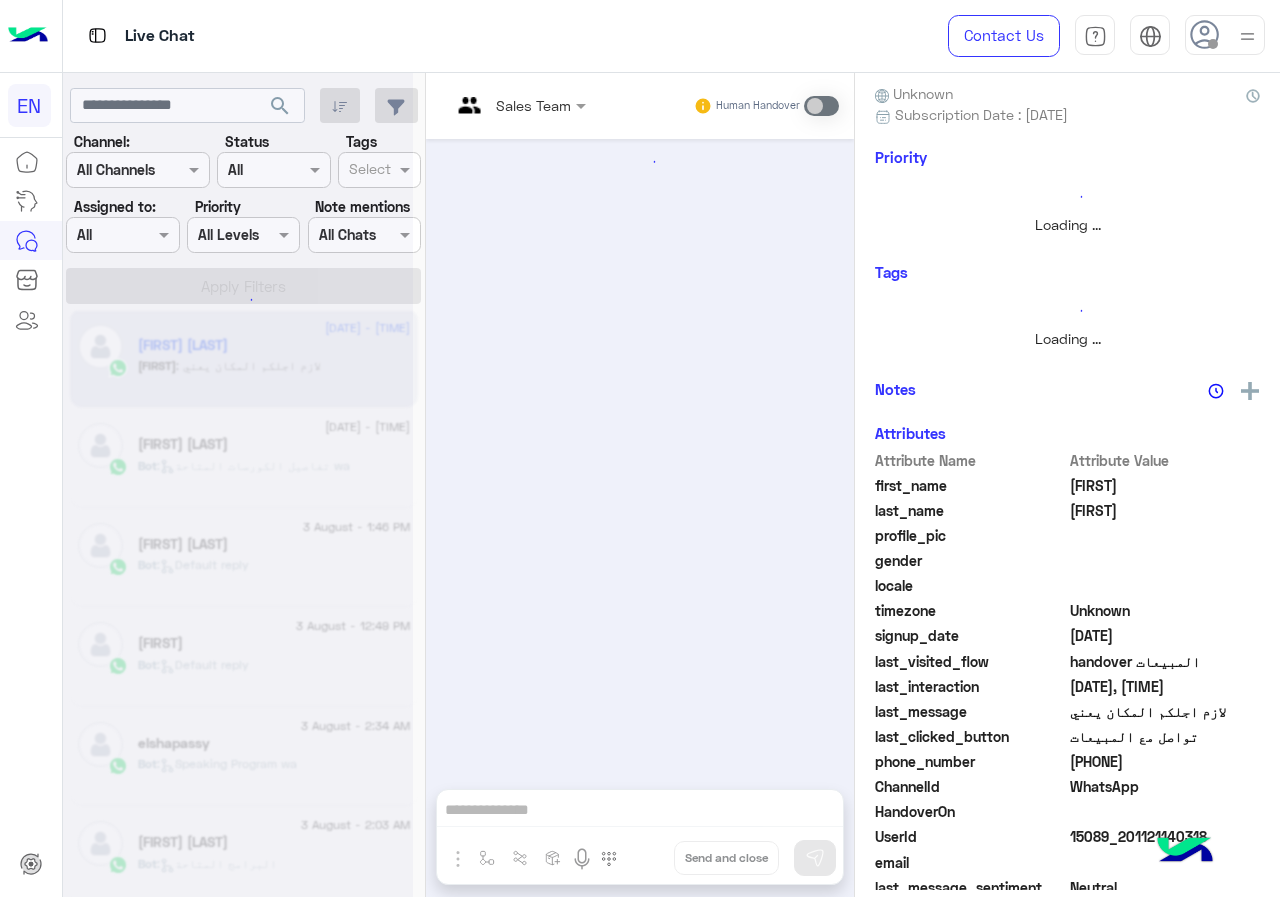 scroll, scrollTop: 0, scrollLeft: 0, axis: both 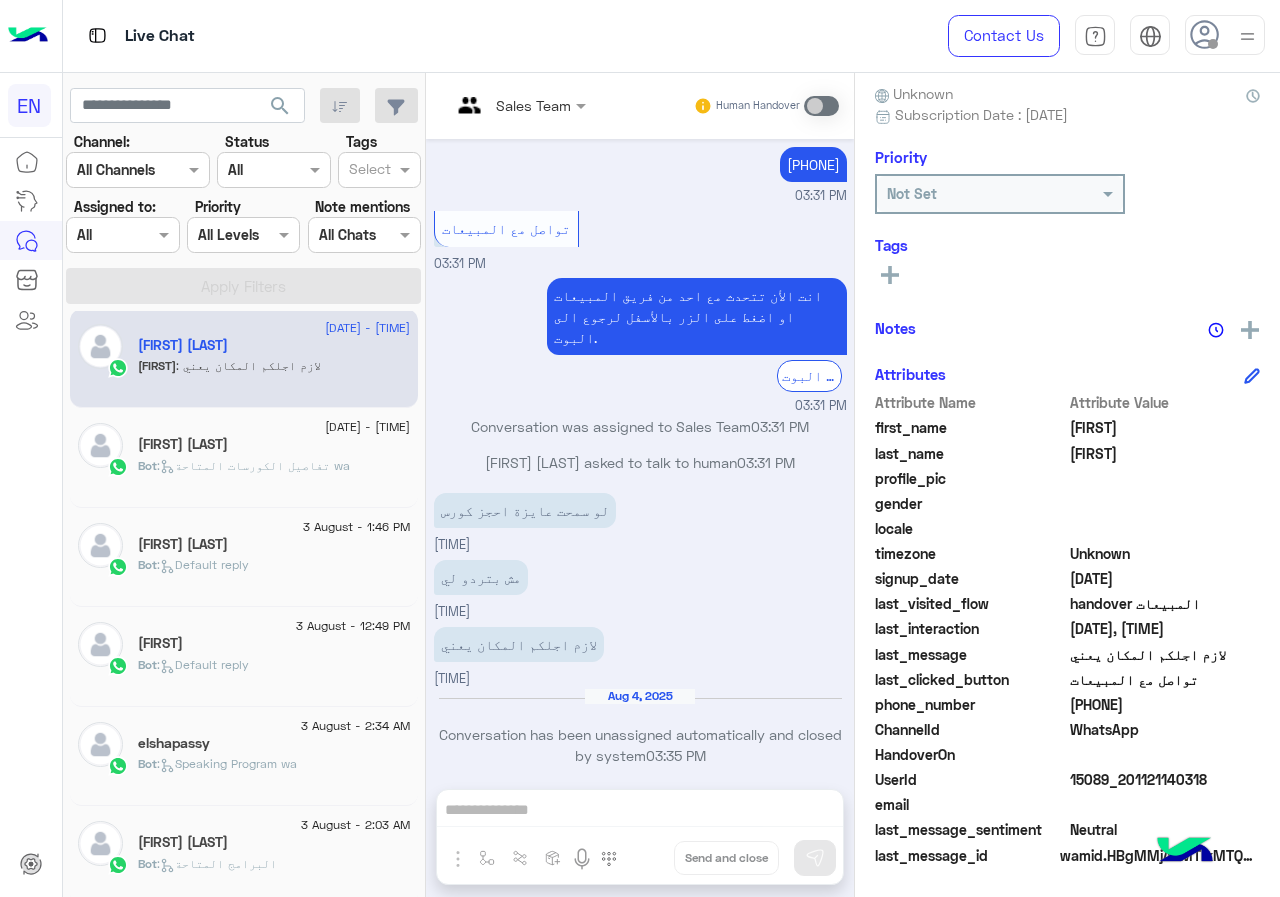 click on "[PHONE]" 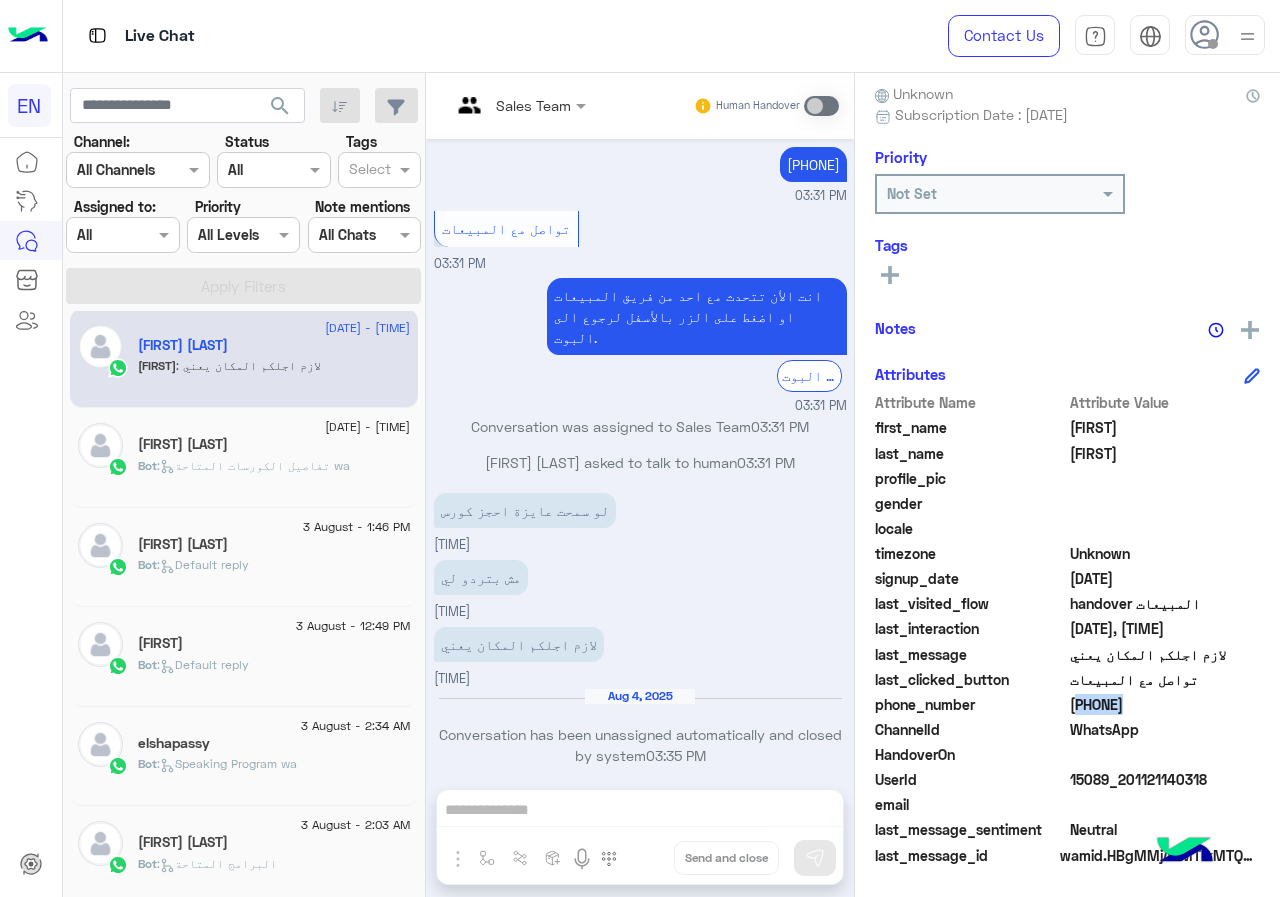 click on "[PHONE]" 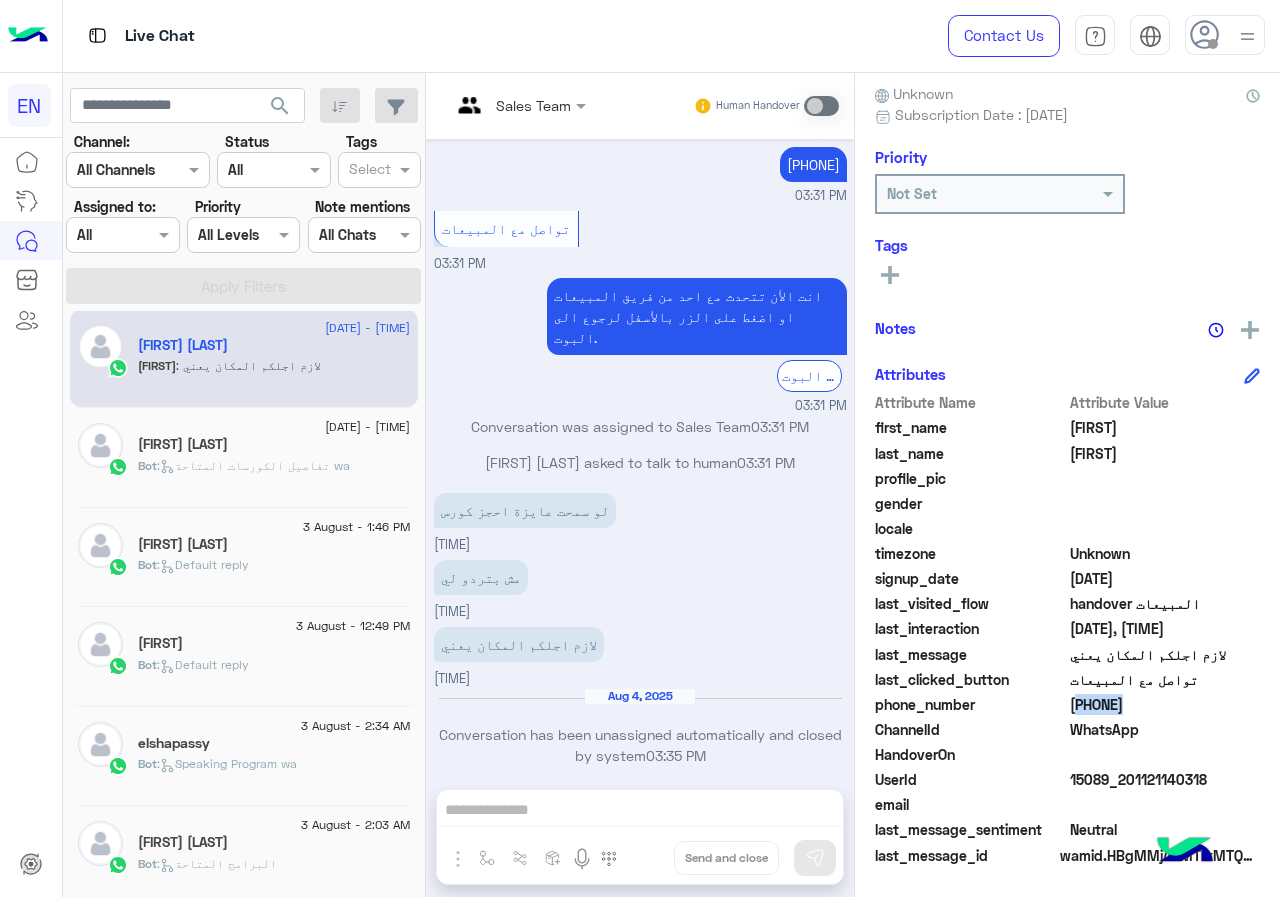 click 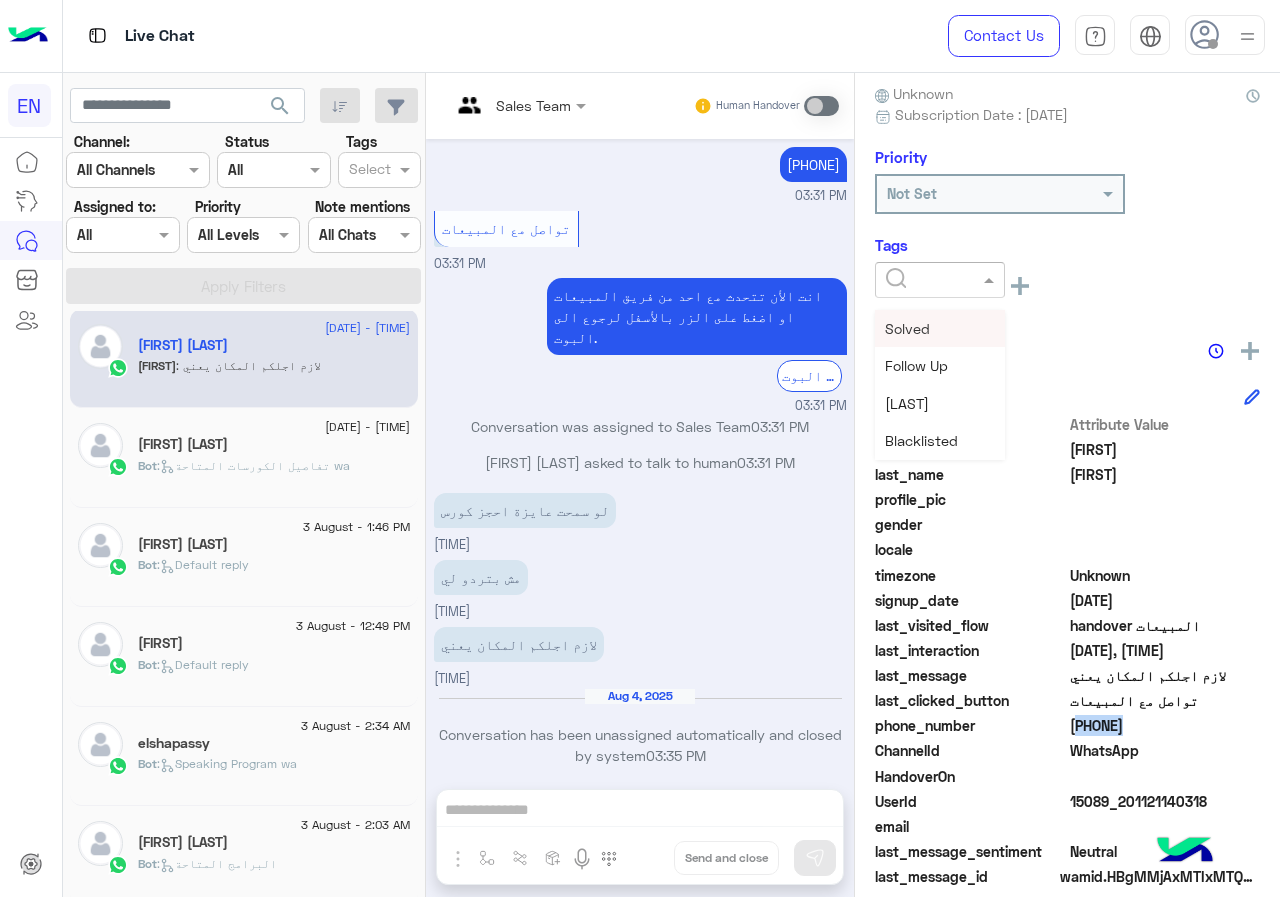 click 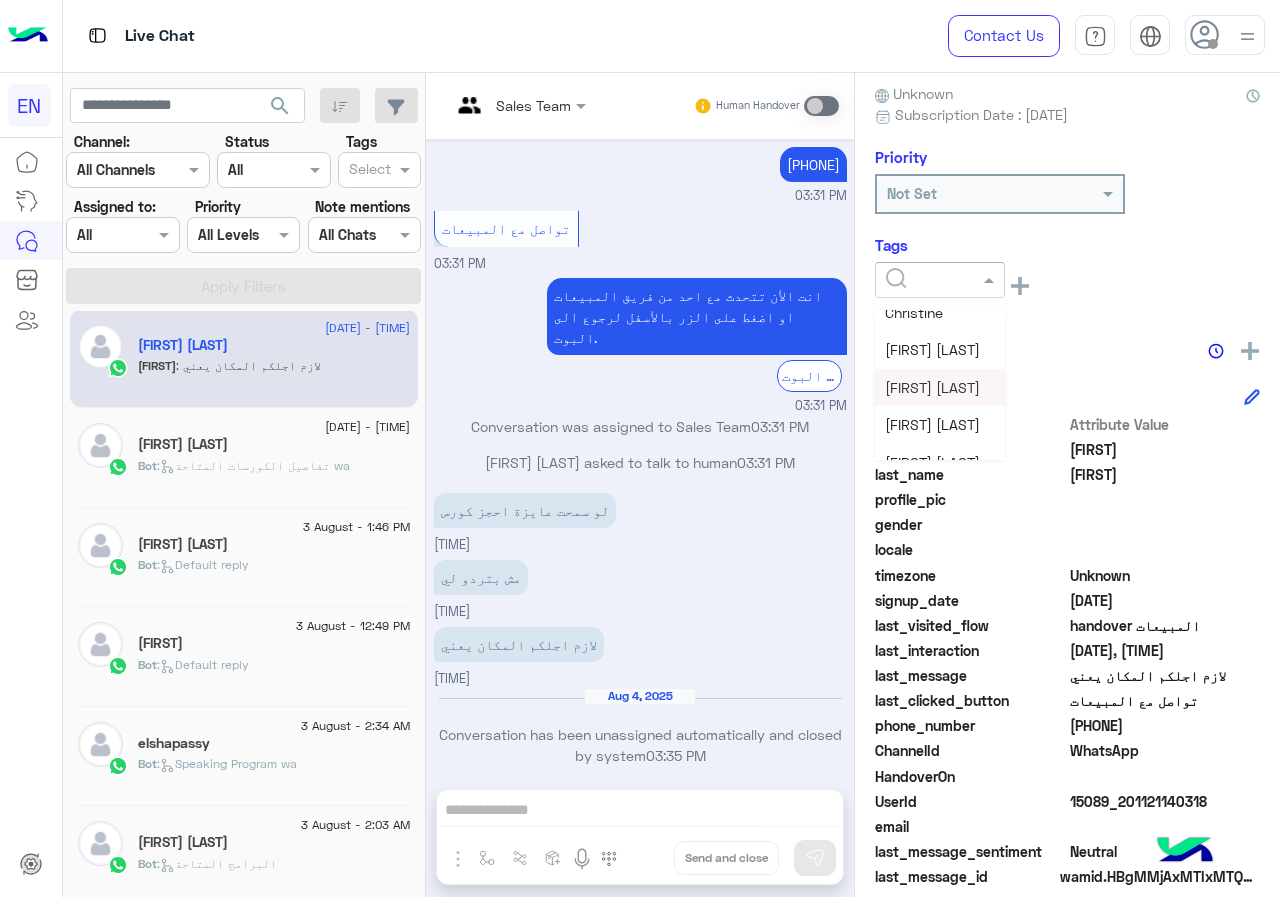scroll, scrollTop: 261, scrollLeft: 0, axis: vertical 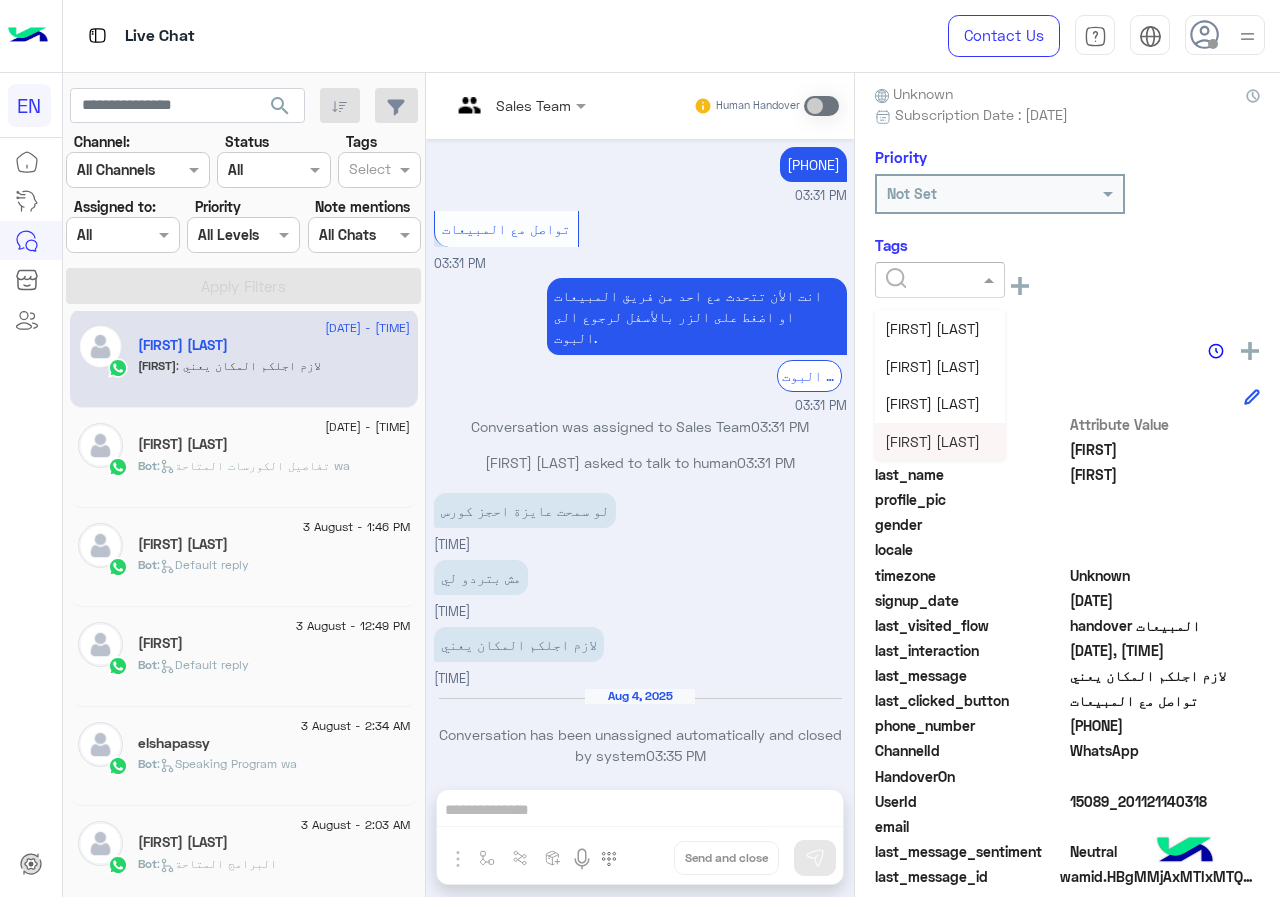 click on "[FIRST] [LAST]" at bounding box center (932, 441) 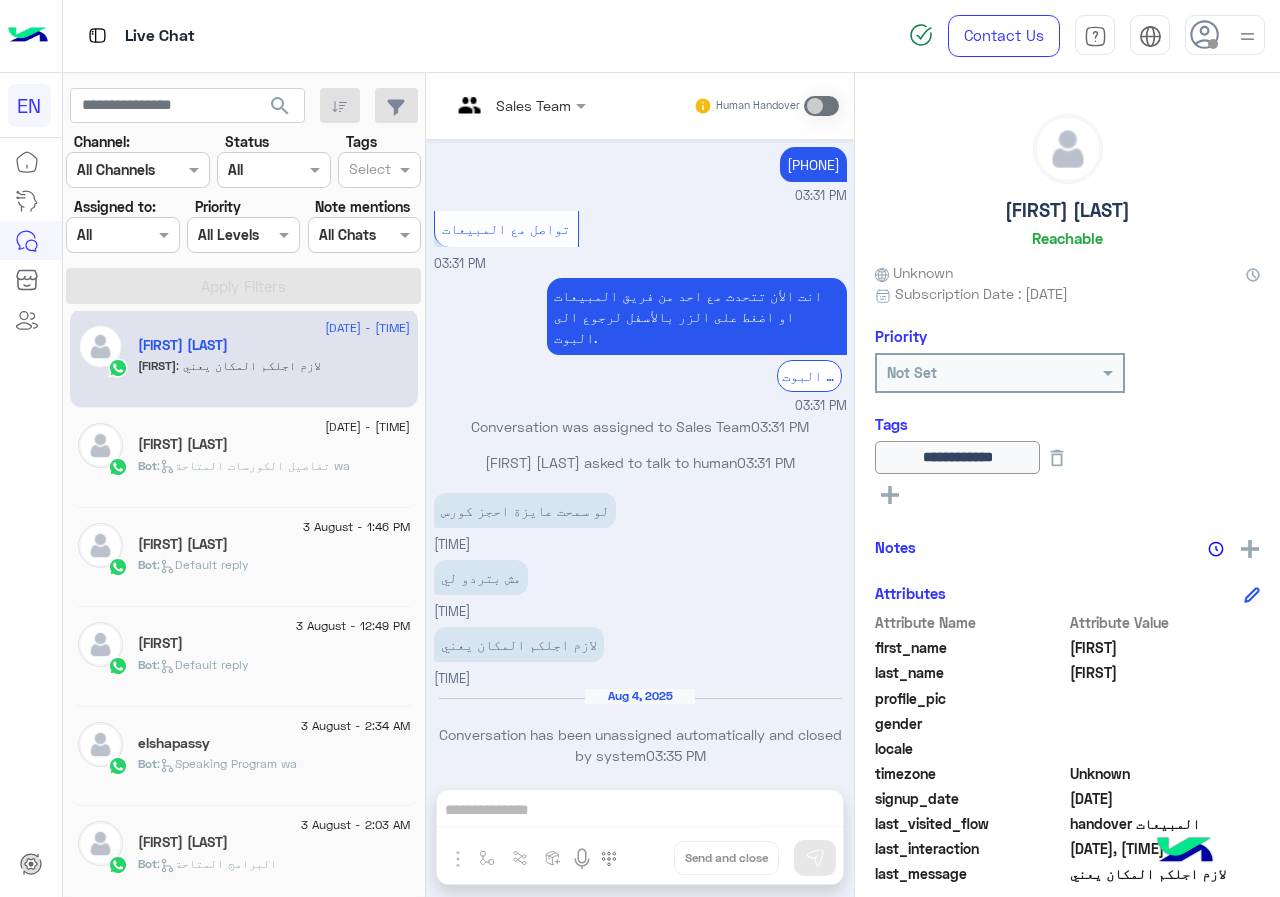 scroll, scrollTop: 0, scrollLeft: 0, axis: both 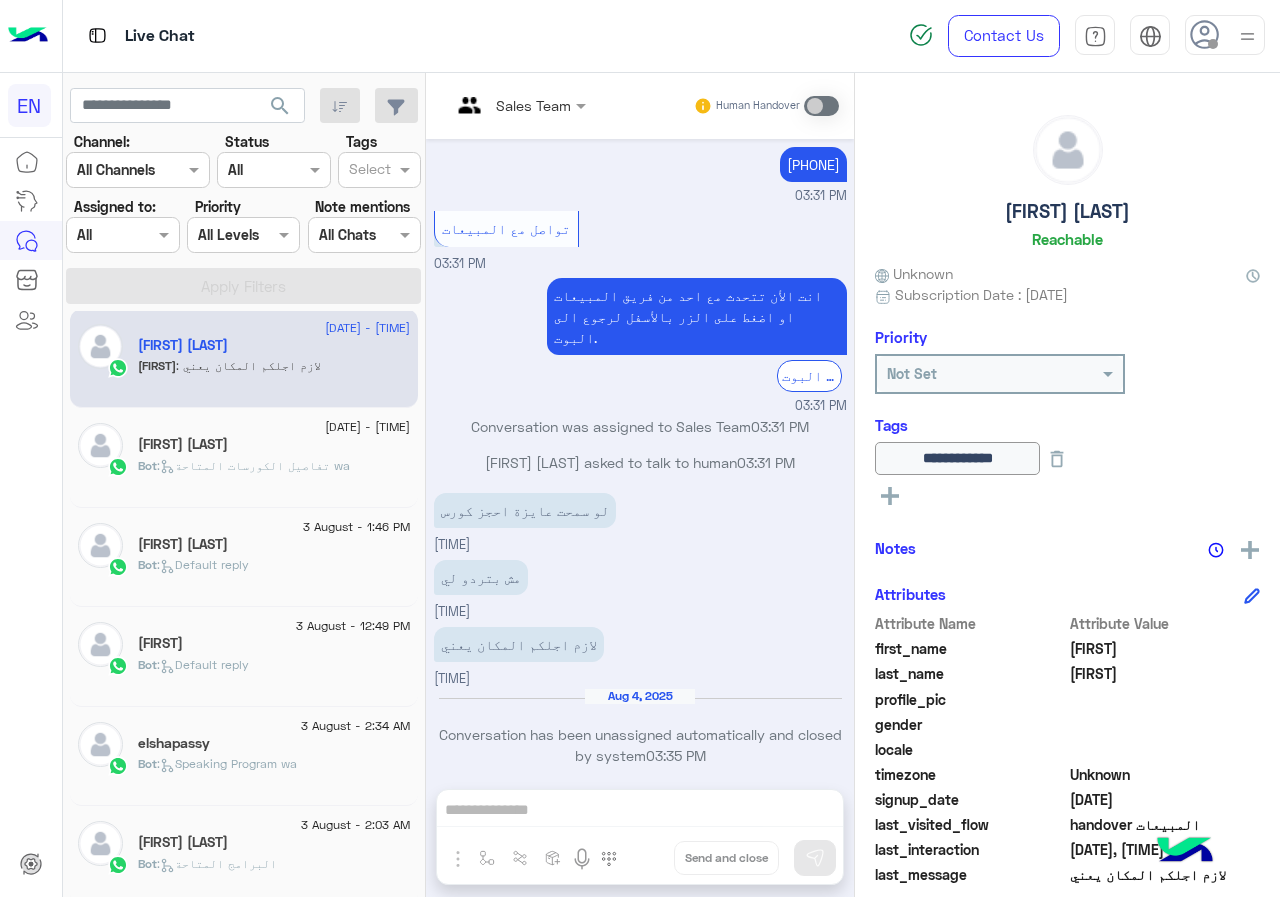 click on "[FIRST] [LAST]" 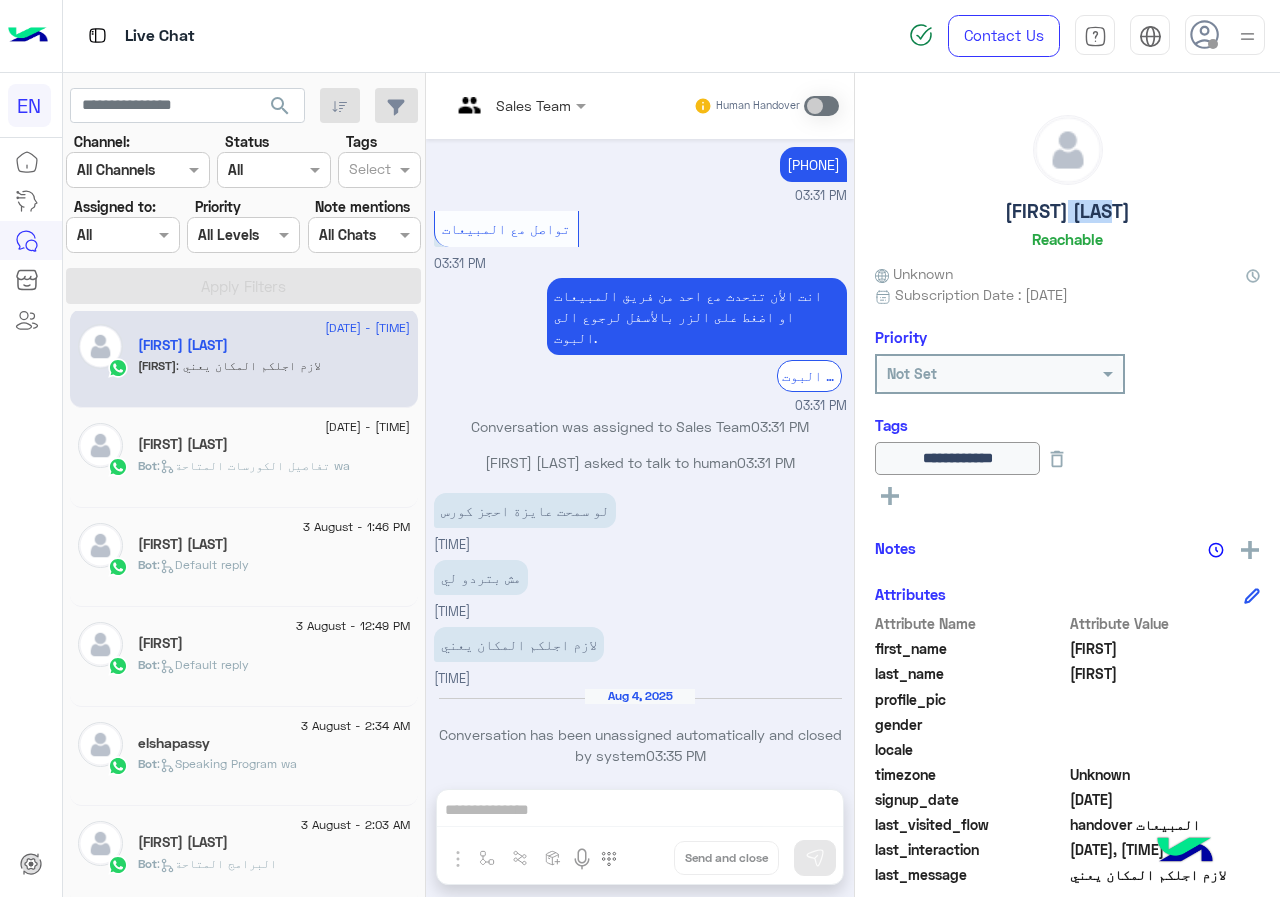click on "[FIRST] [LAST]" 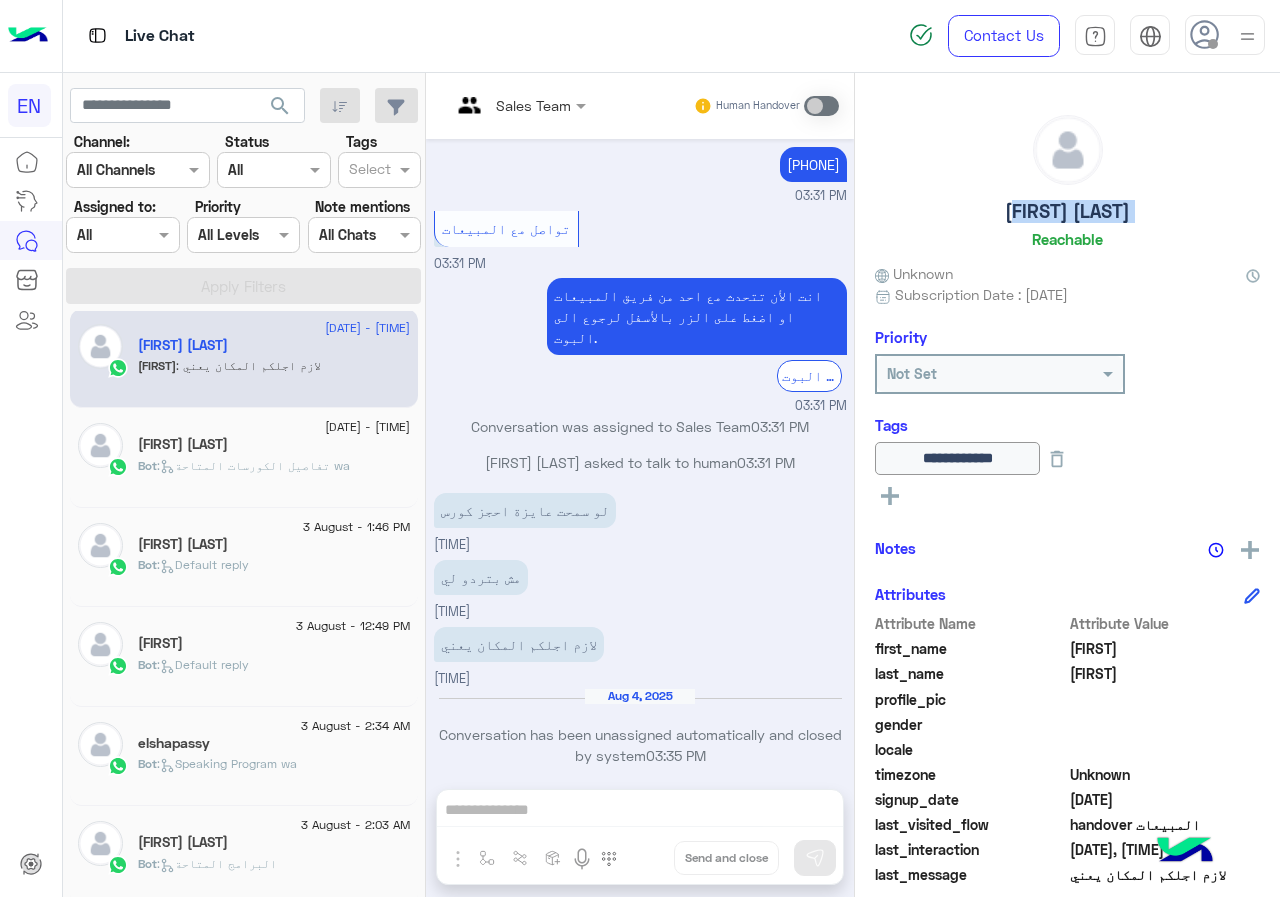 click on "[FIRST] [LAST]" 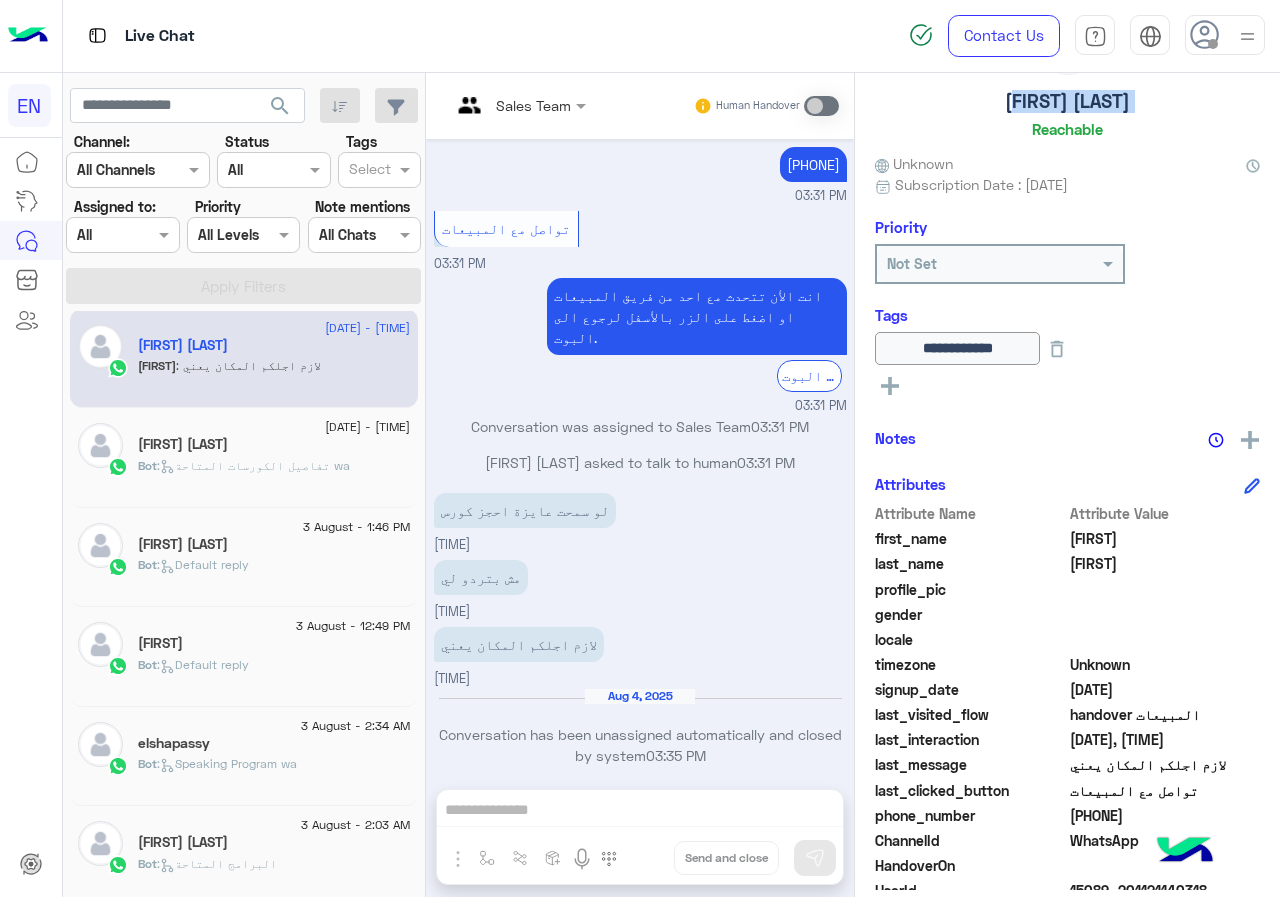 scroll, scrollTop: 221, scrollLeft: 0, axis: vertical 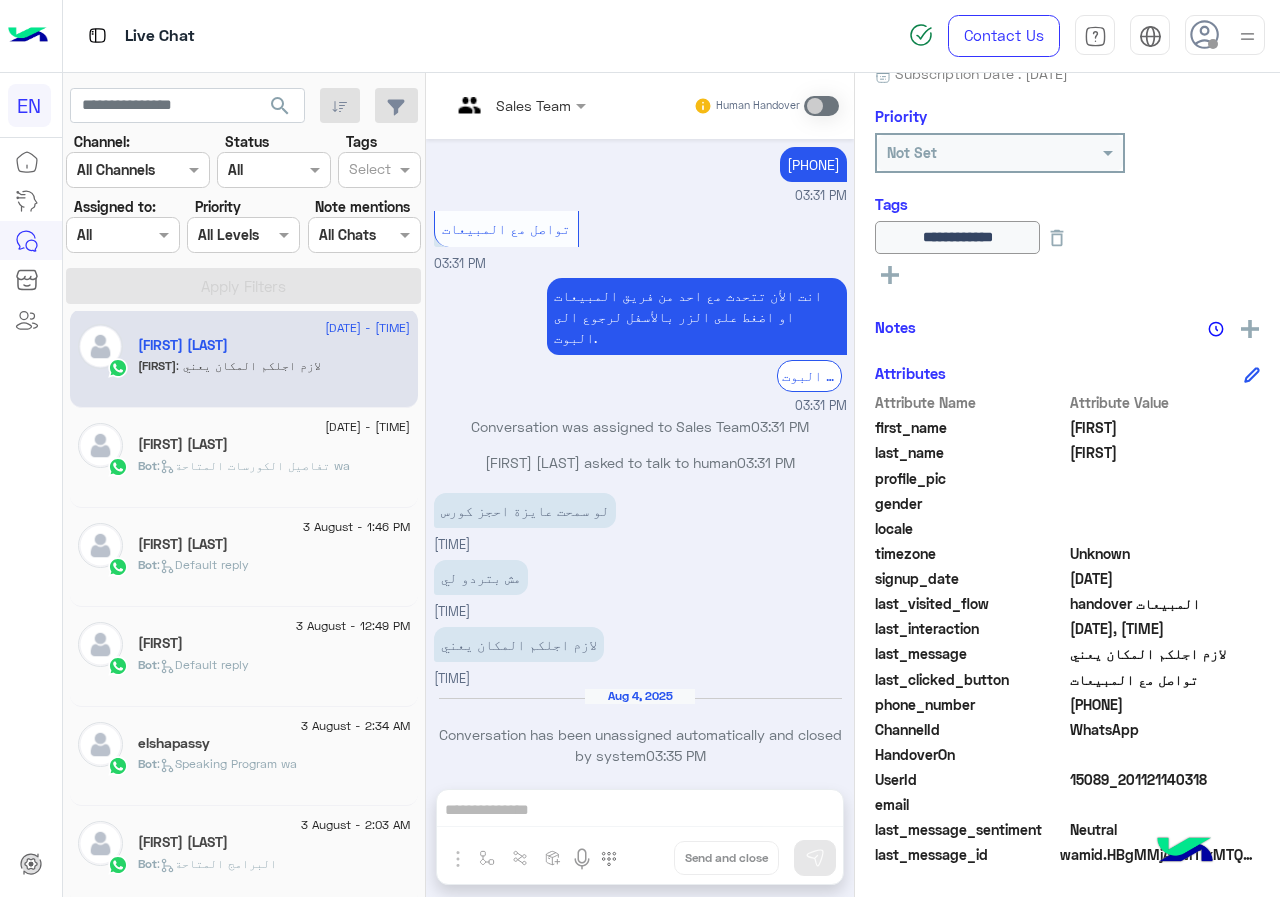 click on "[PHONE]" 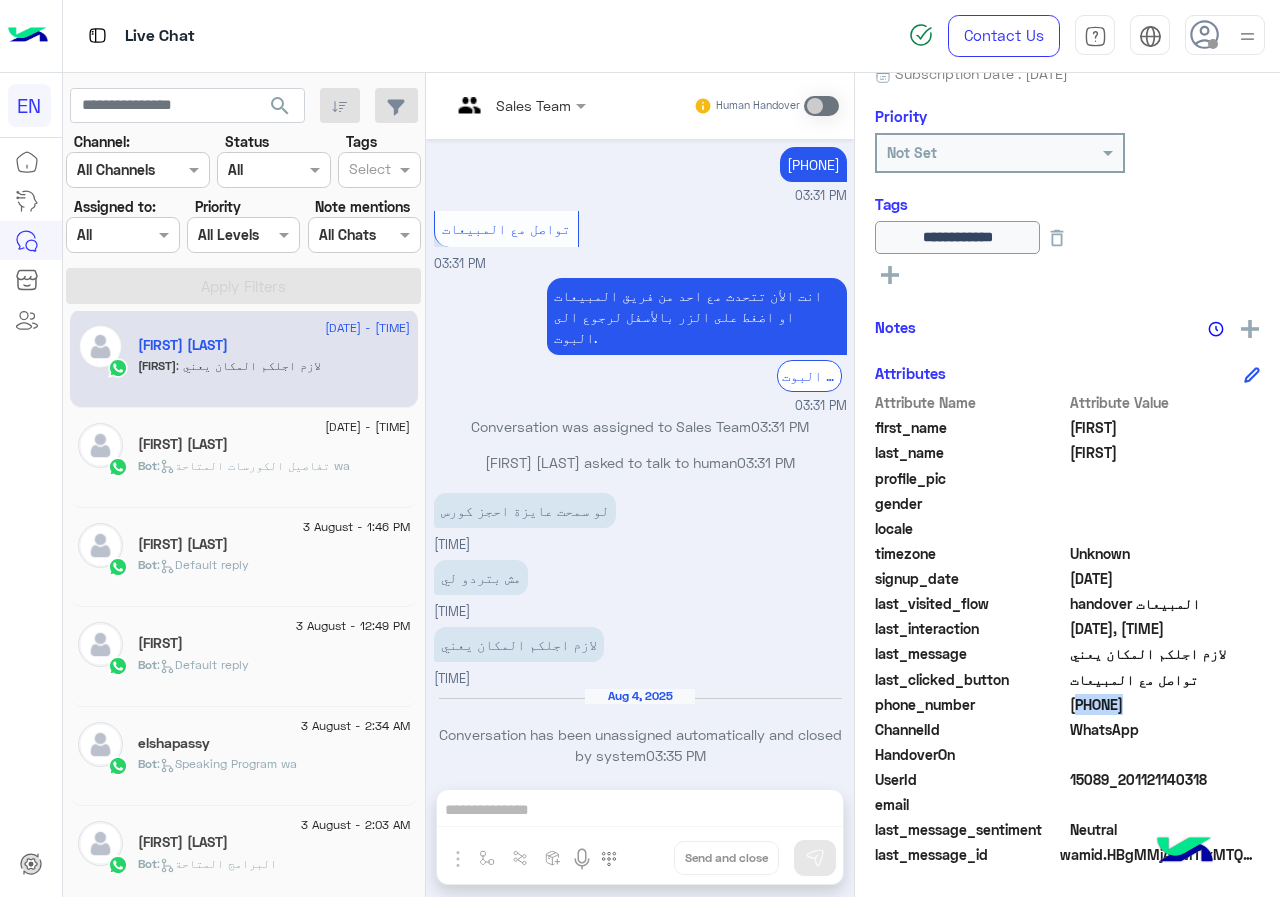 click on "[PHONE]" 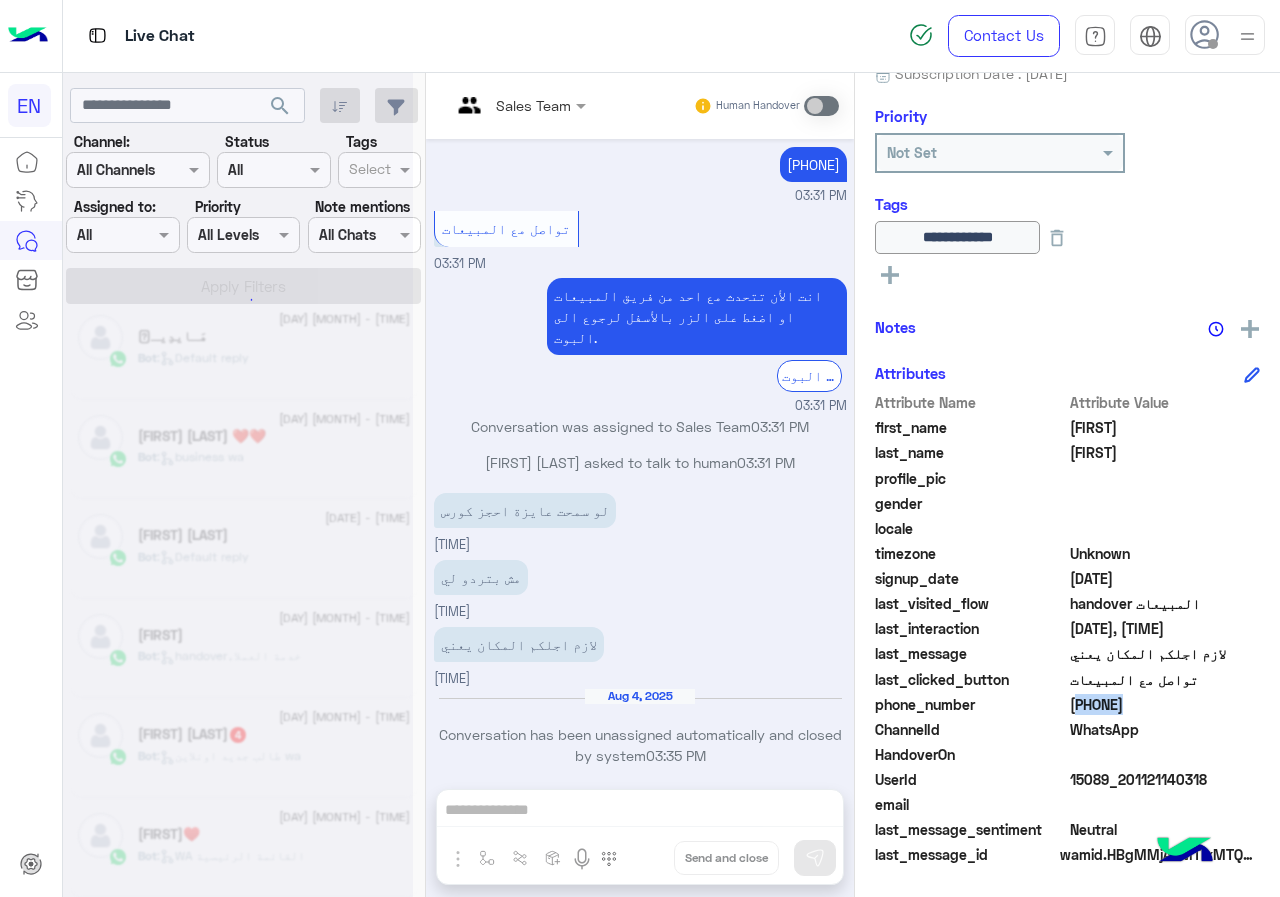 scroll, scrollTop: 10, scrollLeft: 0, axis: vertical 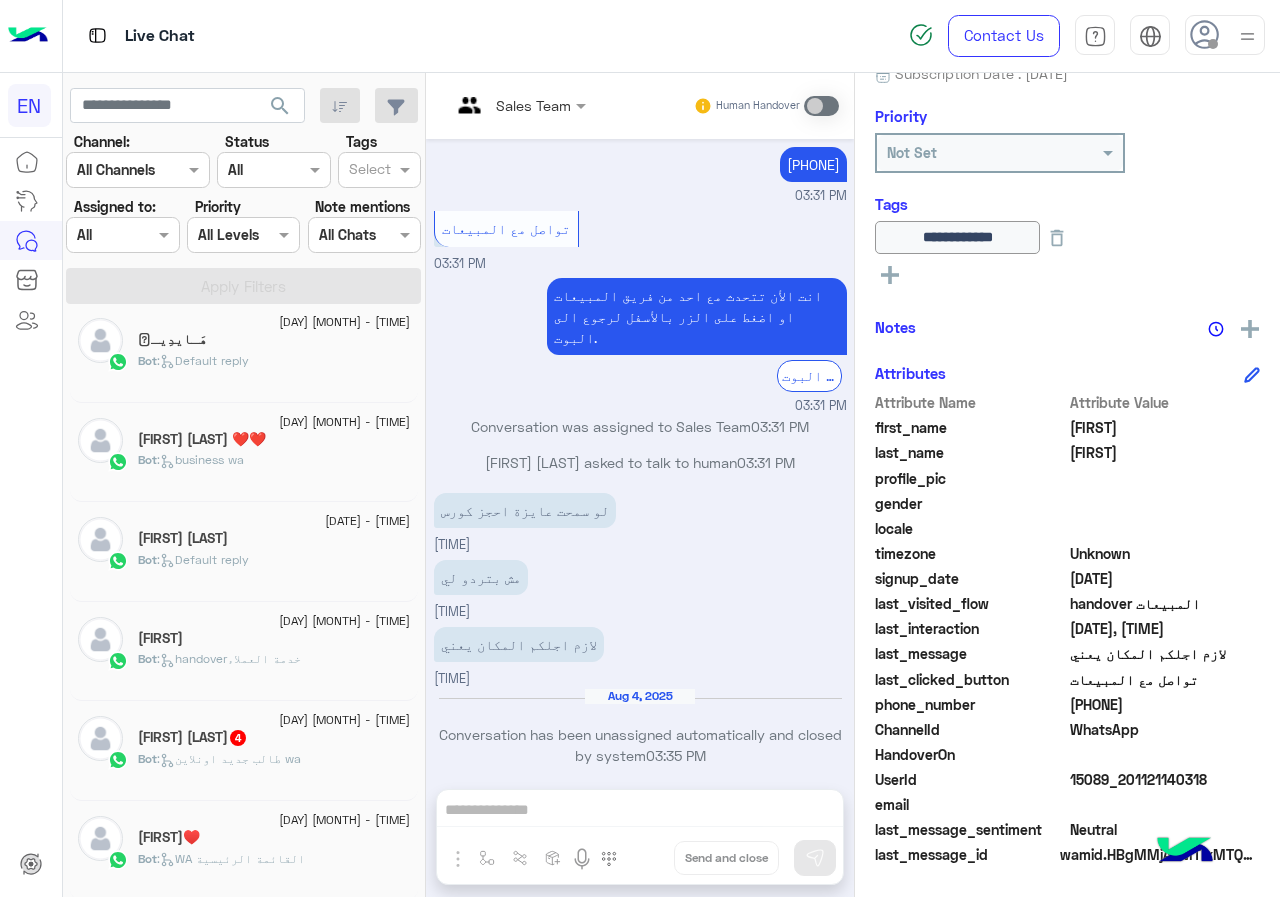click on "[FIRST]♥️" 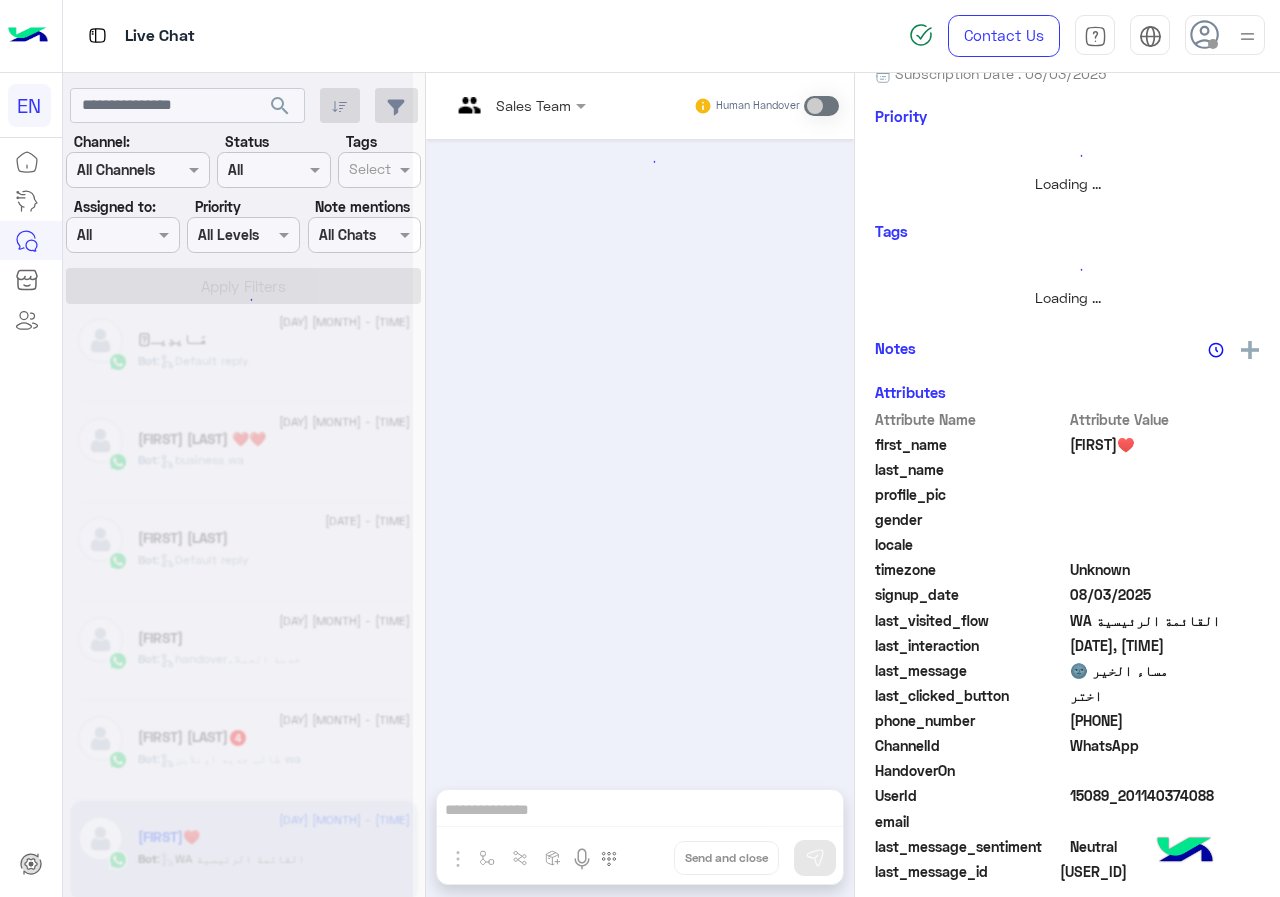 scroll, scrollTop: 0, scrollLeft: 0, axis: both 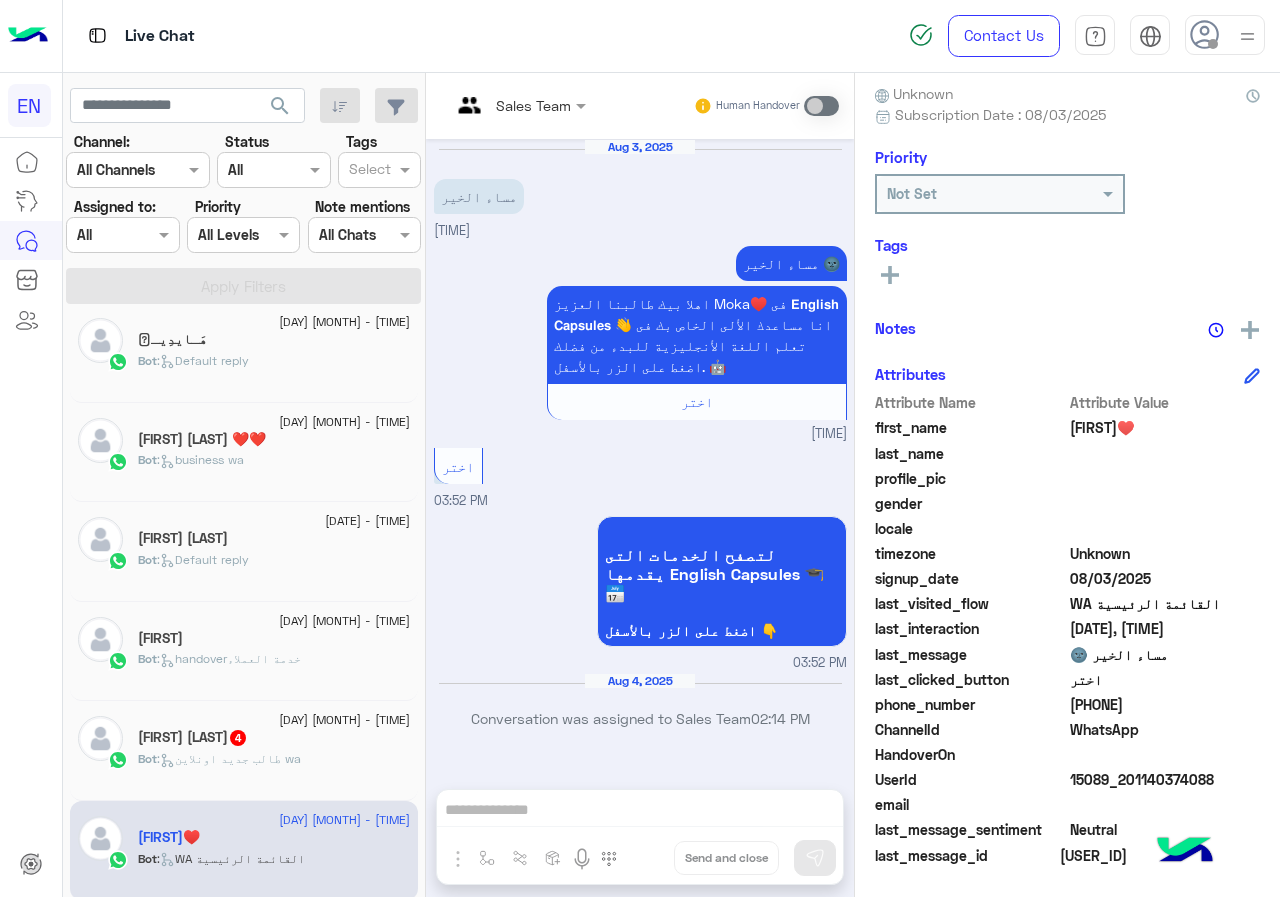 click on "[PHONE]" 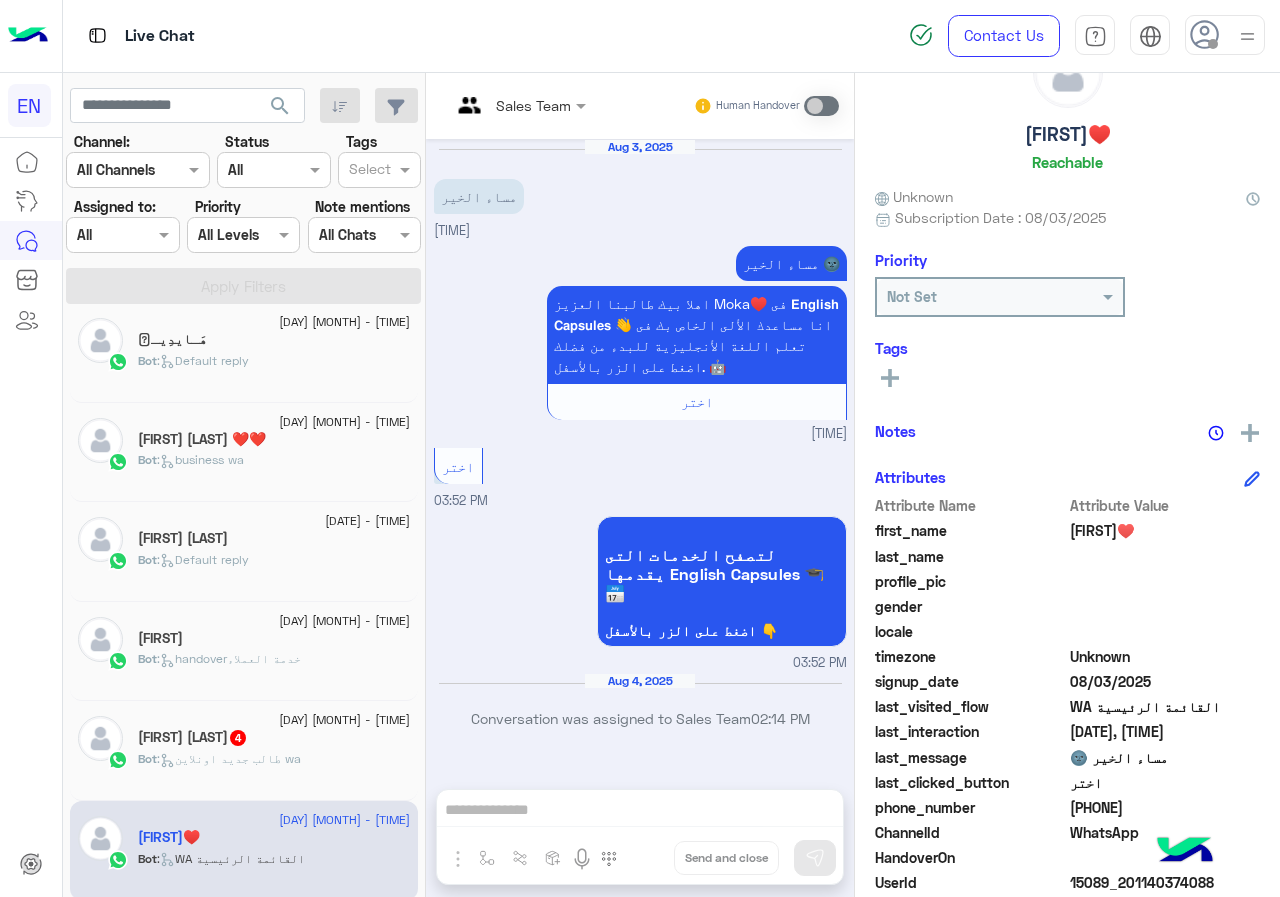 scroll, scrollTop: 0, scrollLeft: 0, axis: both 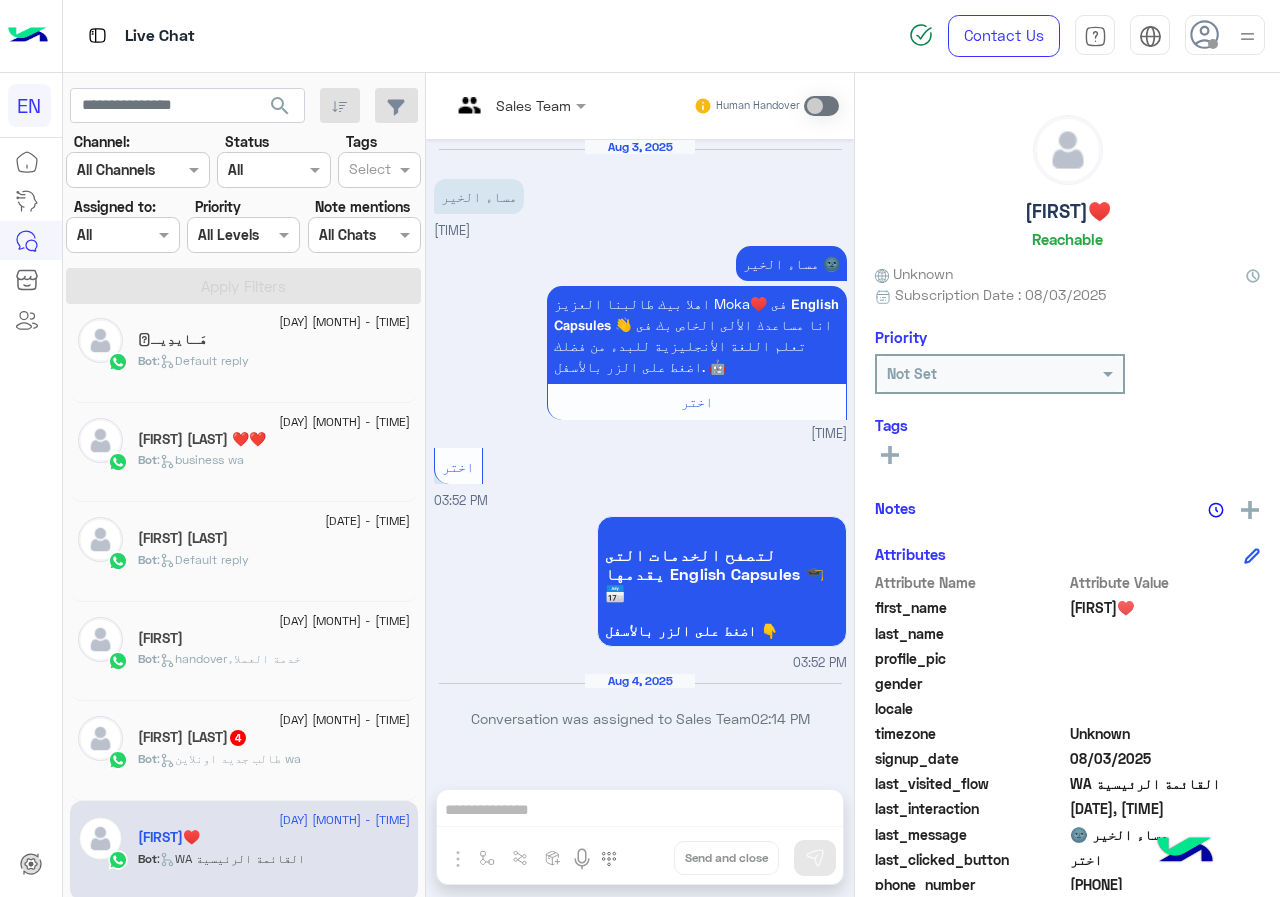 click on "See All" 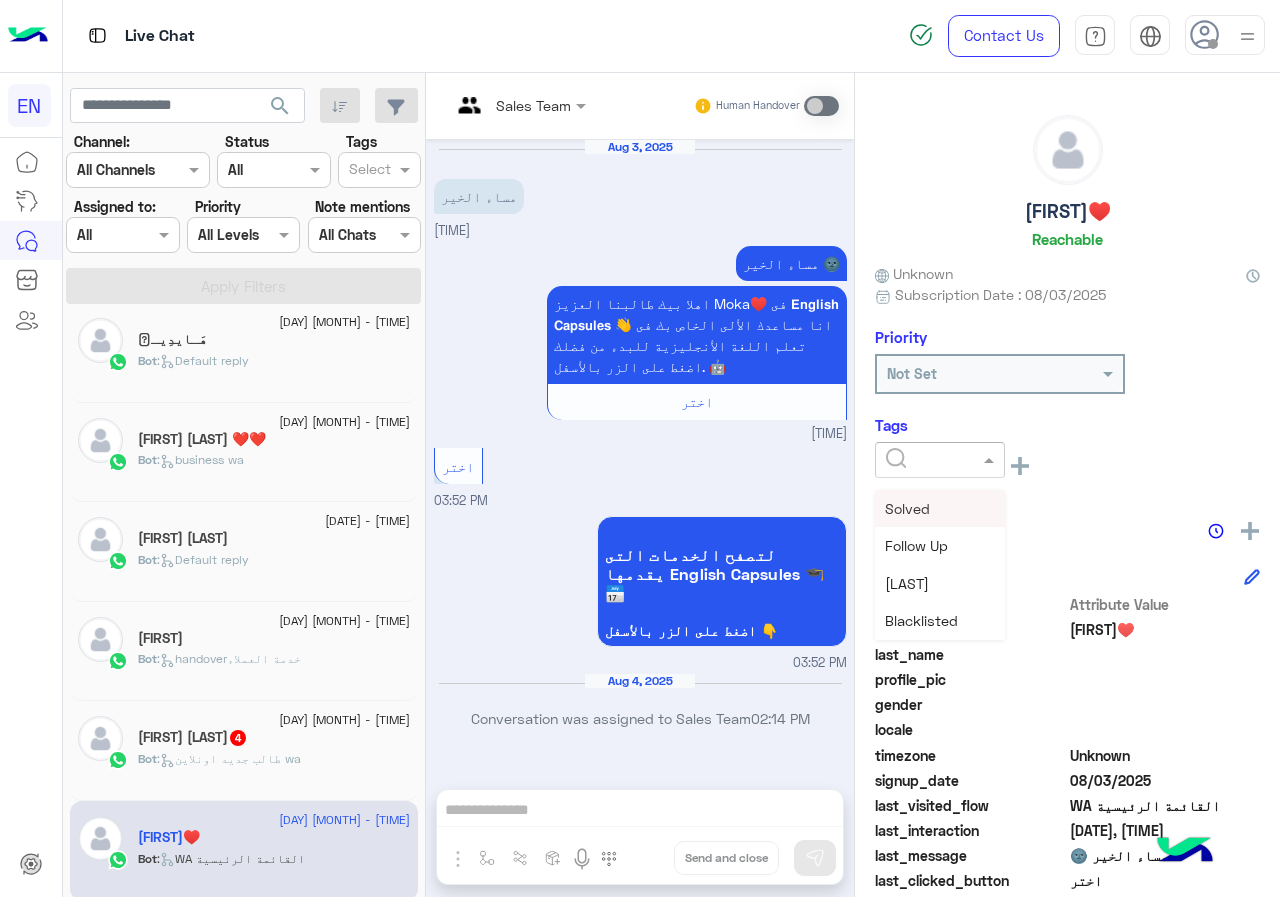 click 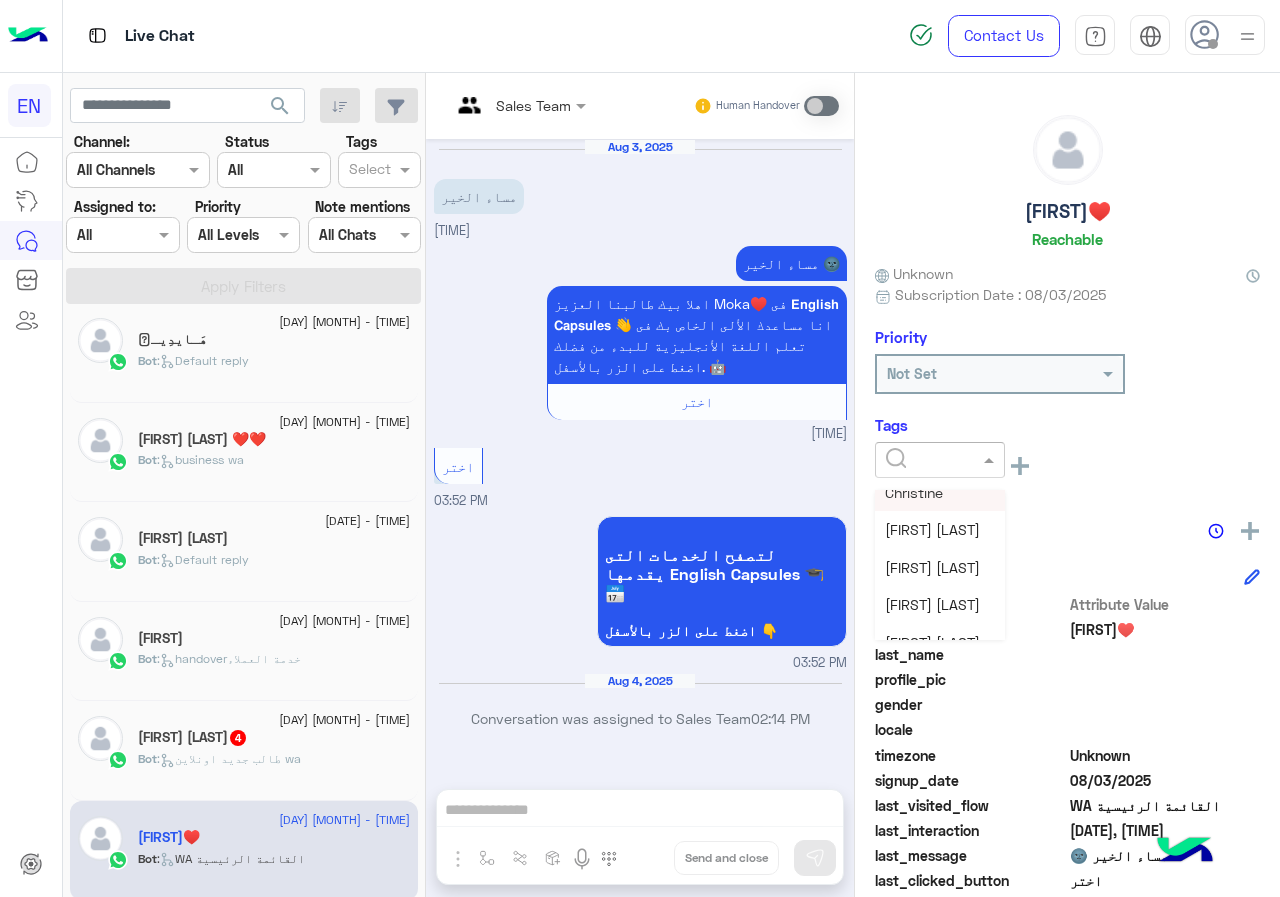 scroll, scrollTop: 261, scrollLeft: 0, axis: vertical 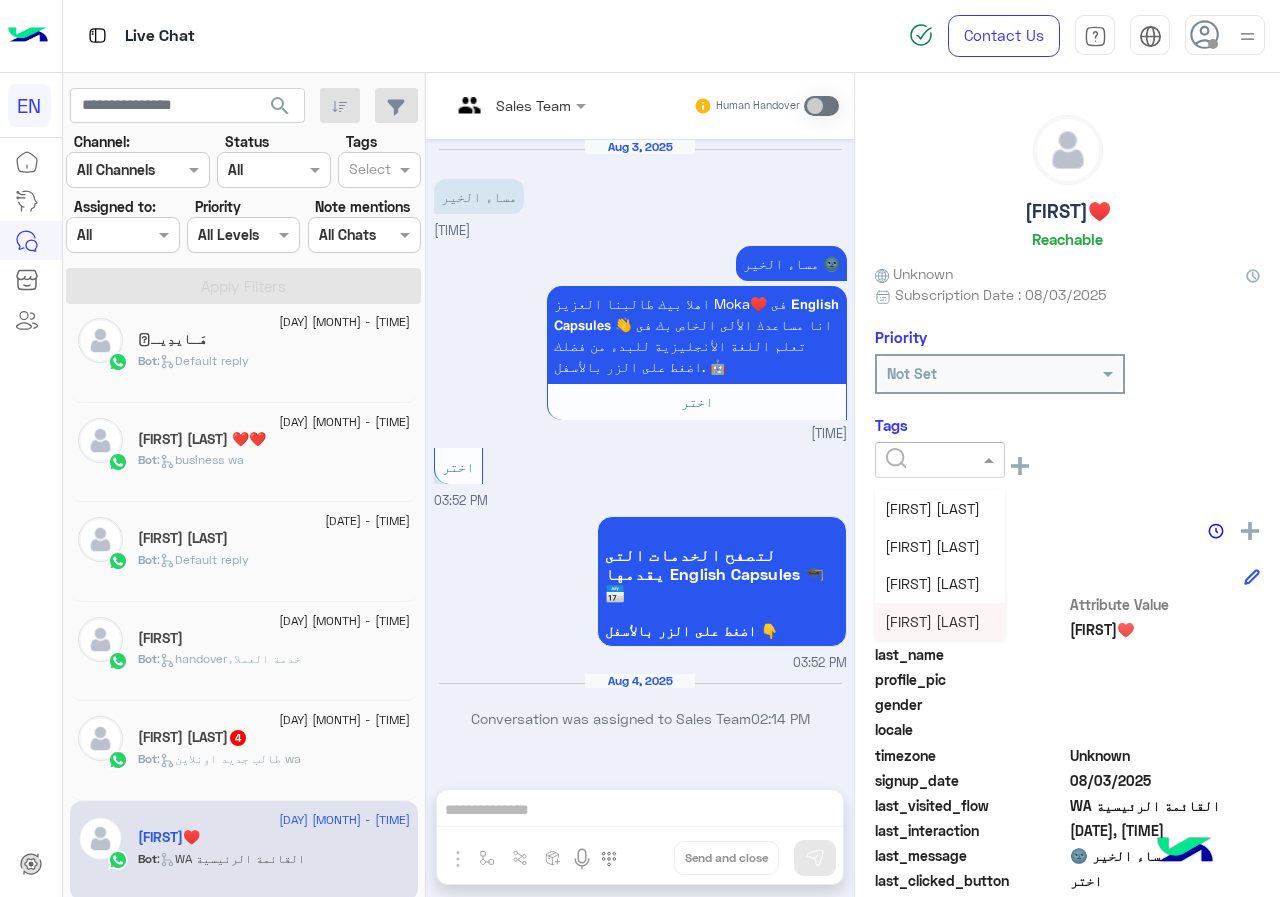 click on "[FIRST] [LAST]" at bounding box center (932, 621) 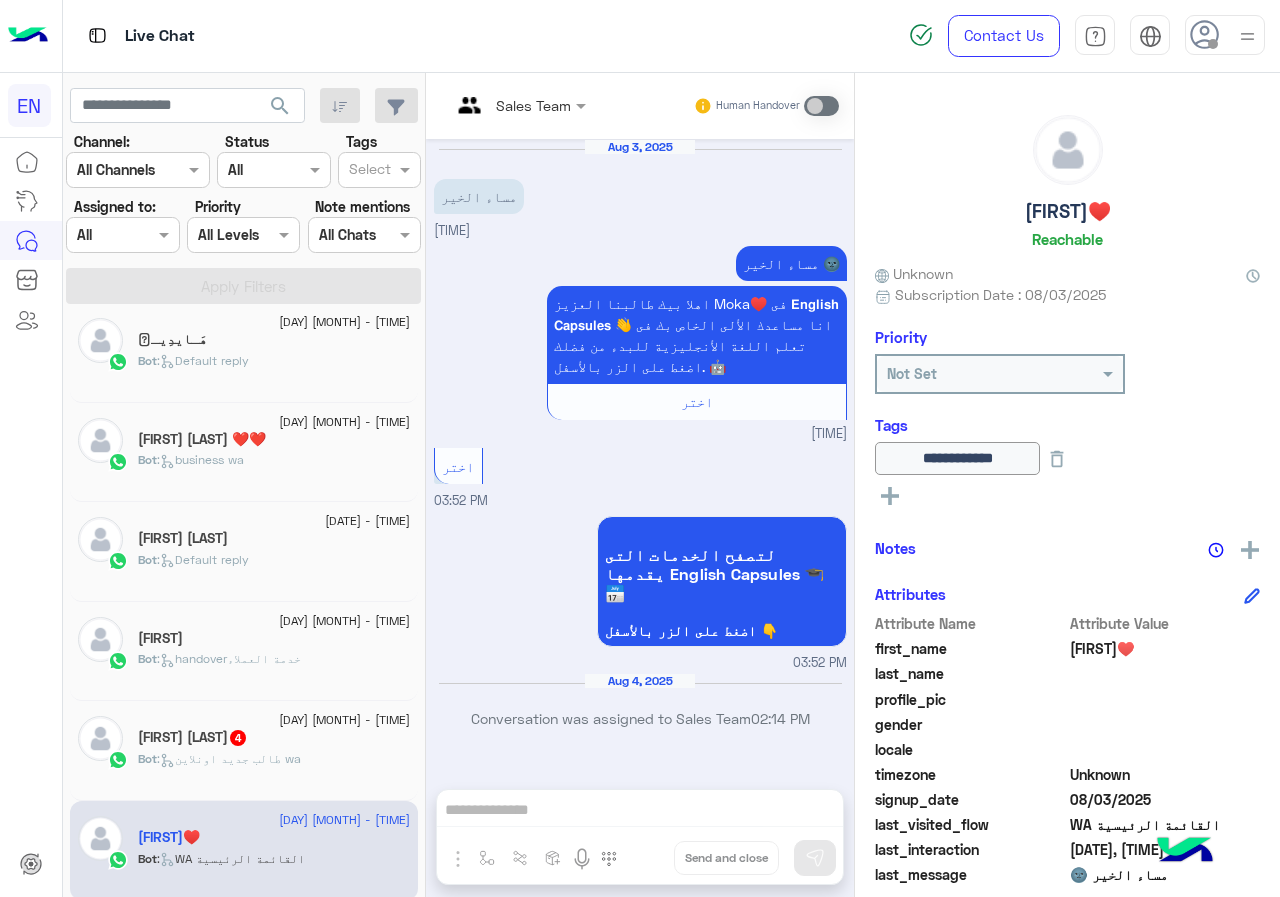 click on "4" 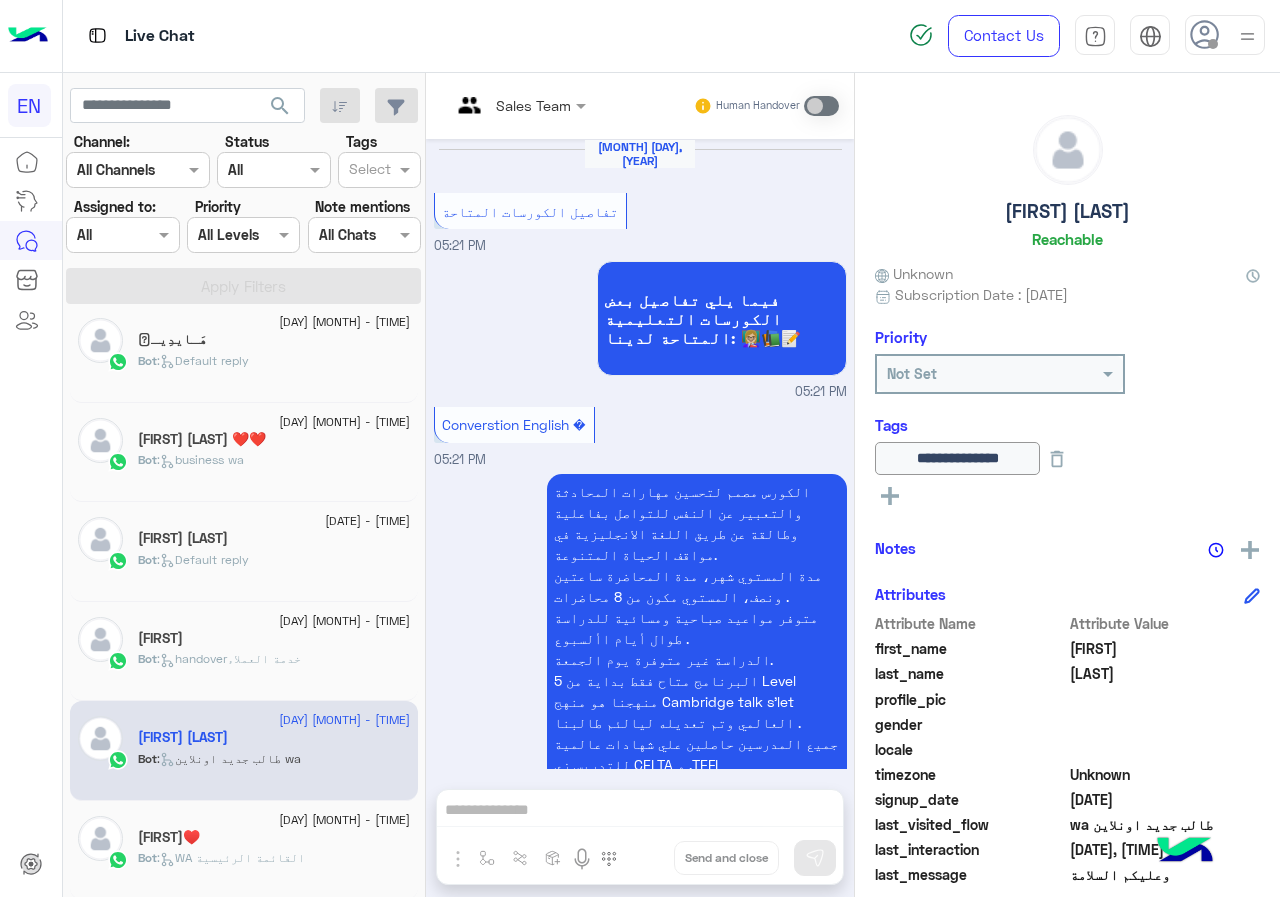 scroll, scrollTop: 2281, scrollLeft: 0, axis: vertical 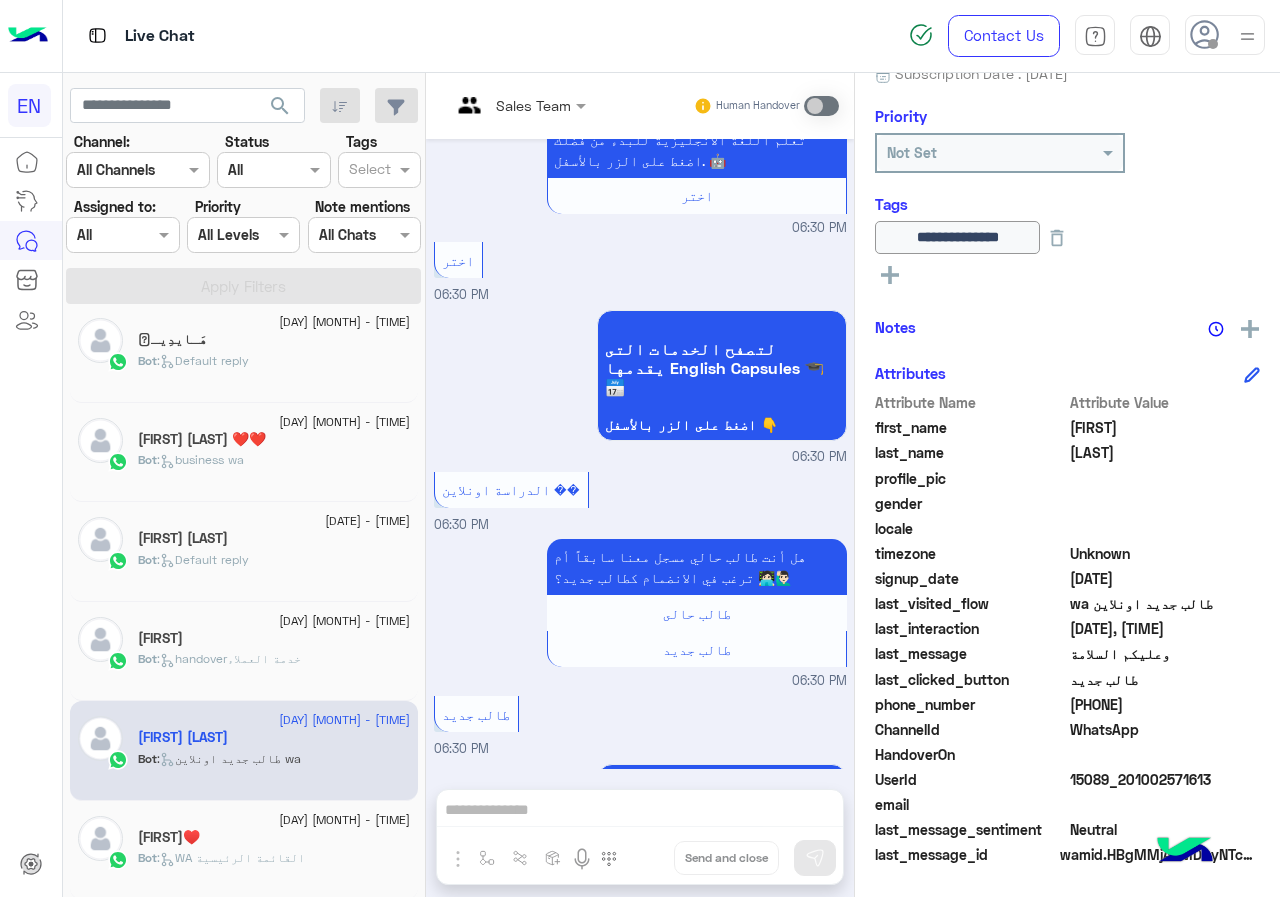 click on "[FIRST]" 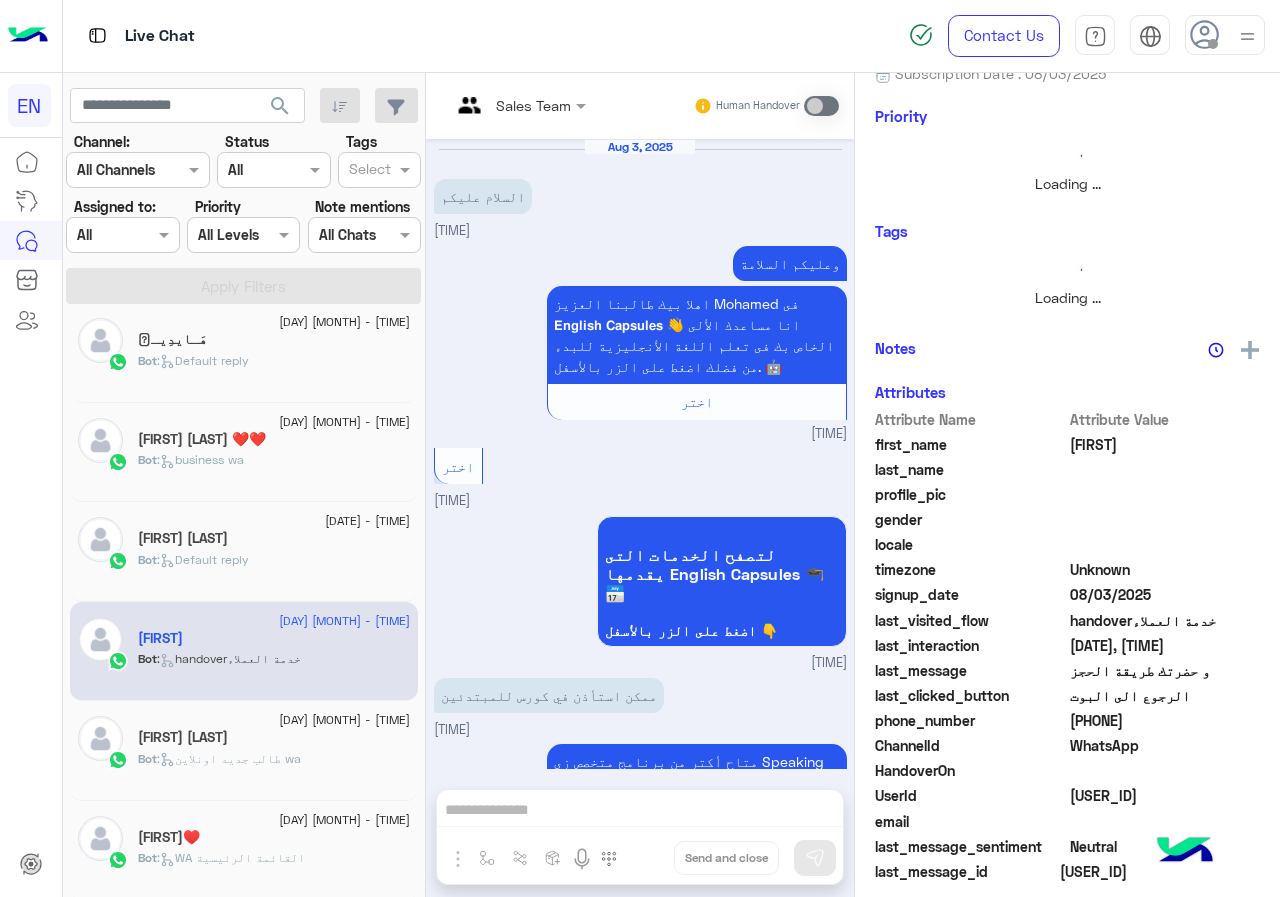 scroll, scrollTop: 2079, scrollLeft: 0, axis: vertical 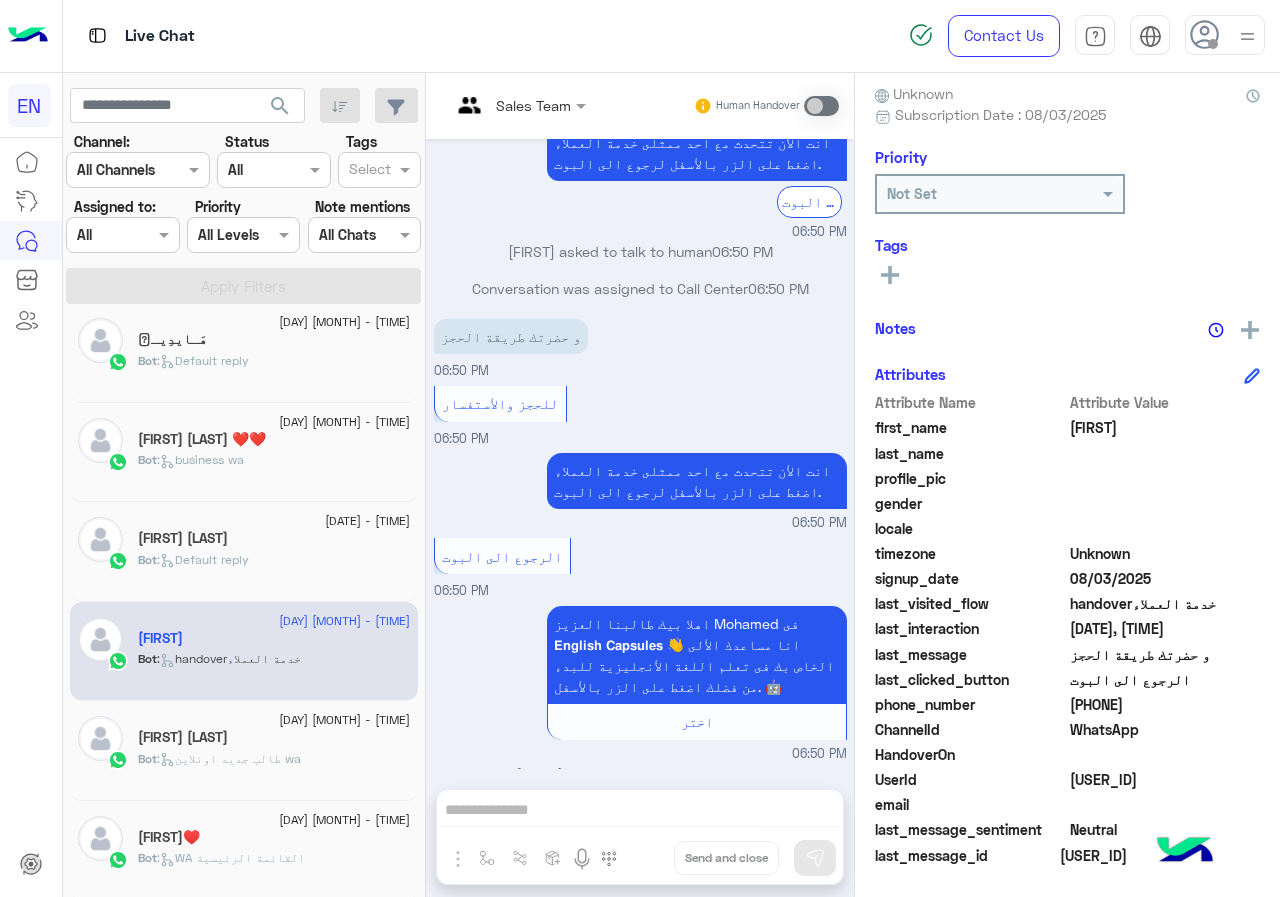 click on "[PHONE]" 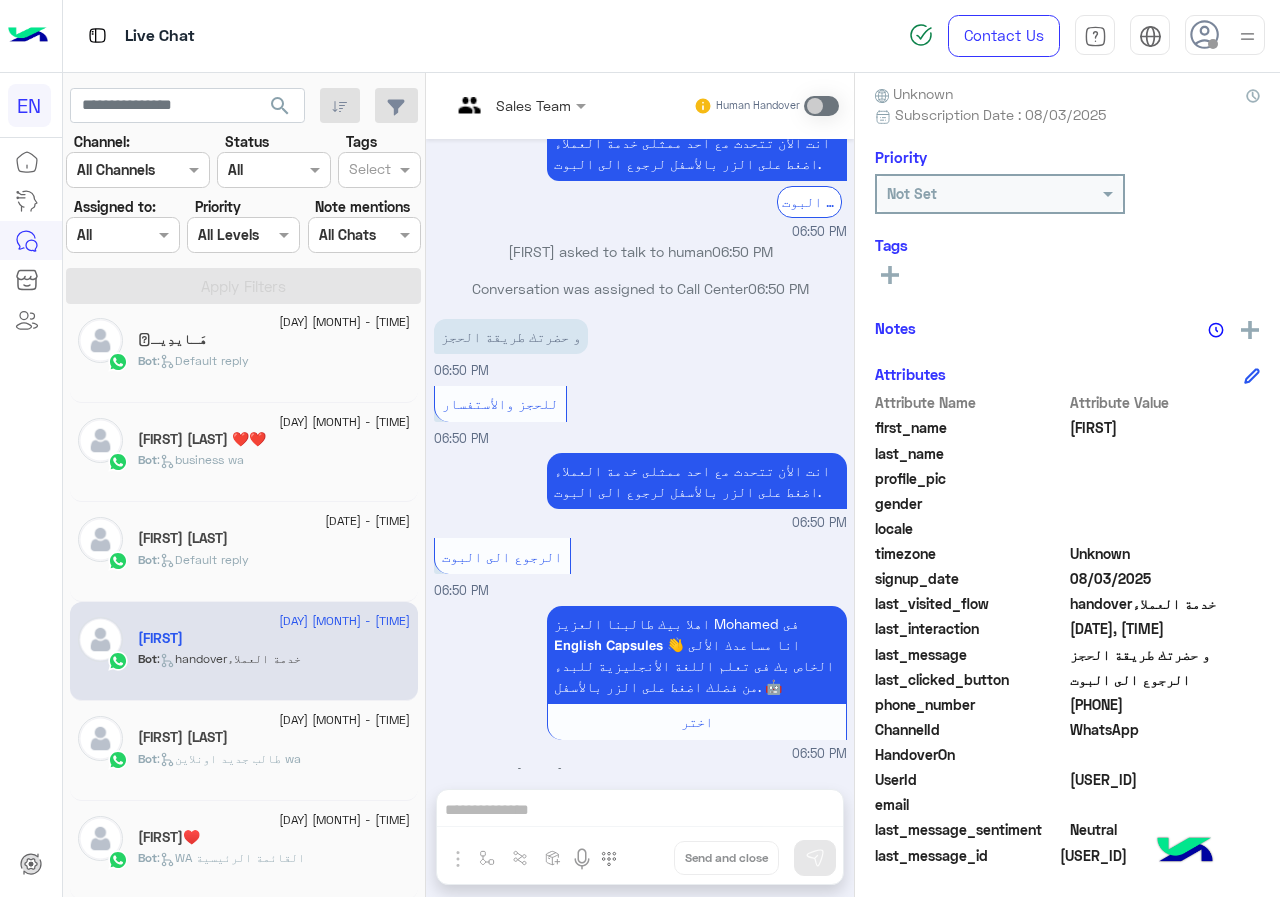 click 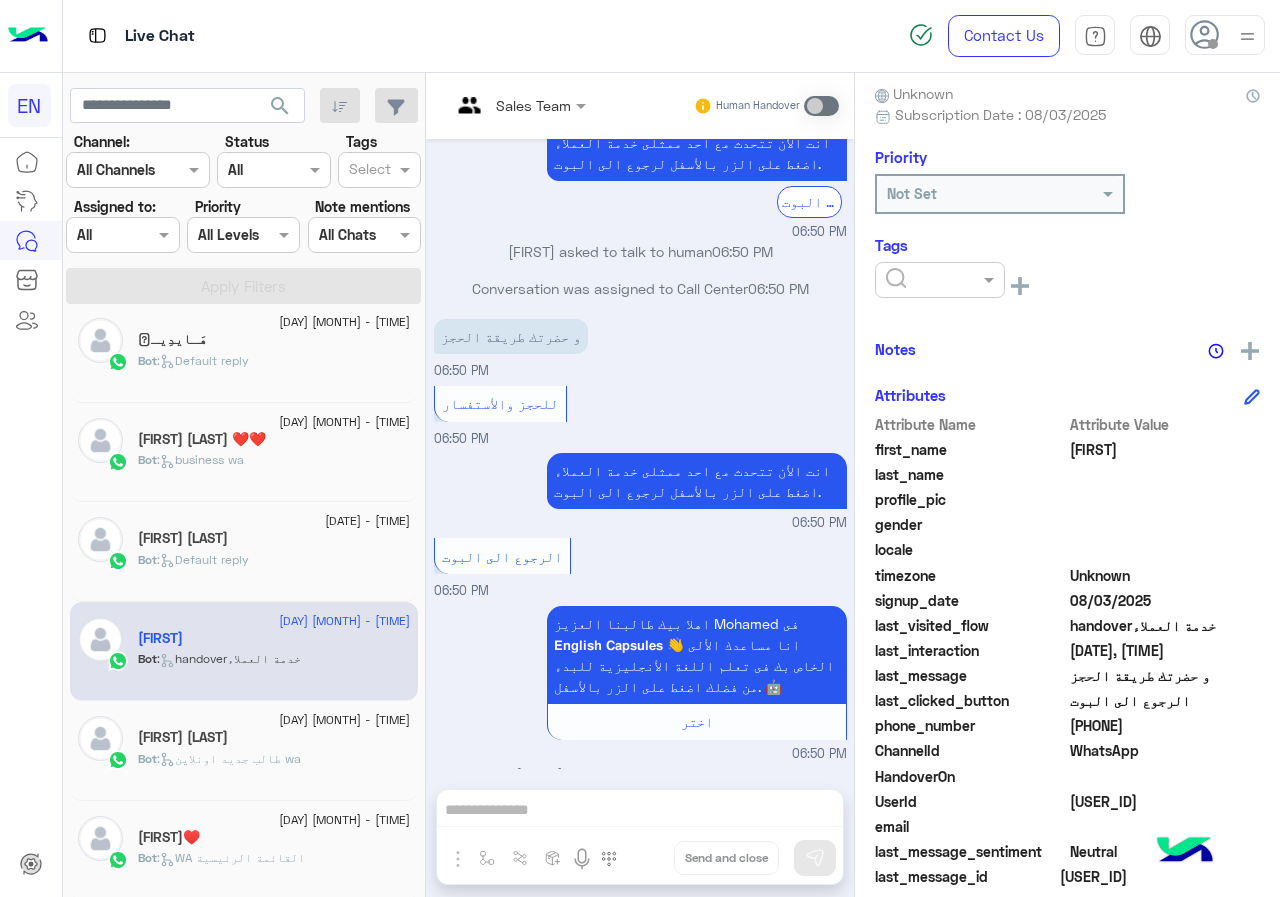 click 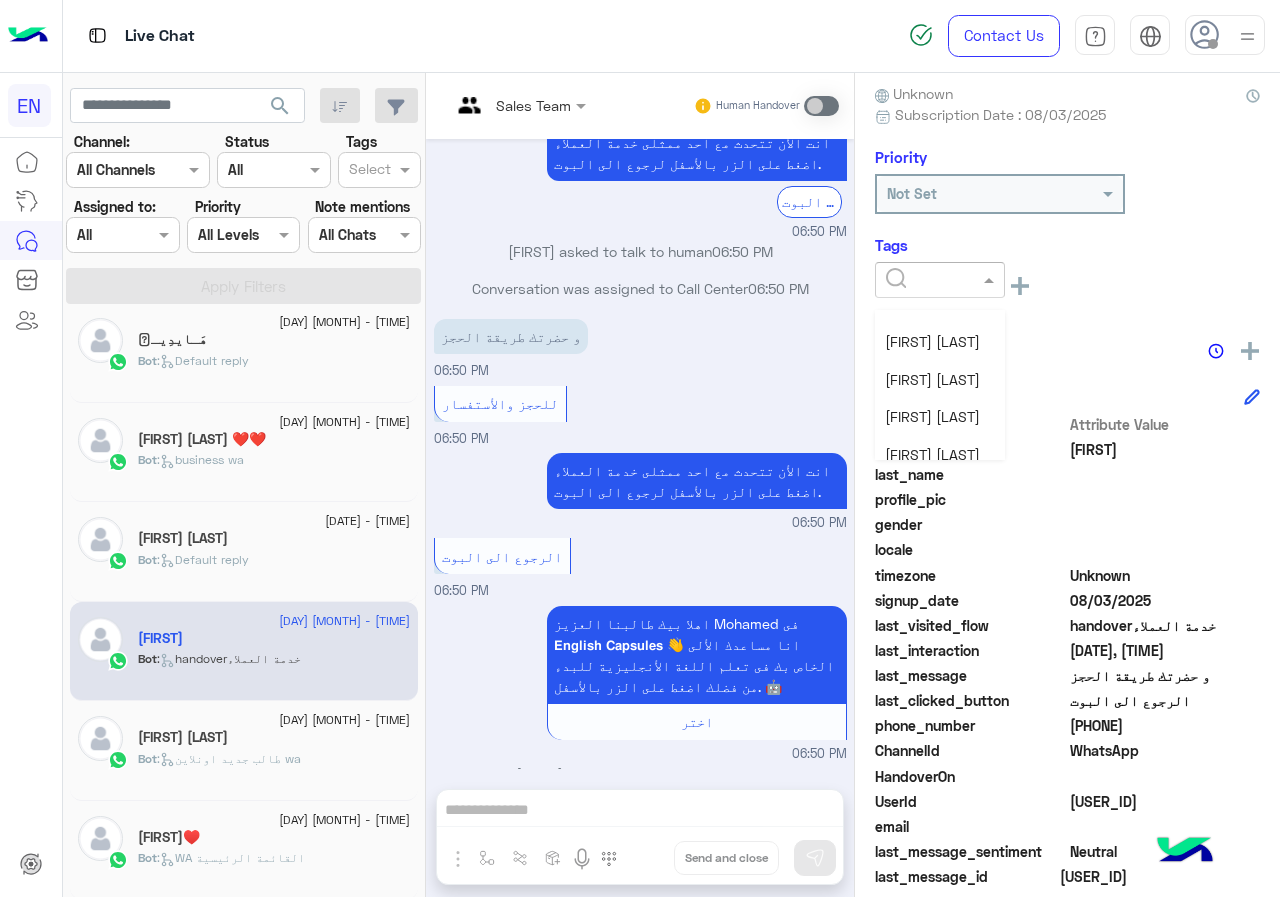 scroll, scrollTop: 261, scrollLeft: 0, axis: vertical 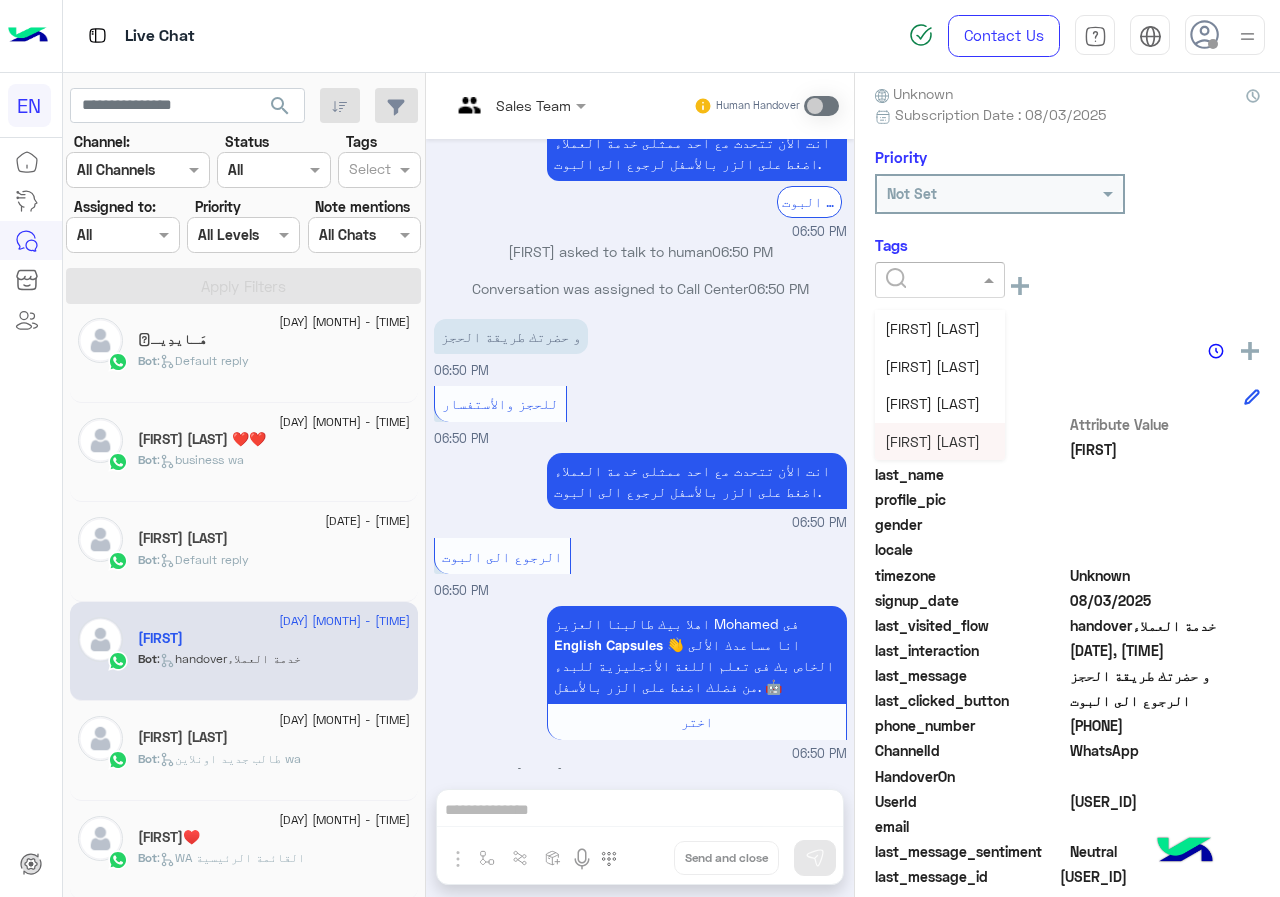 click on "[FIRST] [LAST]" at bounding box center (932, 441) 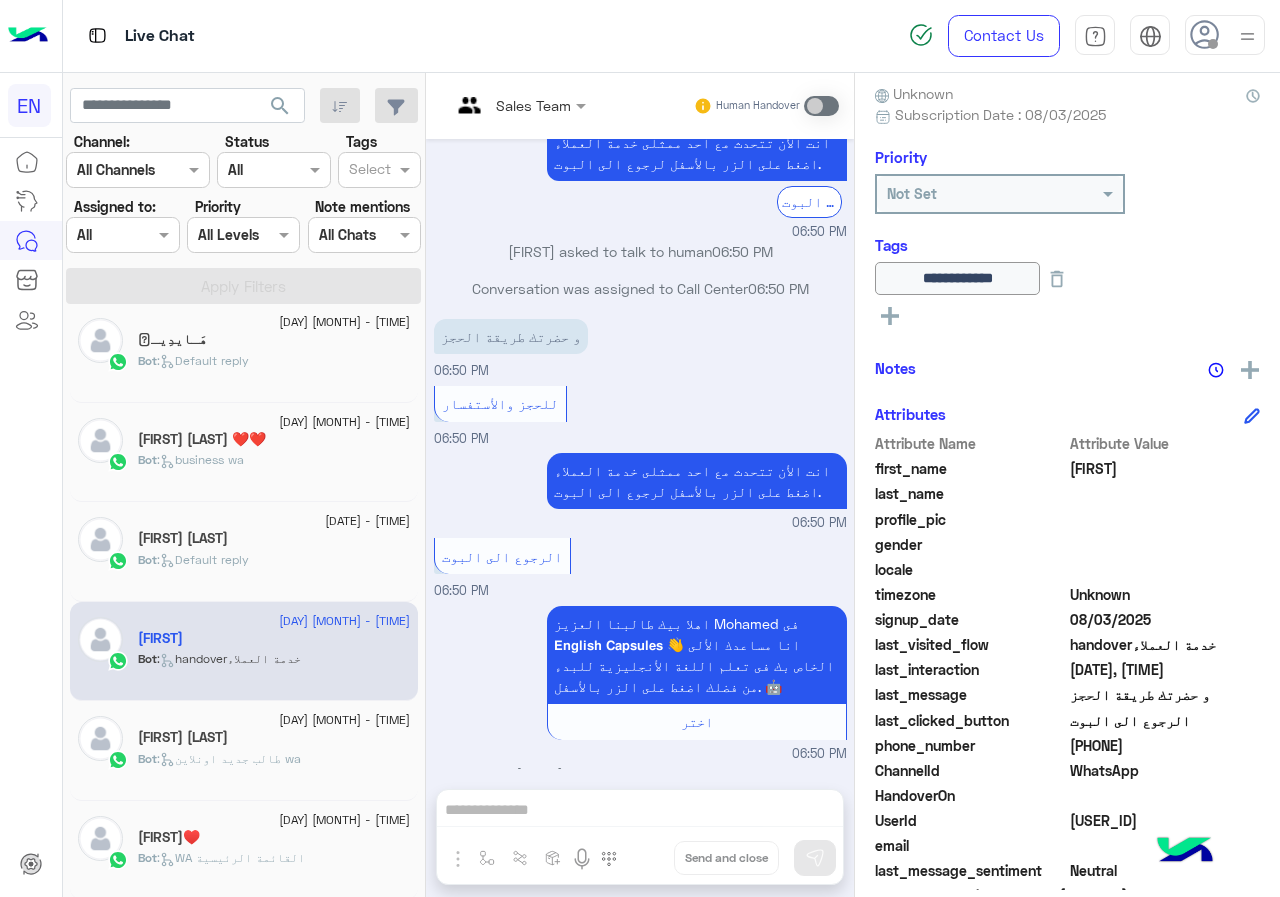 click on ":   Default reply" 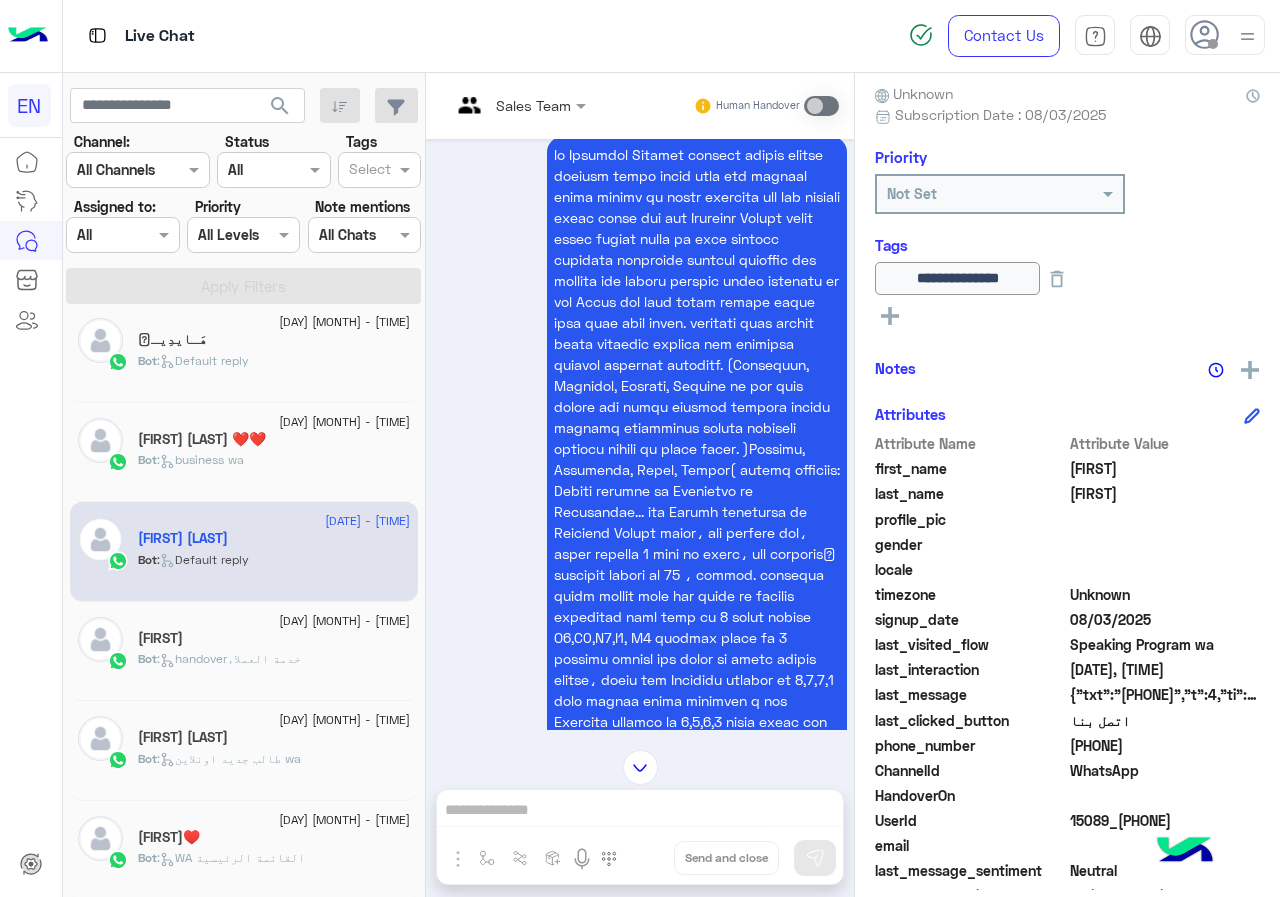 scroll, scrollTop: 1356, scrollLeft: 0, axis: vertical 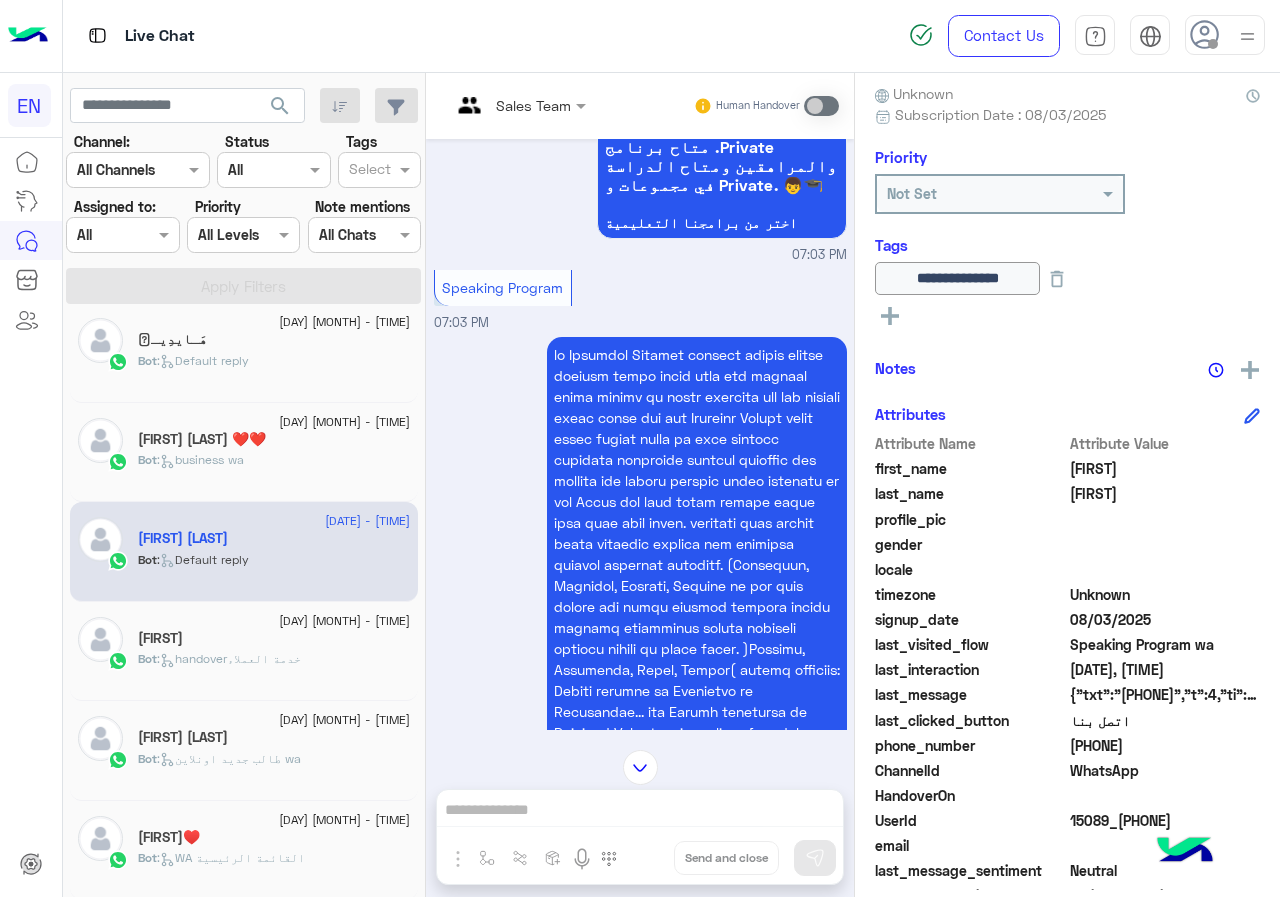 click on ":   business wa" 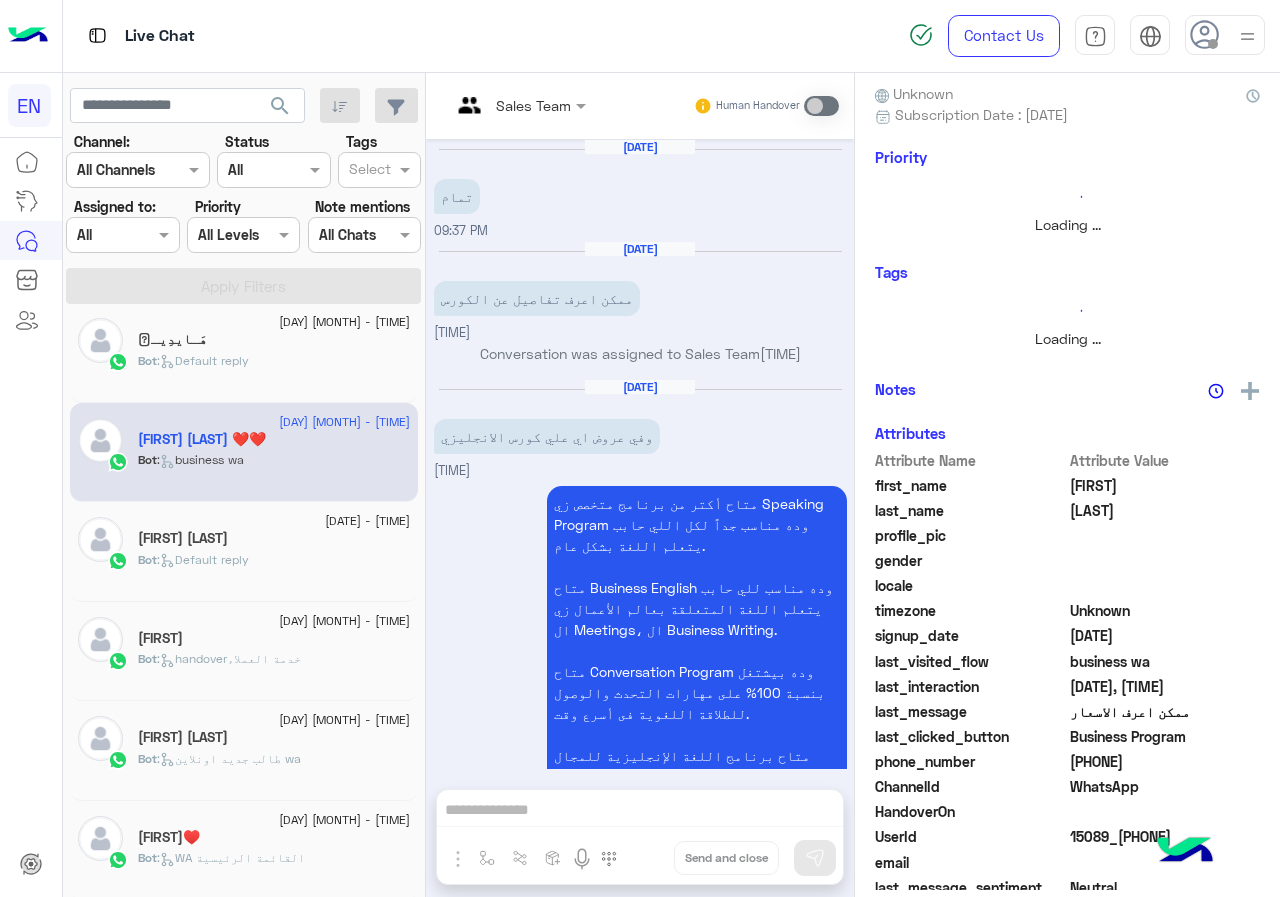 scroll, scrollTop: 3842, scrollLeft: 0, axis: vertical 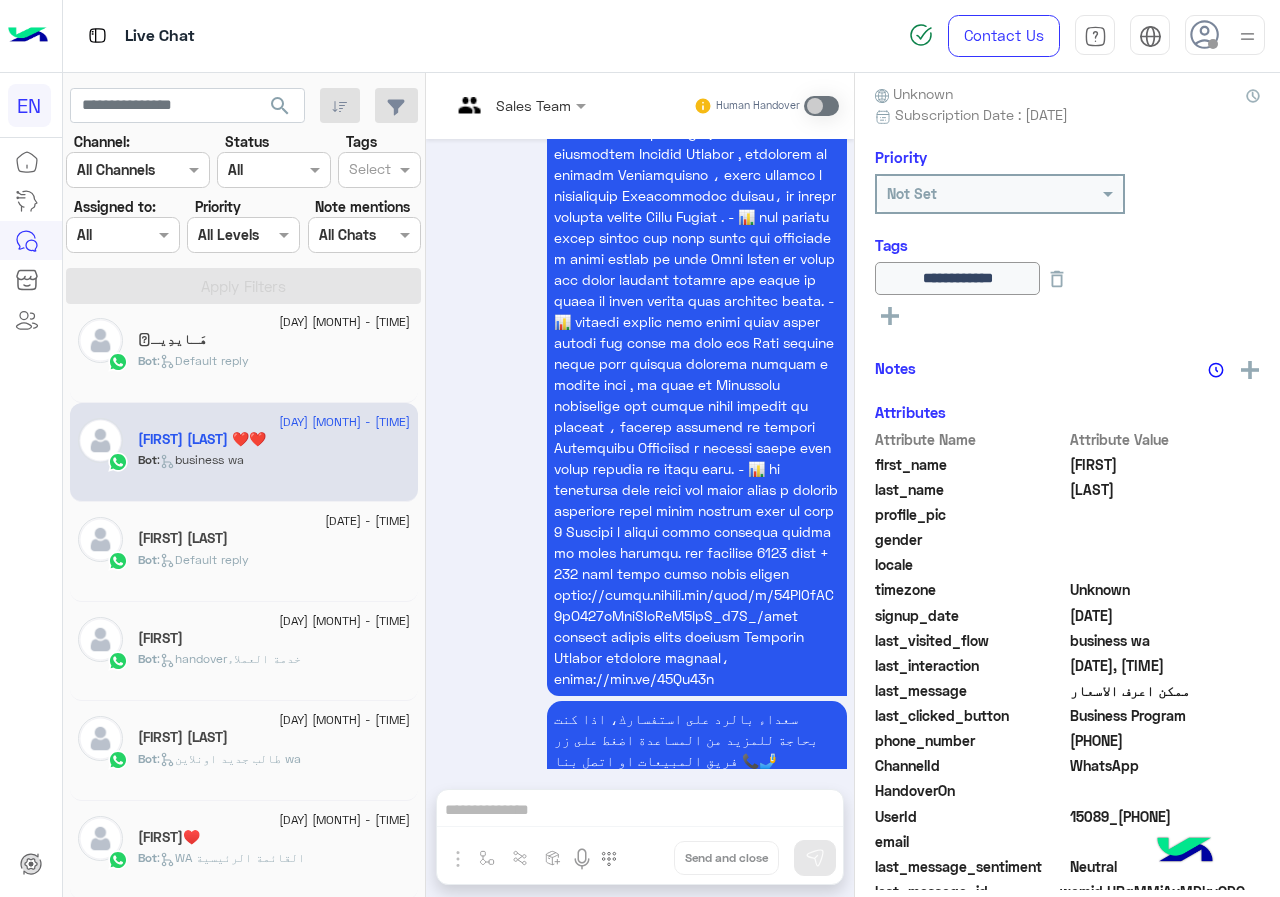 click on "Bot :   Default reply" 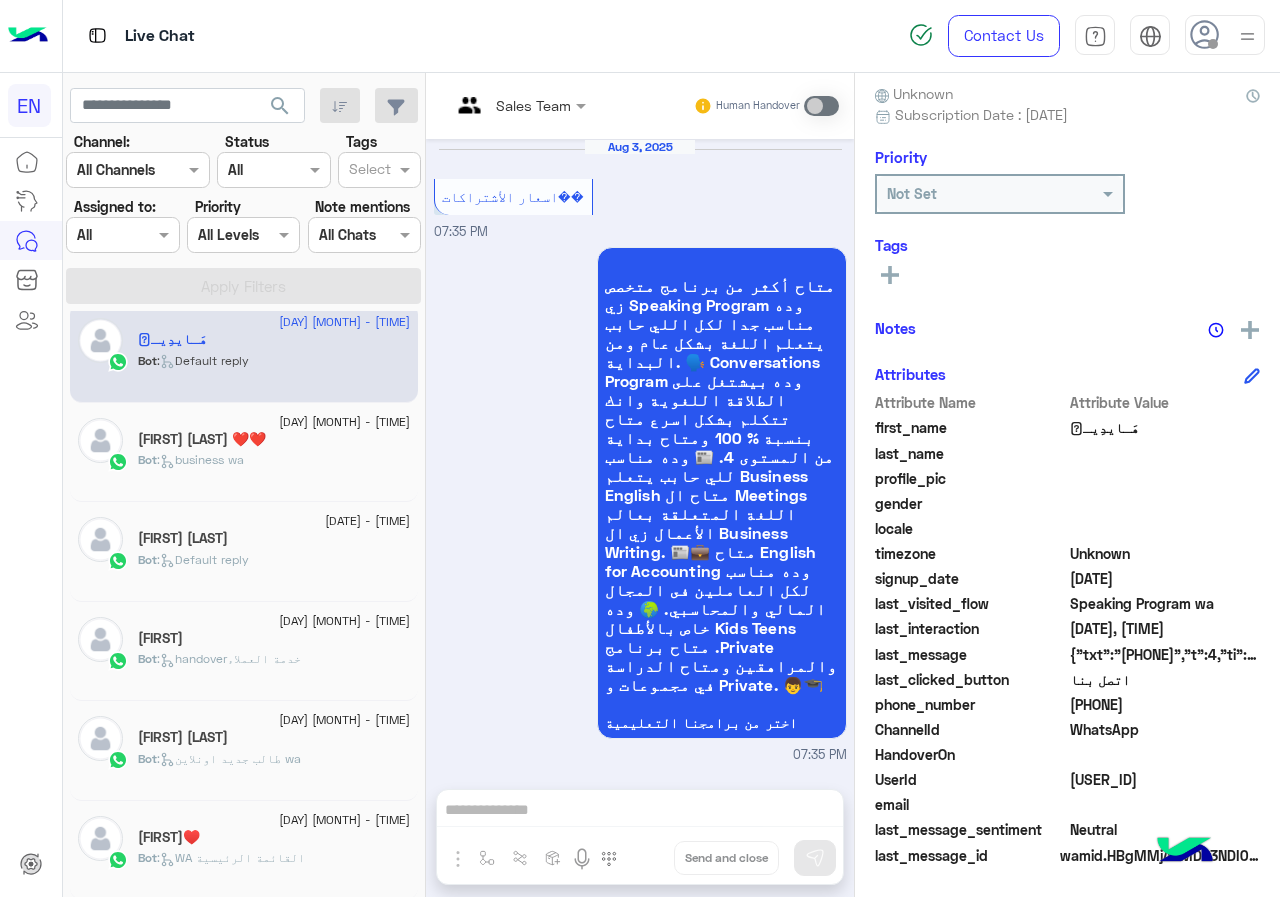 scroll, scrollTop: 3367, scrollLeft: 0, axis: vertical 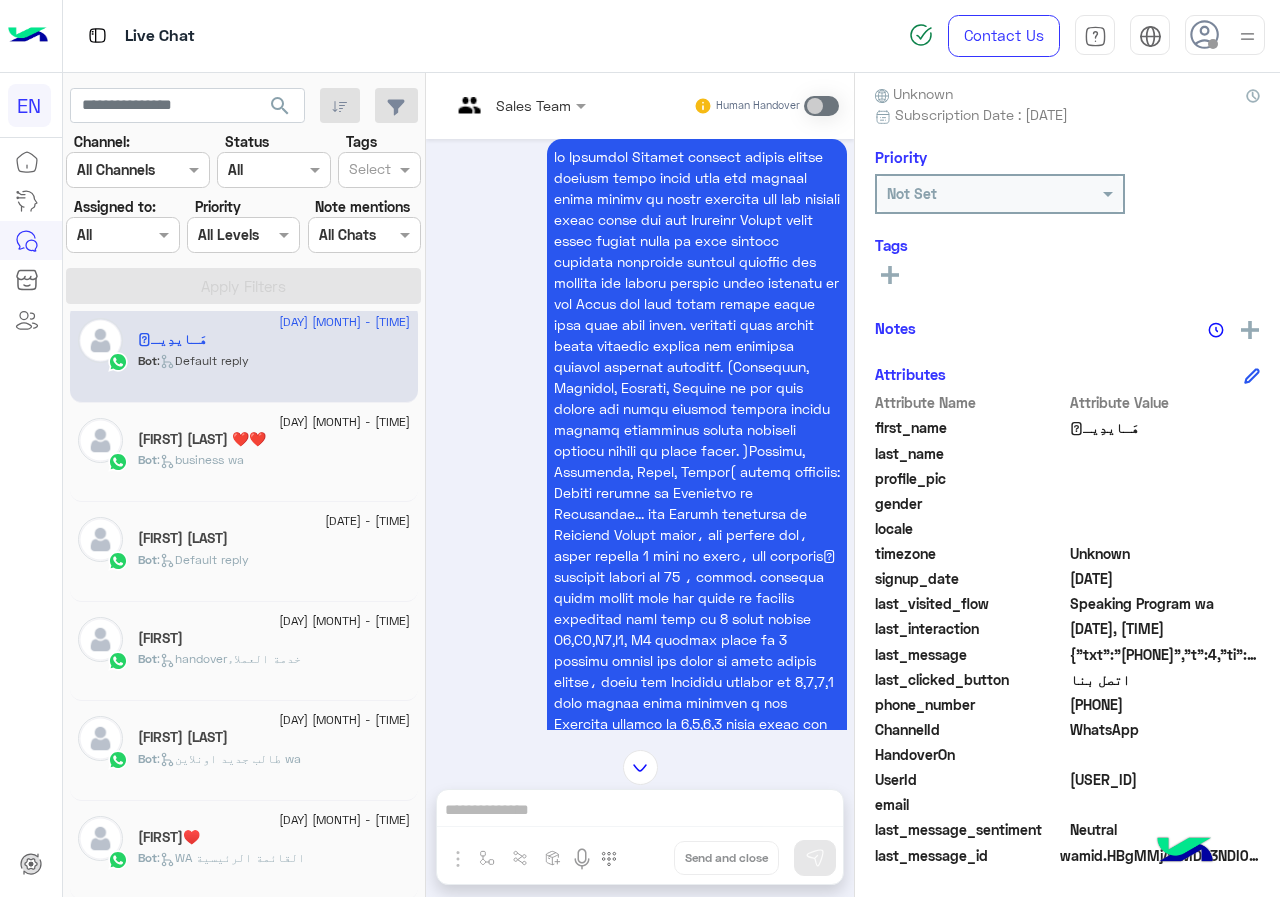 click on "[PHONE]" 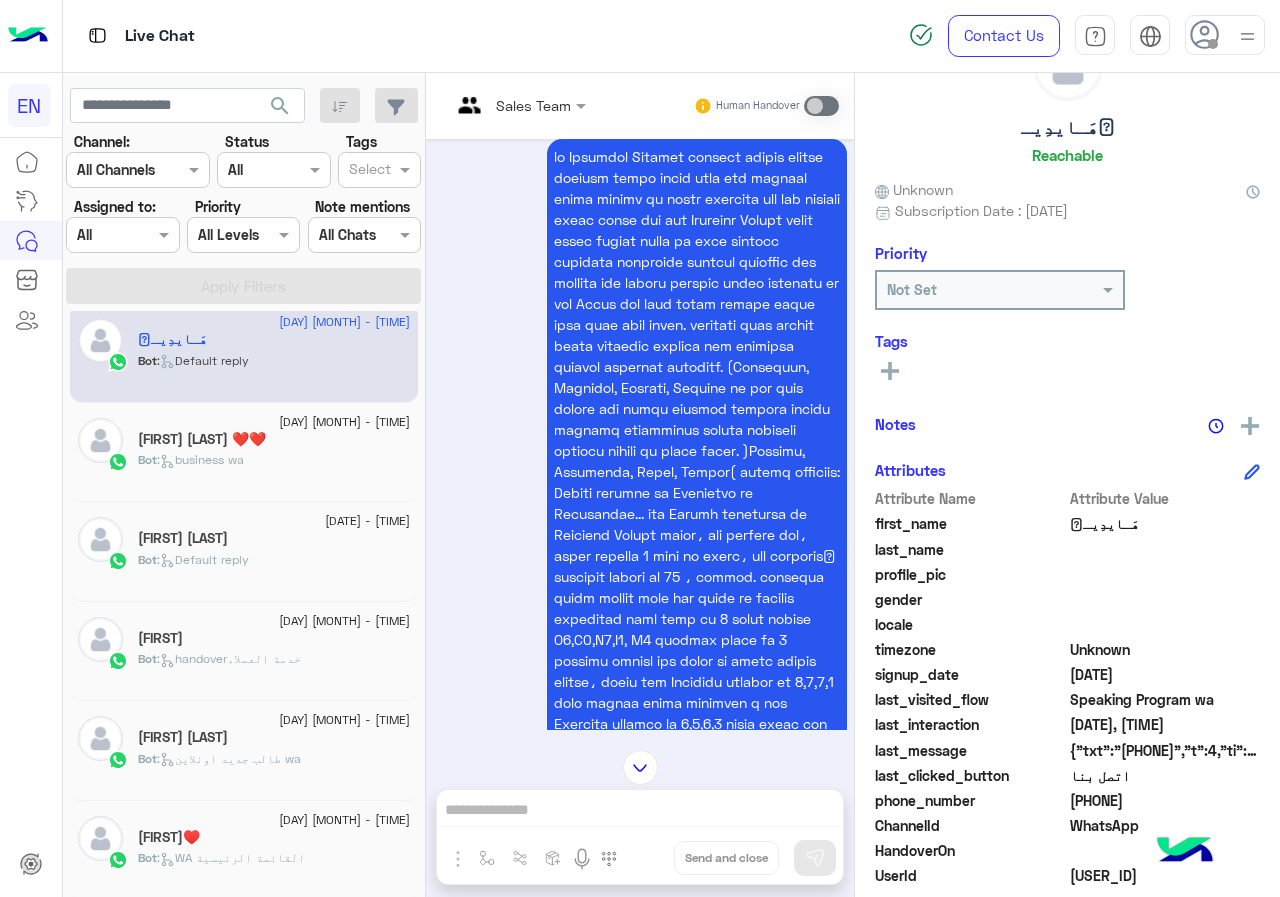 scroll, scrollTop: 0, scrollLeft: 0, axis: both 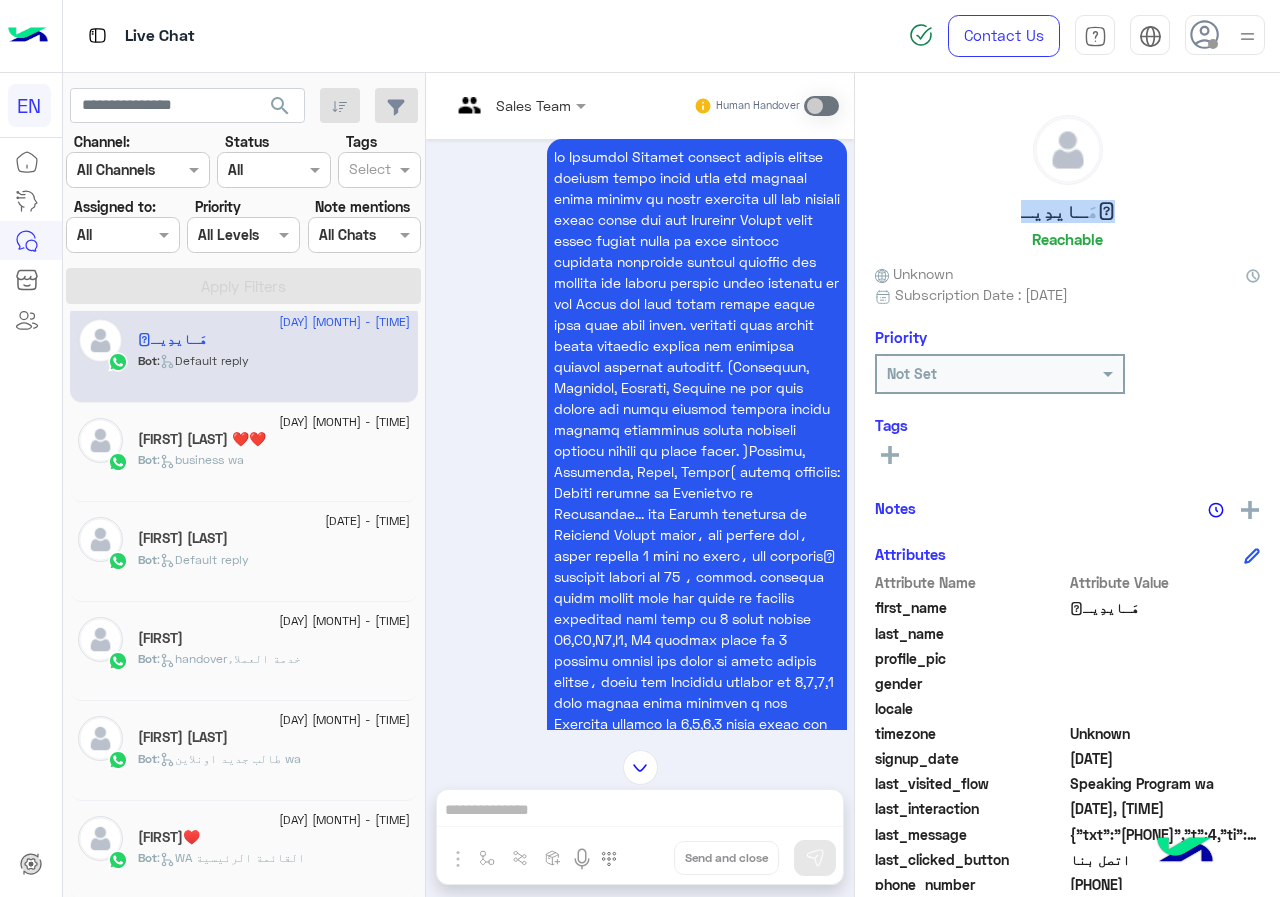 drag, startPoint x: 1026, startPoint y: 210, endPoint x: 1084, endPoint y: 205, distance: 58.21512 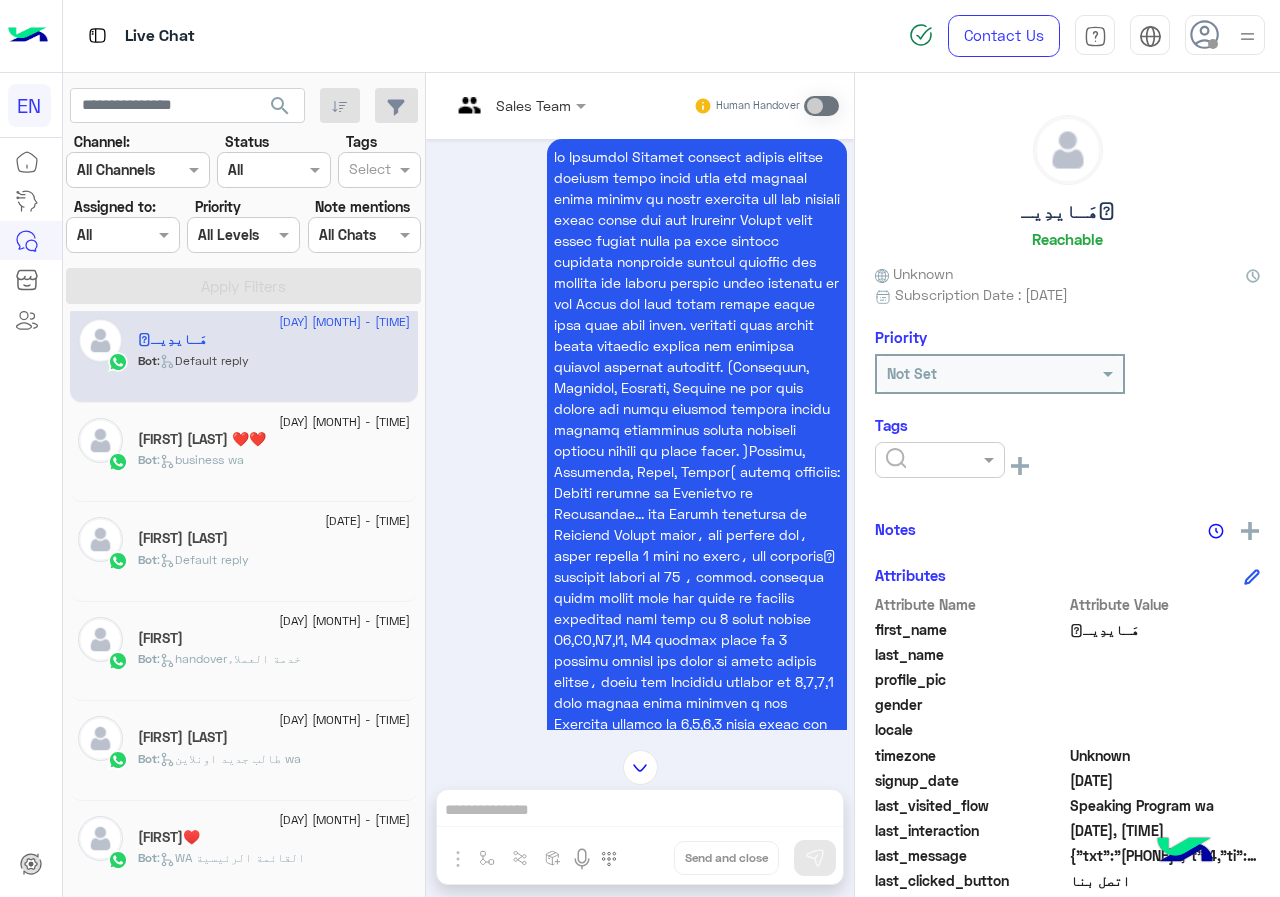 click 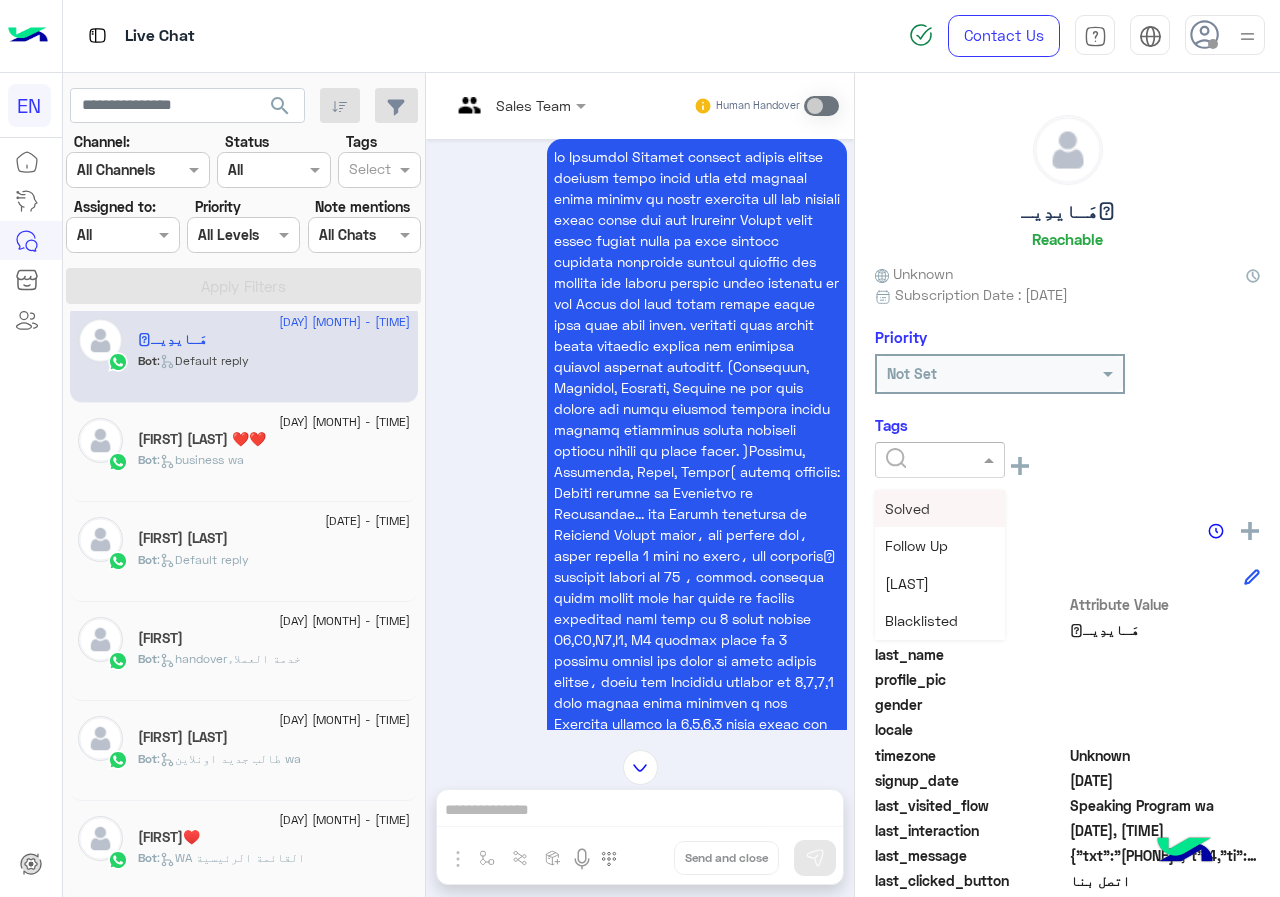 scroll, scrollTop: 200, scrollLeft: 0, axis: vertical 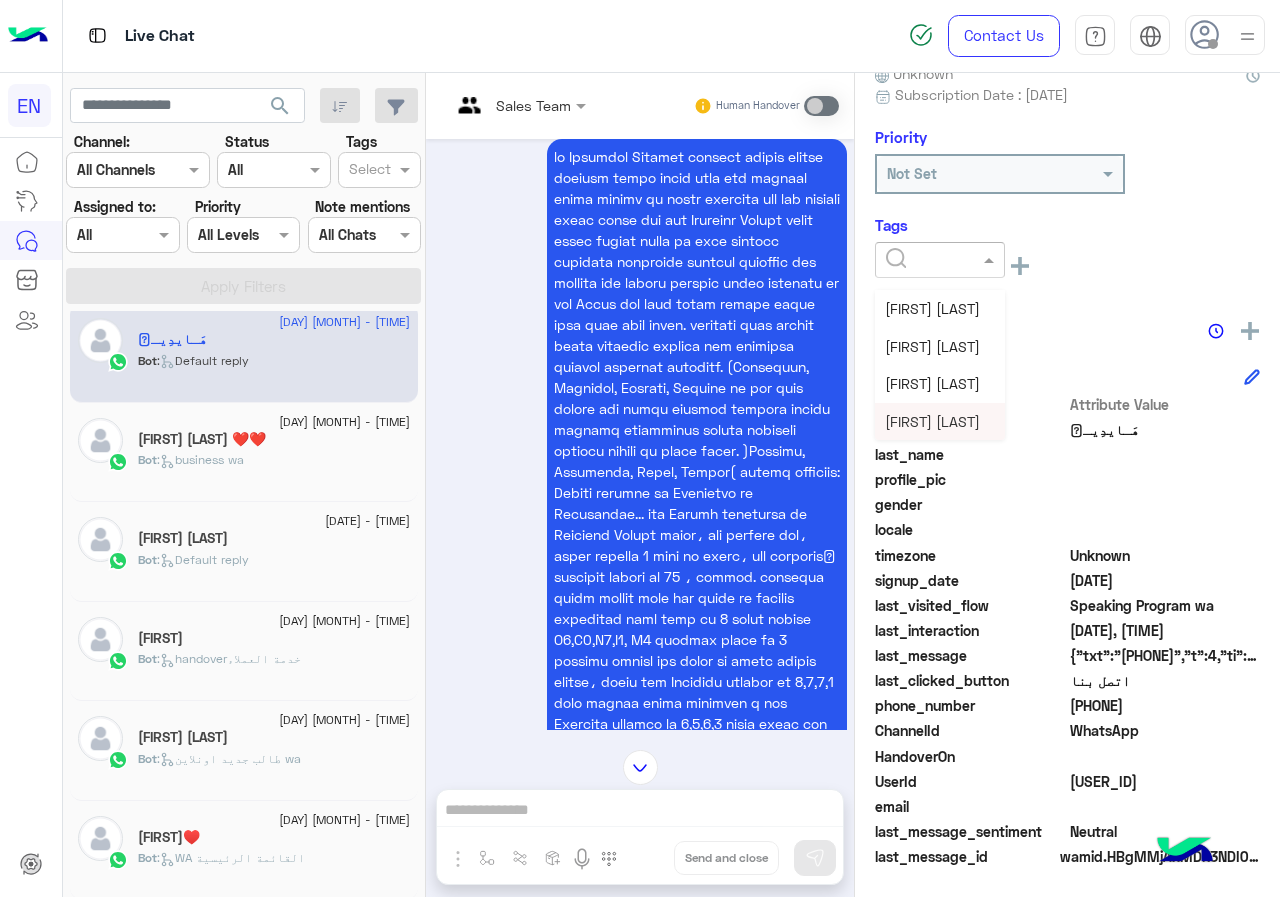 click on "[FIRST] [LAST]" at bounding box center [932, 421] 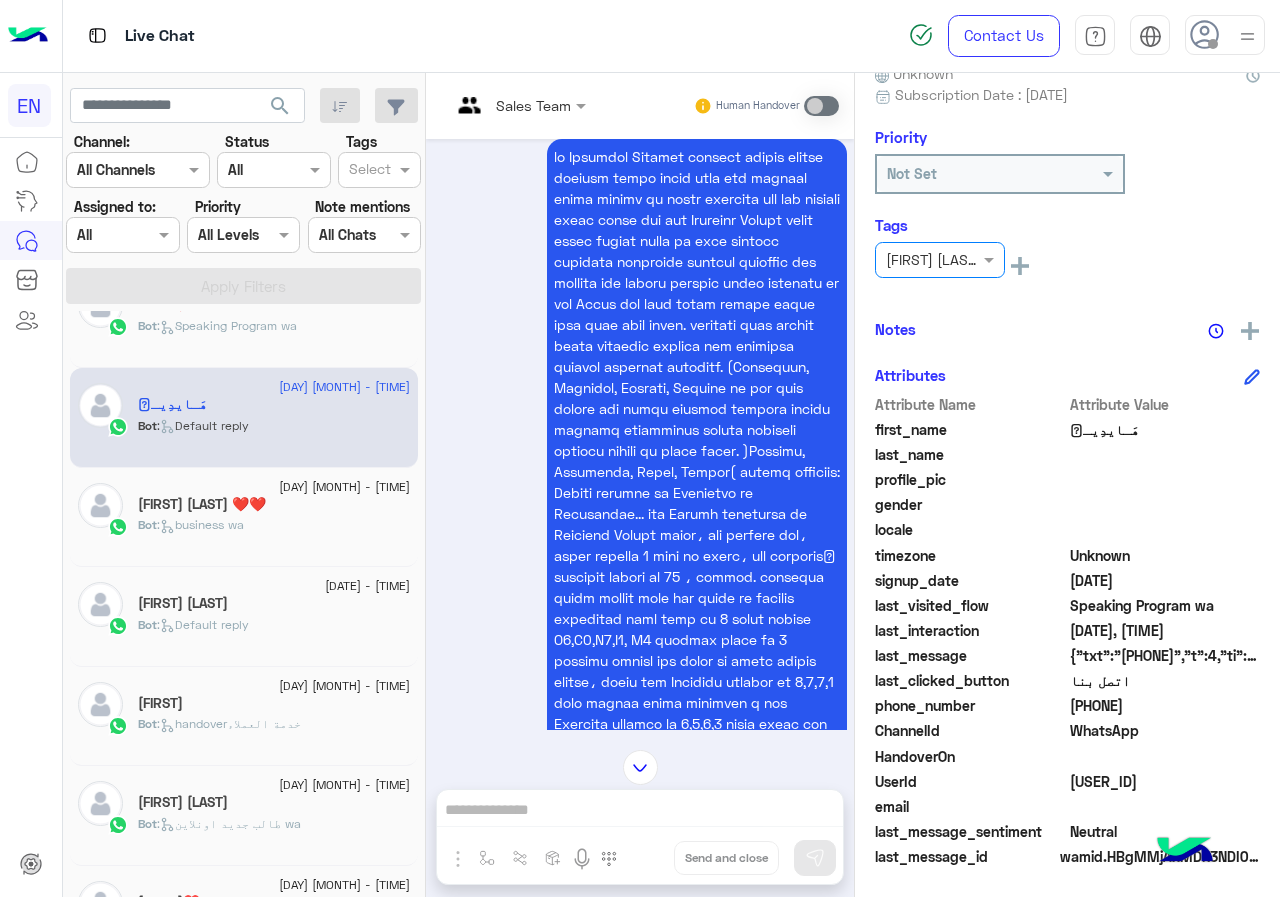 scroll, scrollTop: 1310, scrollLeft: 0, axis: vertical 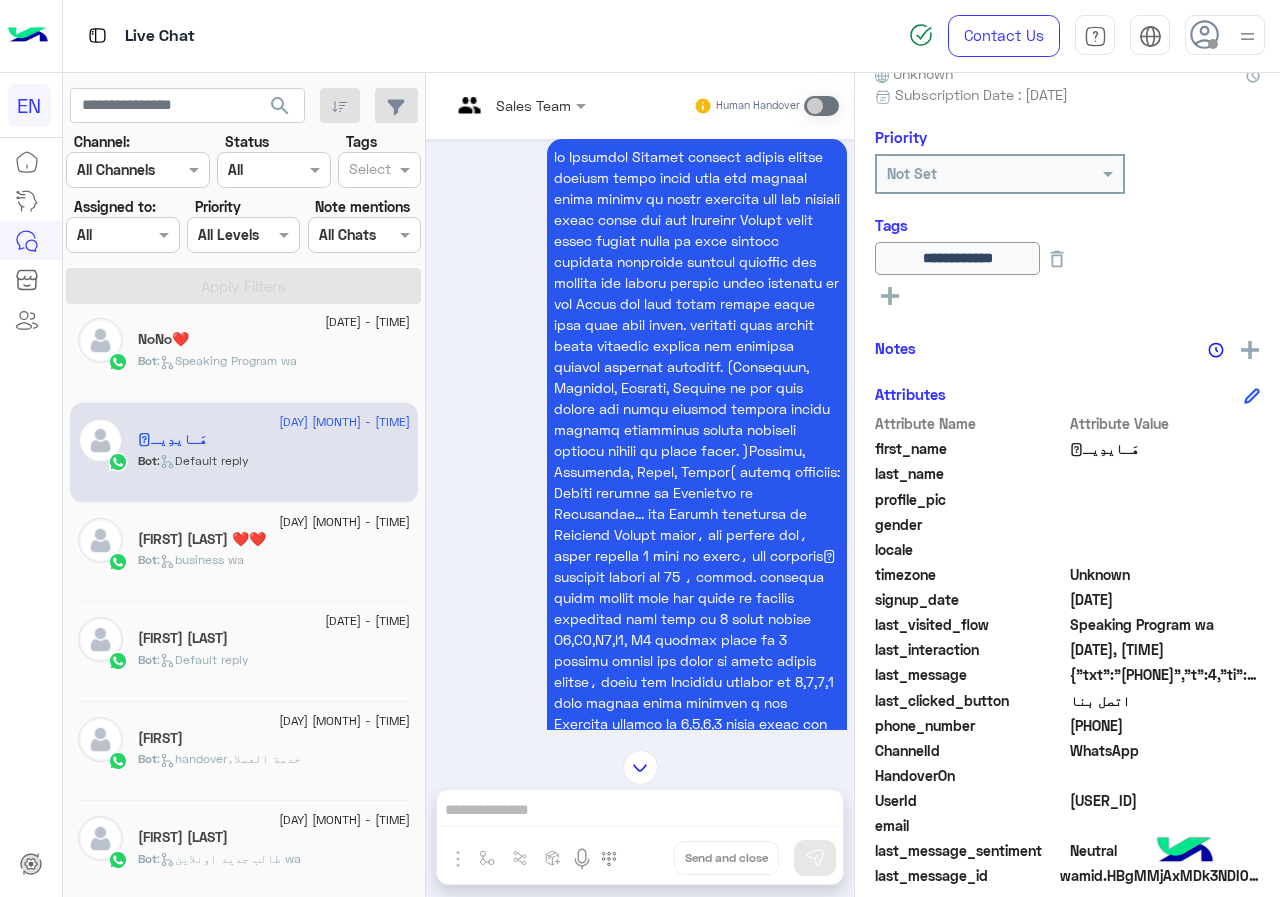 click on "Bot :   Speaking Program wa" 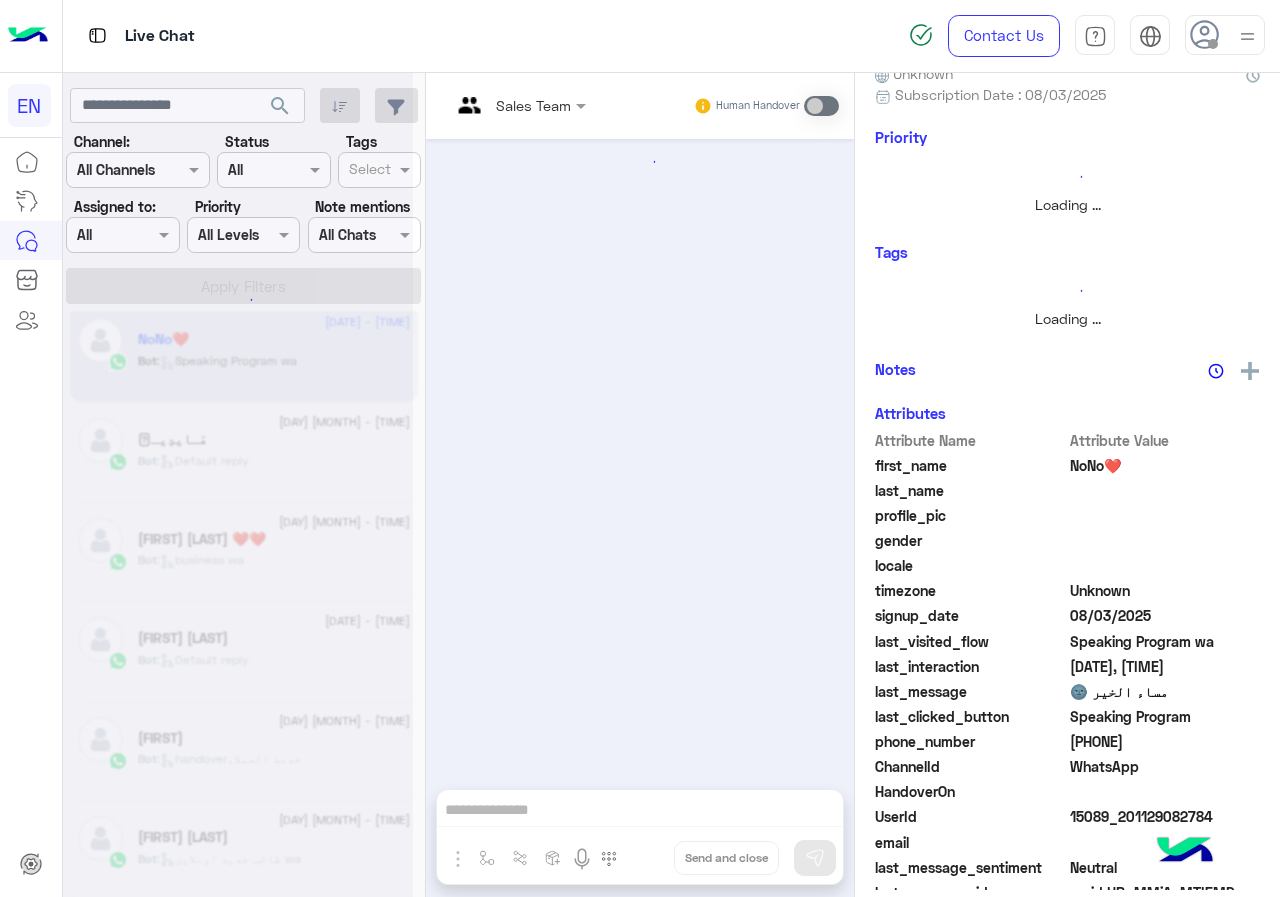 scroll, scrollTop: 0, scrollLeft: 0, axis: both 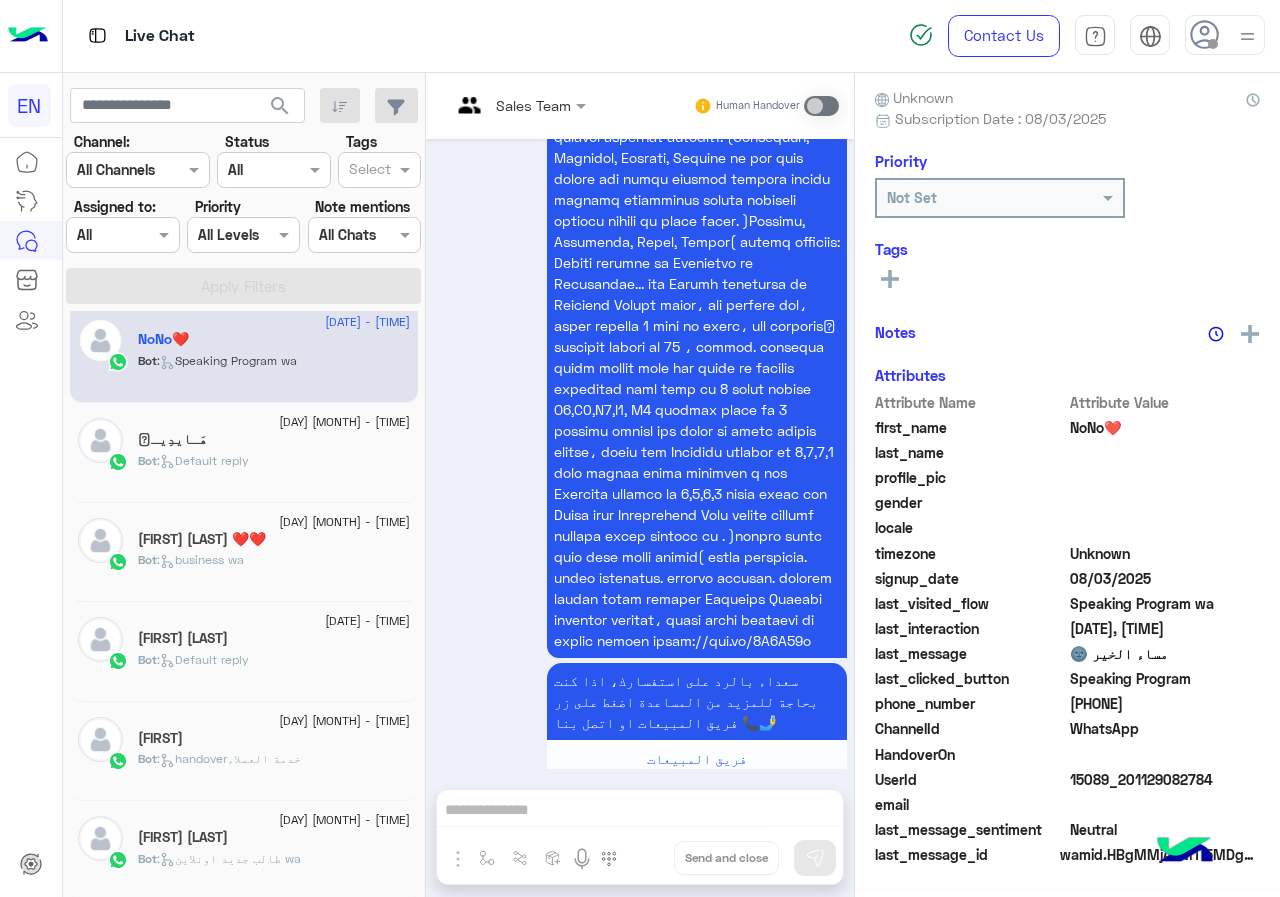 click on "[PHONE]" 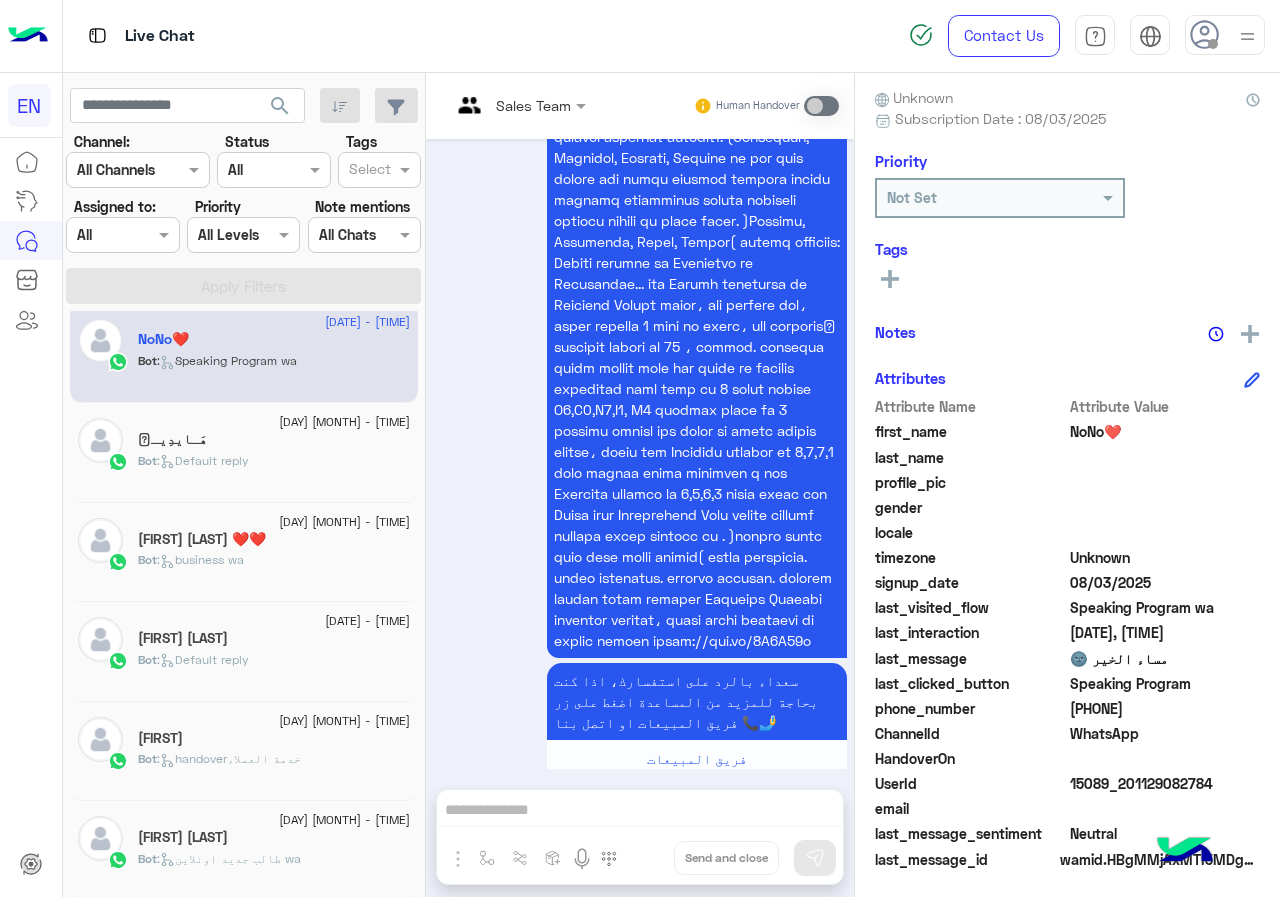 scroll, scrollTop: 180, scrollLeft: 0, axis: vertical 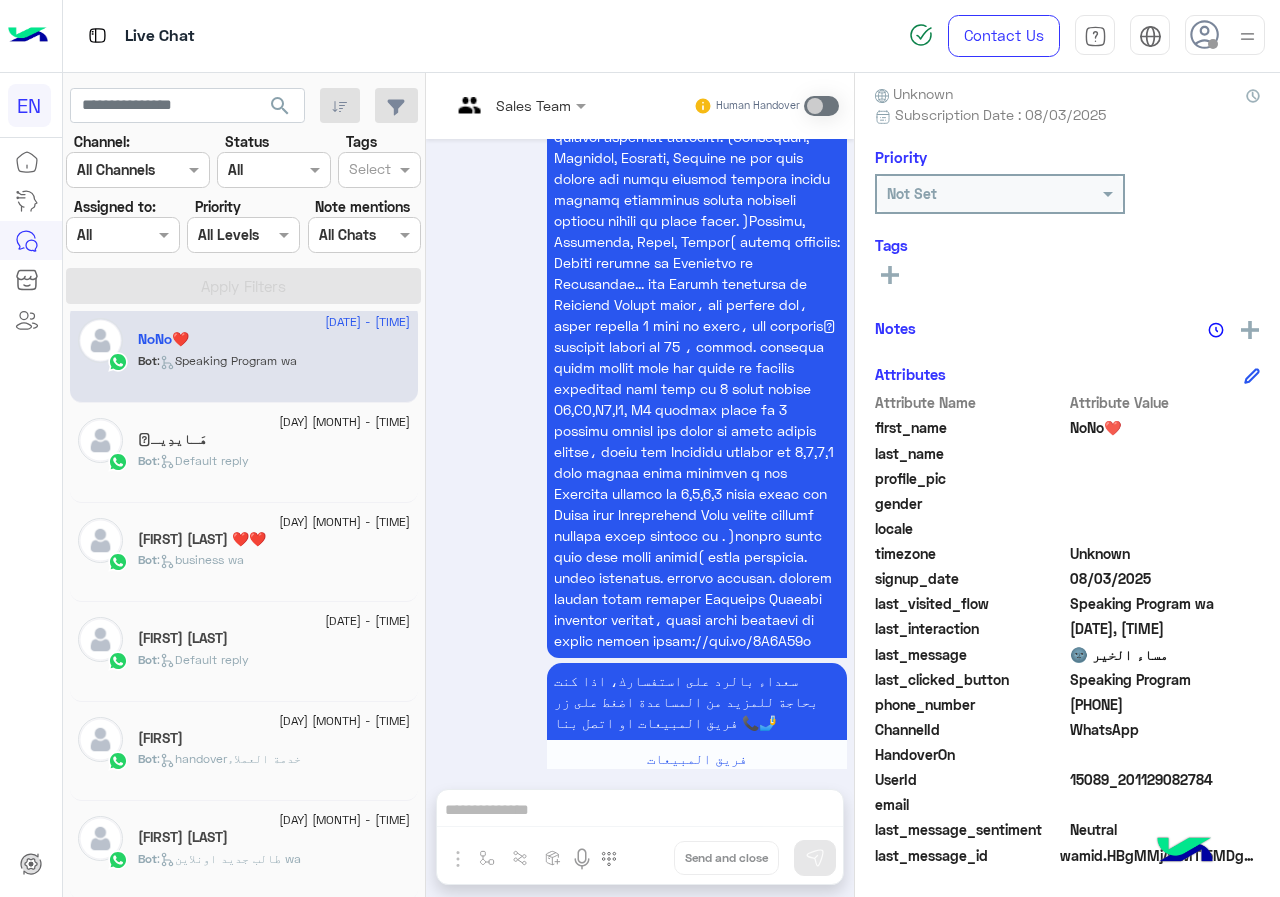 click on "[PHONE]" 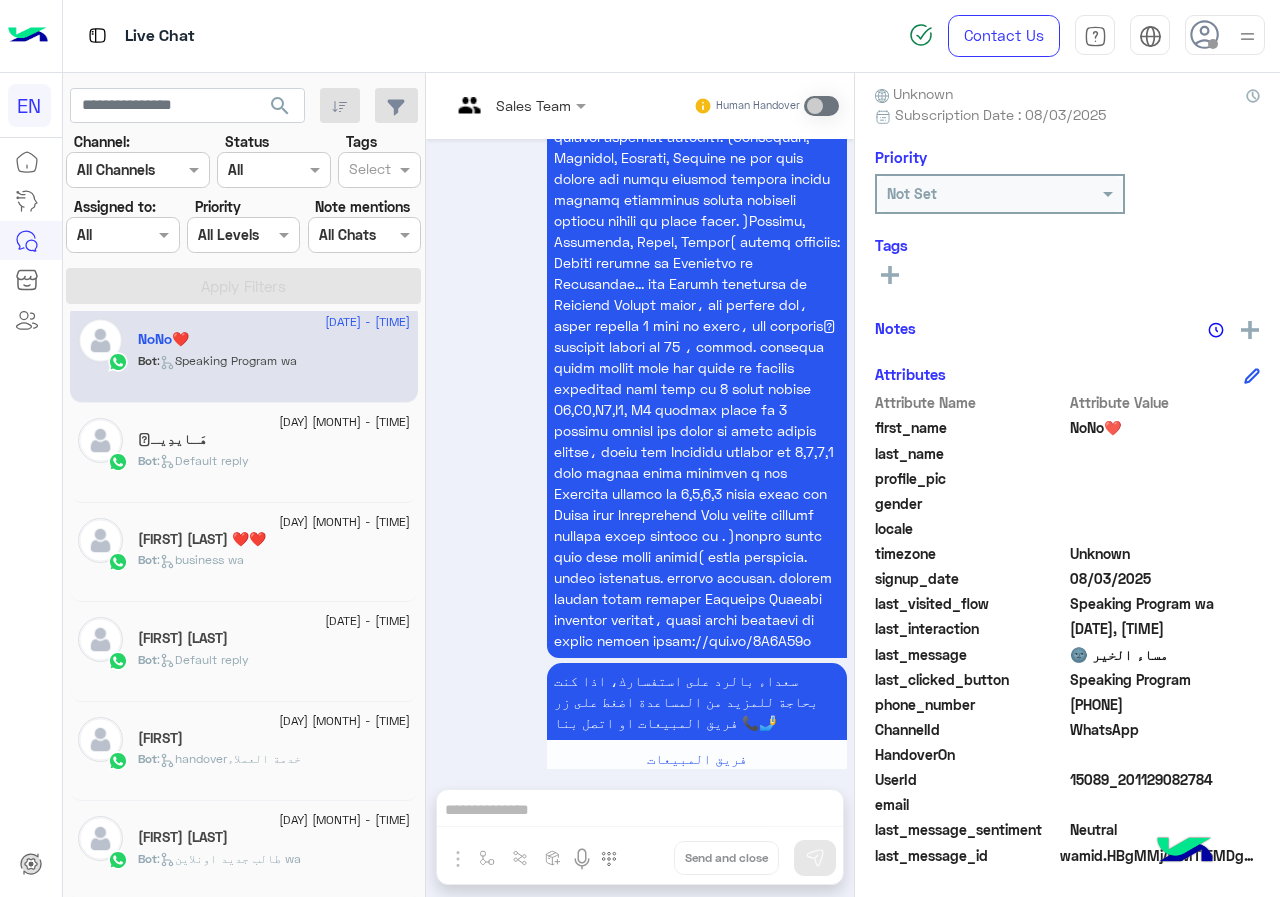copy on "[PHONE]" 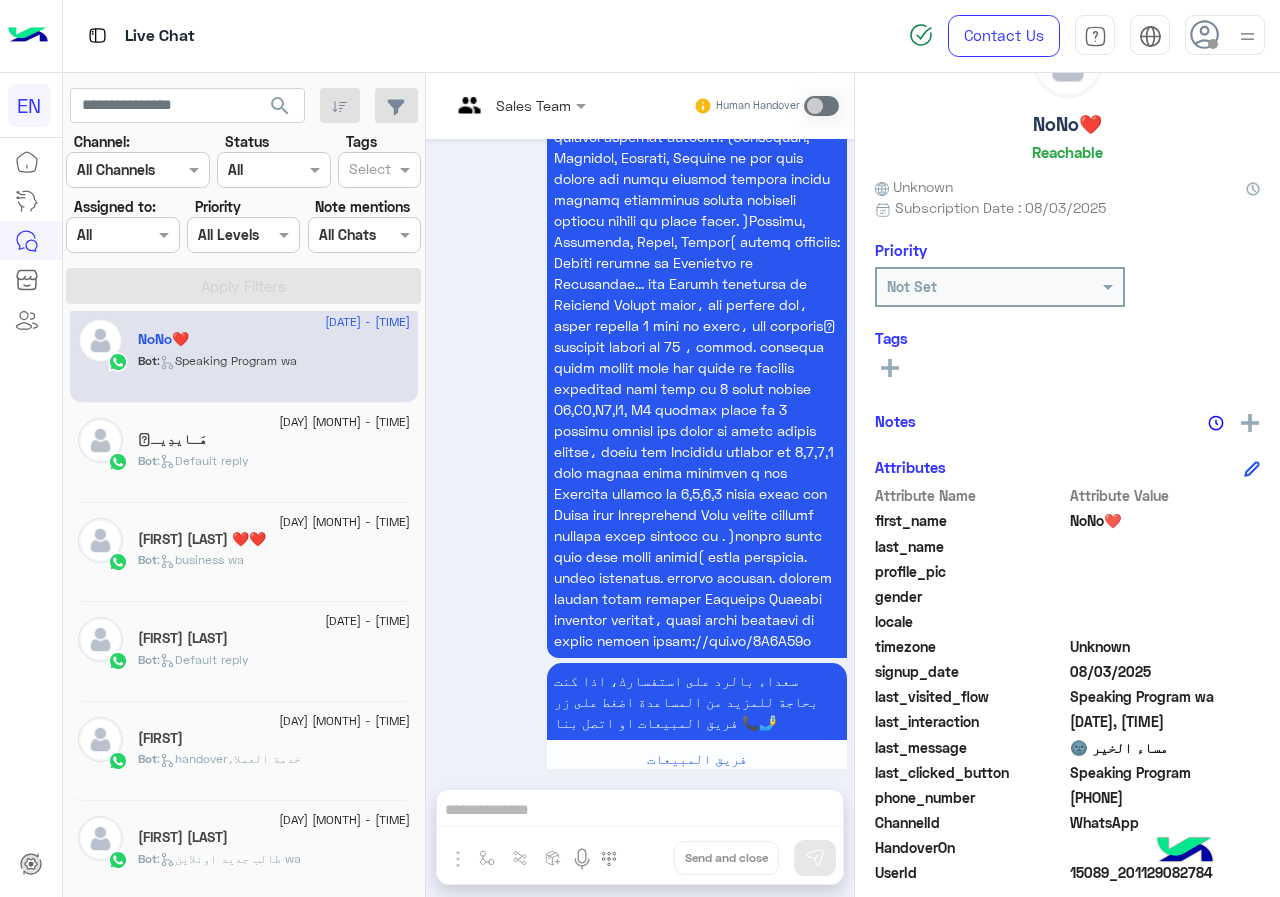 scroll, scrollTop: 0, scrollLeft: 0, axis: both 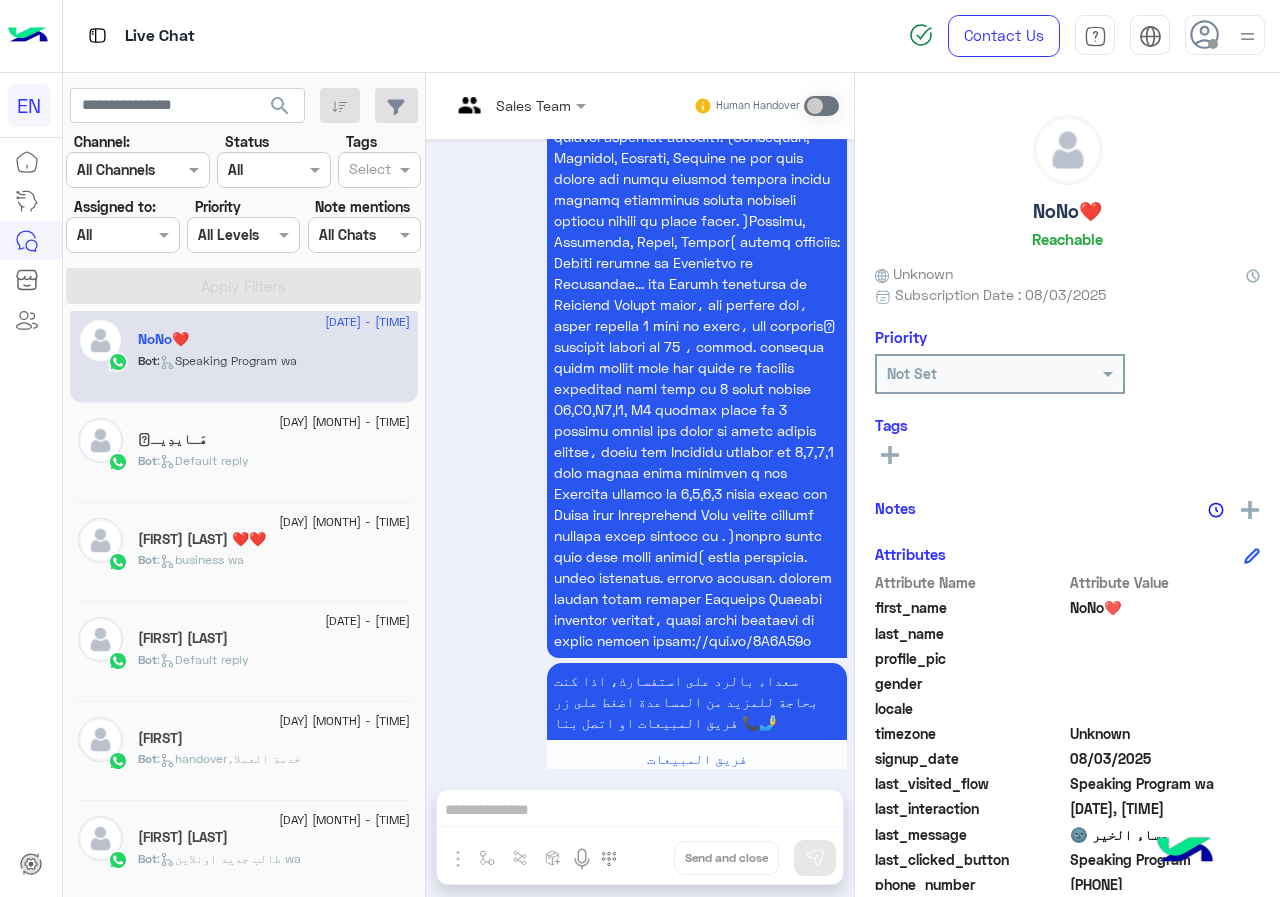 click 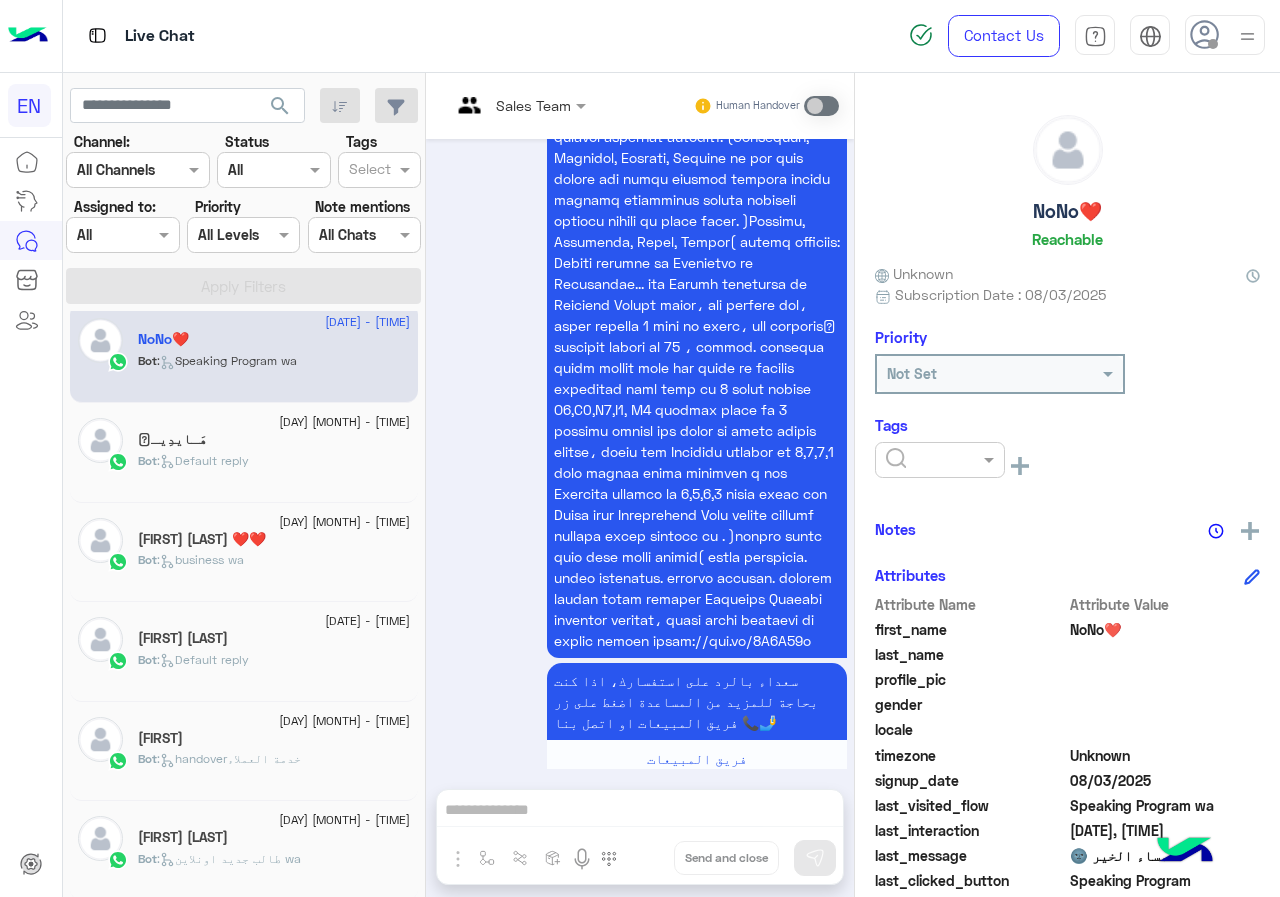 click 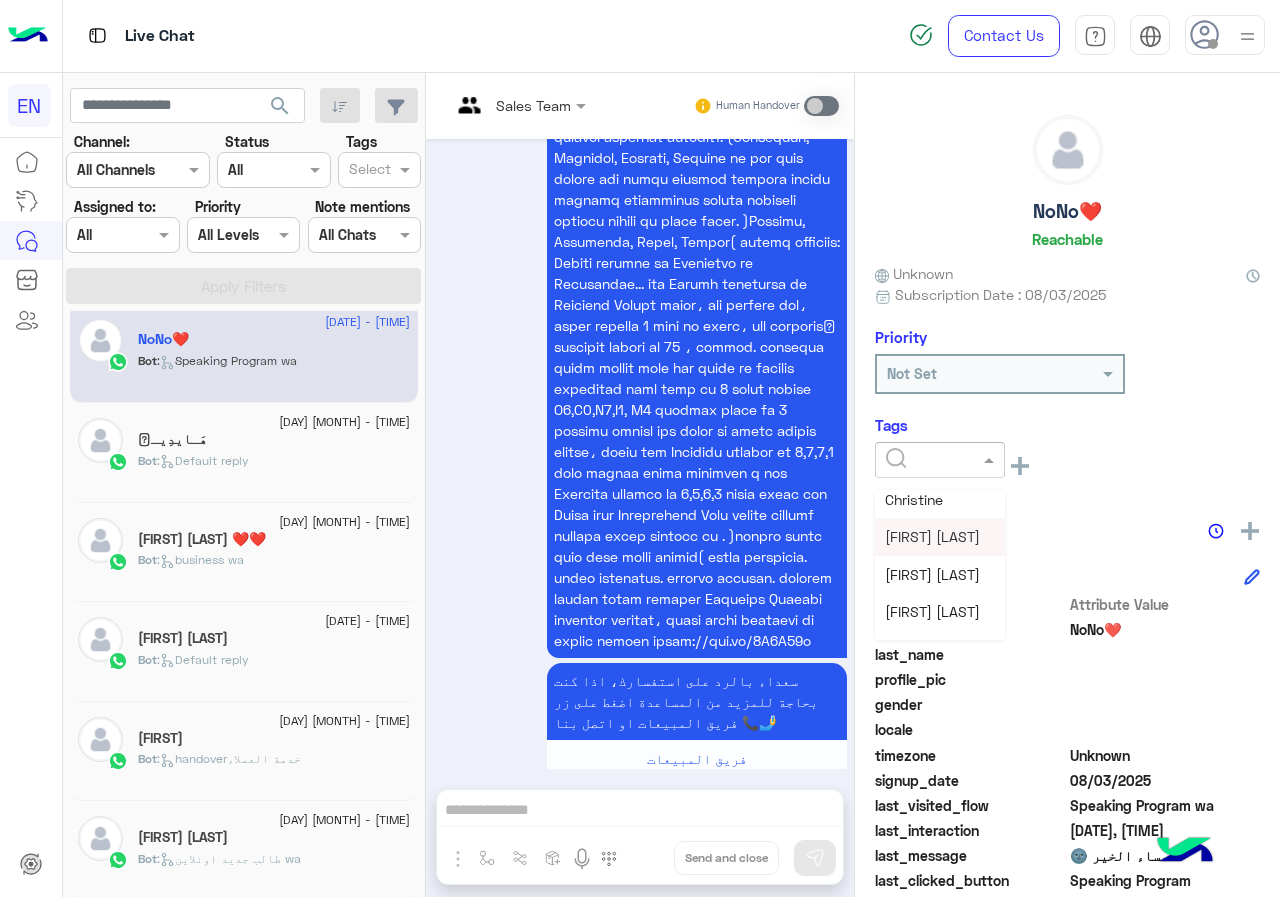 scroll, scrollTop: 261, scrollLeft: 0, axis: vertical 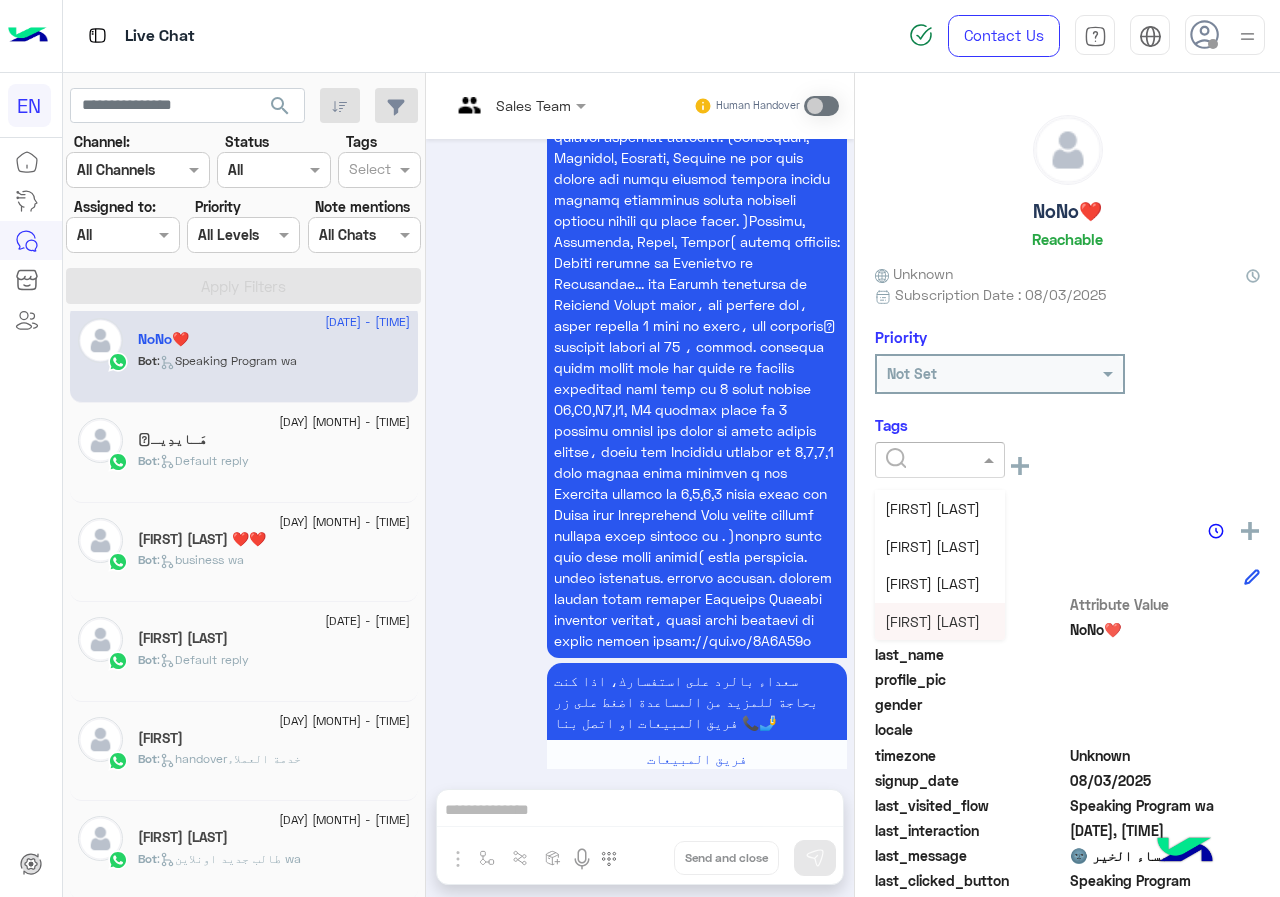 click on "[FIRST] [LAST]" at bounding box center (940, 621) 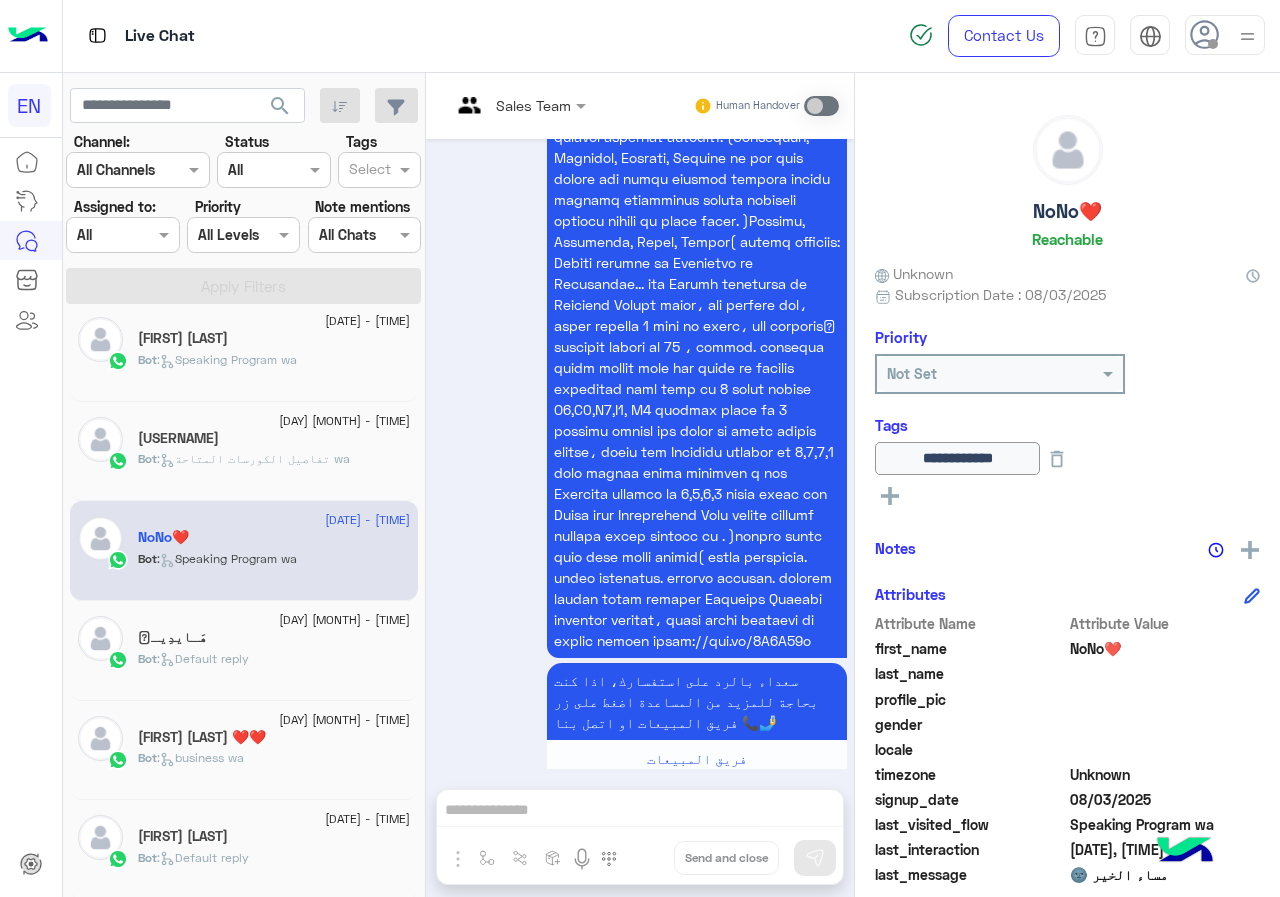 scroll, scrollTop: 1110, scrollLeft: 0, axis: vertical 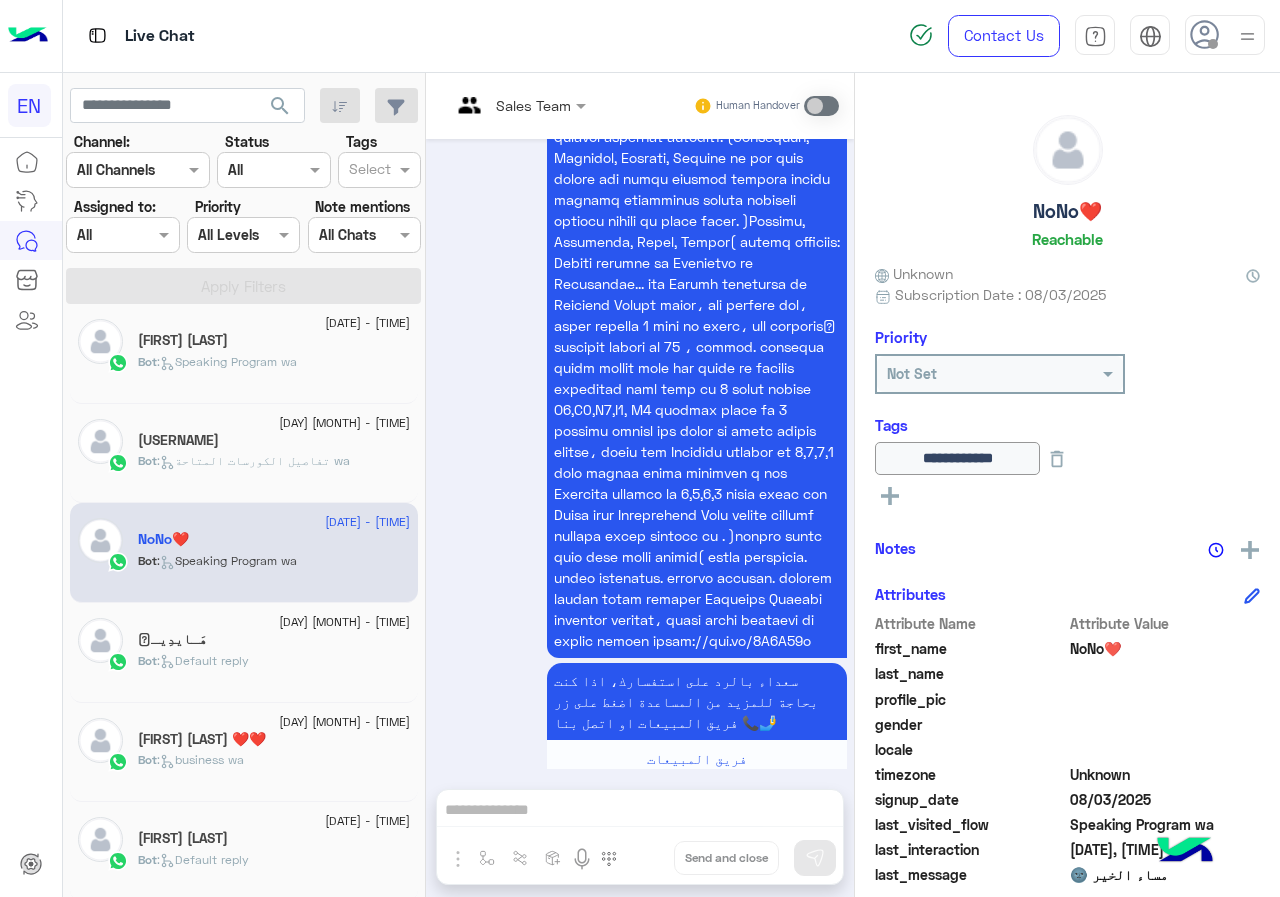 click on ":   تفاصيل الكورسات المتاحة wa" 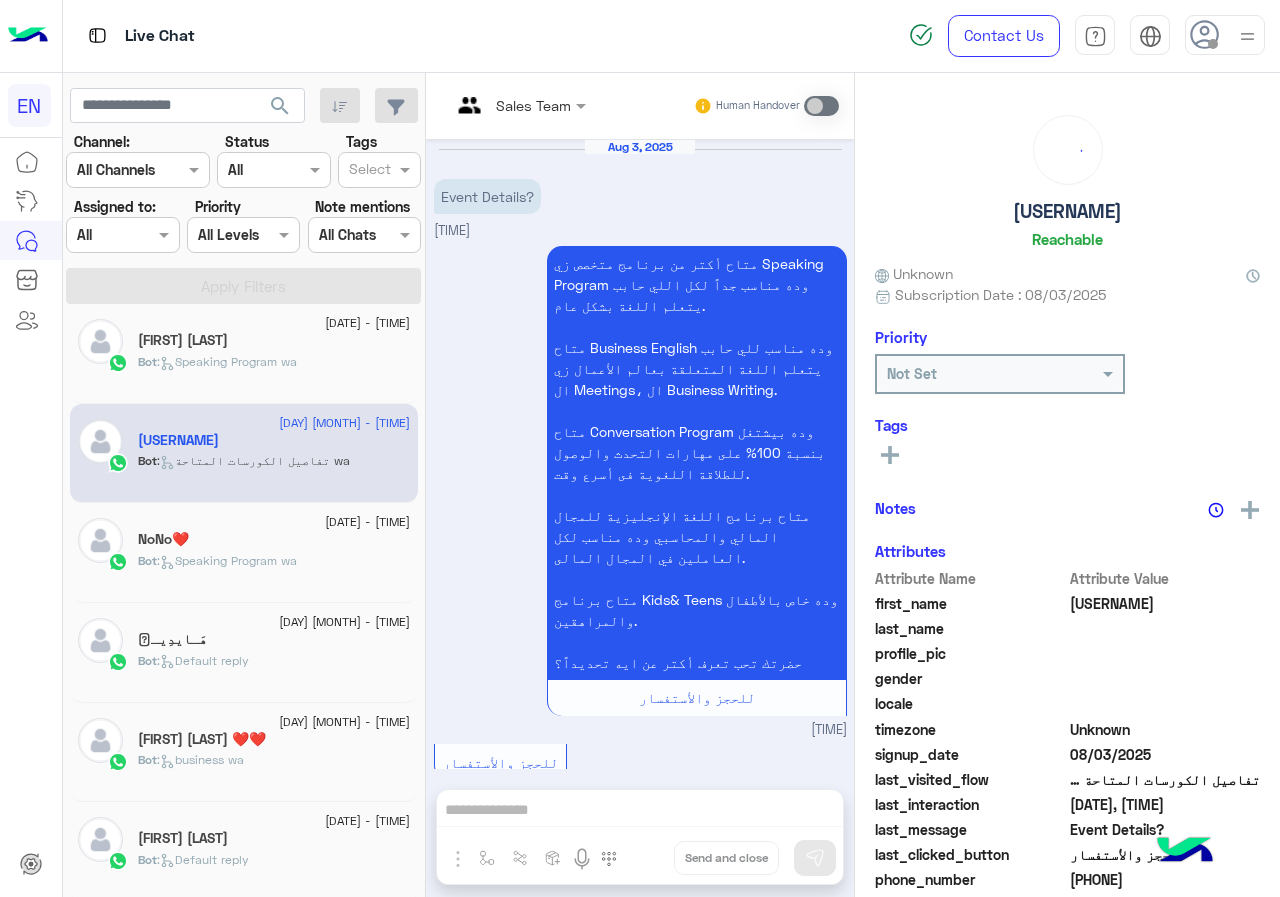 scroll, scrollTop: 256, scrollLeft: 0, axis: vertical 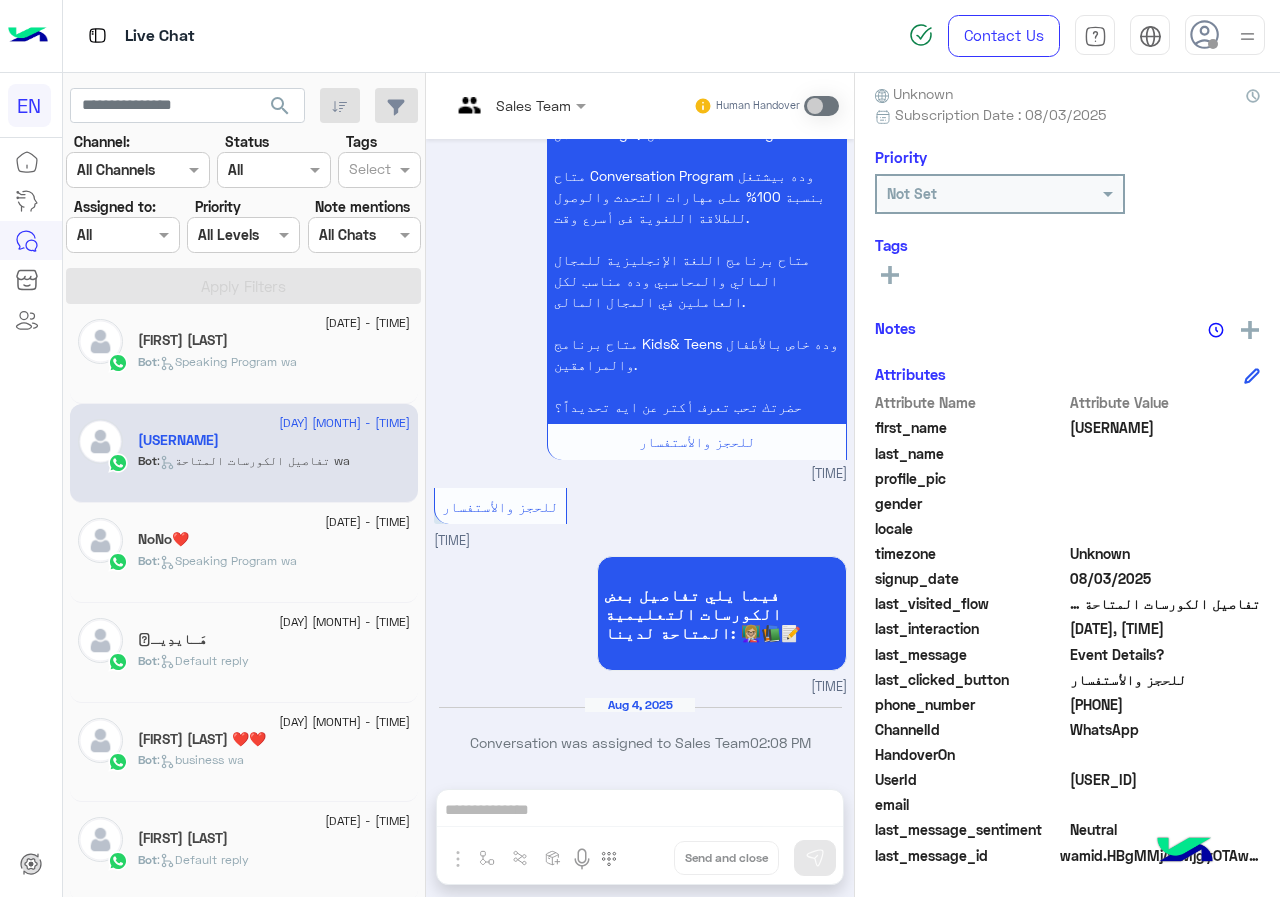 click on "[PHONE]" 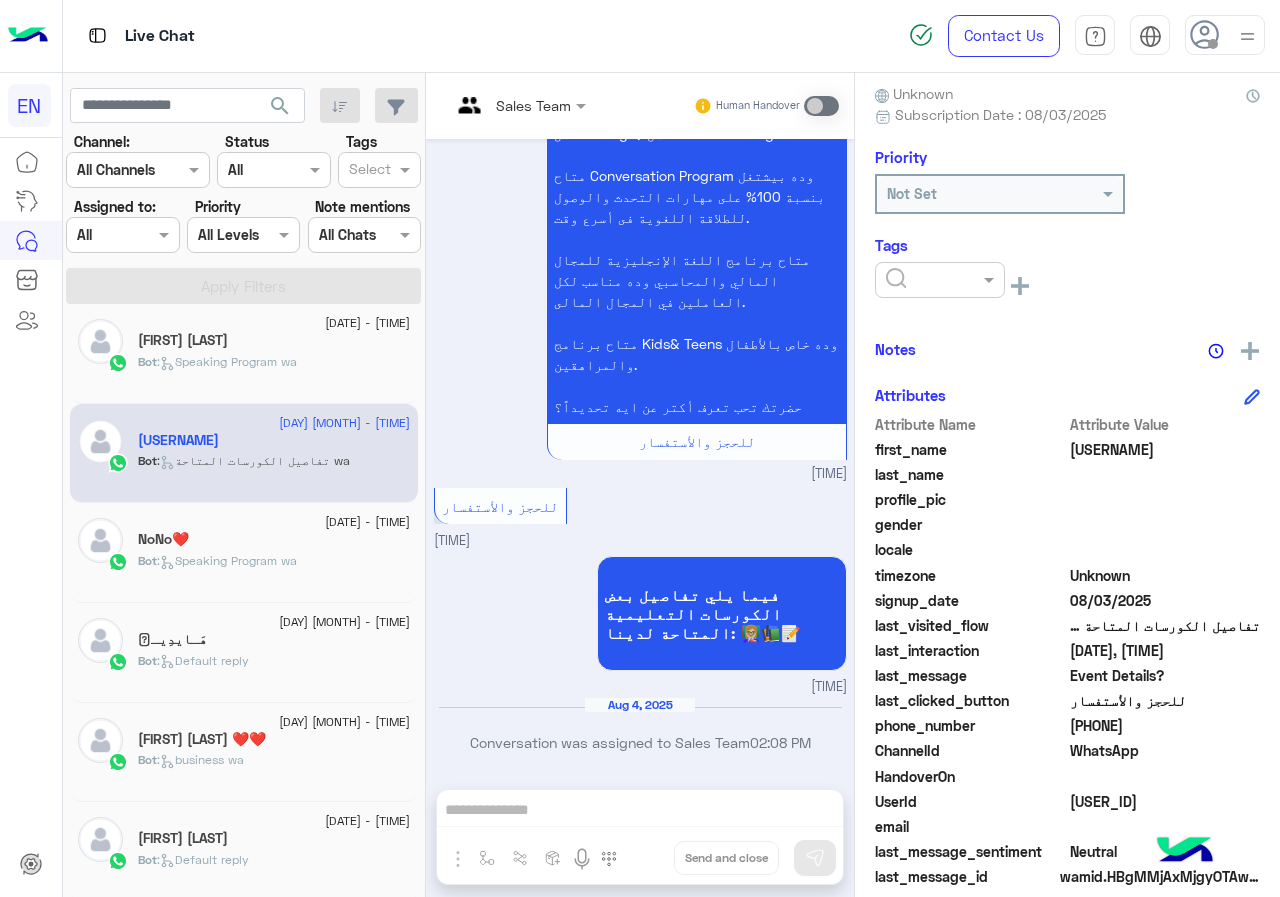 click 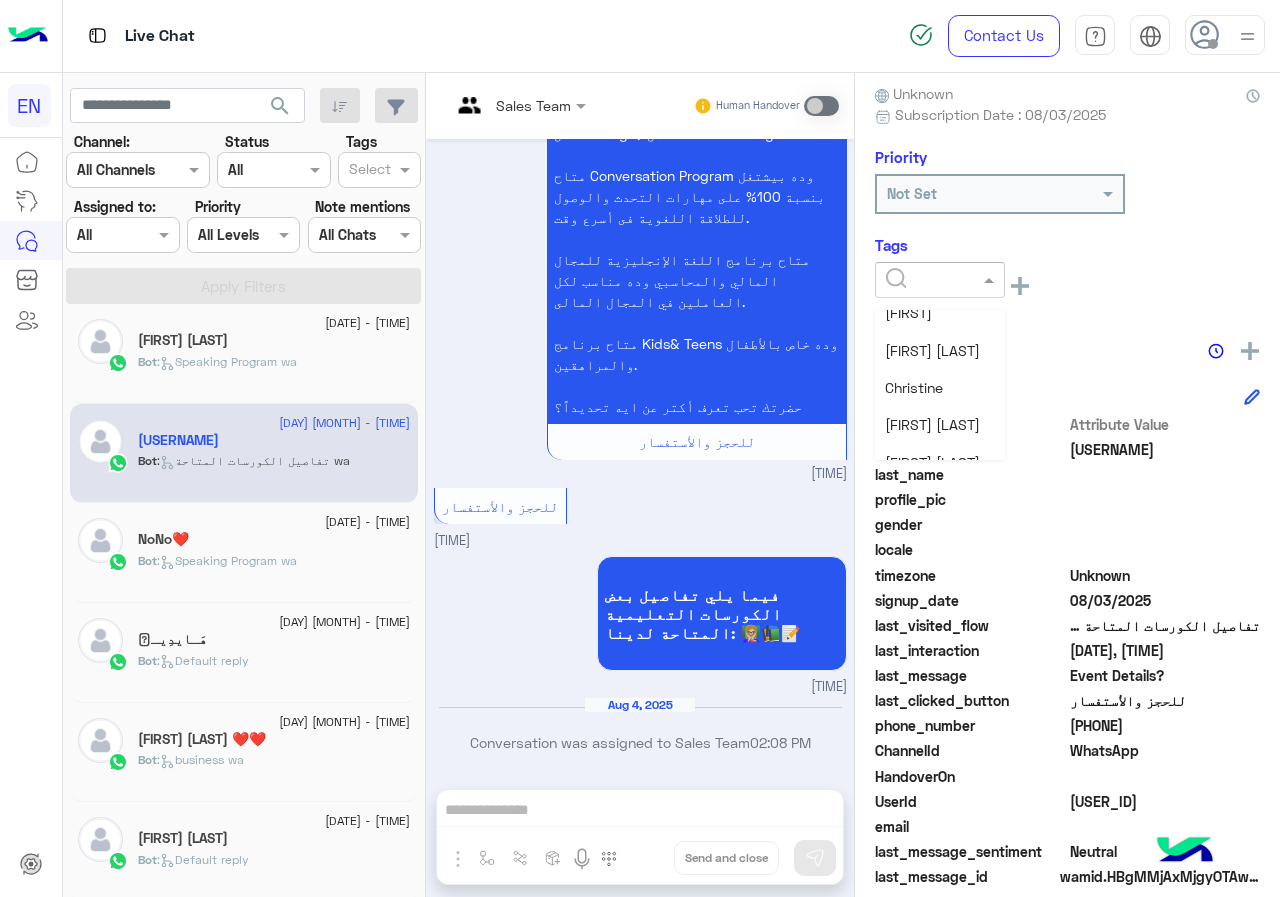 scroll, scrollTop: 200, scrollLeft: 0, axis: vertical 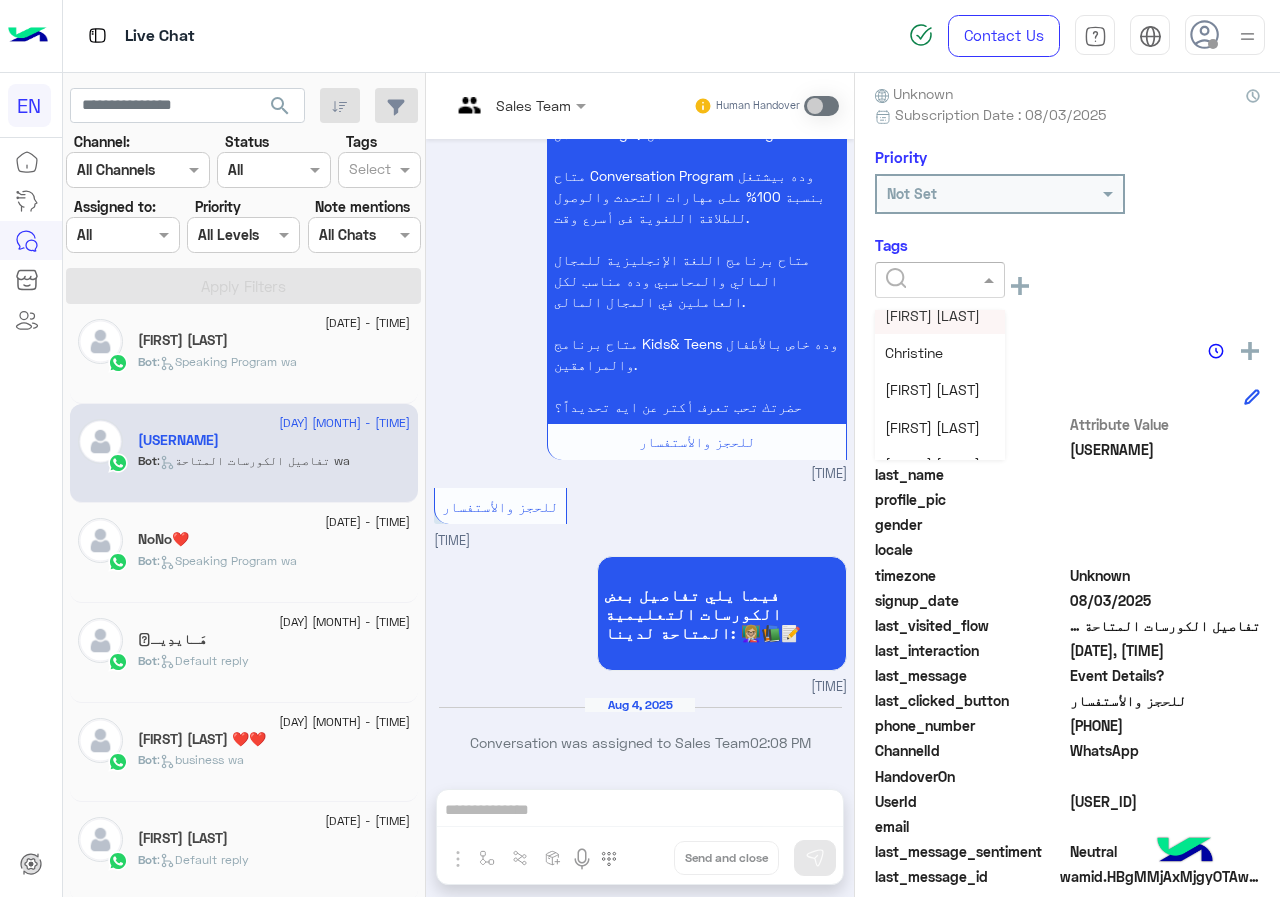click on "[FIRST] [LAST]" at bounding box center [932, 315] 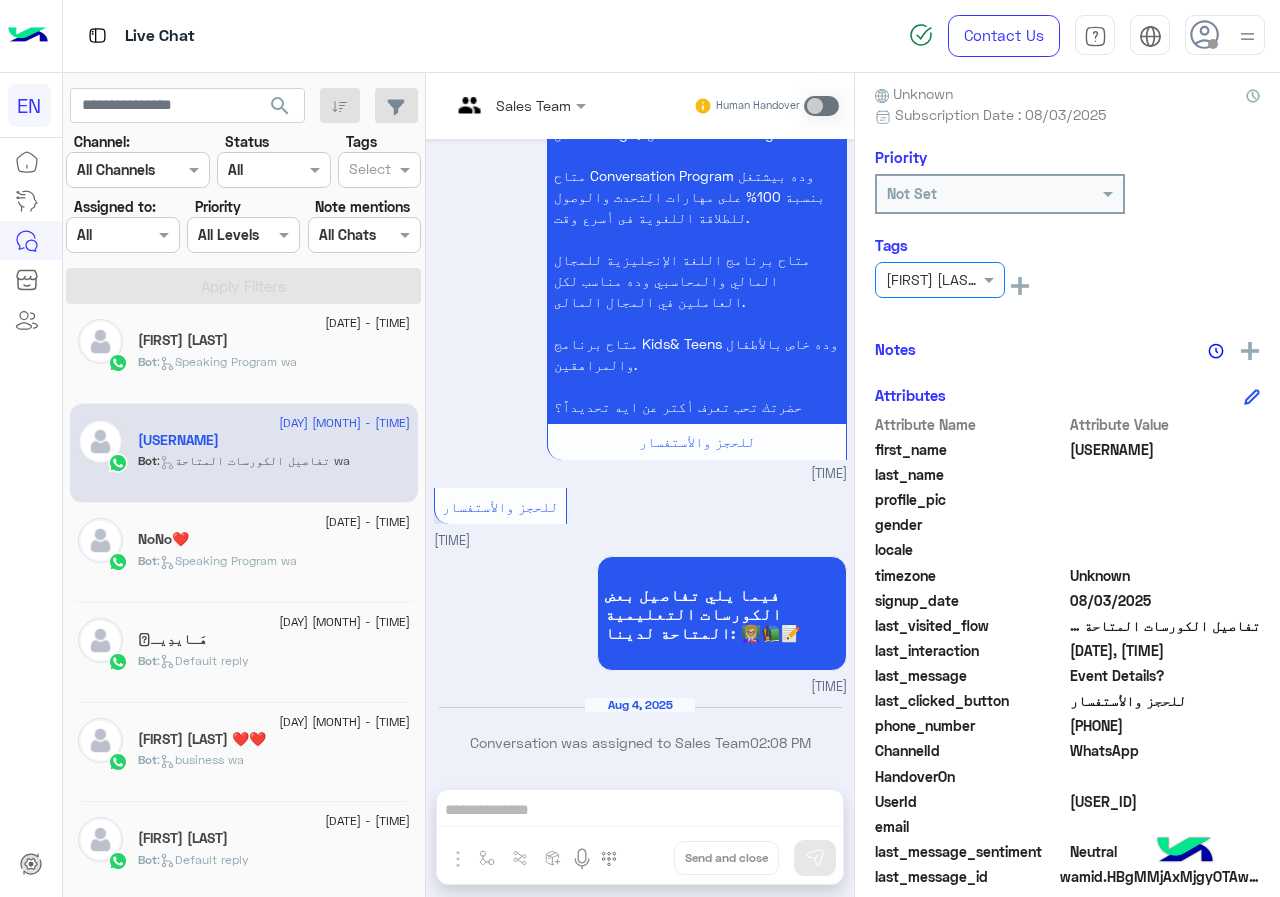 click on "Bot :   Speaking Program wa" 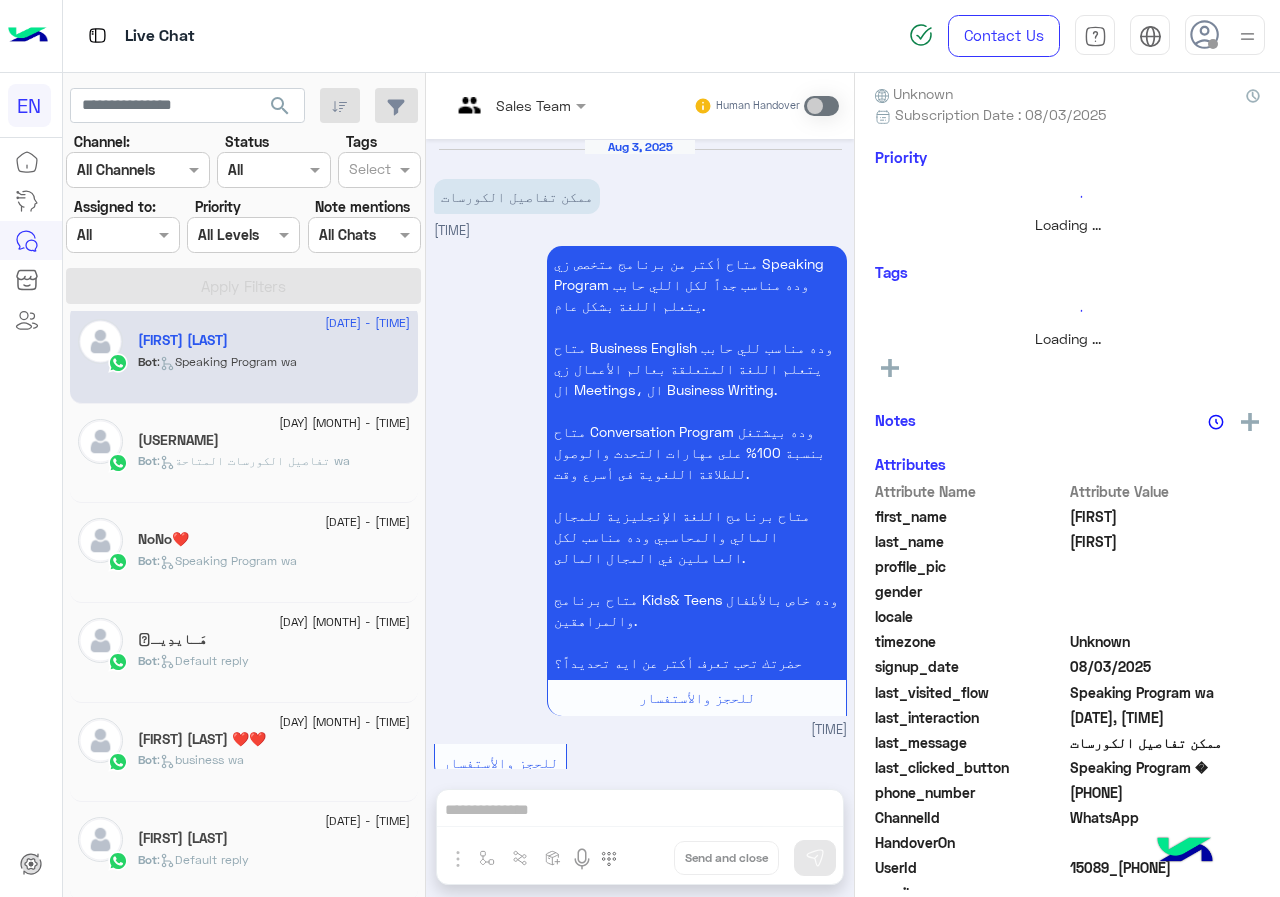 scroll, scrollTop: 1213, scrollLeft: 0, axis: vertical 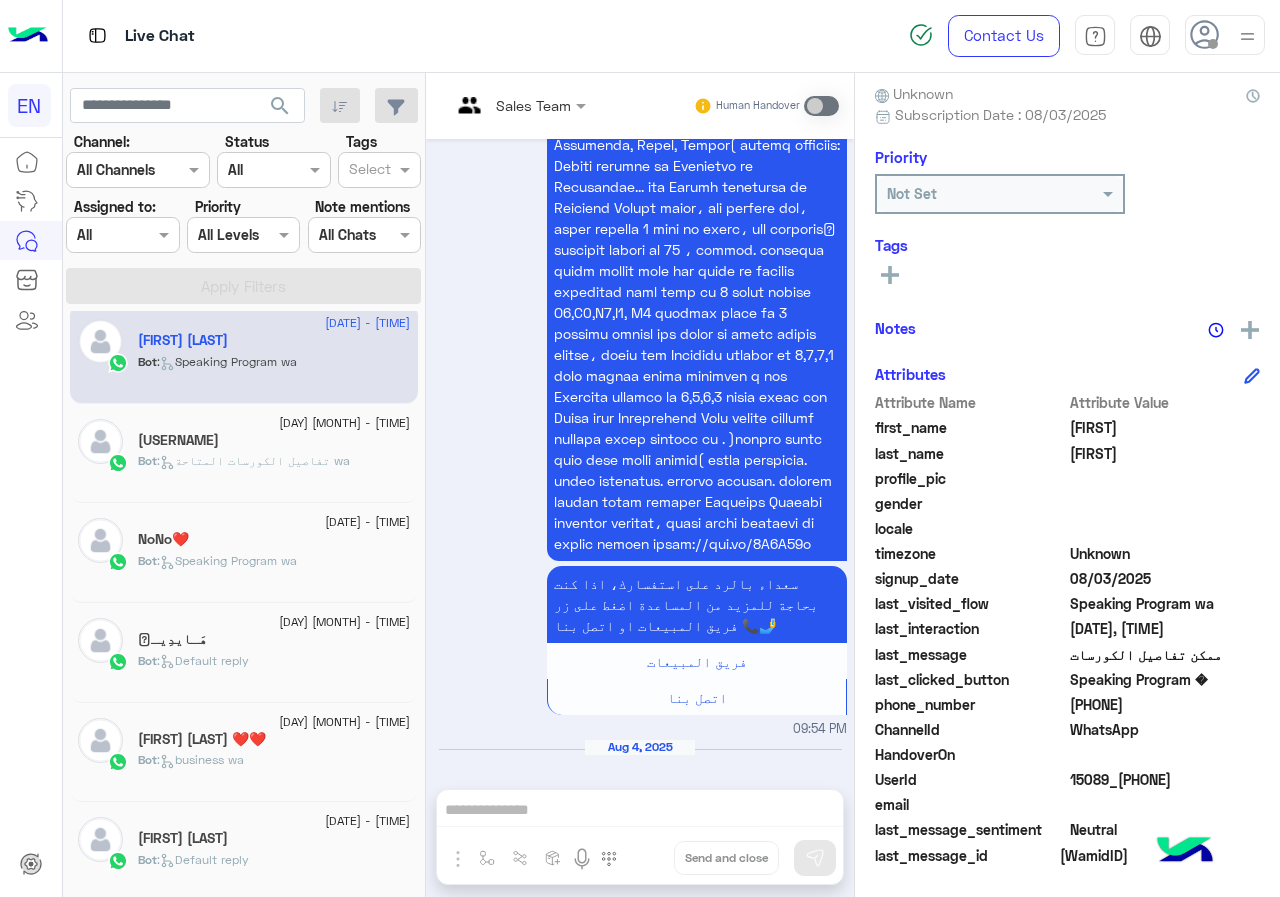 click on "[PHONE]" 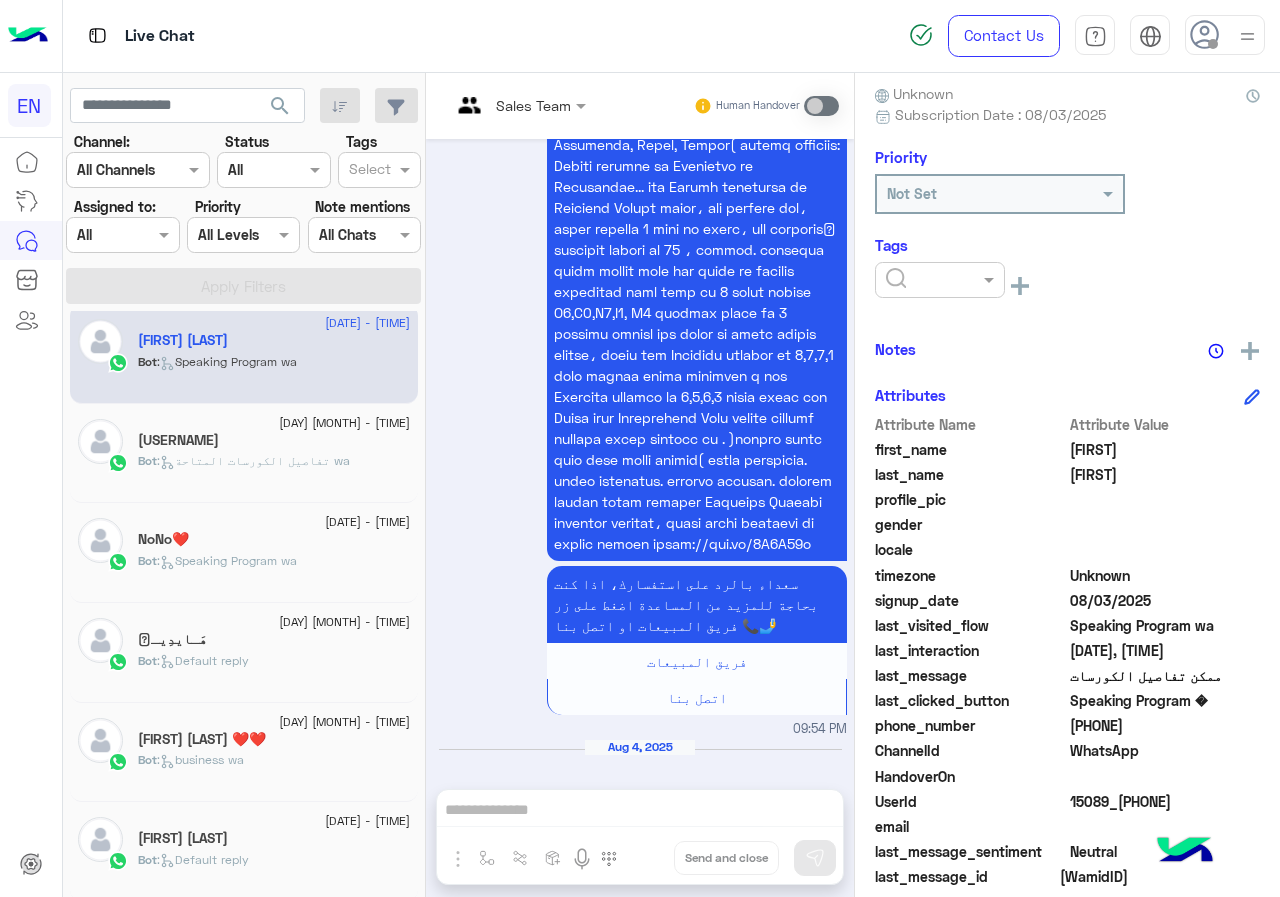 click 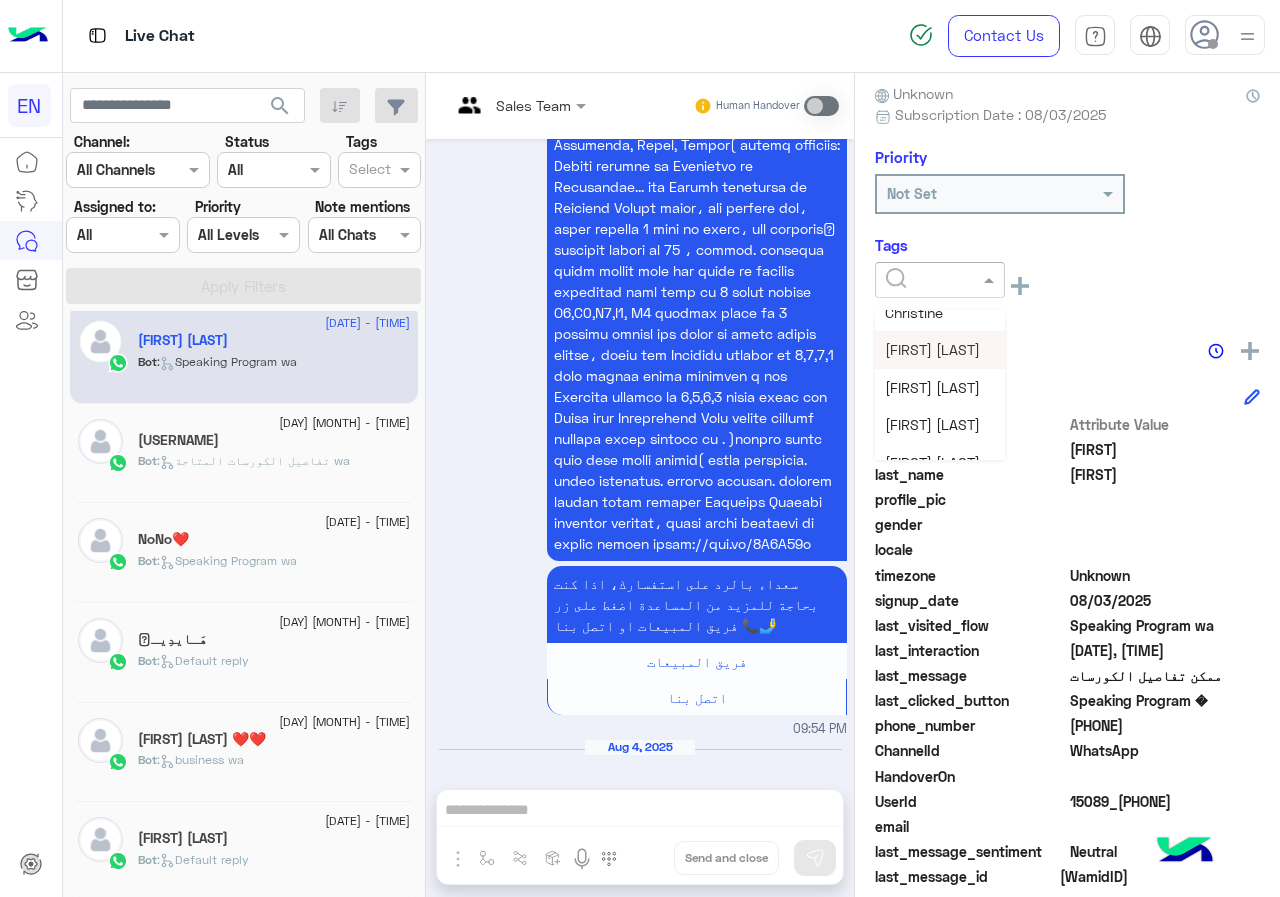scroll, scrollTop: 261, scrollLeft: 0, axis: vertical 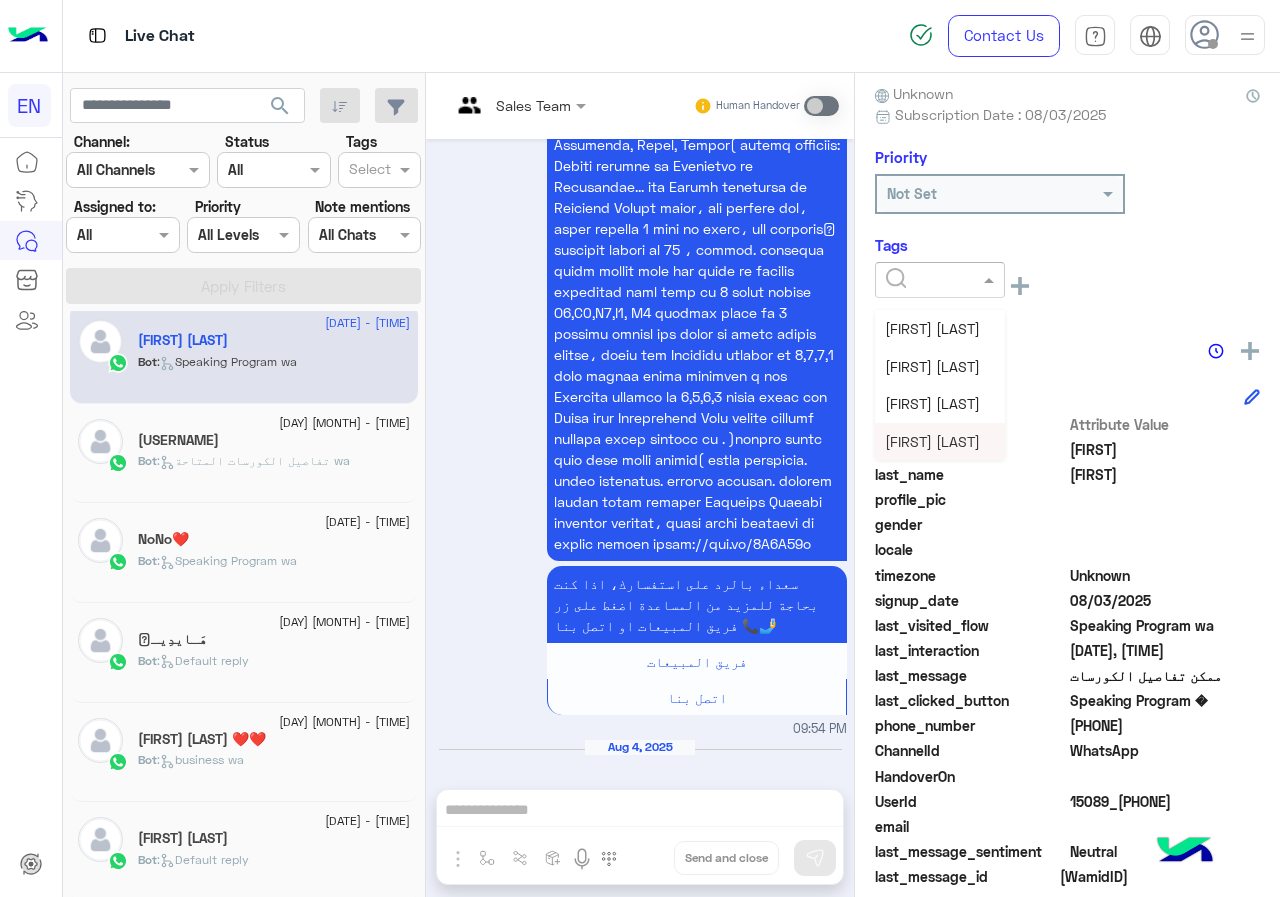 click on "[FIRST] [LAST]" at bounding box center [940, 441] 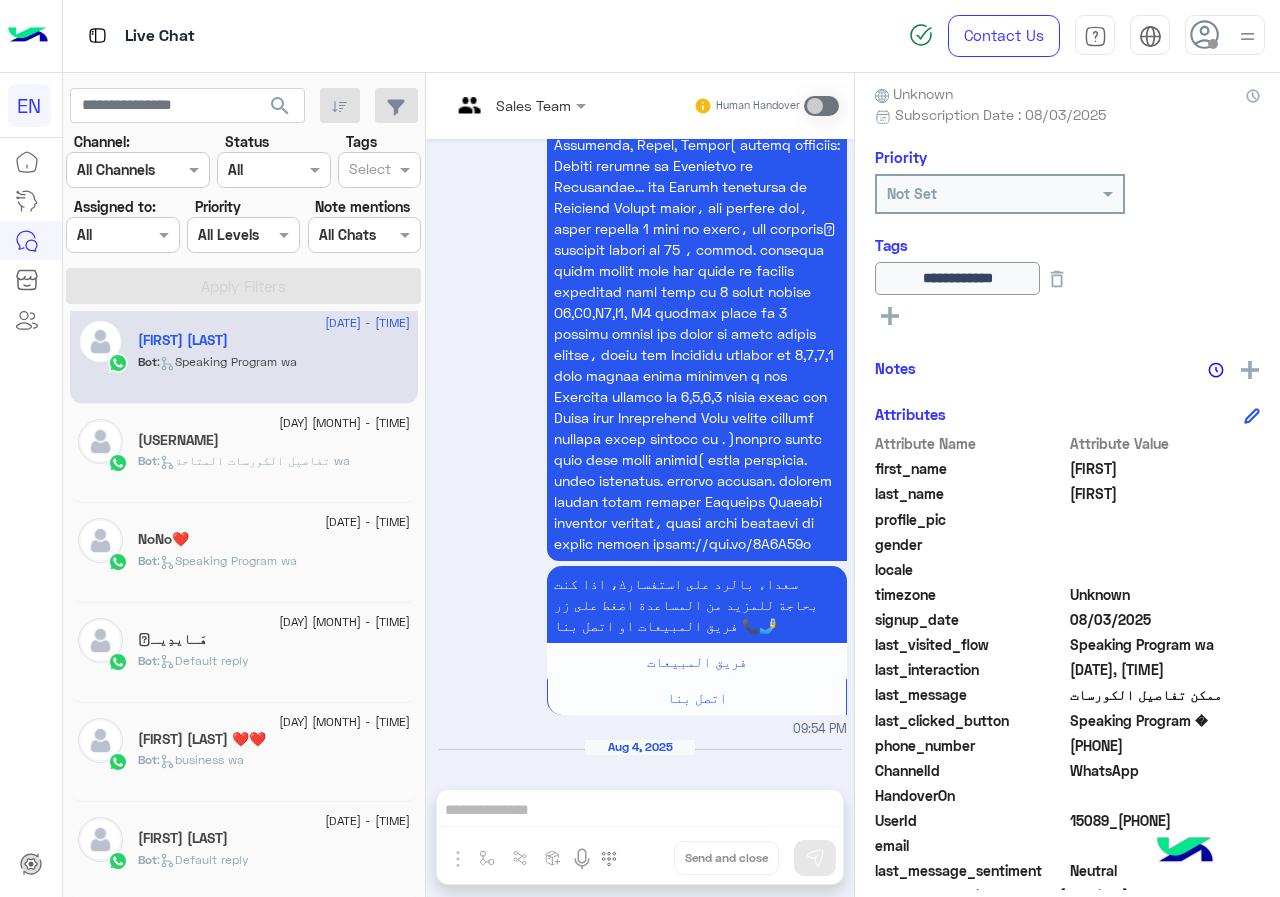 scroll, scrollTop: 1010, scrollLeft: 0, axis: vertical 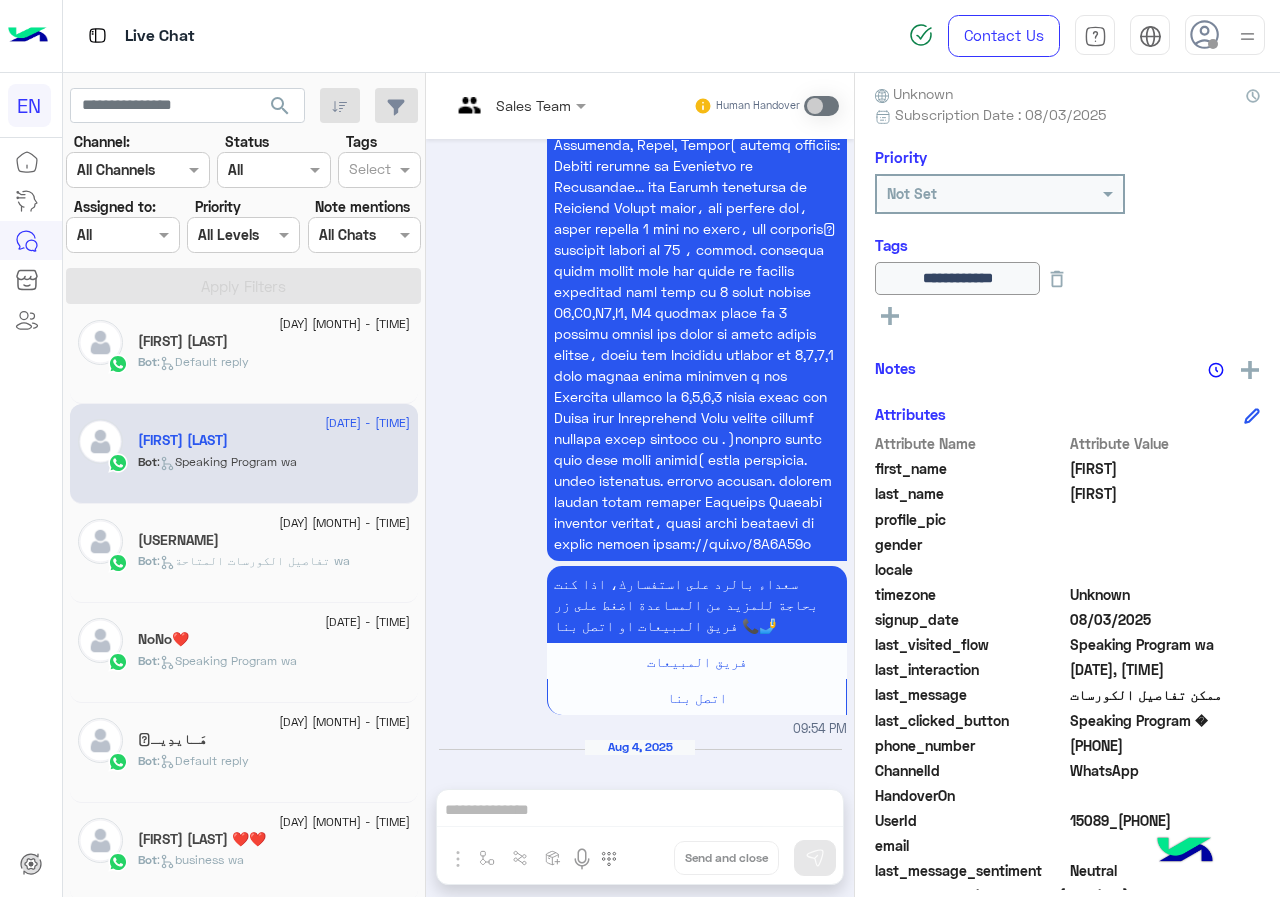 click on "Bot :   Default reply" 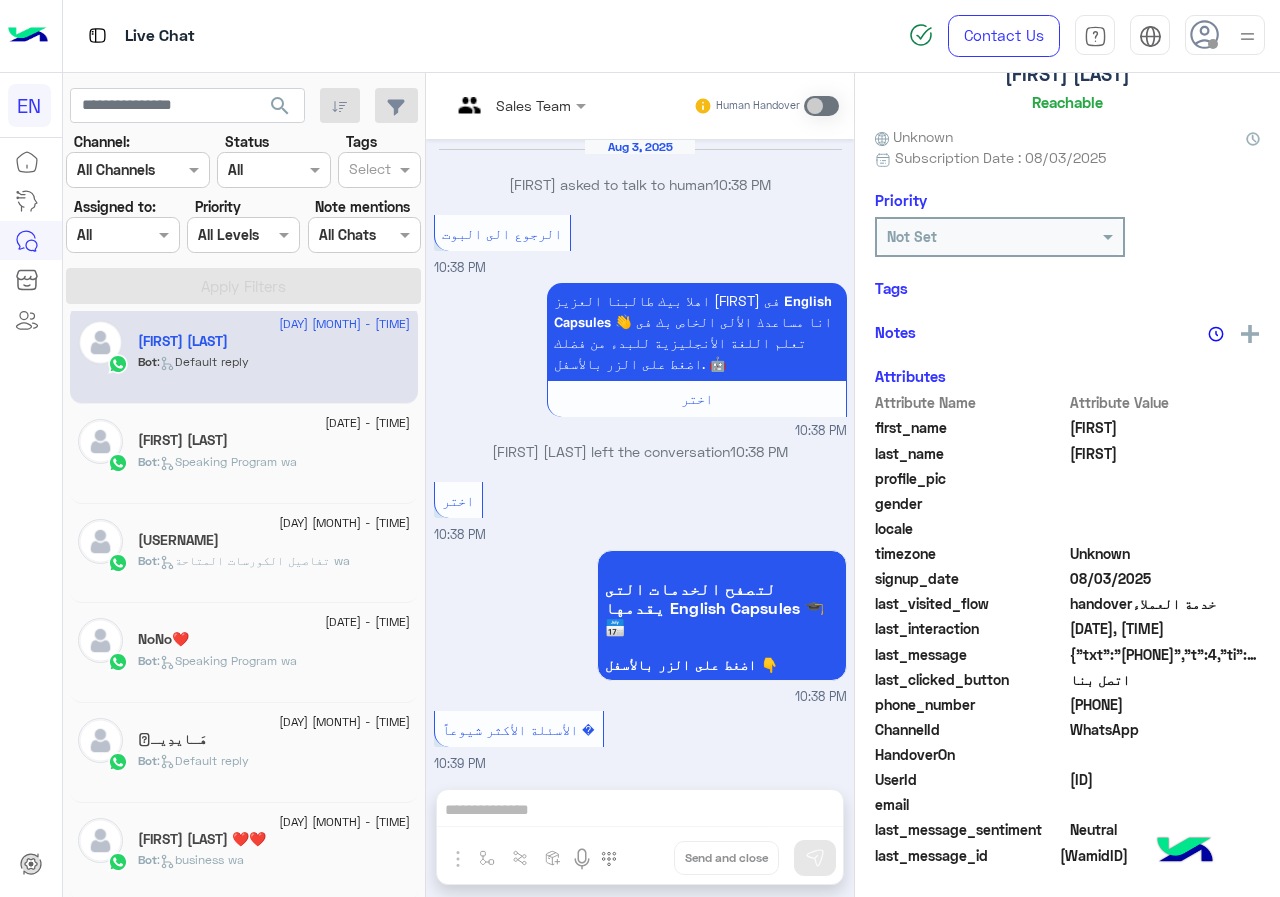scroll, scrollTop: 1674, scrollLeft: 0, axis: vertical 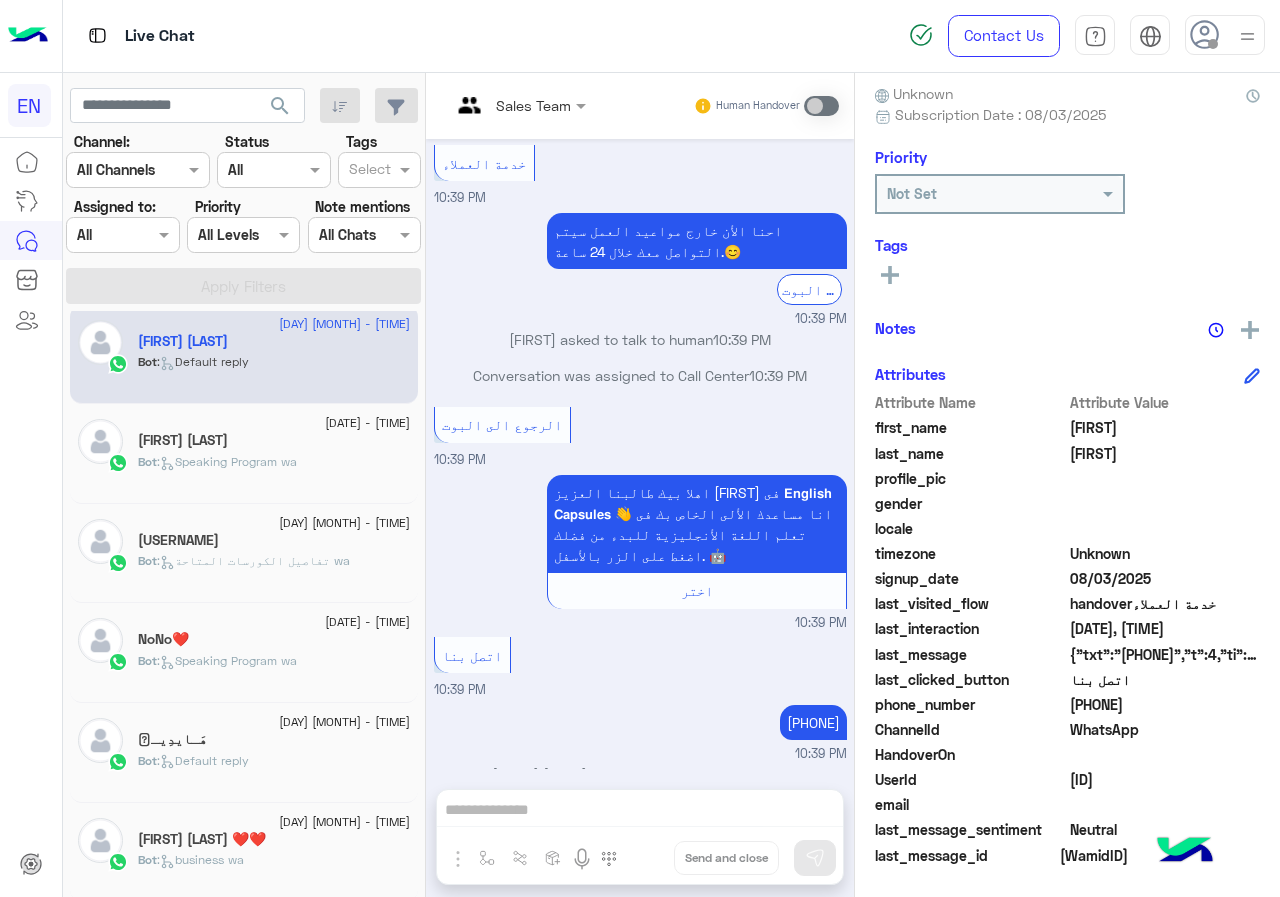 click on "[PHONE]" 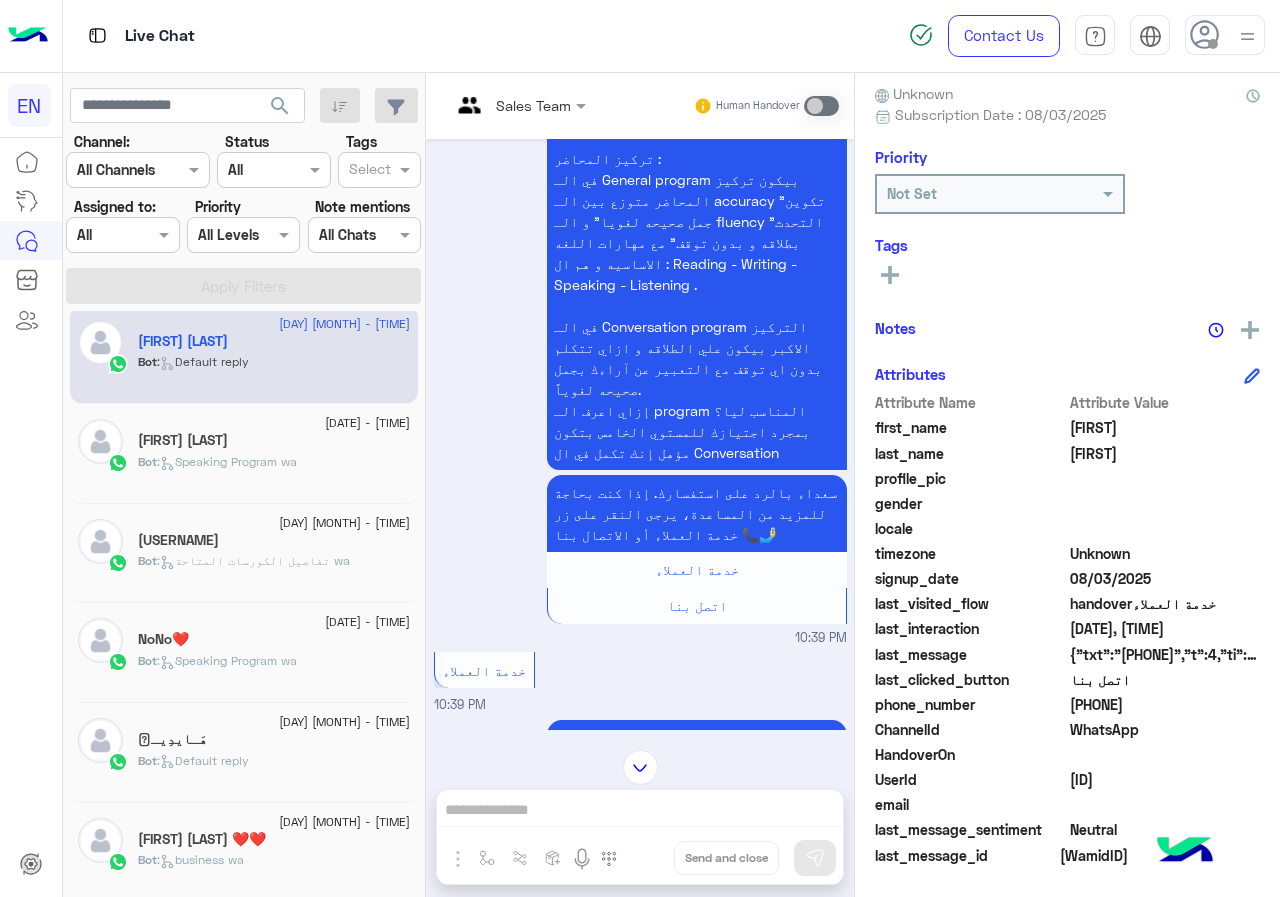 scroll, scrollTop: 1074, scrollLeft: 0, axis: vertical 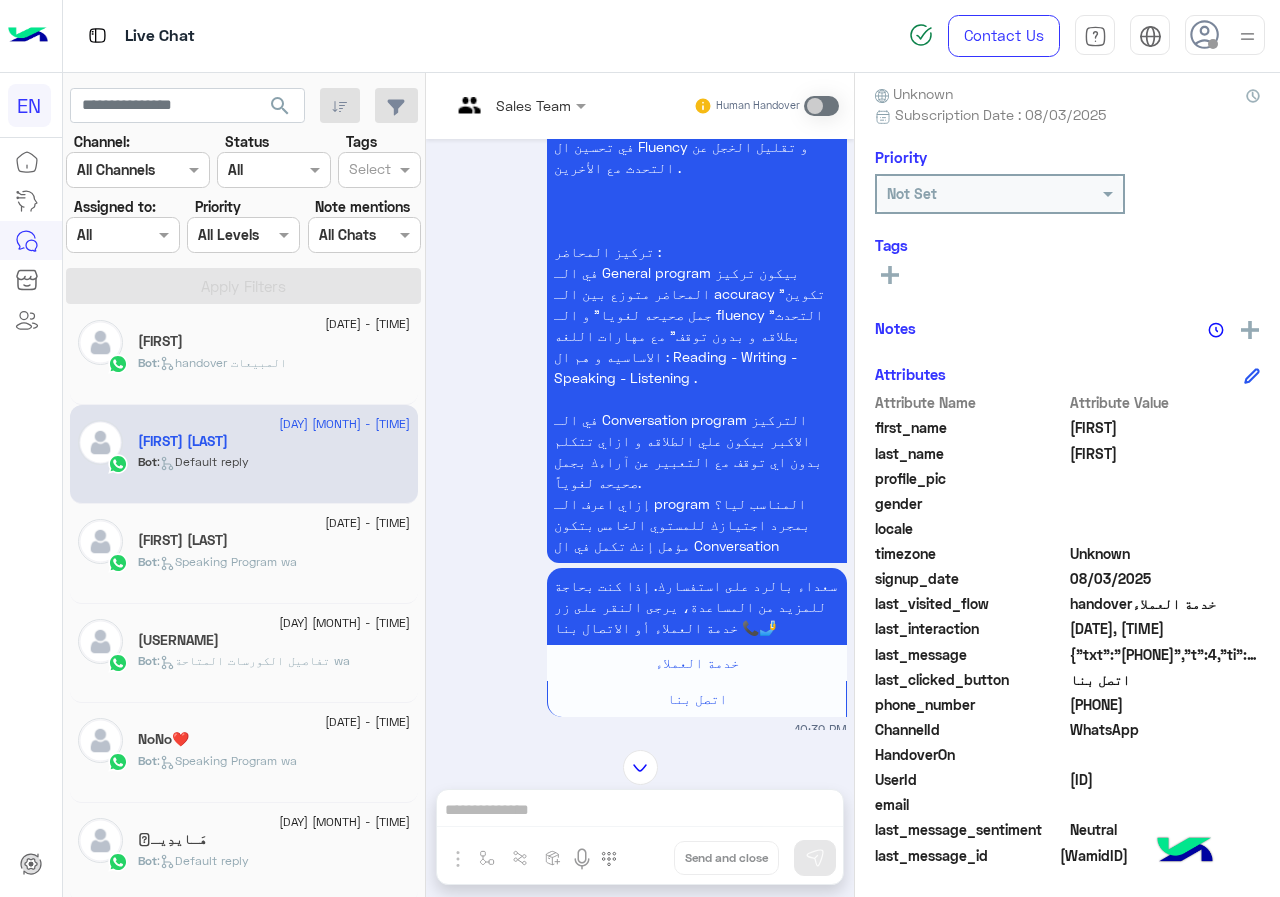 click on ":   handover المبيعات" 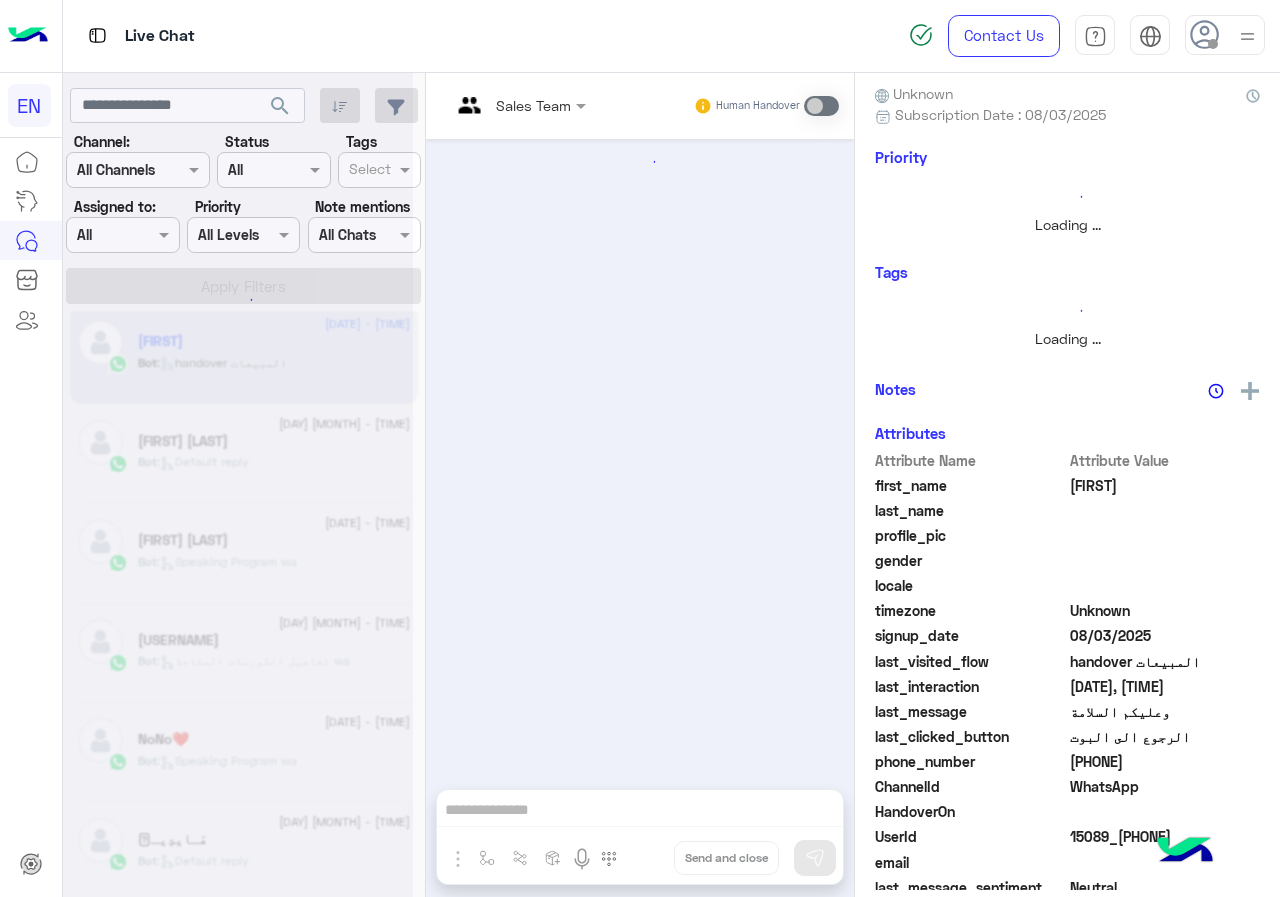 scroll, scrollTop: 0, scrollLeft: 0, axis: both 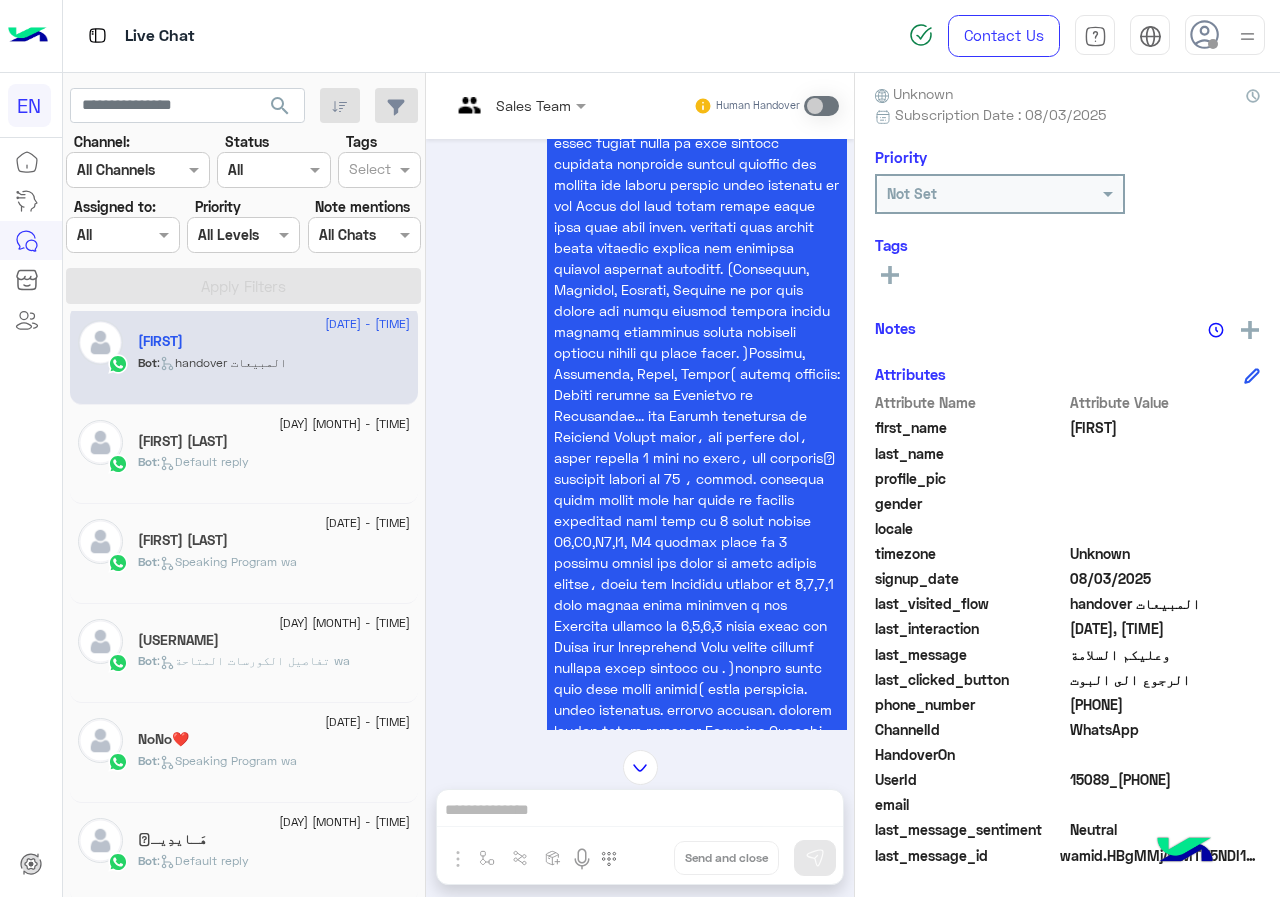 click on "[PHONE]" 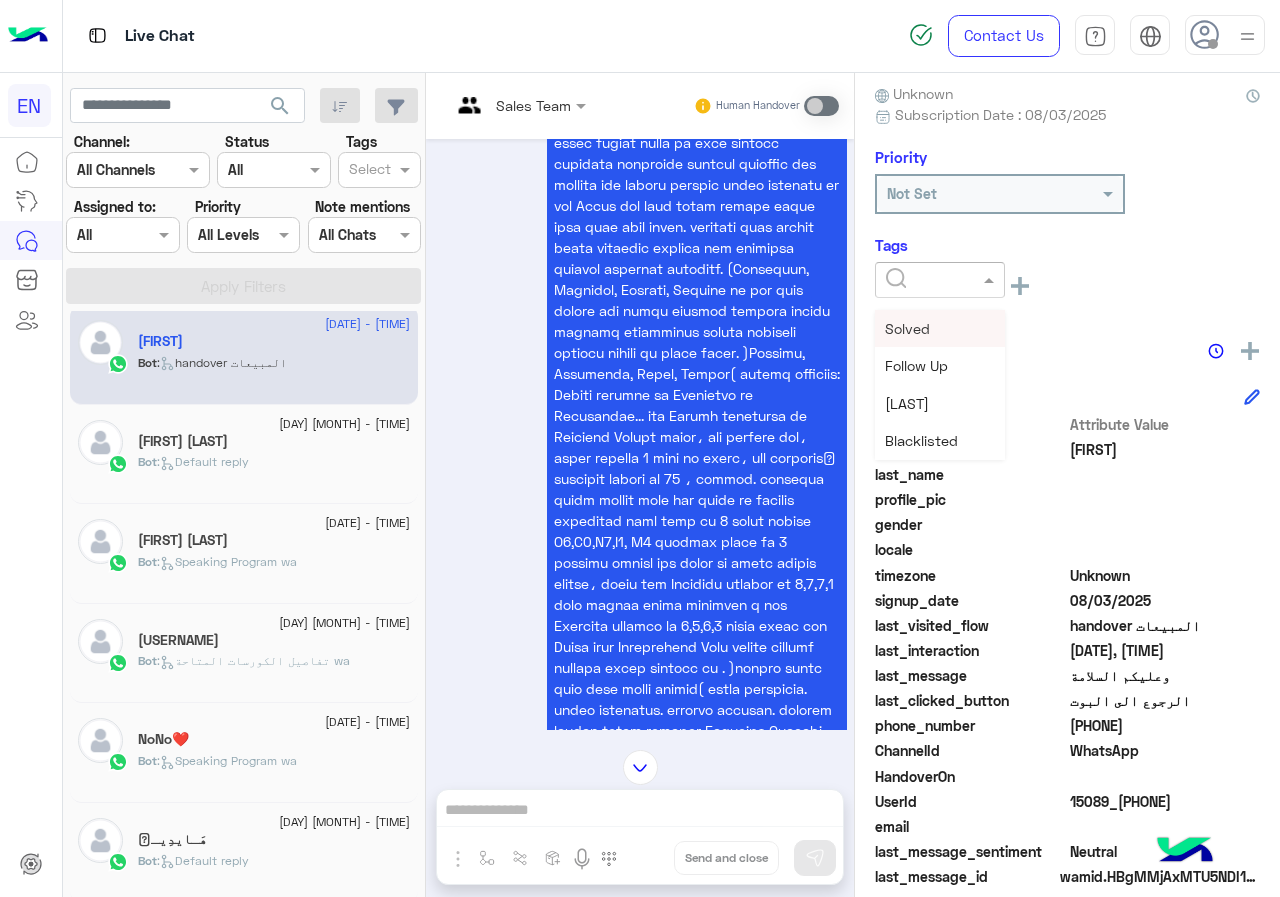 click 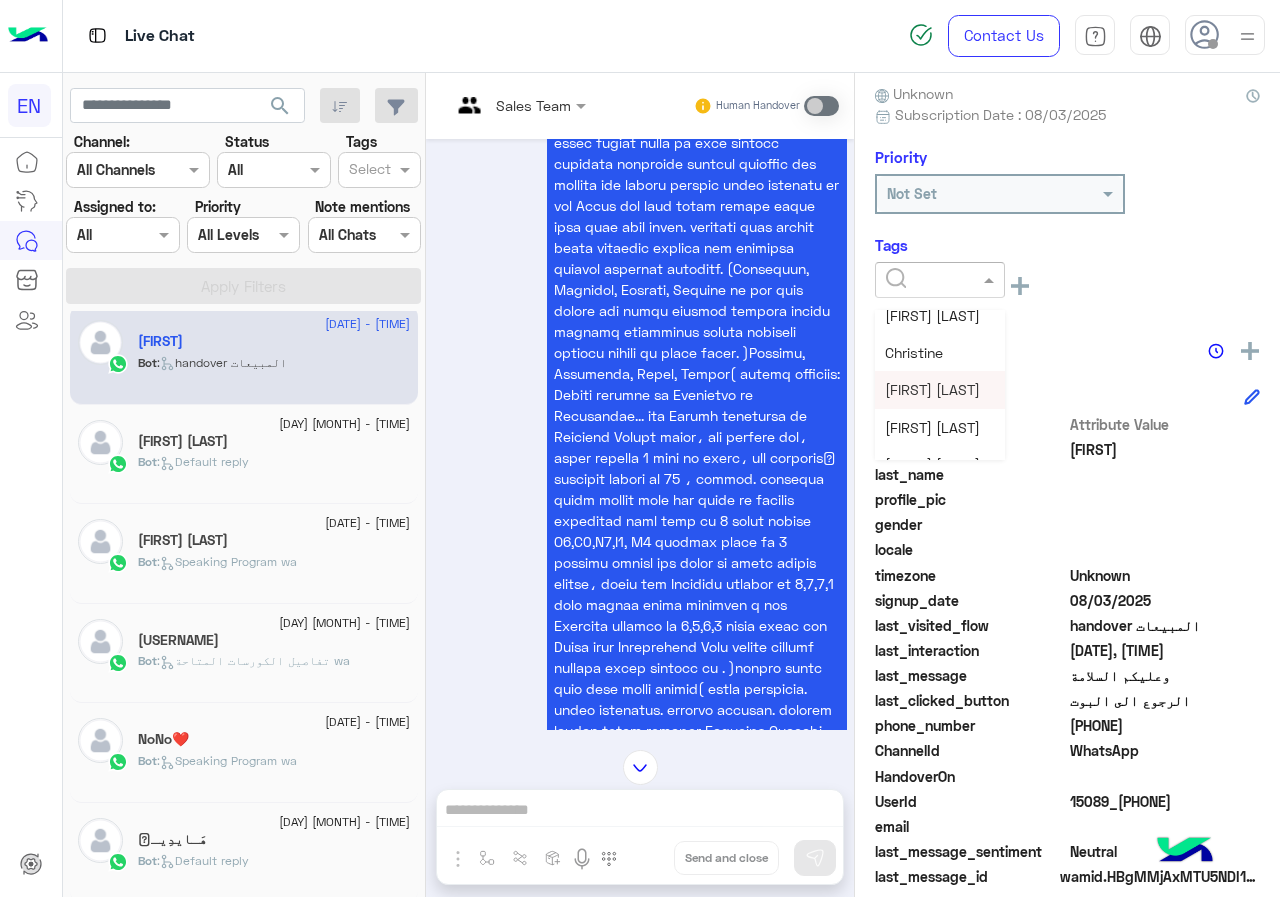 scroll, scrollTop: 261, scrollLeft: 0, axis: vertical 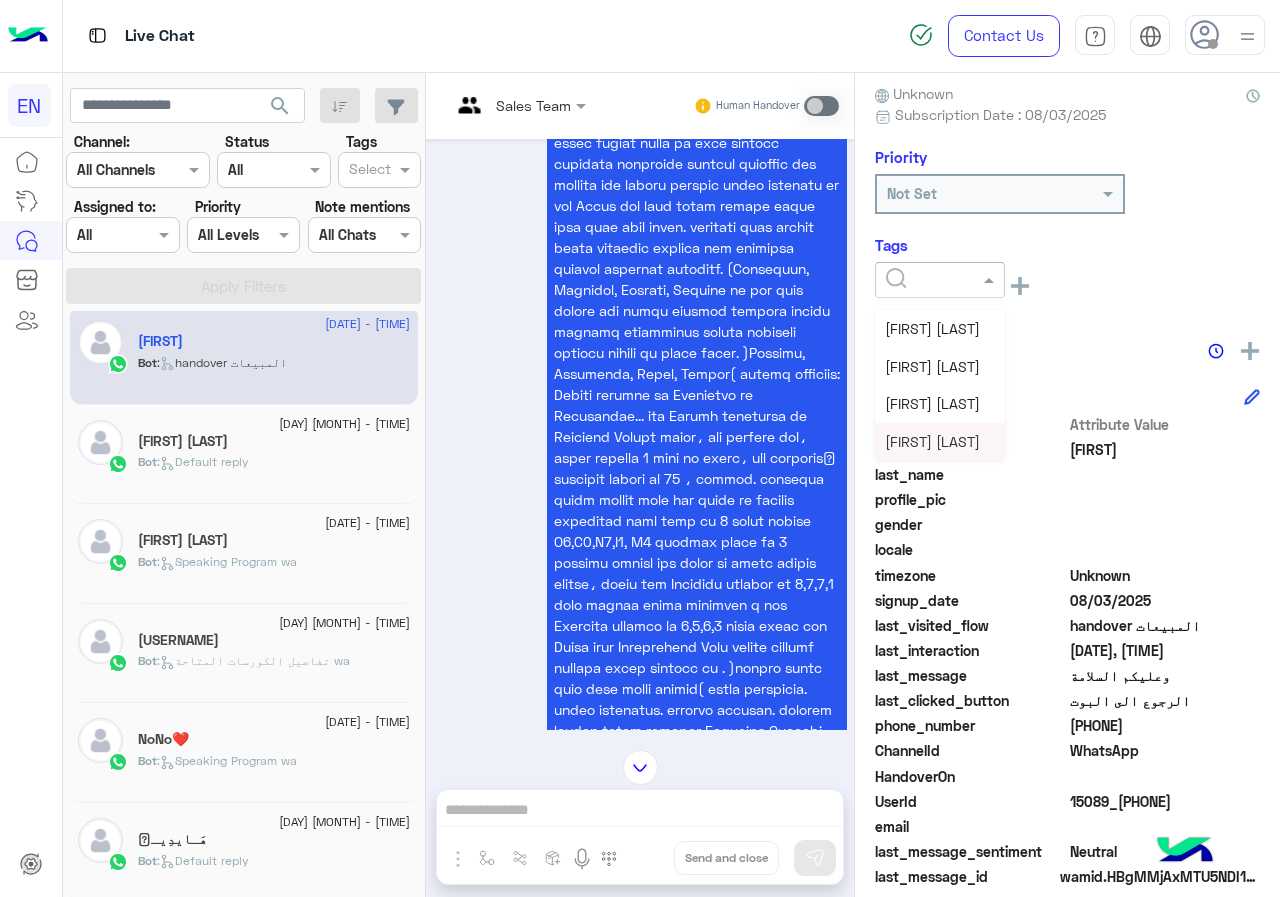 click on "[FIRST] [LAST]" at bounding box center [932, 441] 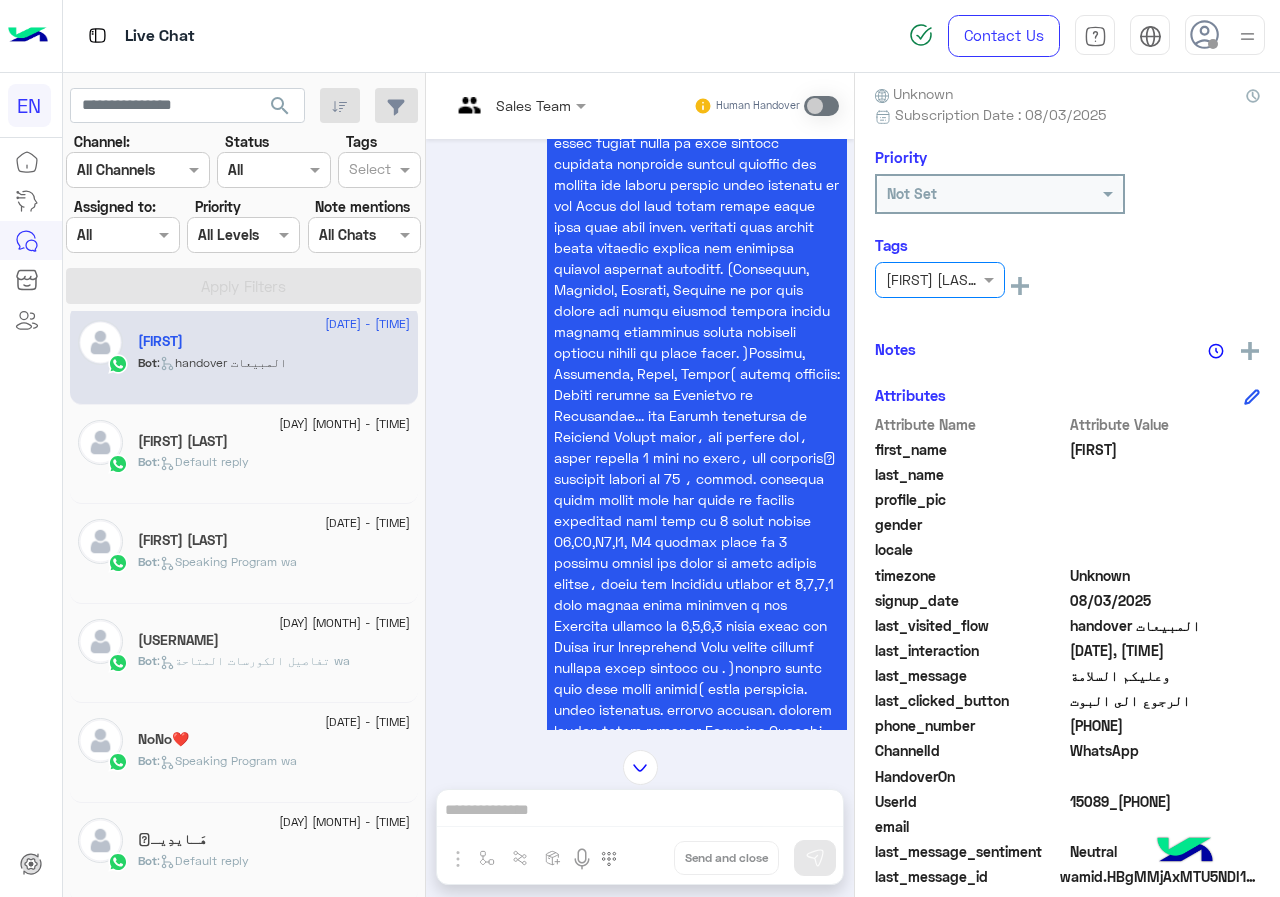 scroll, scrollTop: 810, scrollLeft: 0, axis: vertical 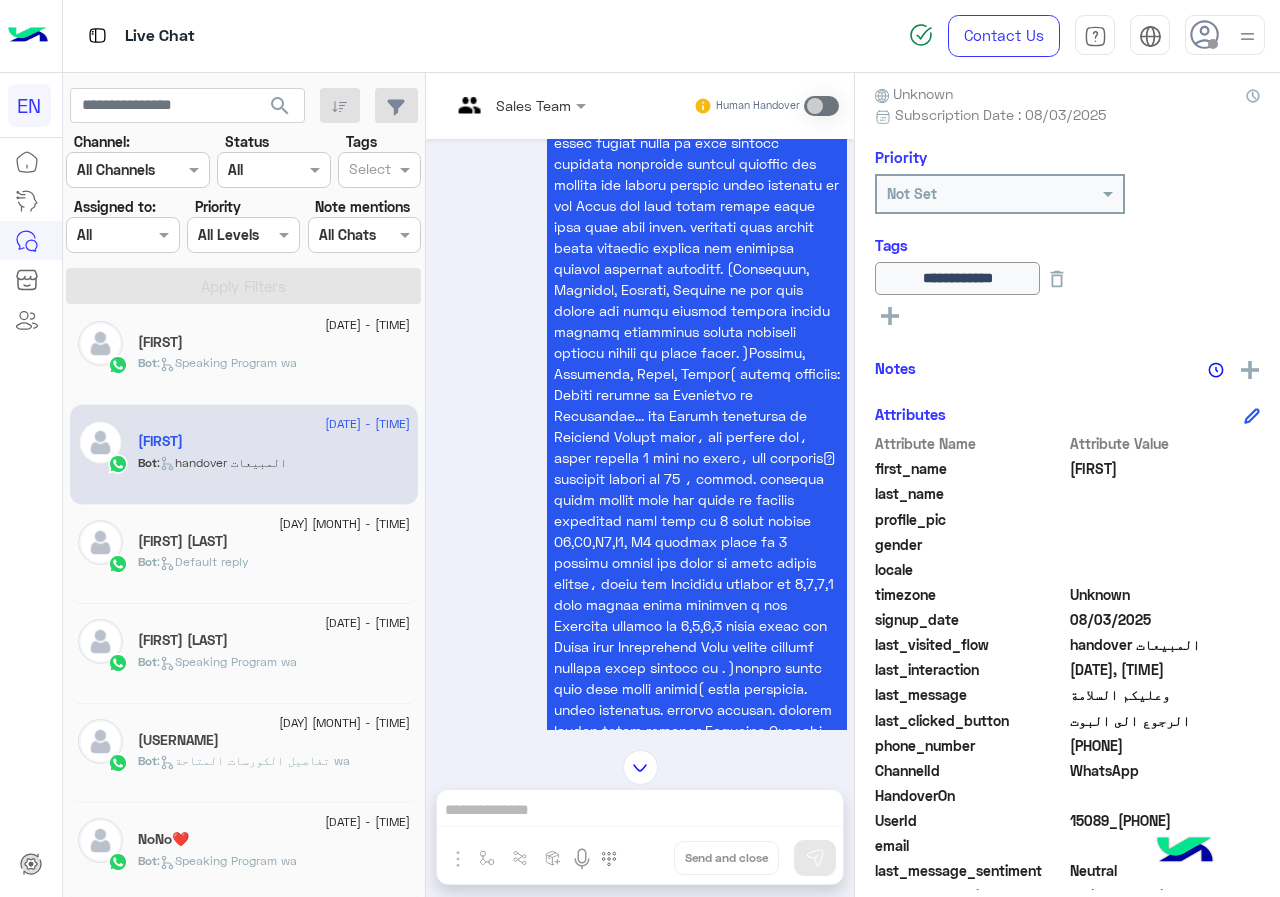 click on ":   Speaking Program wa" 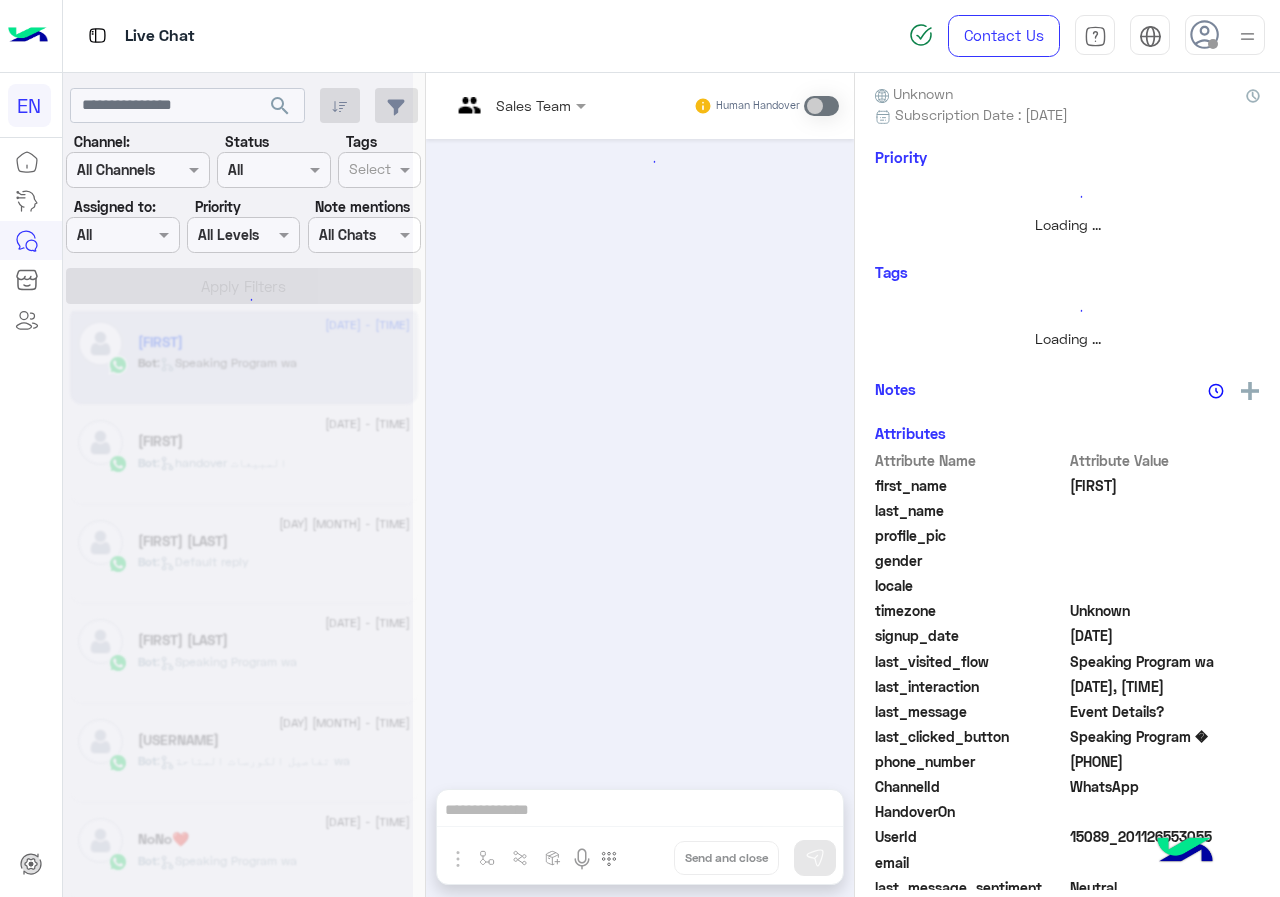scroll, scrollTop: 0, scrollLeft: 0, axis: both 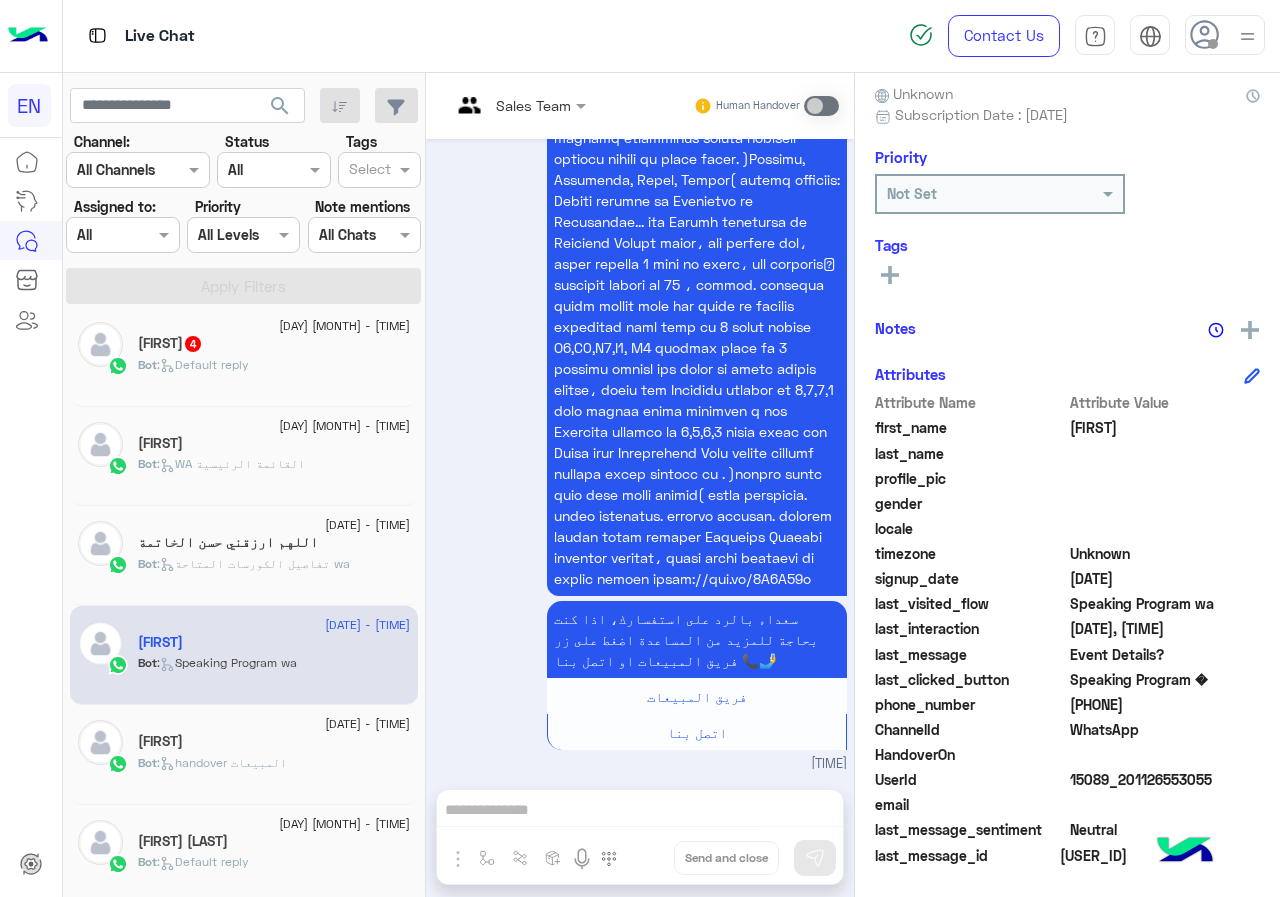 click 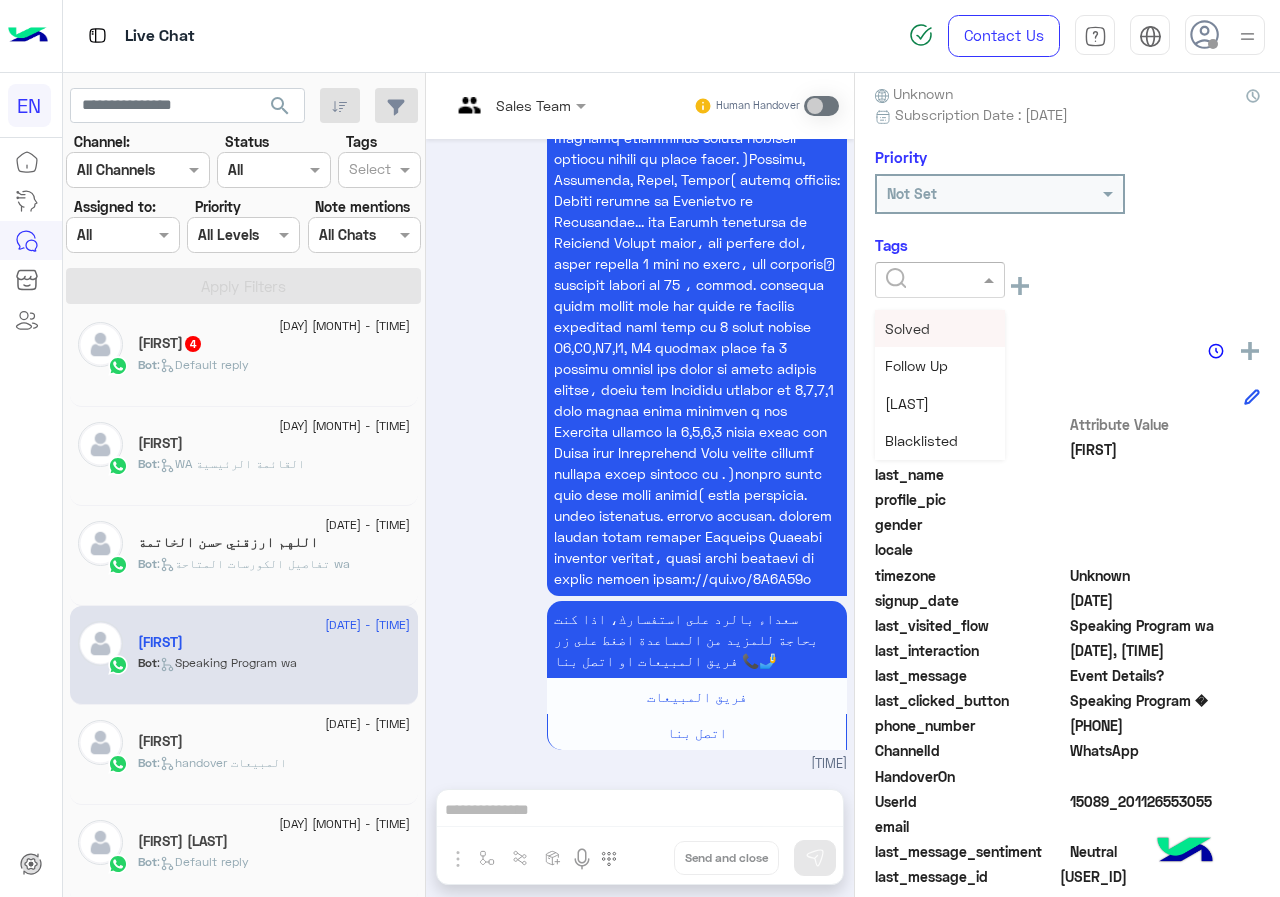 click 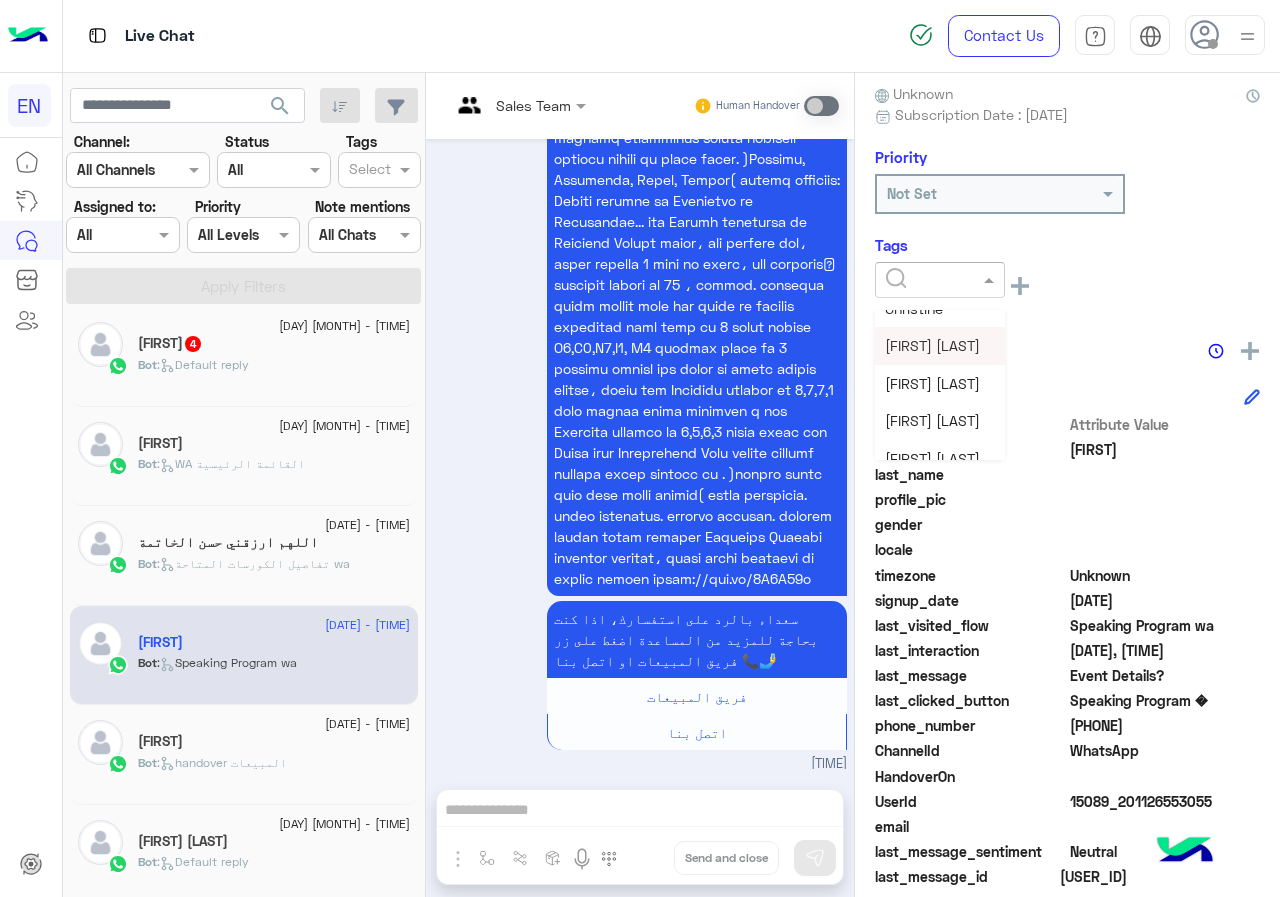 scroll, scrollTop: 261, scrollLeft: 0, axis: vertical 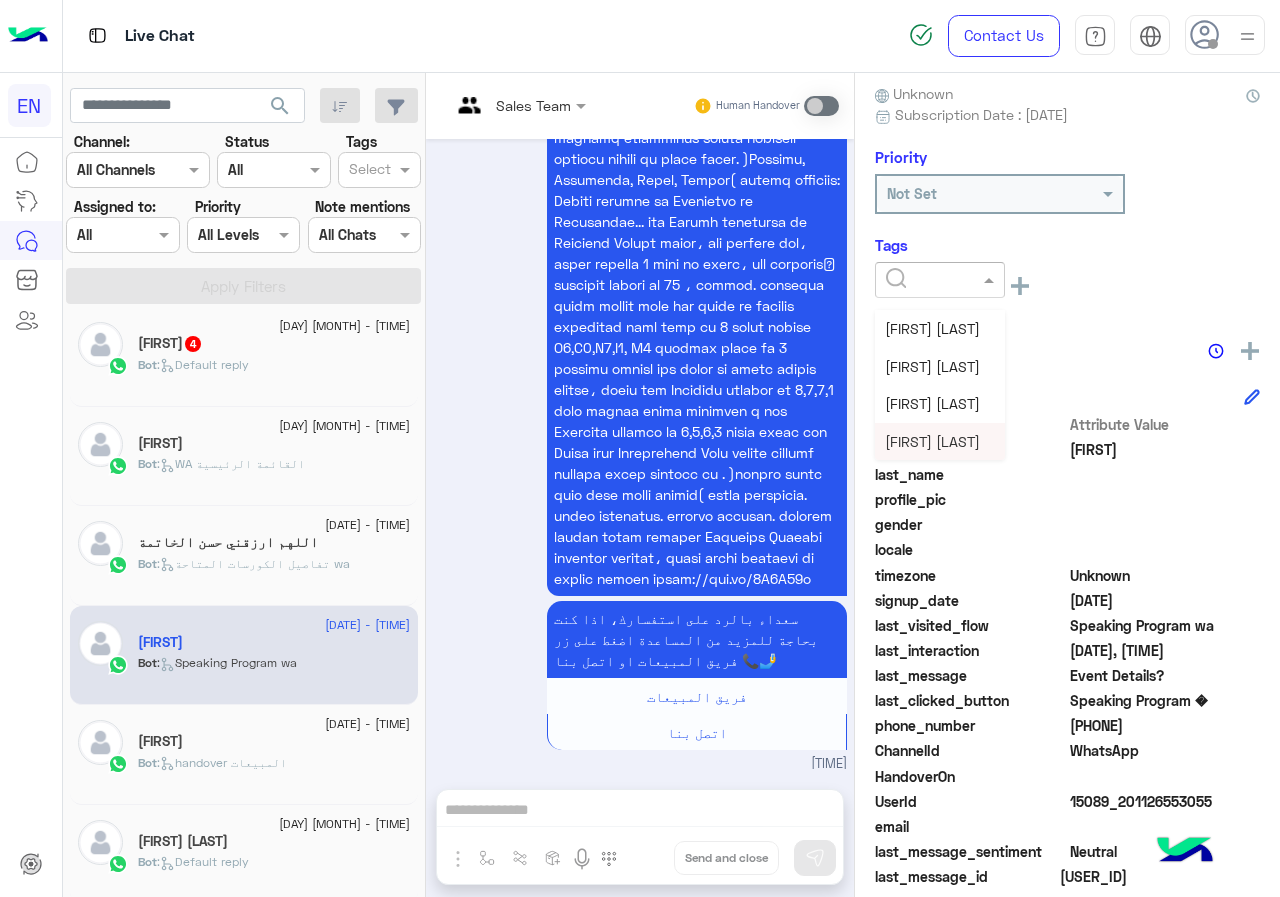 click on "[FIRST] [LAST]" at bounding box center [932, 441] 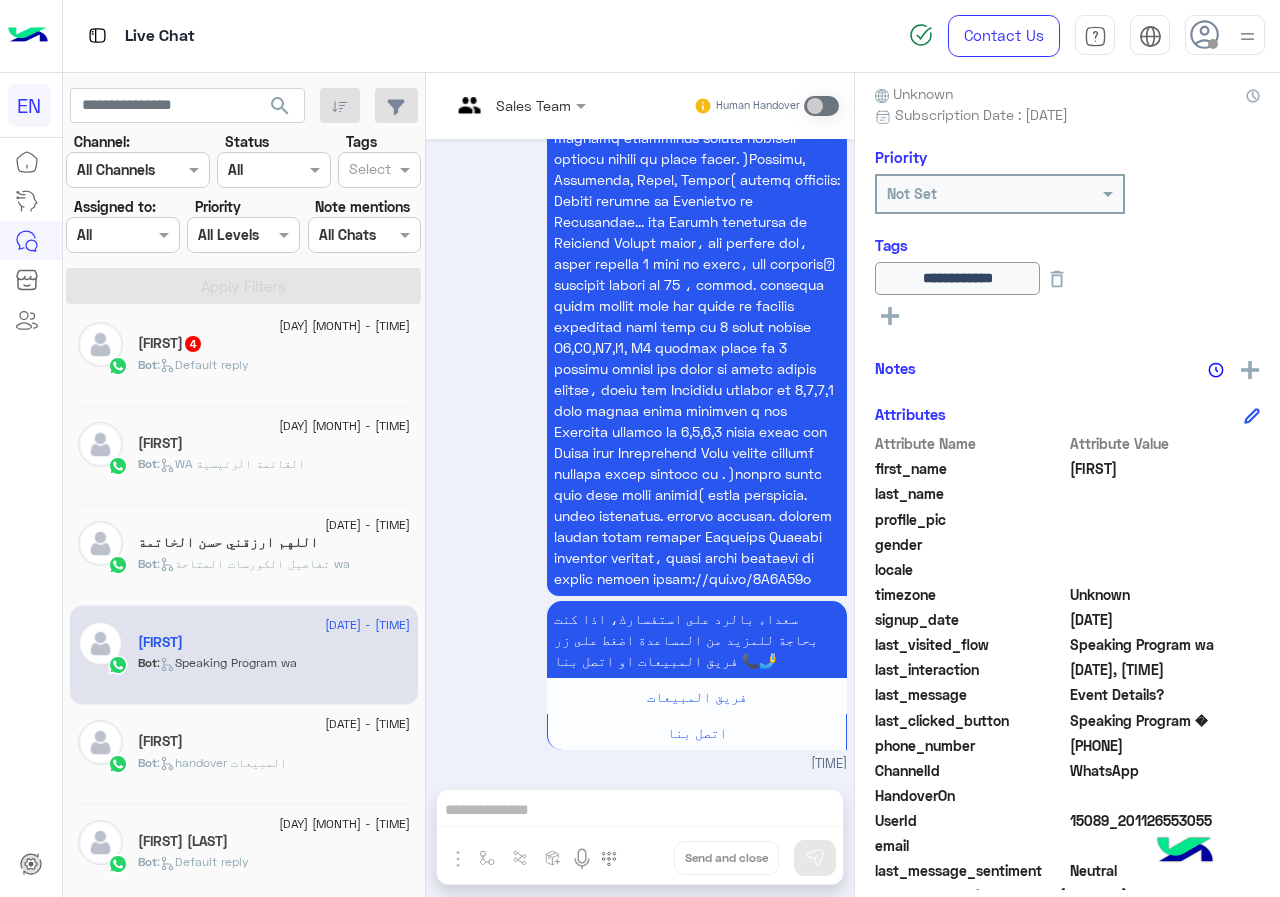 click on ":   تفاصيل الكورسات المتاحة wa" 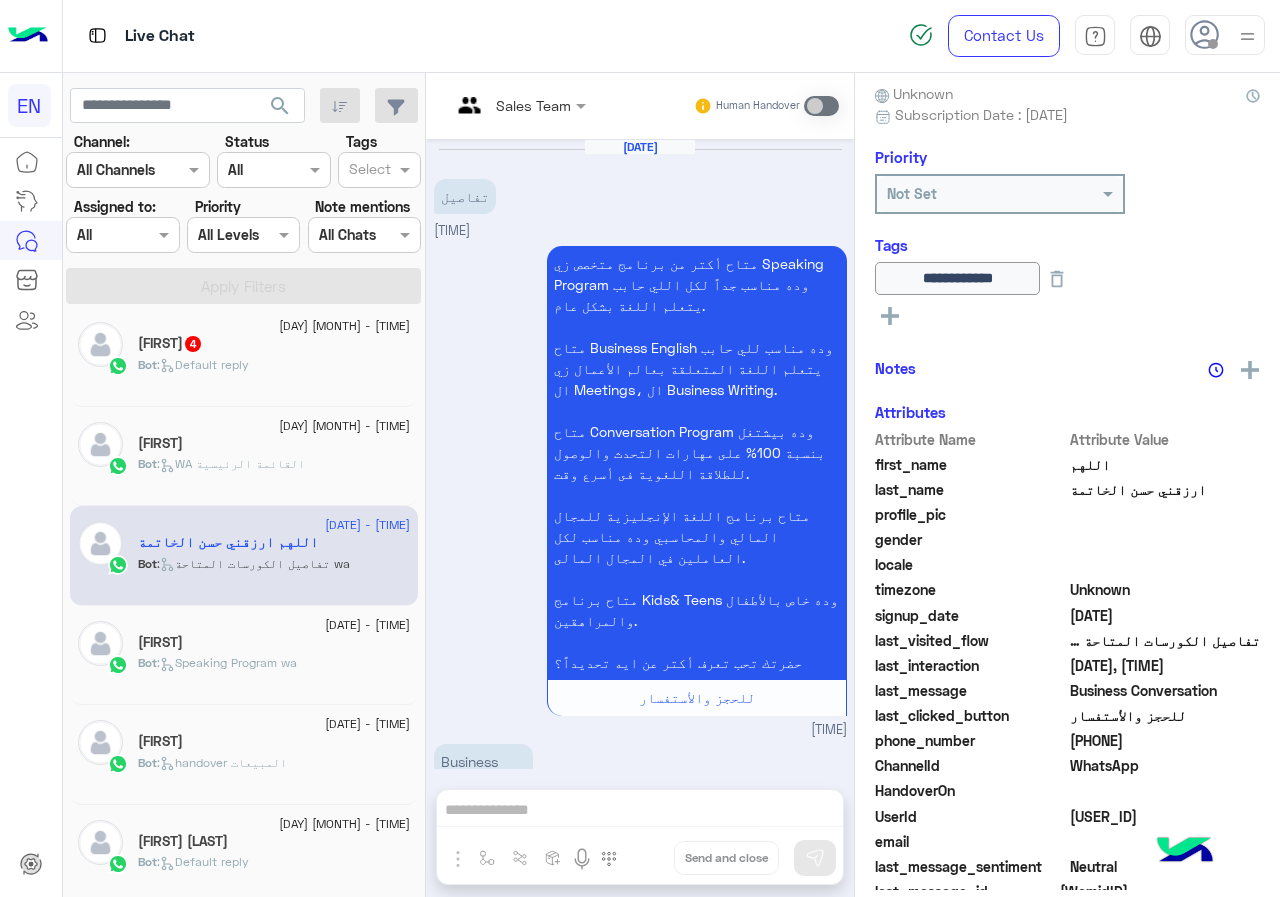 scroll, scrollTop: 667, scrollLeft: 0, axis: vertical 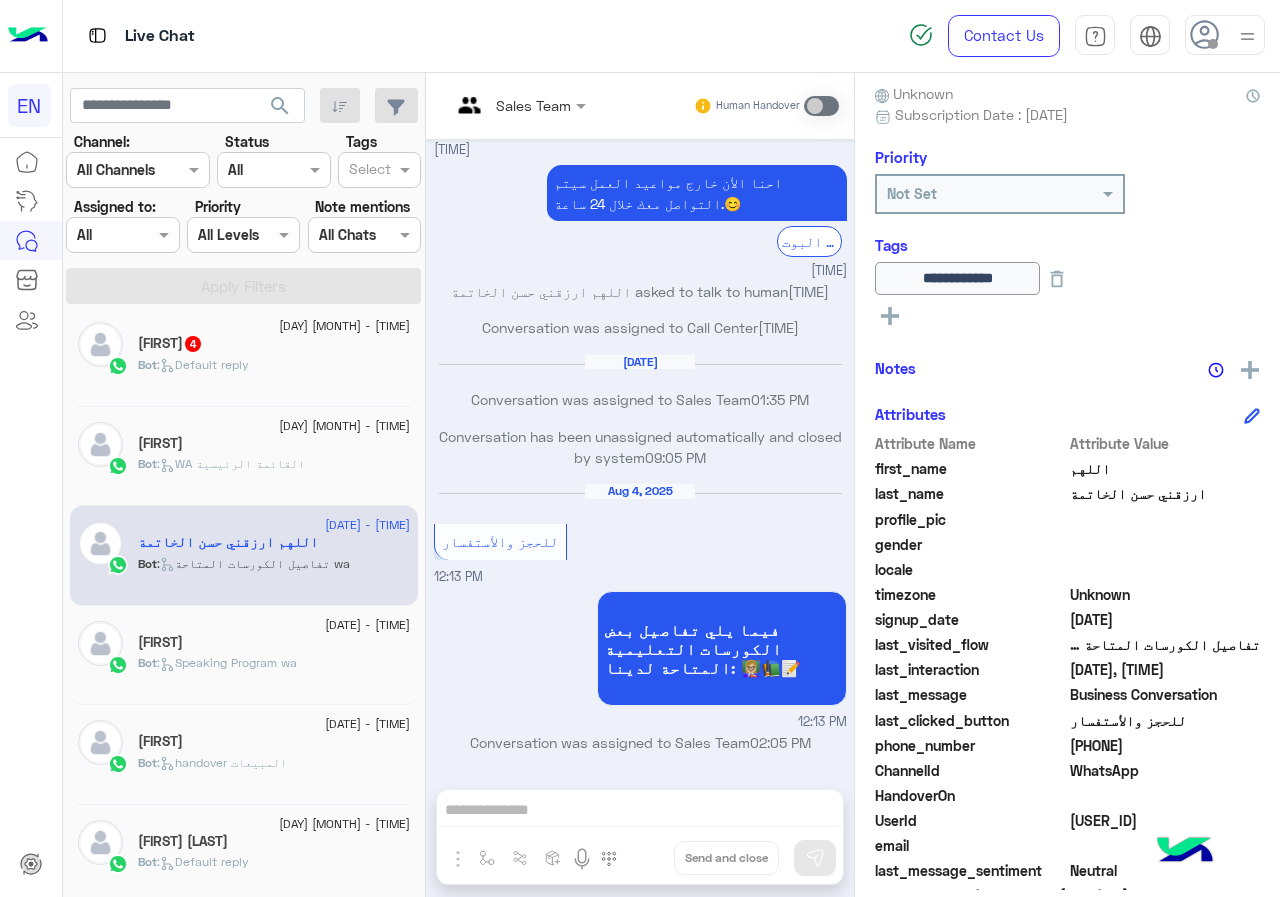 click on "Bot :   WA القائمة الرئيسية" 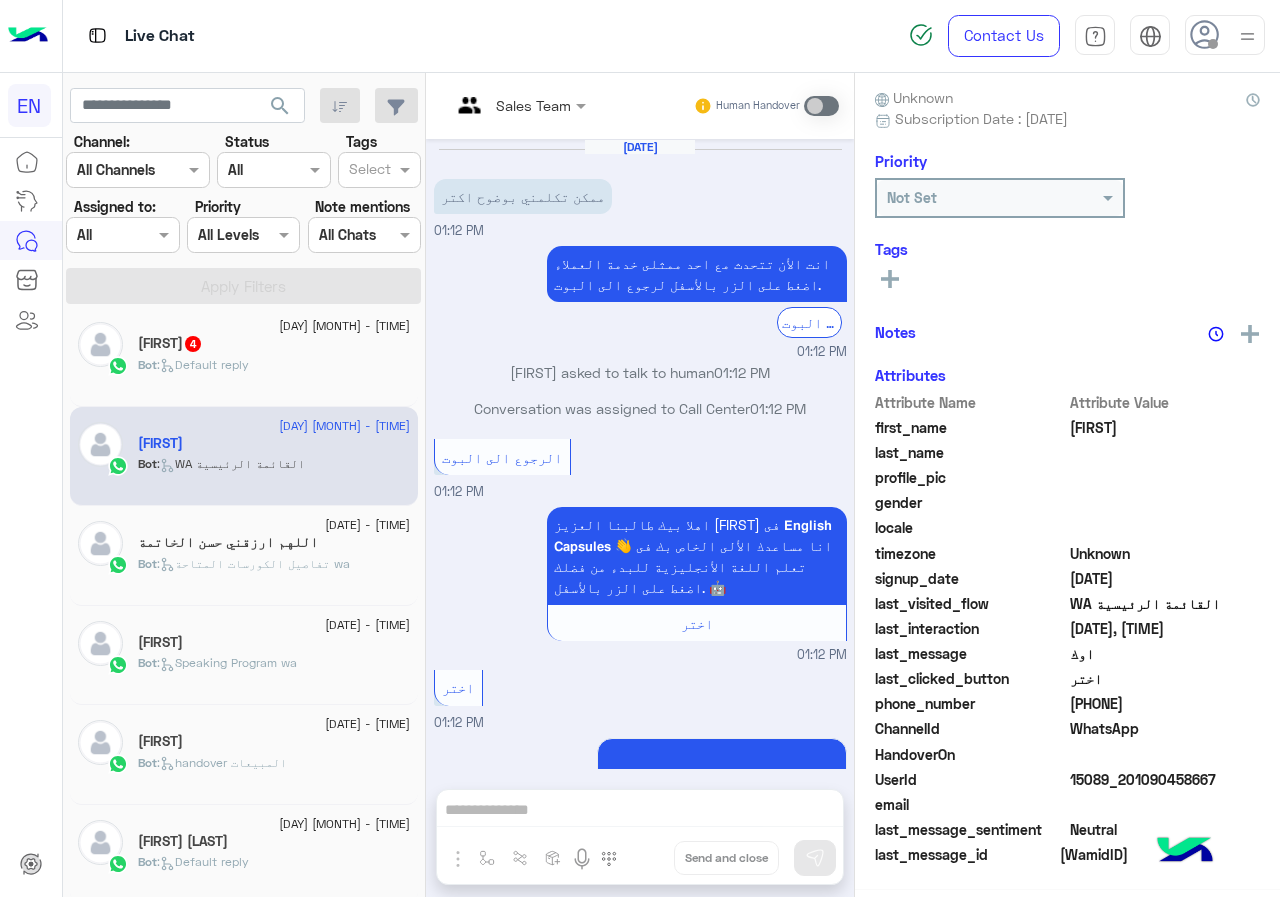 scroll, scrollTop: 1069, scrollLeft: 0, axis: vertical 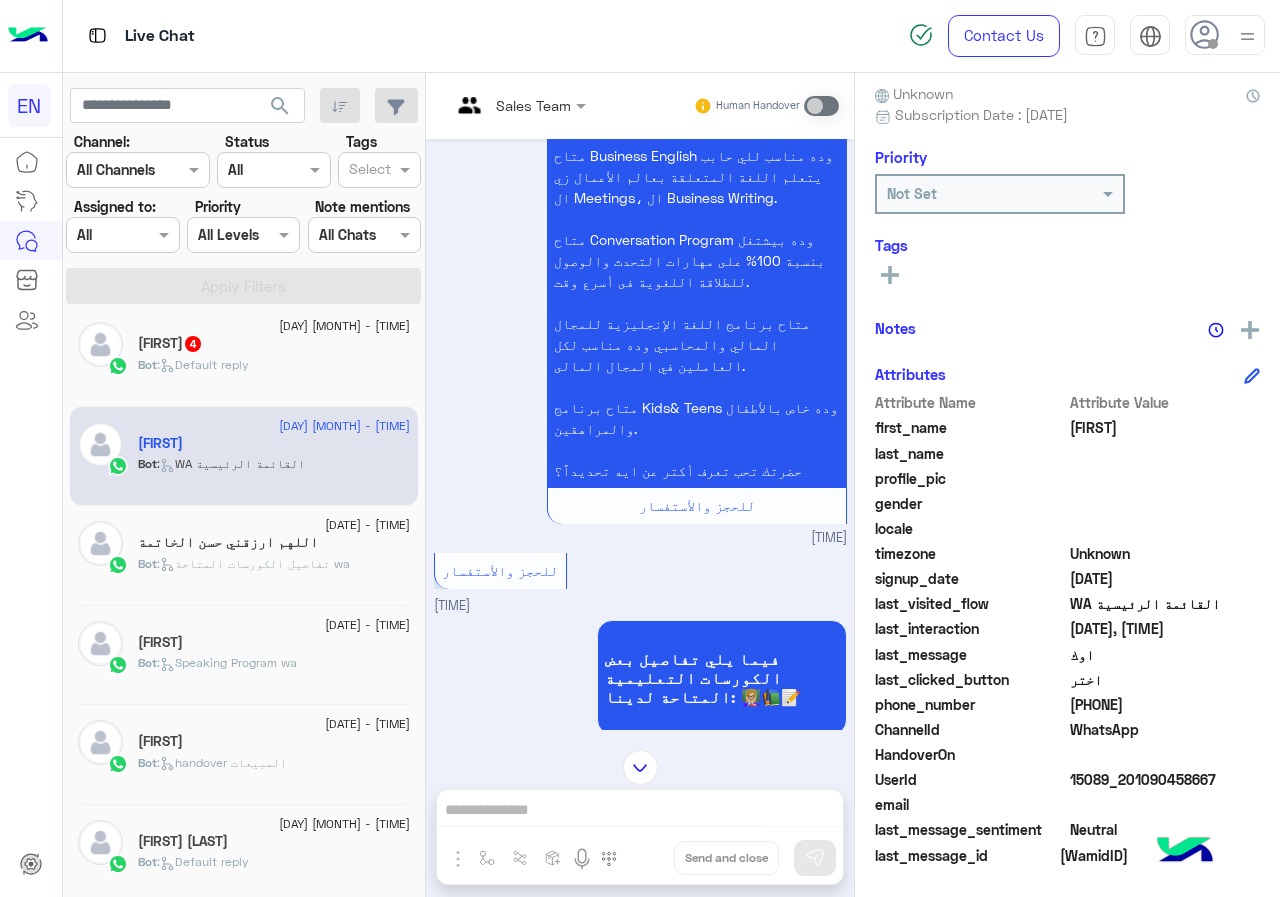 click on "[PHONE]" 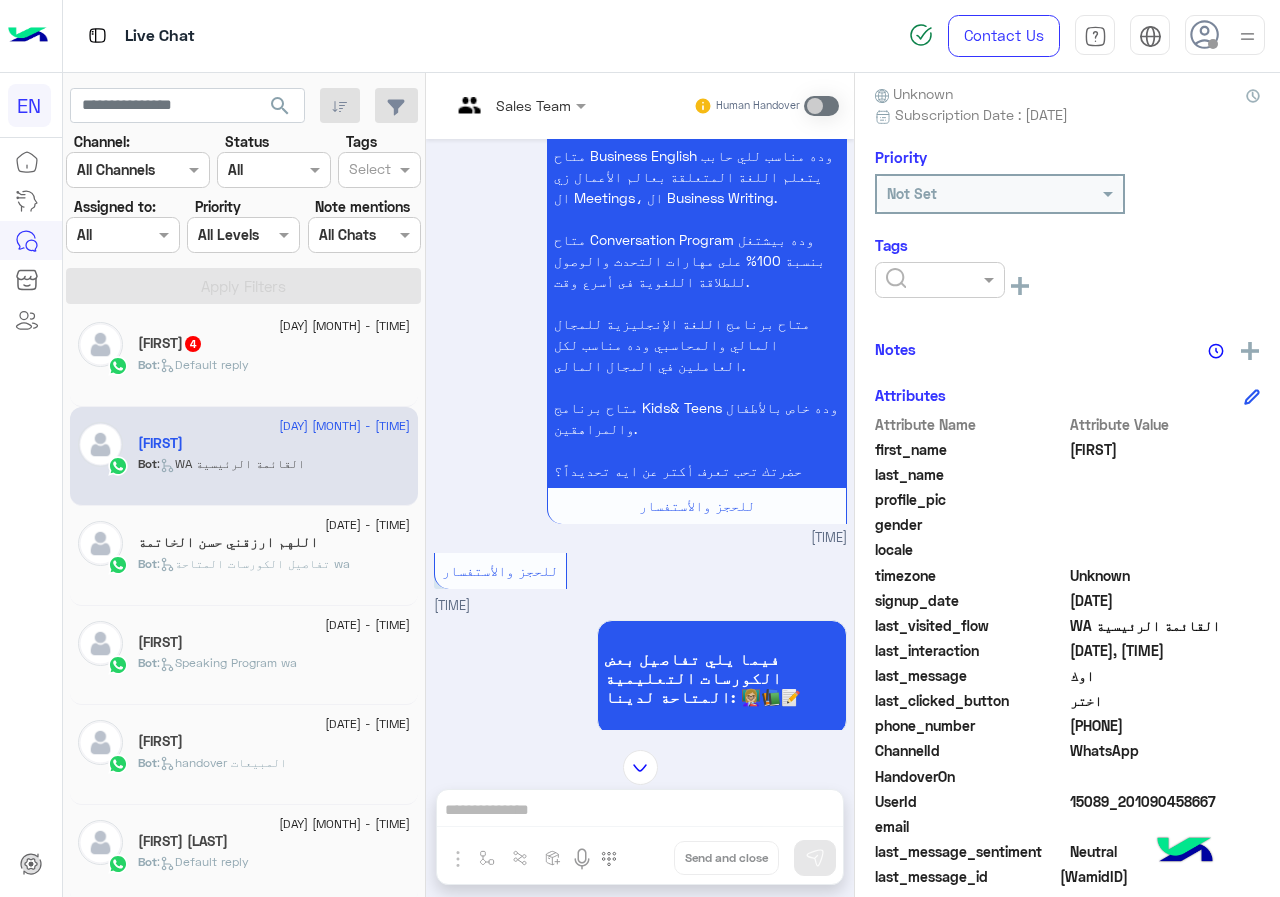click 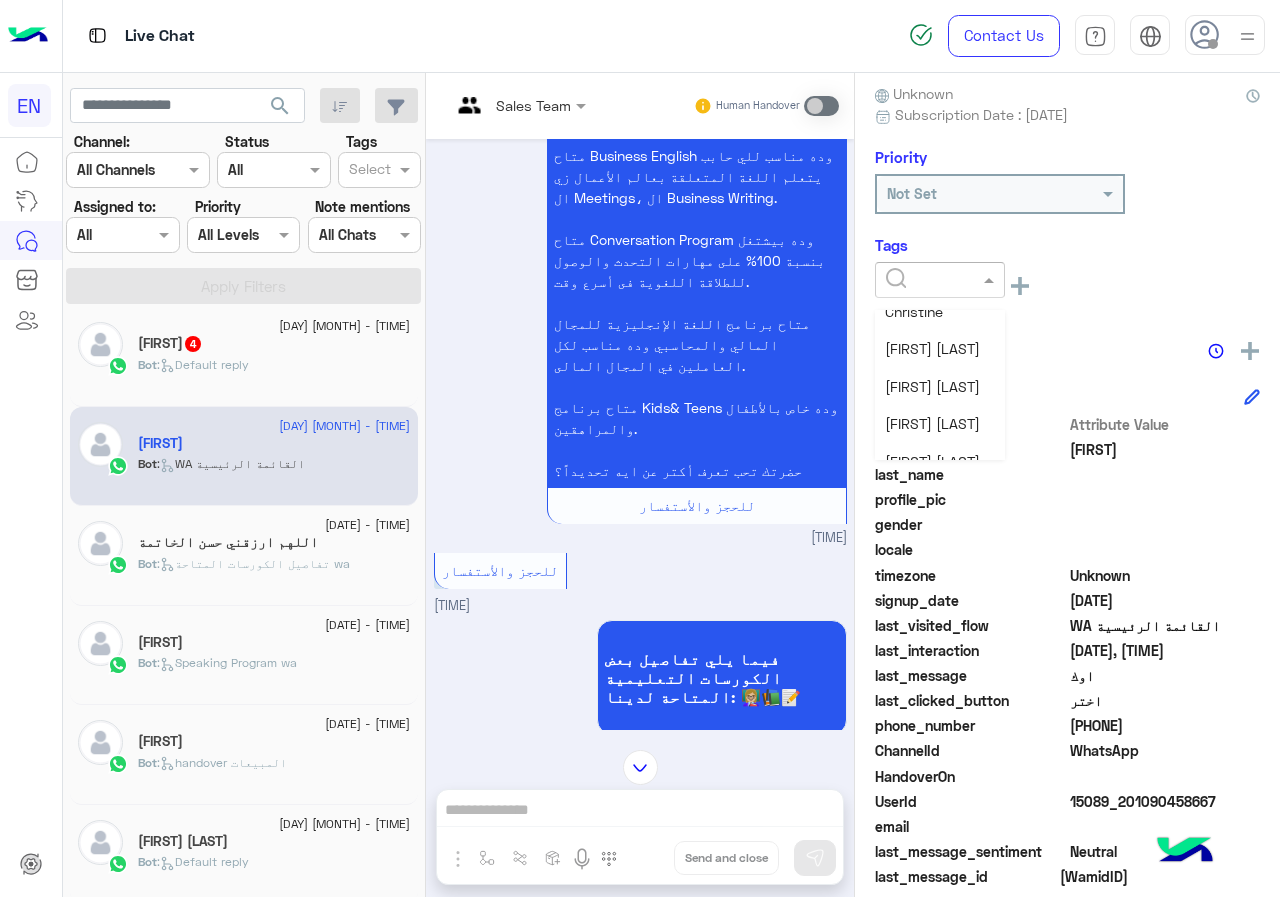 scroll, scrollTop: 261, scrollLeft: 0, axis: vertical 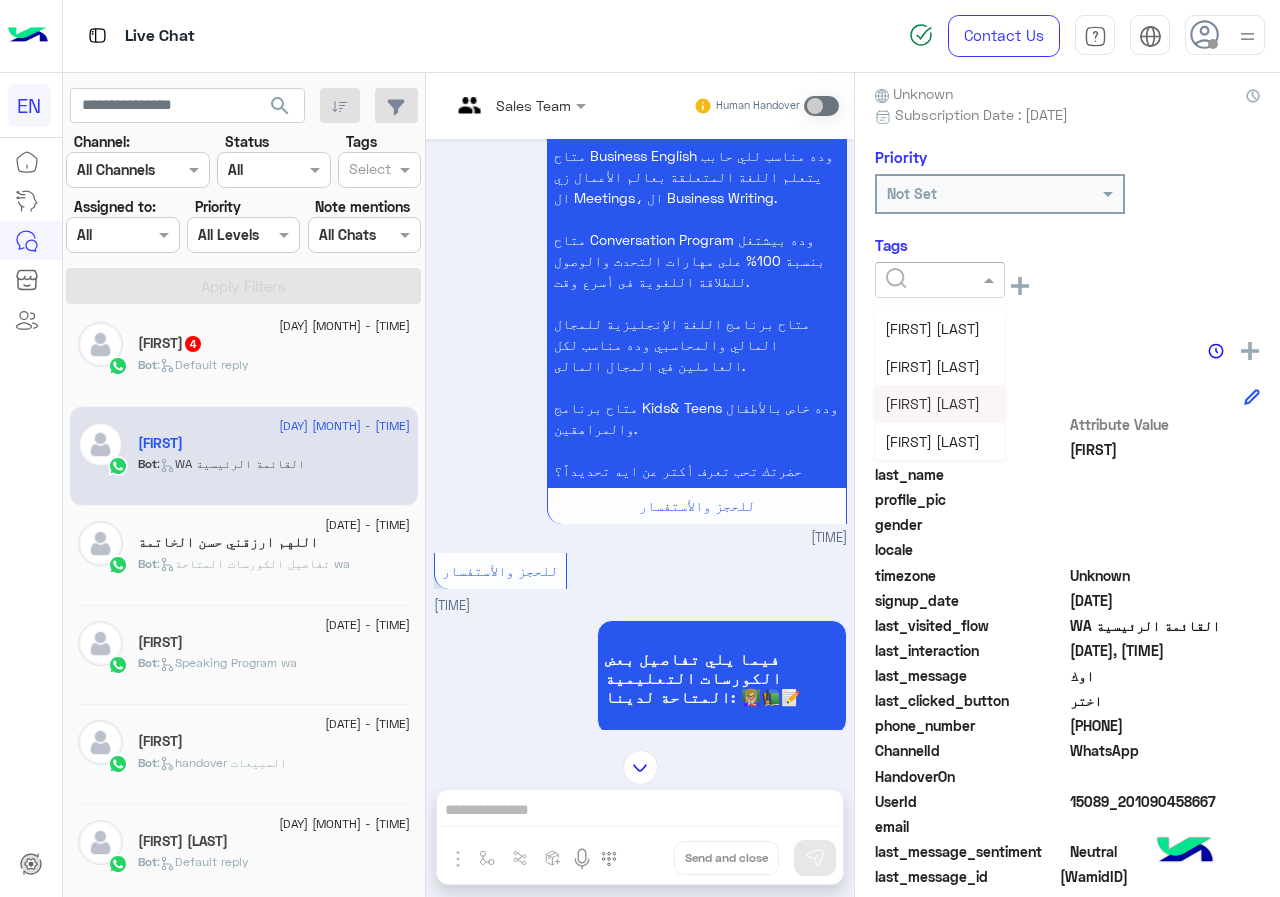 click on "[FIRST] [LAST]" at bounding box center (932, 403) 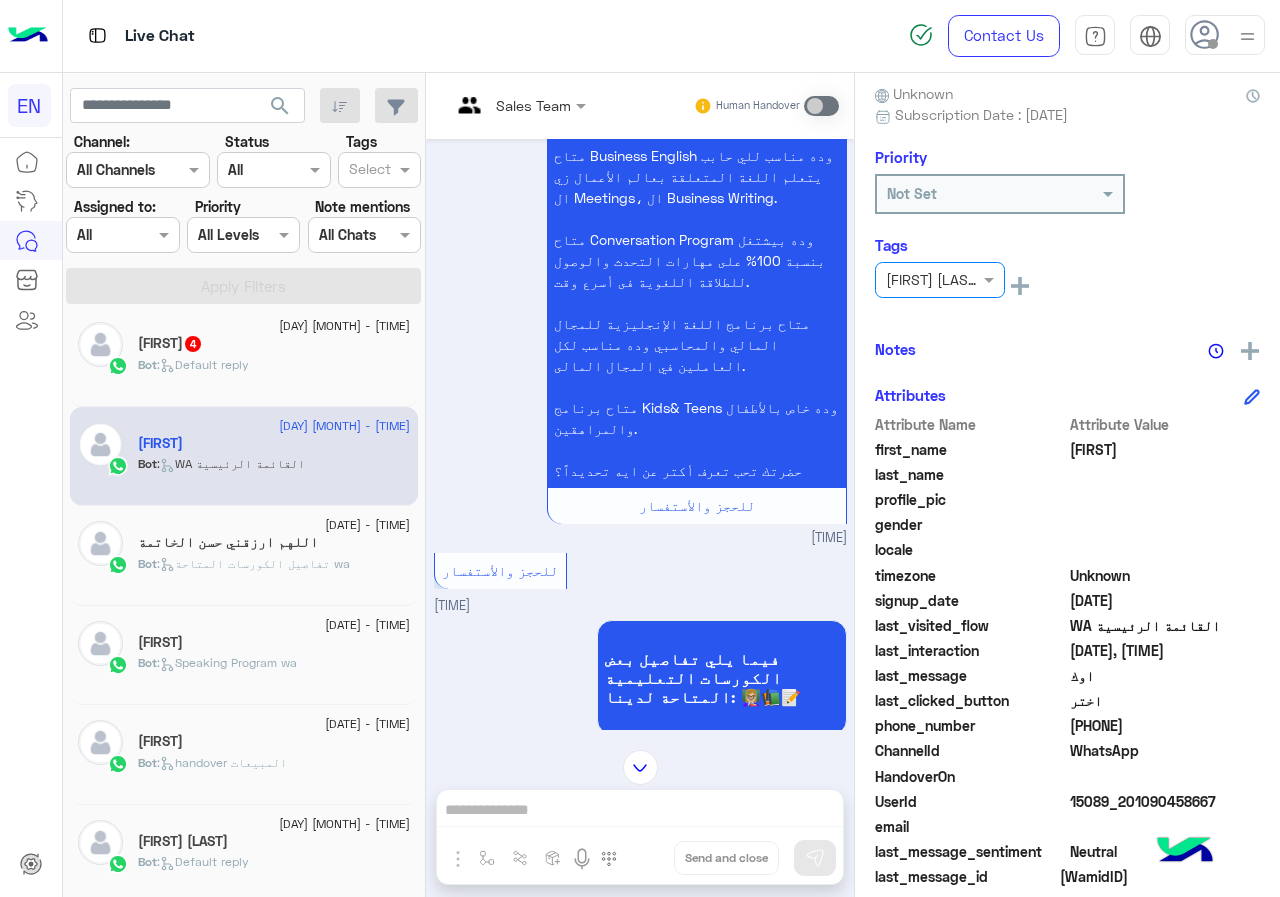 click on "[FIRST]  4" 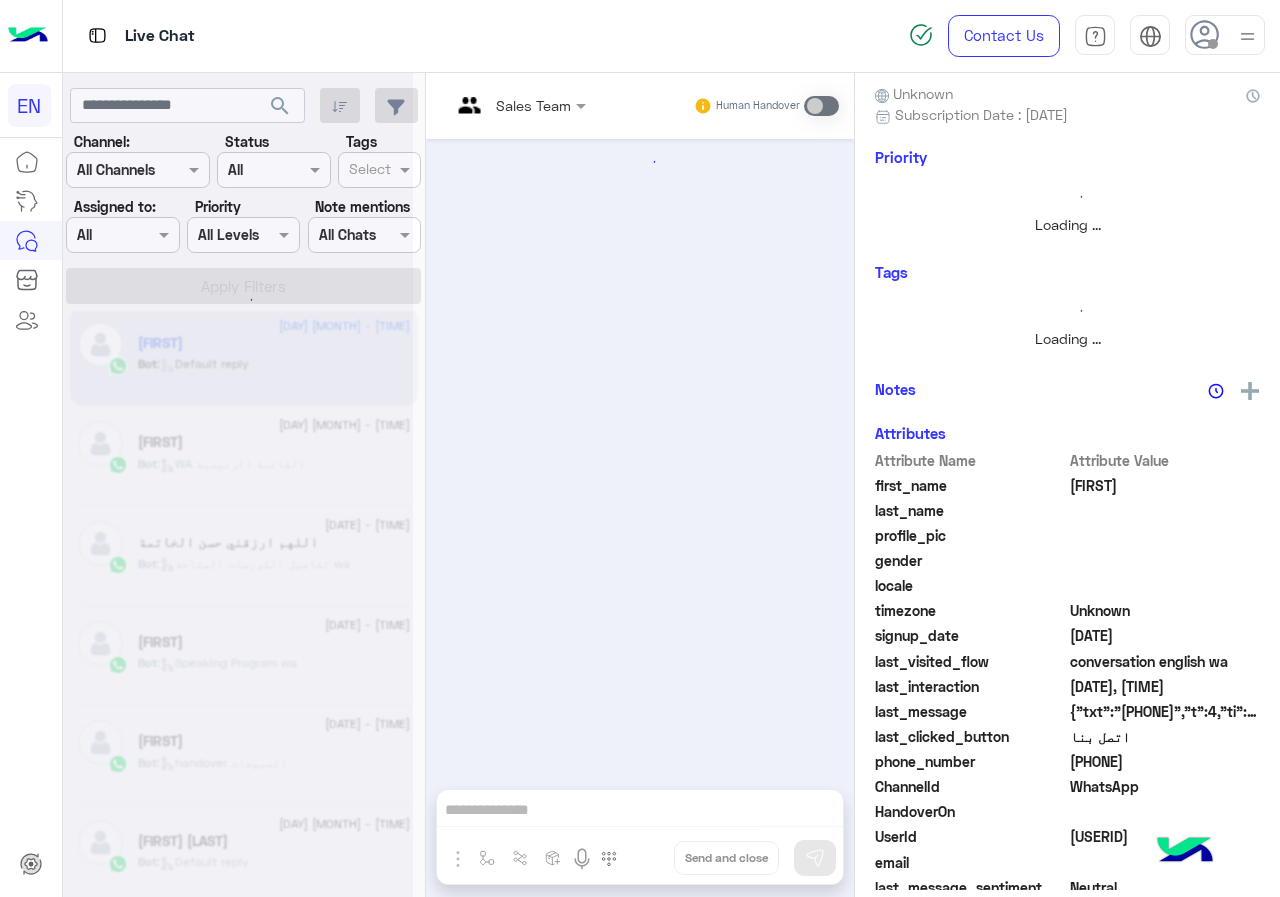 scroll, scrollTop: 0, scrollLeft: 0, axis: both 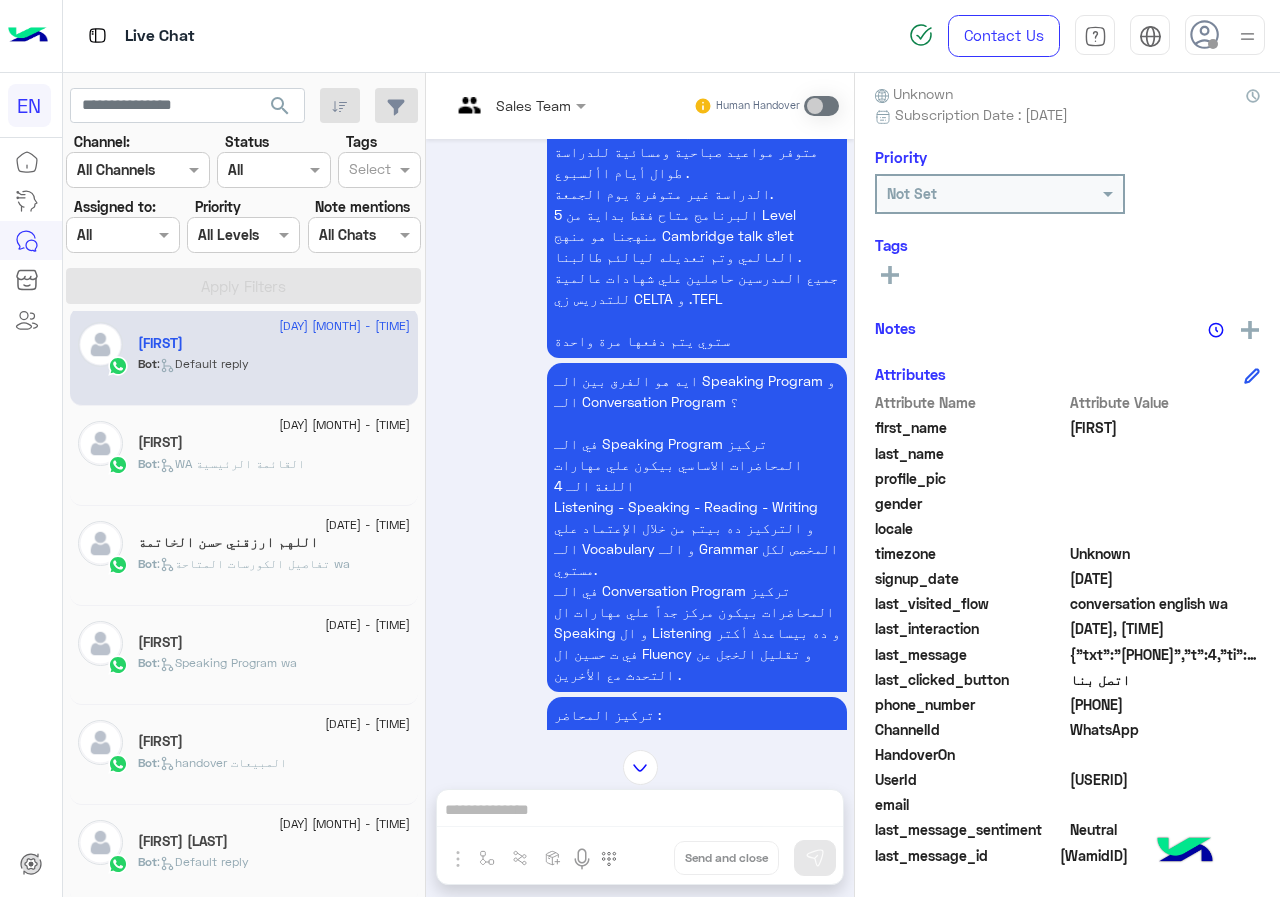 click on "[PHONE]" 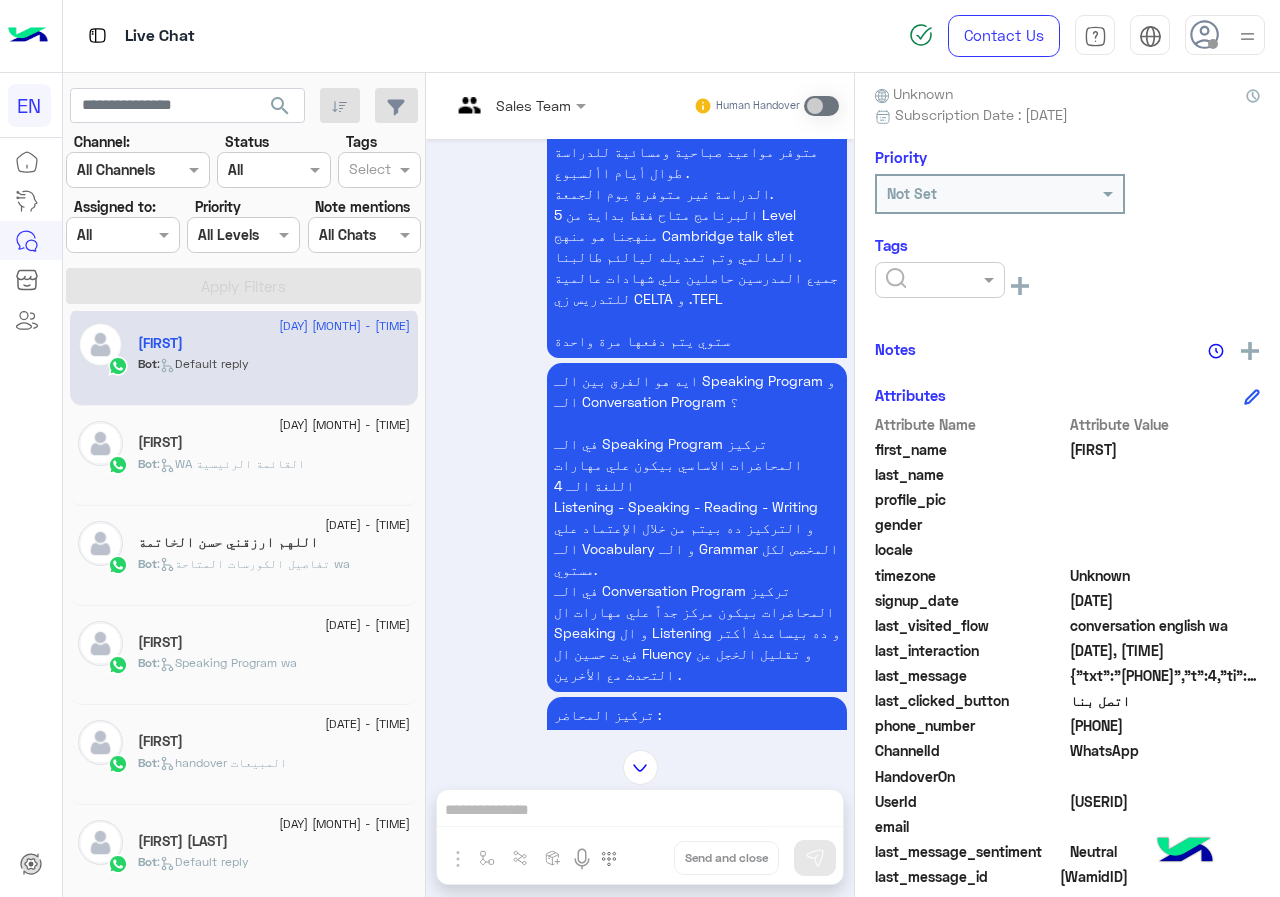 click 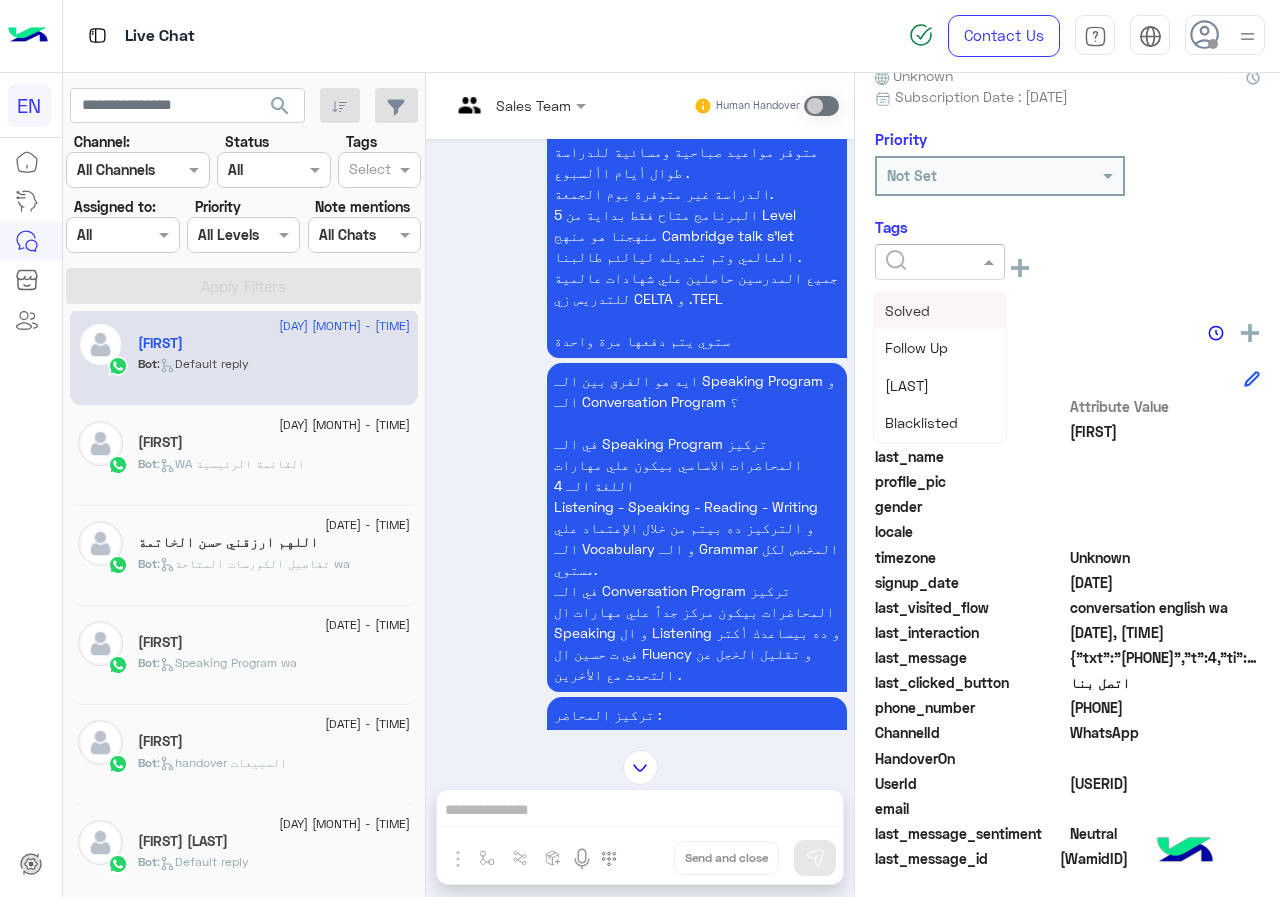 scroll, scrollTop: 201, scrollLeft: 0, axis: vertical 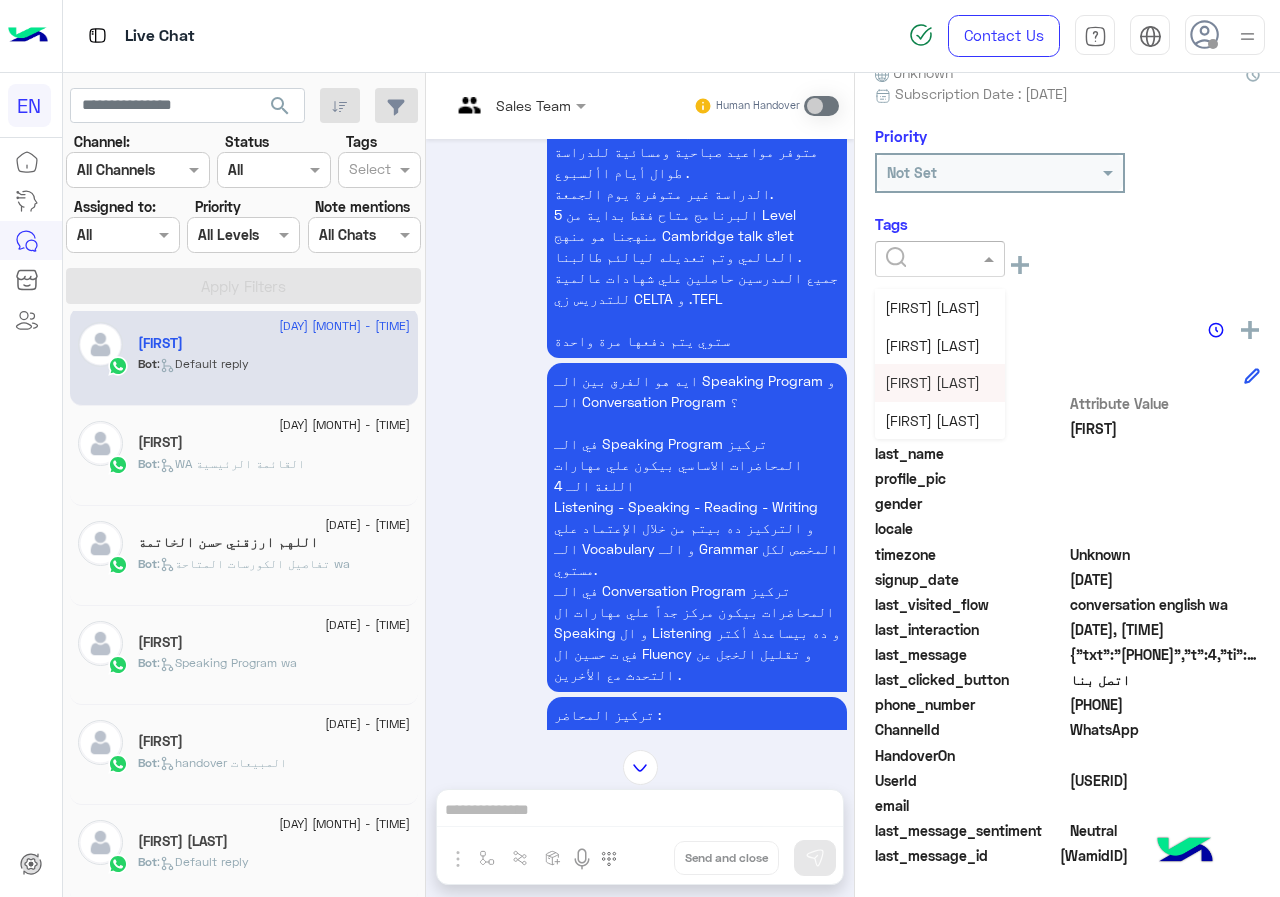 click on "[FIRST] [LAST]" at bounding box center (932, 382) 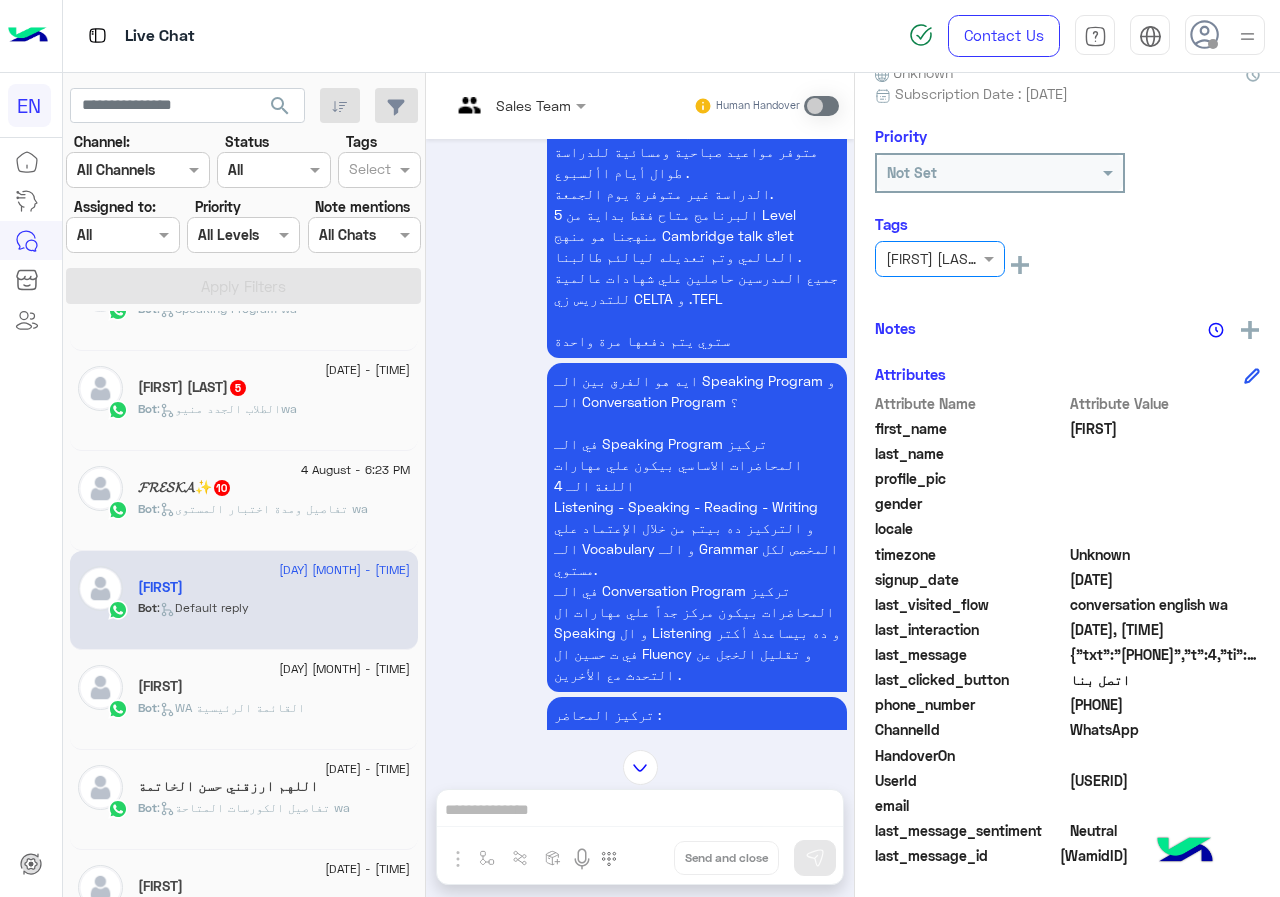 scroll, scrollTop: 310, scrollLeft: 0, axis: vertical 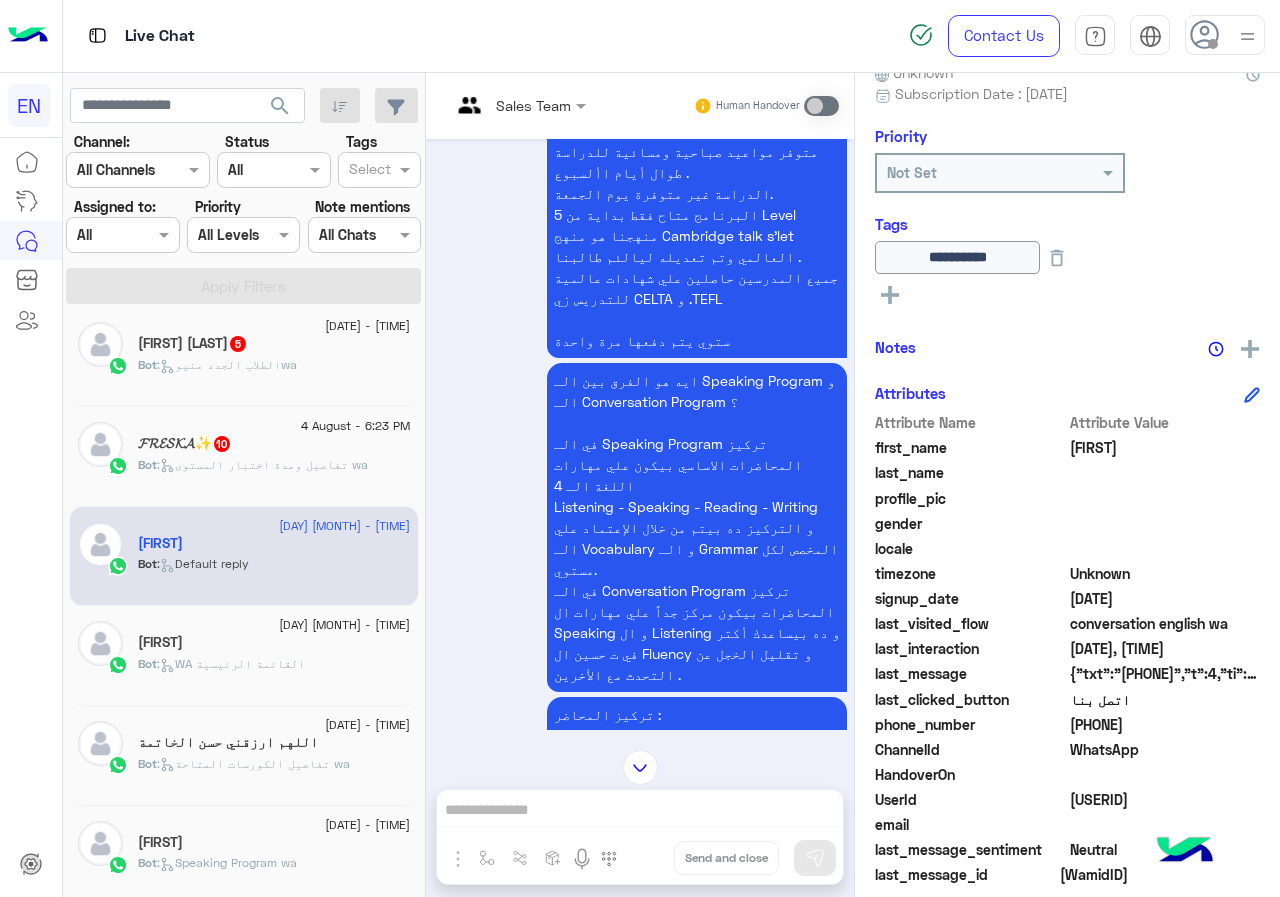 click on "[FIRST]✨  10" 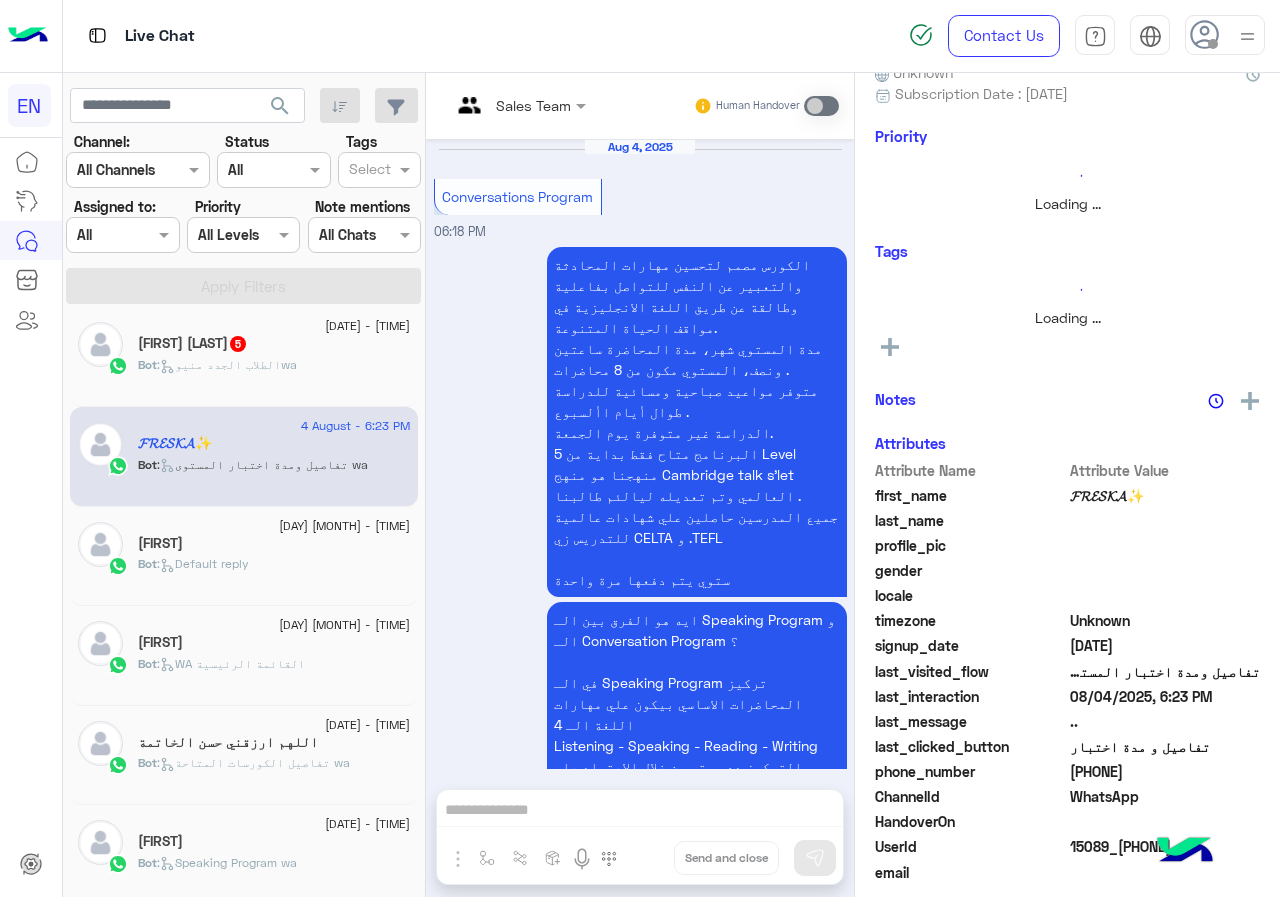 scroll, scrollTop: 4646, scrollLeft: 0, axis: vertical 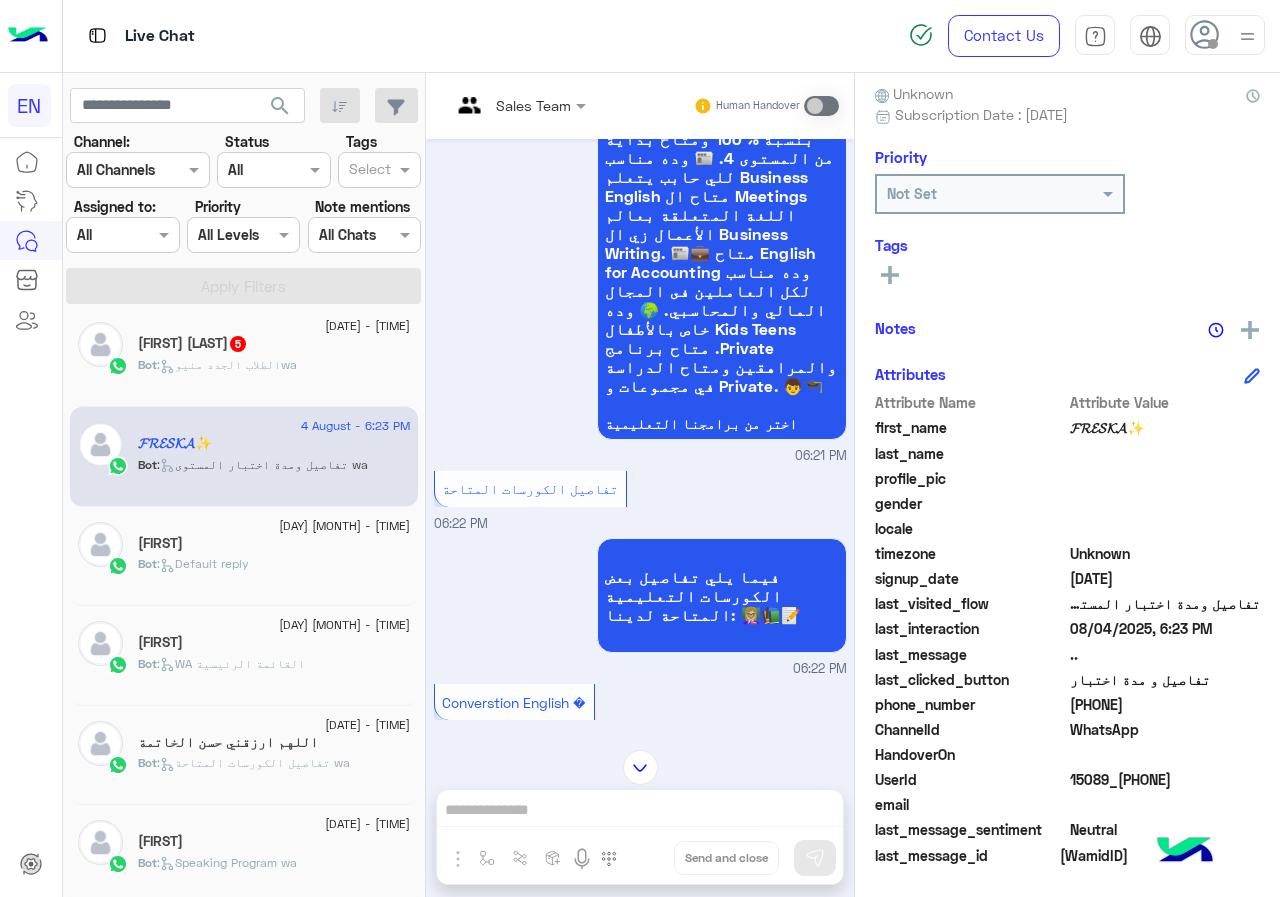 click on "[PHONE]" 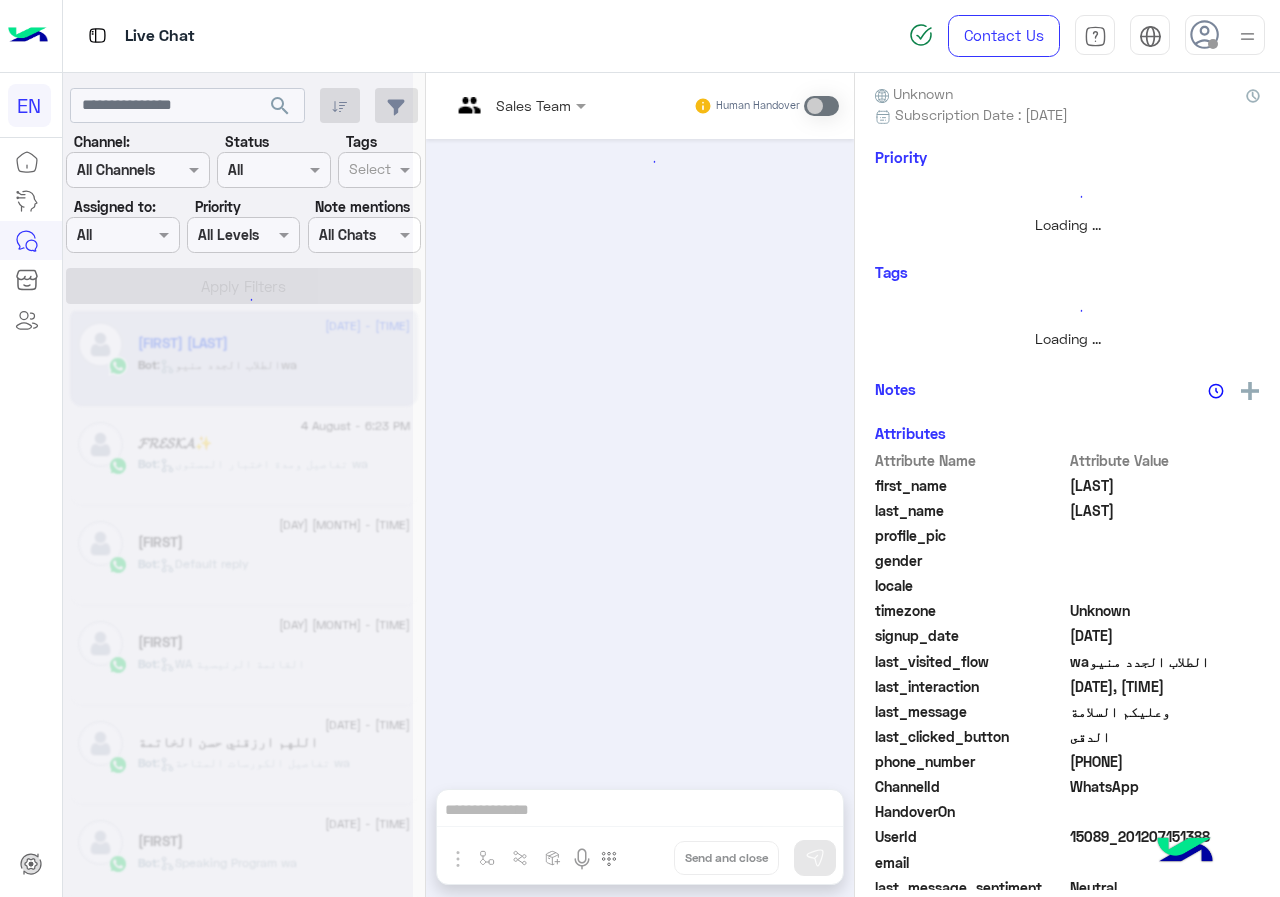 scroll, scrollTop: 201, scrollLeft: 0, axis: vertical 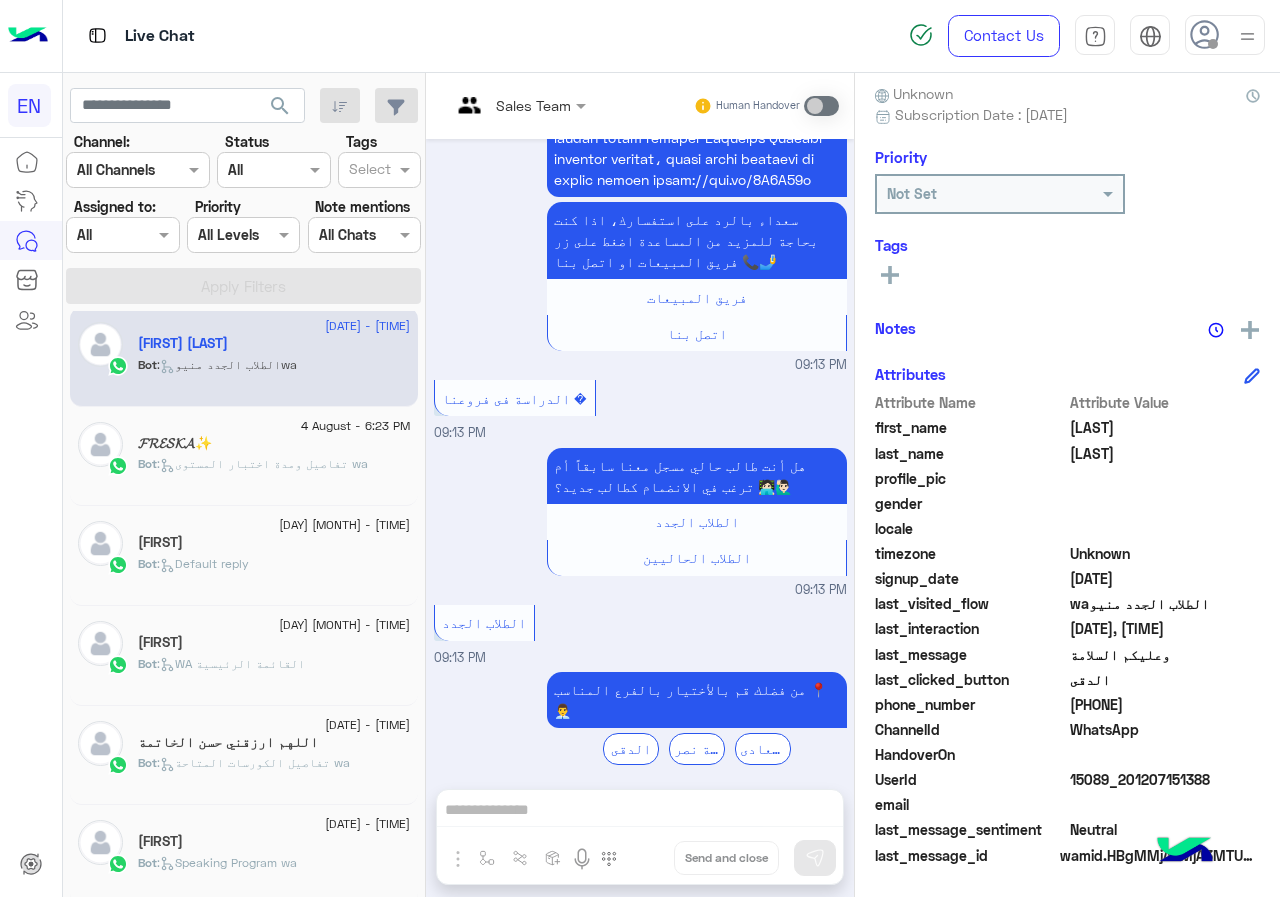 click on "[PHONE]" 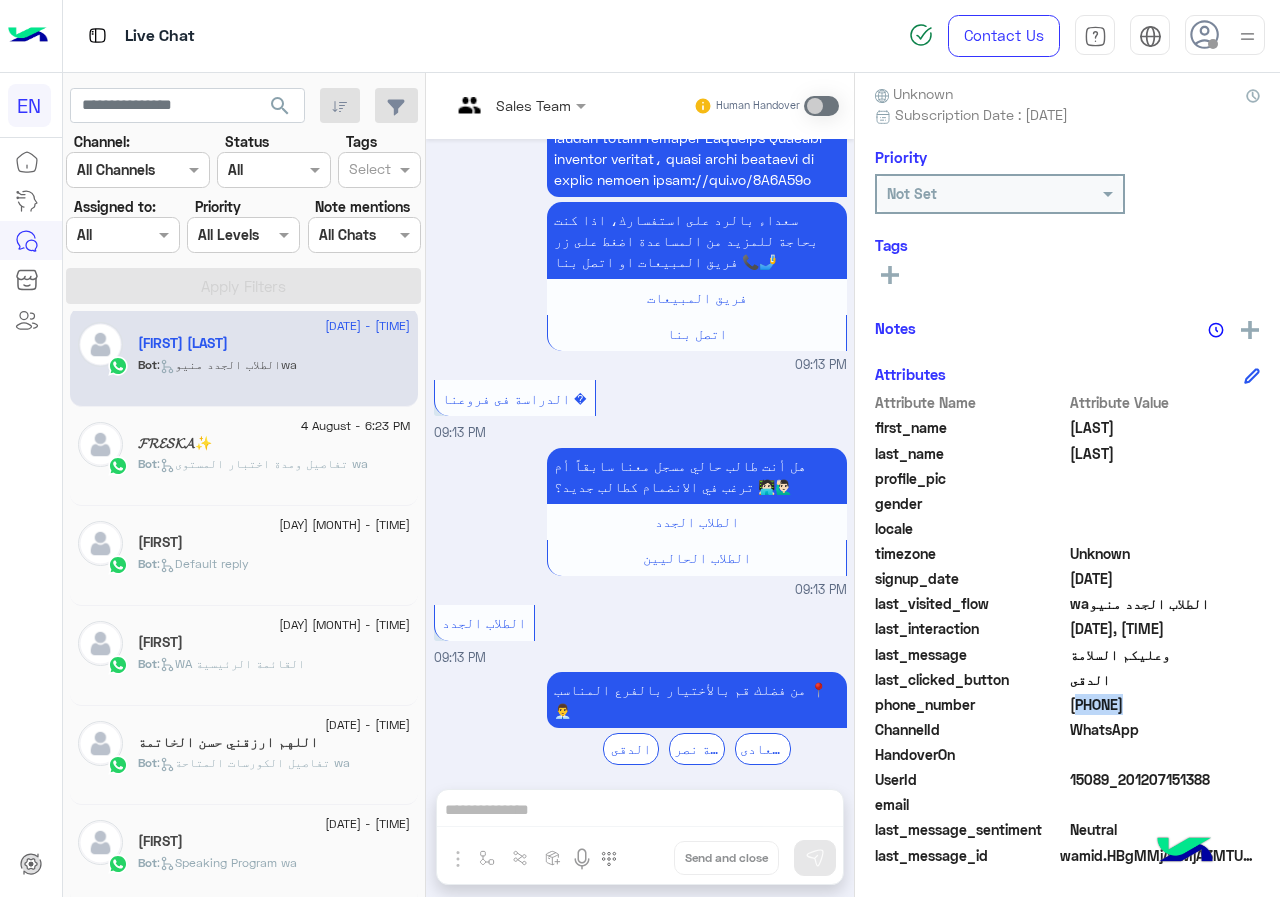 click on "[PHONE]" 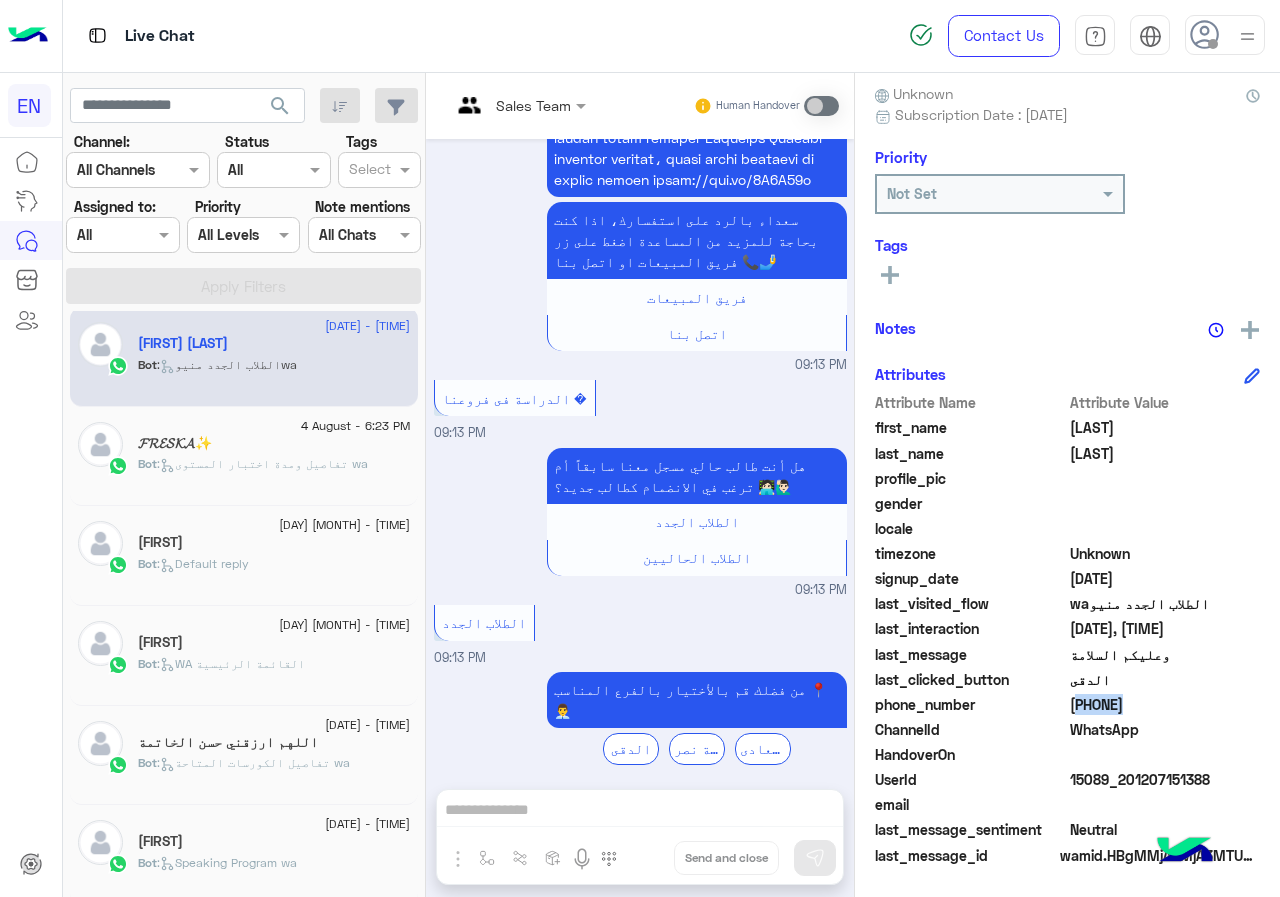 scroll, scrollTop: 0, scrollLeft: 0, axis: both 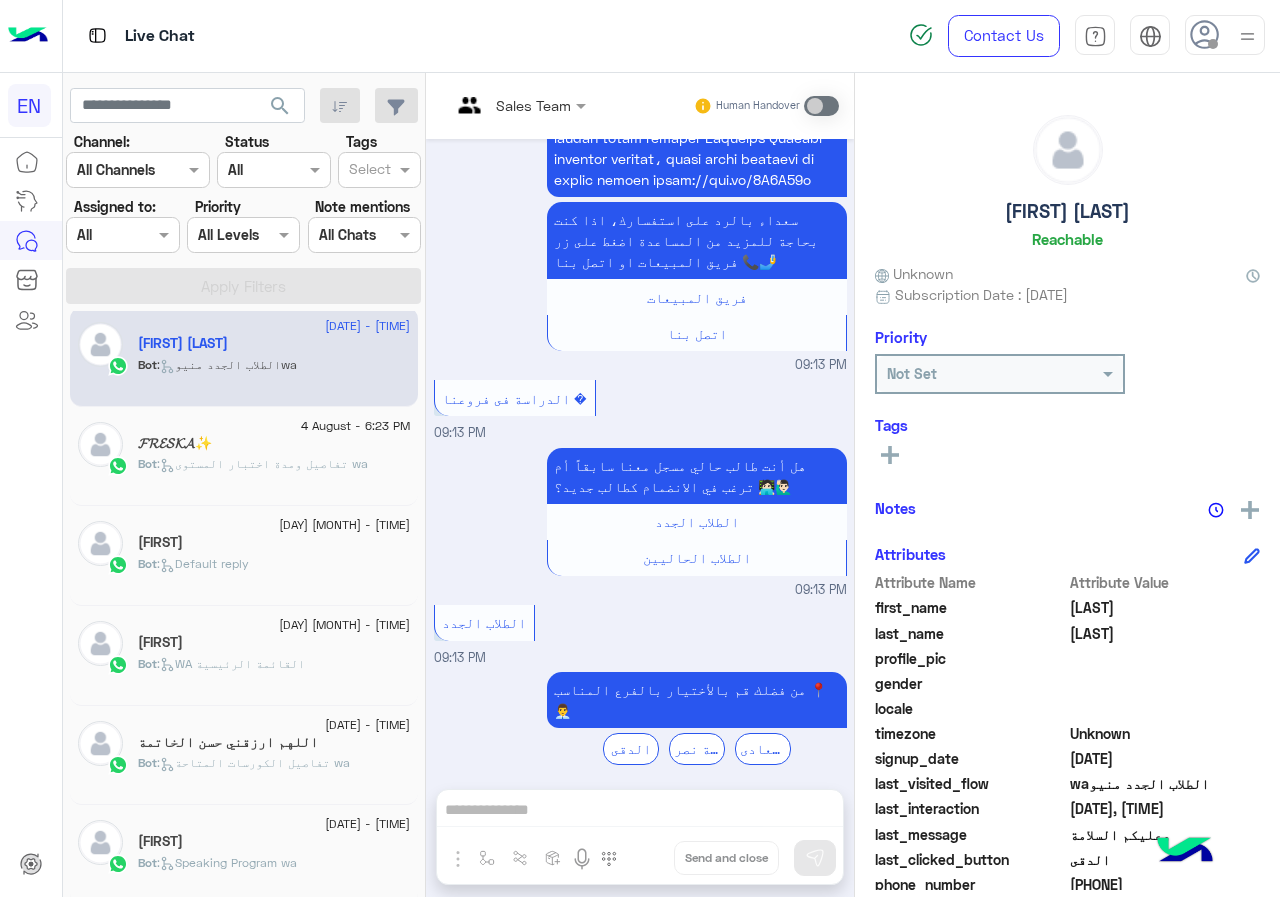 click on "[FIRST] [LAST]" 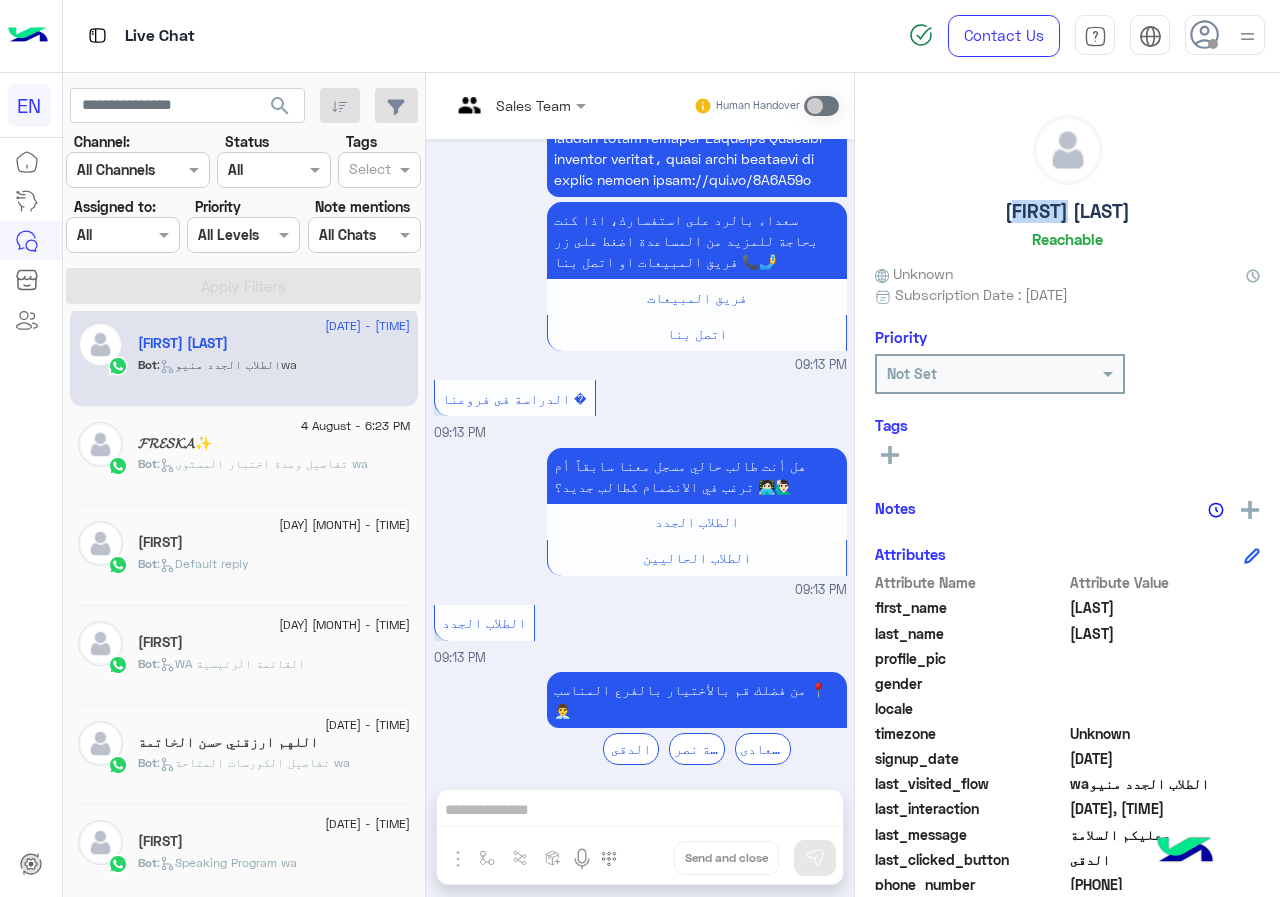 click on "[FIRST] [LAST]" 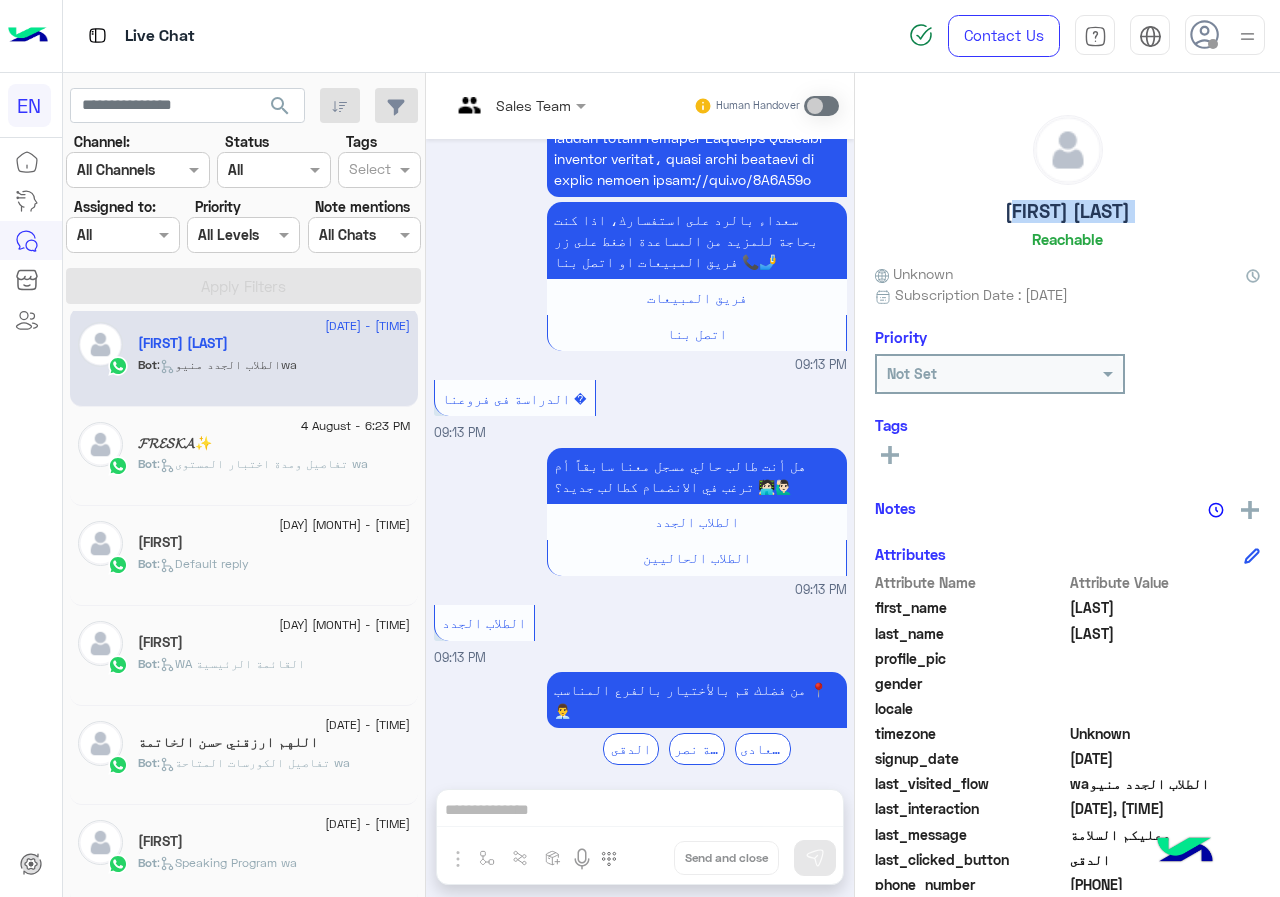 click on "[FIRST] [LAST]" 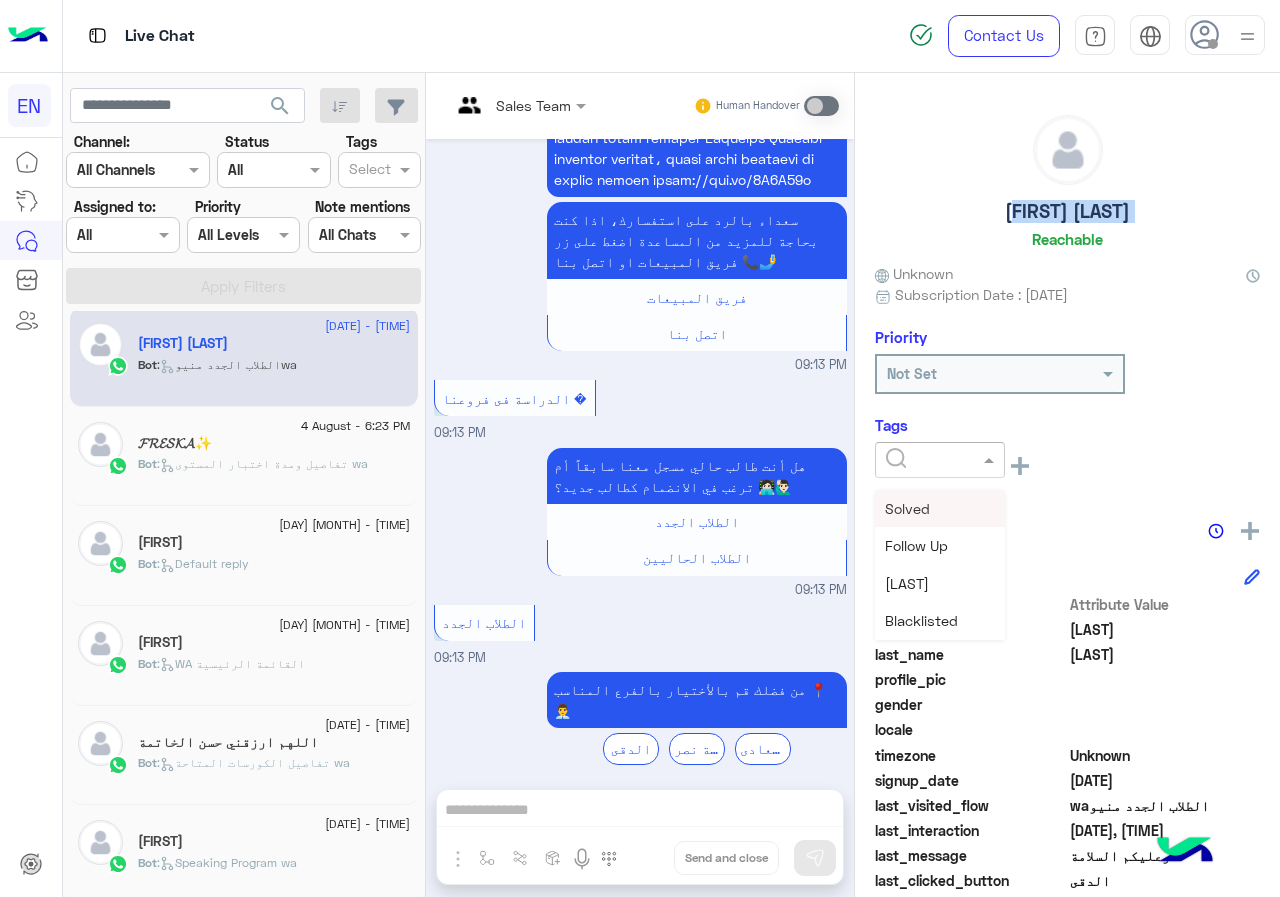click 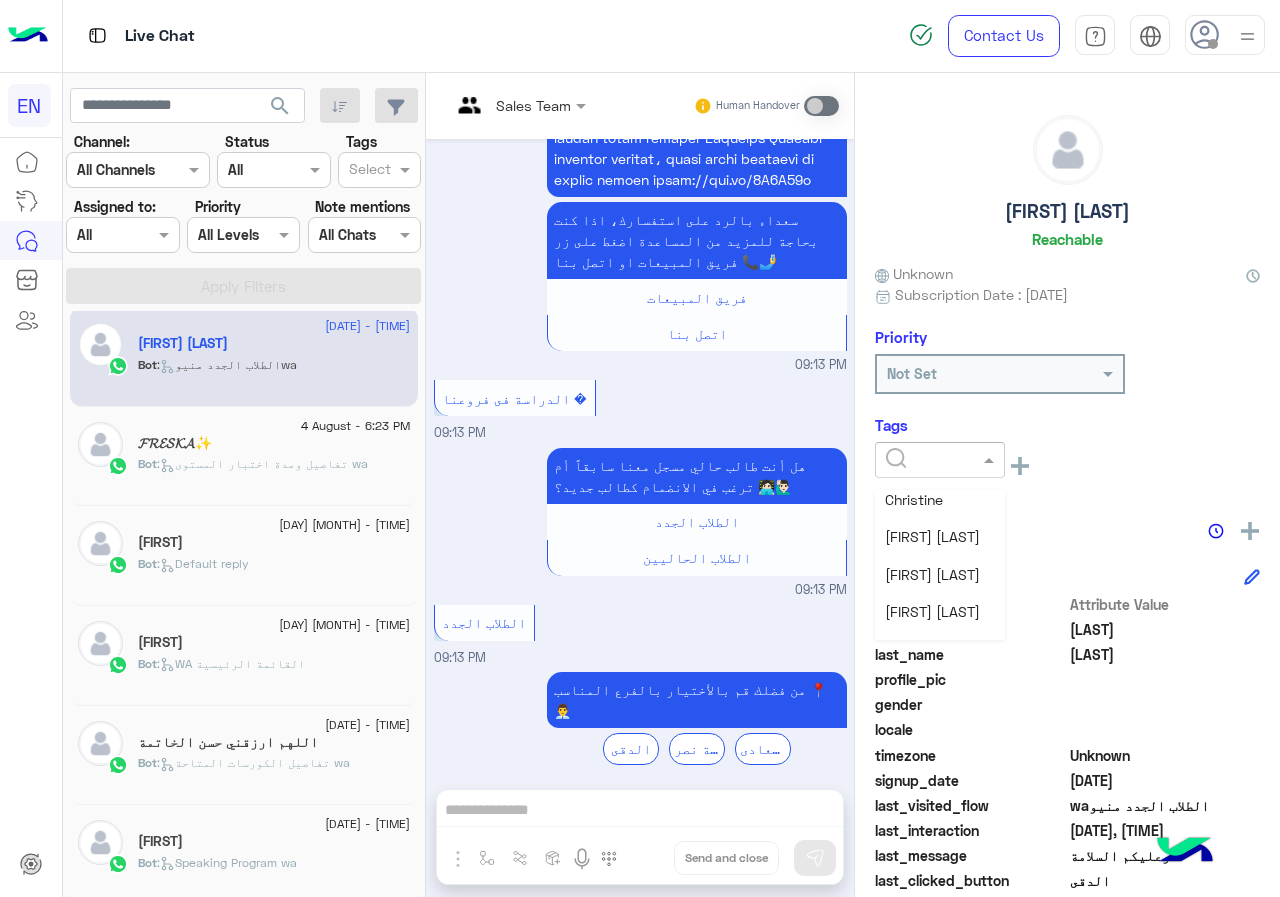 scroll, scrollTop: 261, scrollLeft: 0, axis: vertical 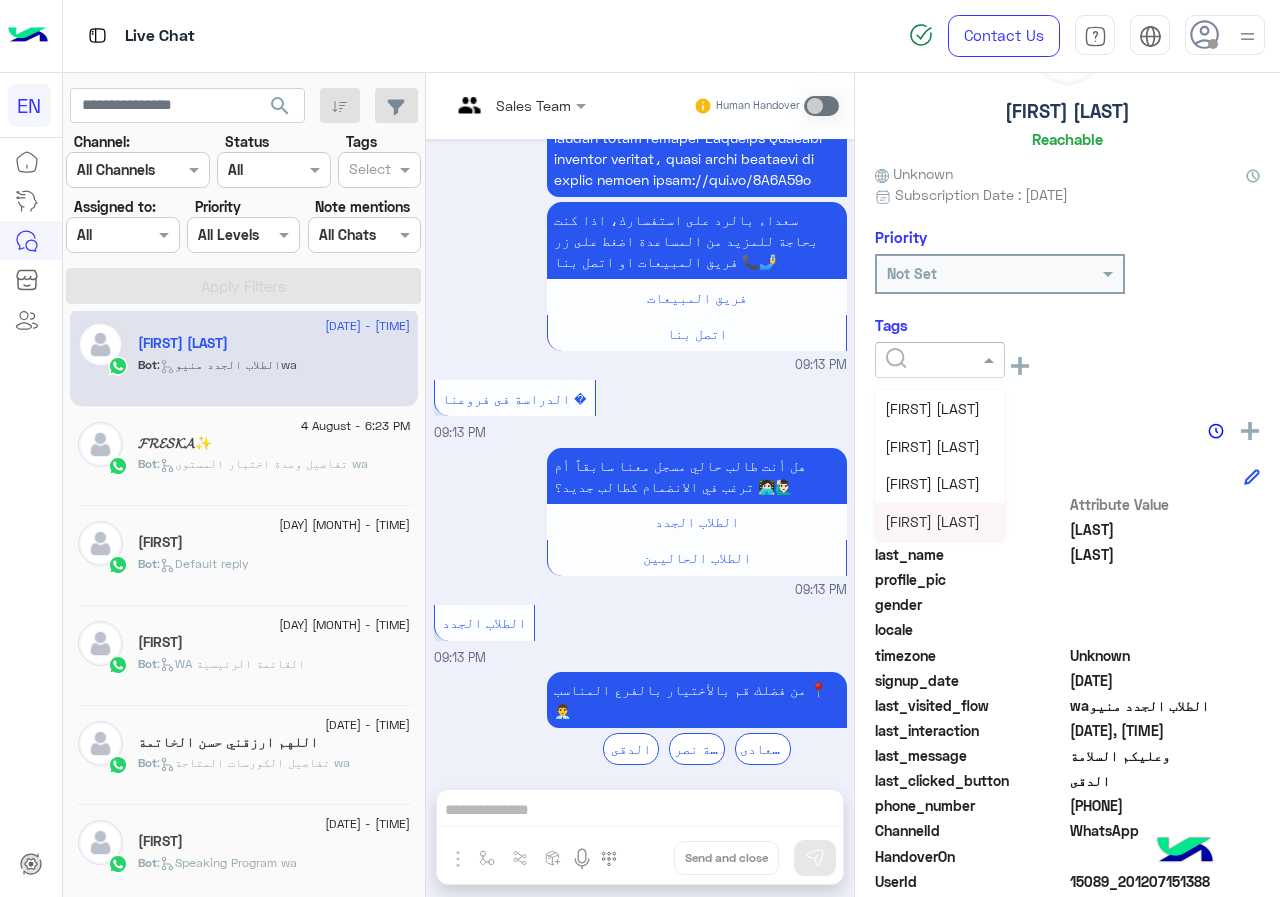 click on "[FIRST] [LAST]" at bounding box center [932, 521] 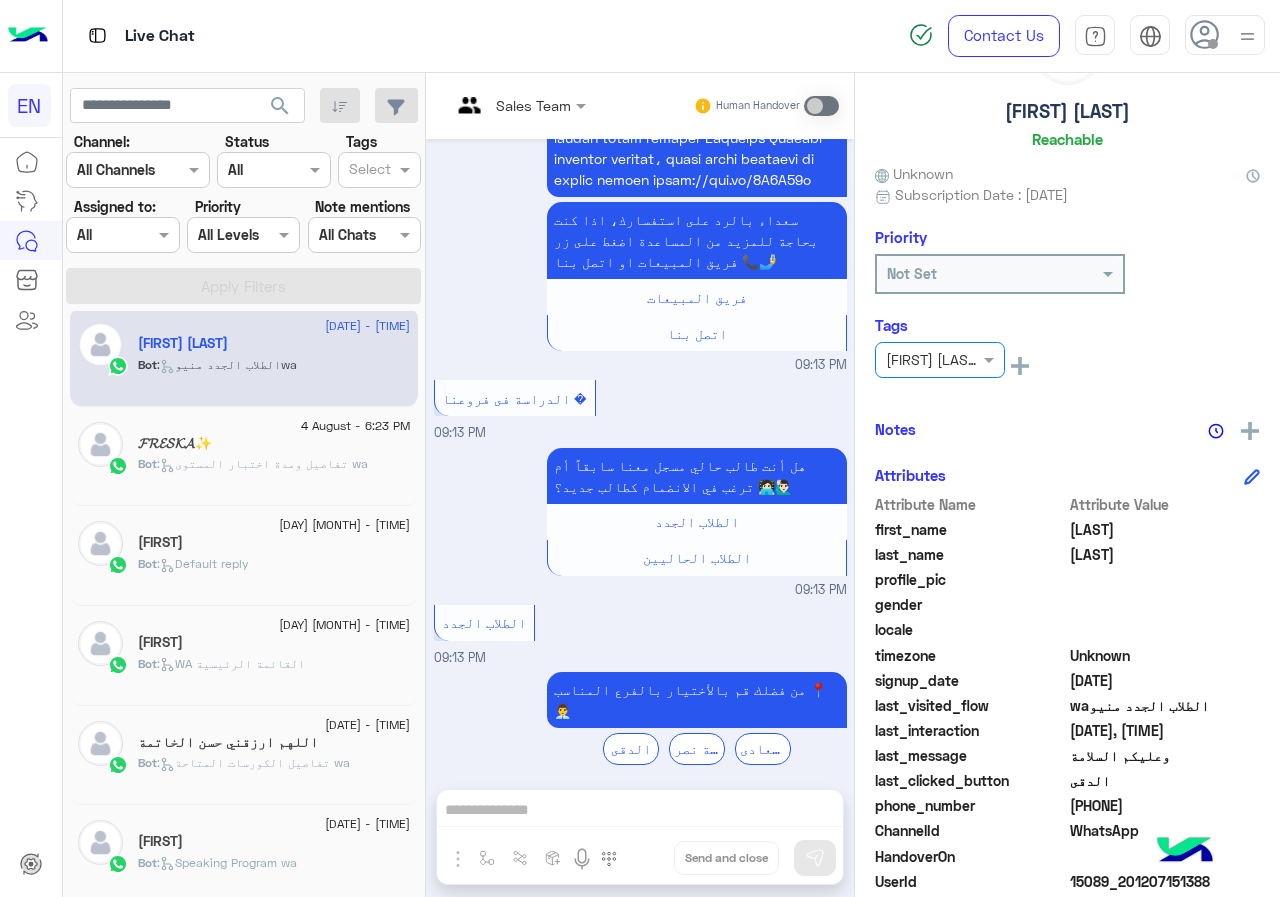 scroll, scrollTop: 210, scrollLeft: 0, axis: vertical 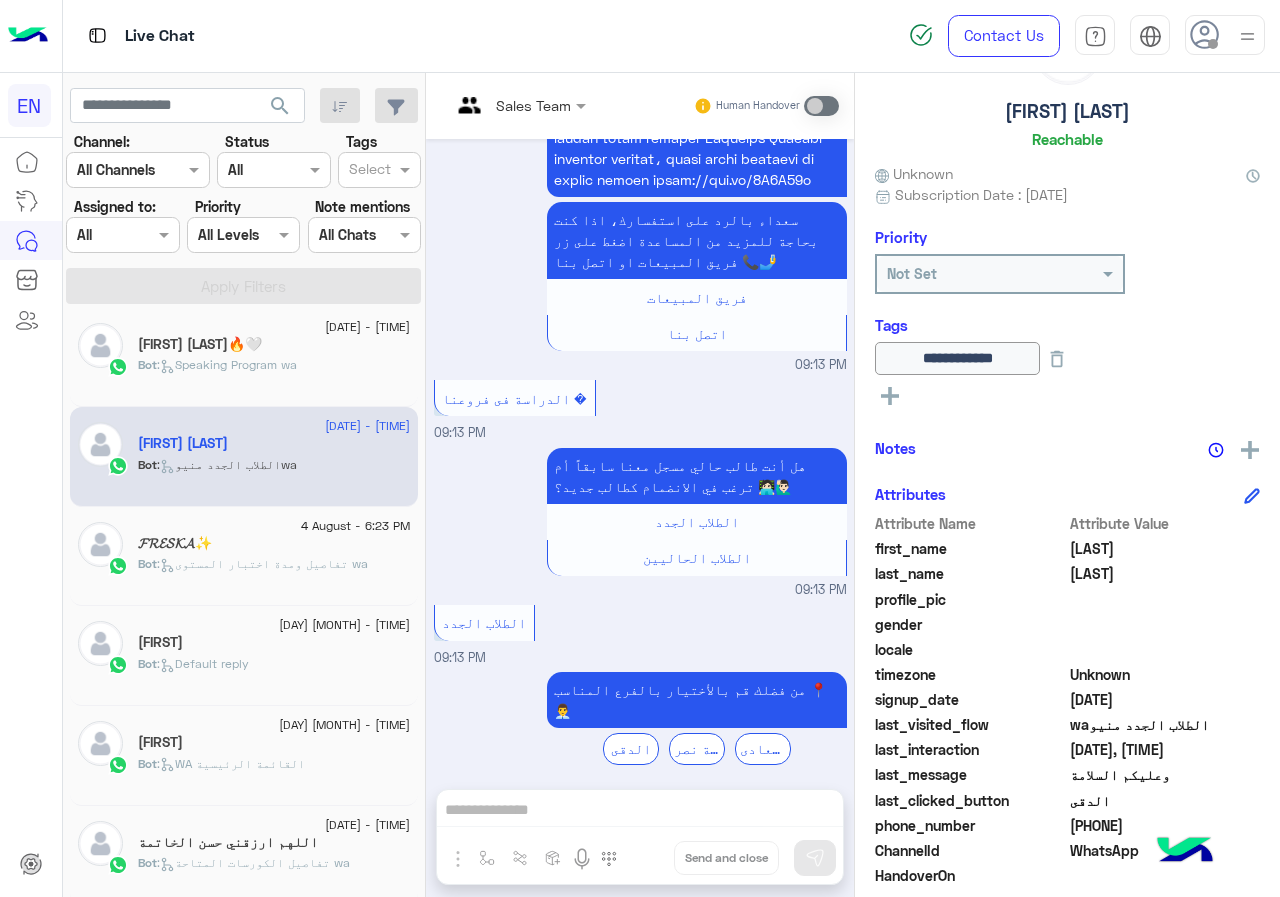 click on ":   Speaking Program wa" 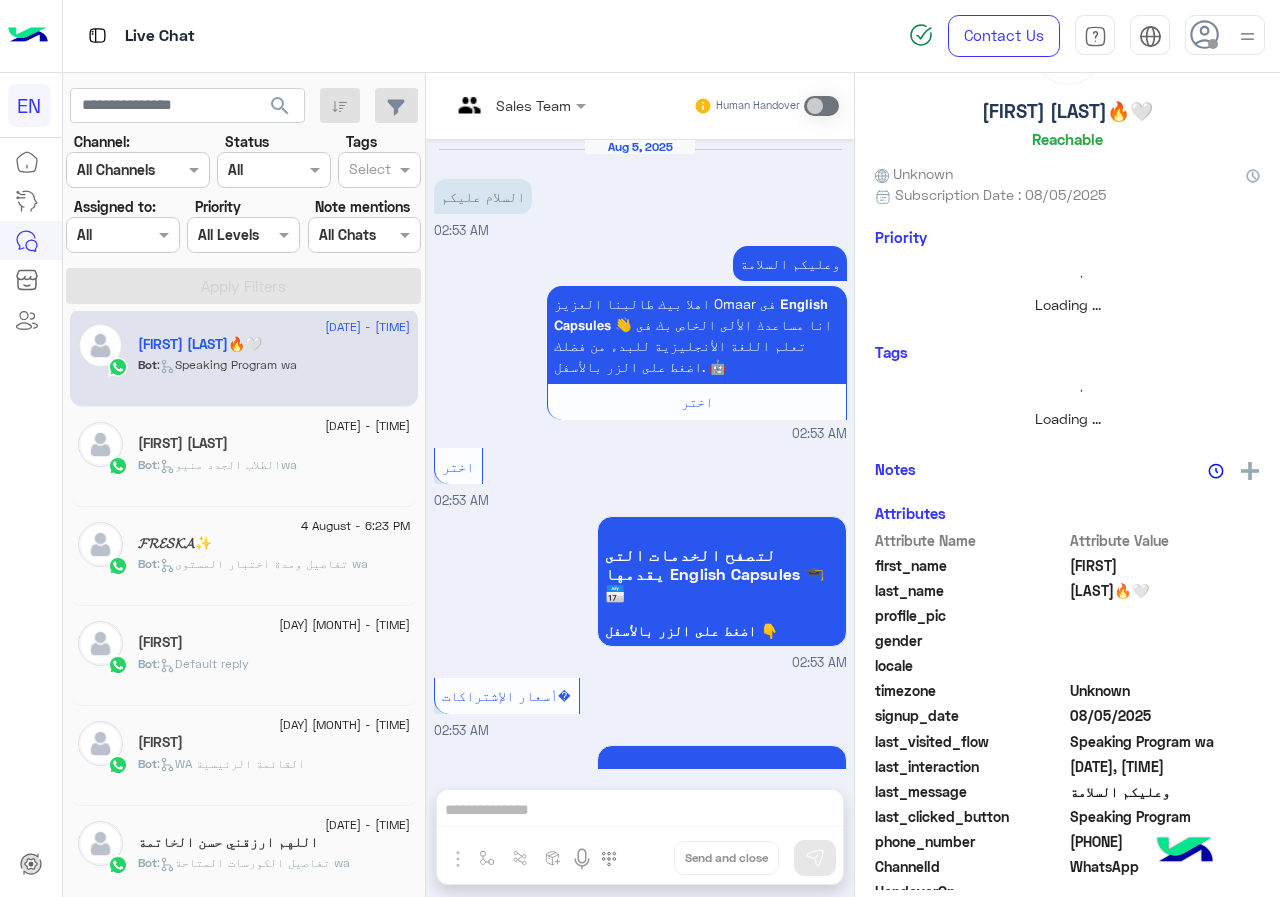 scroll, scrollTop: 1431, scrollLeft: 0, axis: vertical 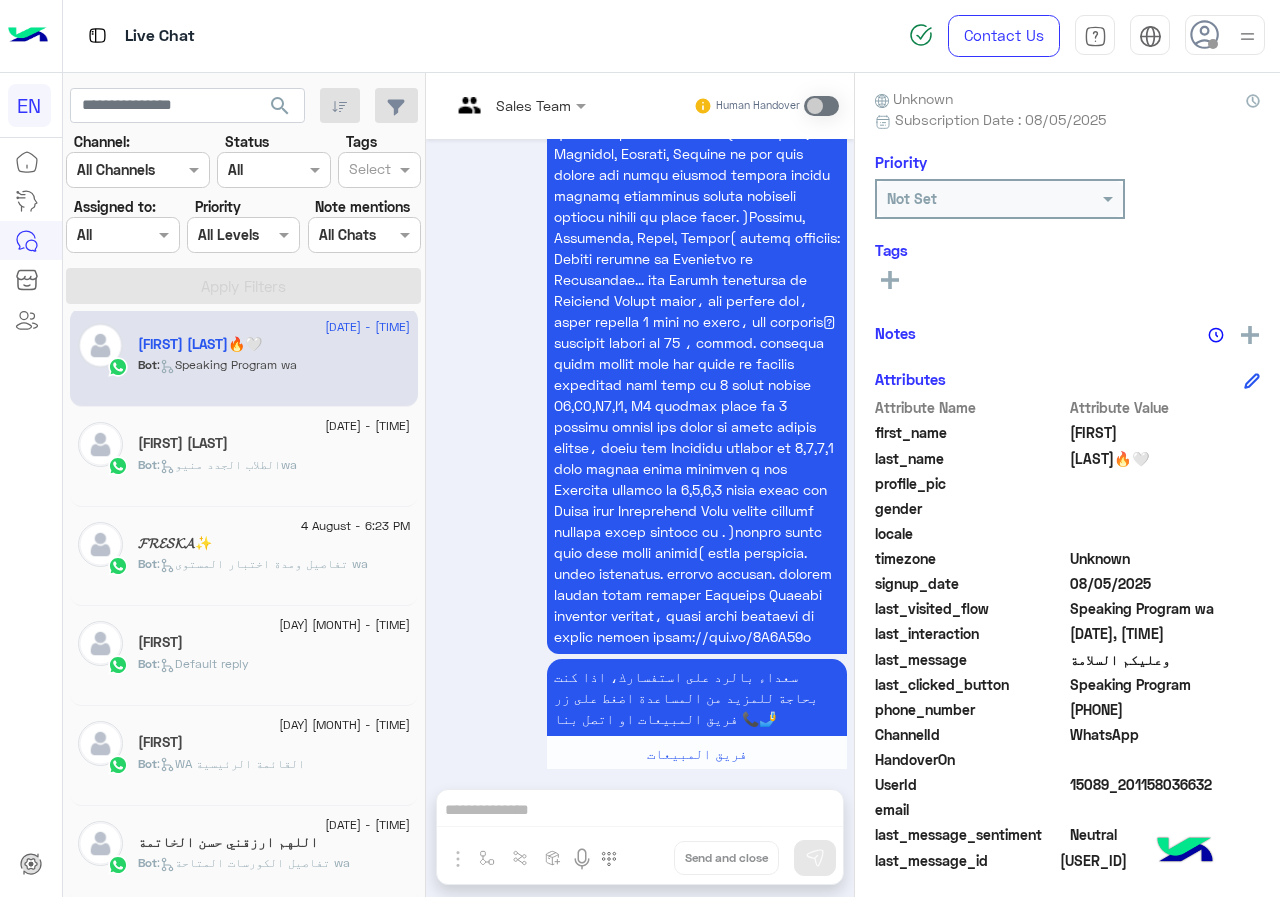 click on "[PHONE]" 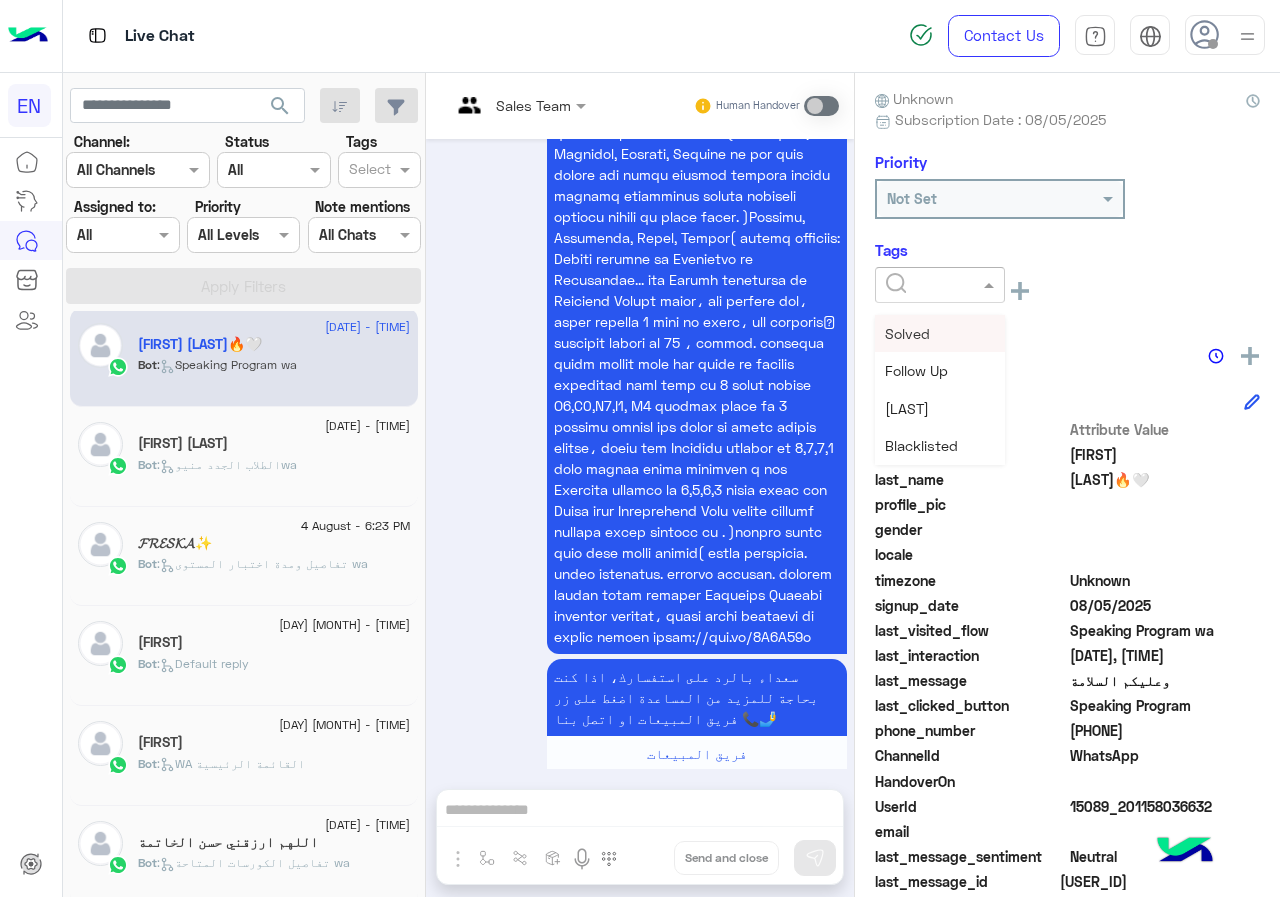 click 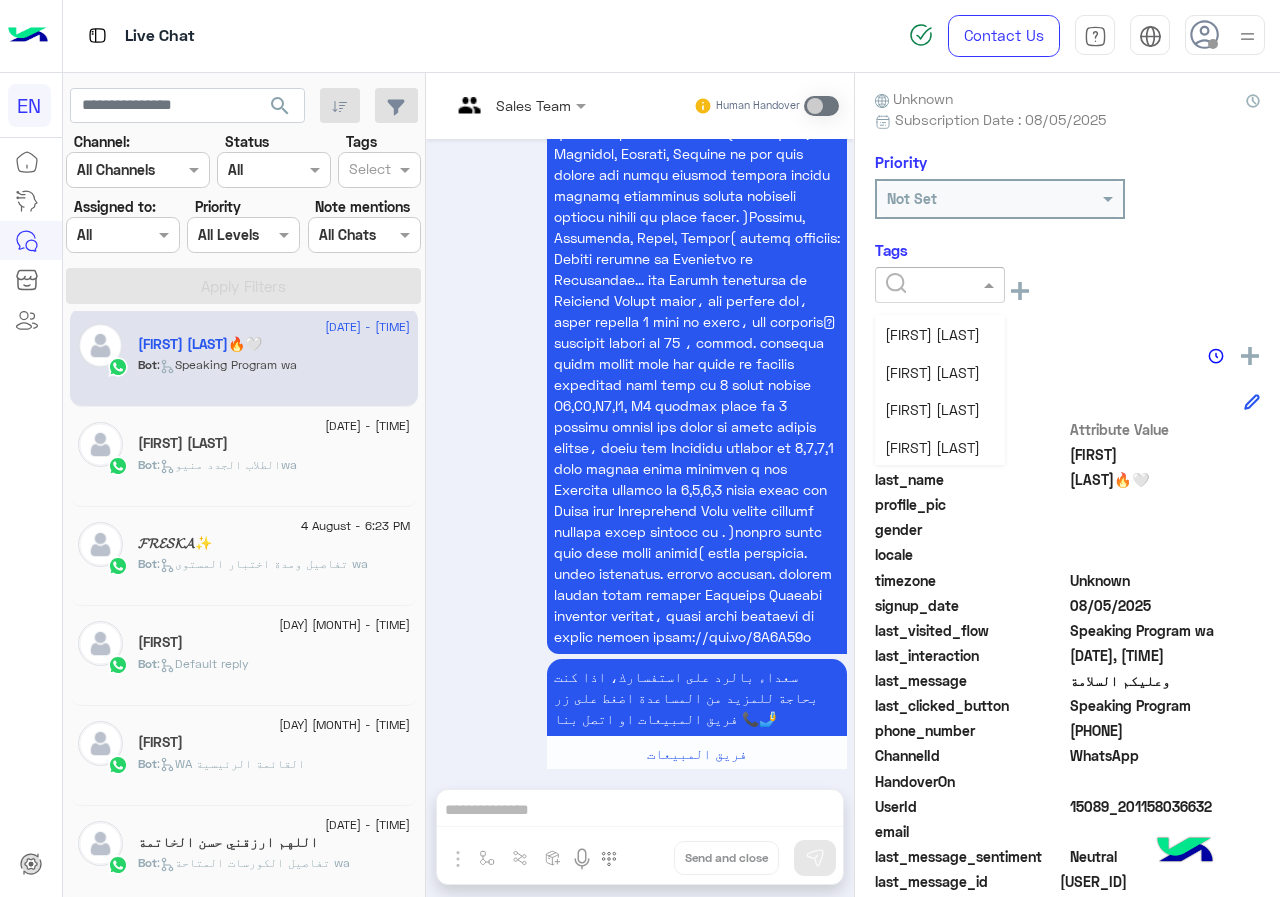 scroll, scrollTop: 261, scrollLeft: 0, axis: vertical 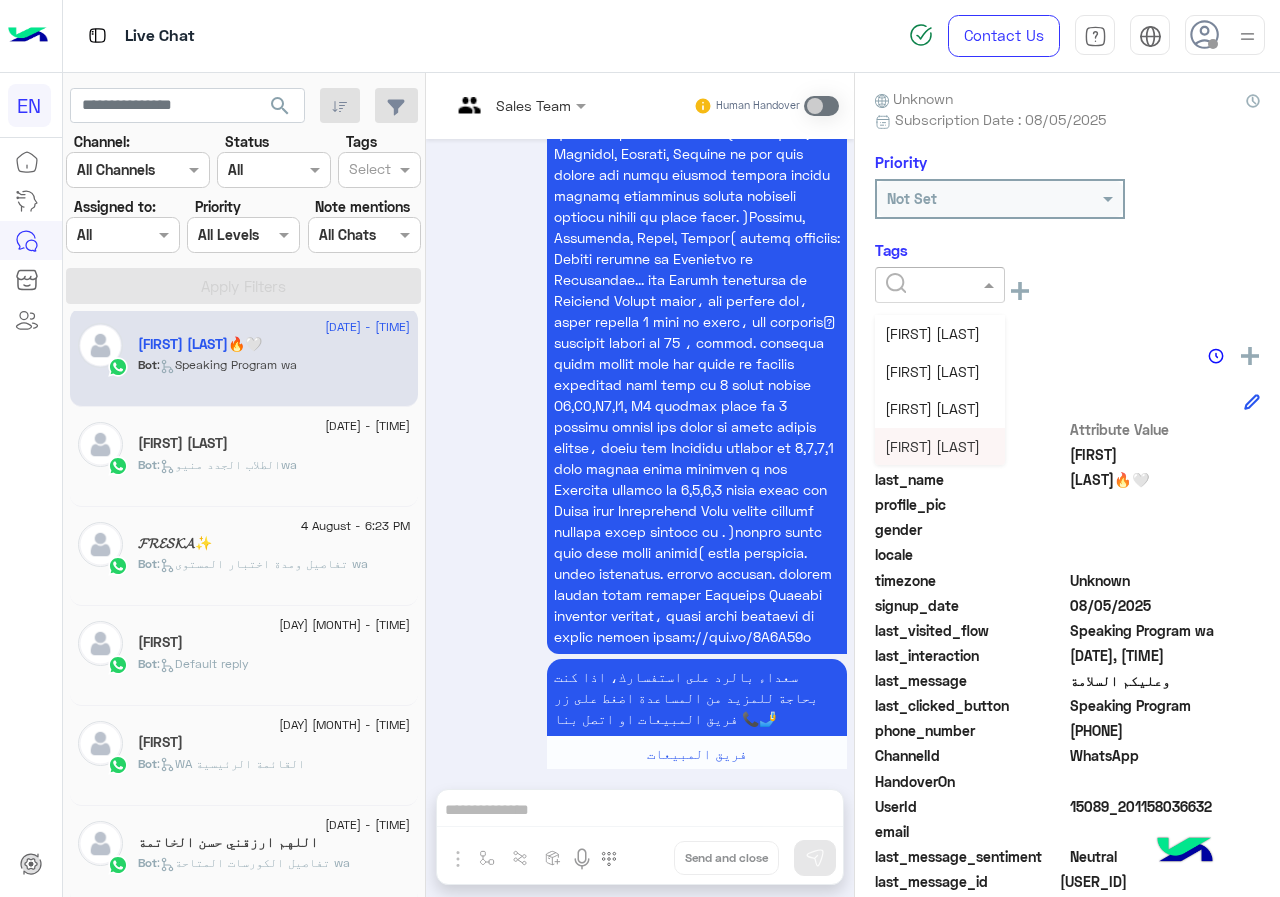 click on "[FIRST] [LAST]" at bounding box center [932, 446] 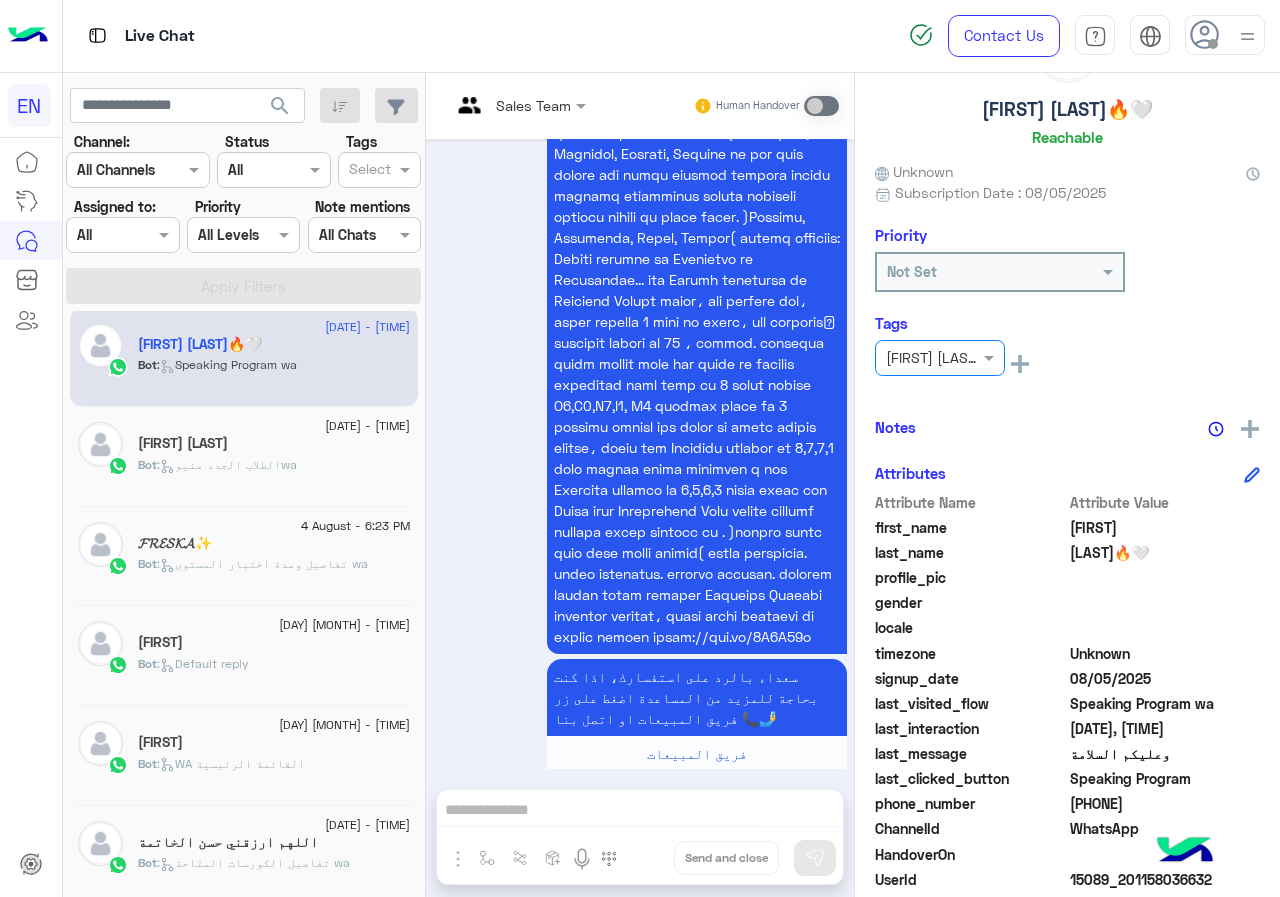 scroll, scrollTop: 0, scrollLeft: 0, axis: both 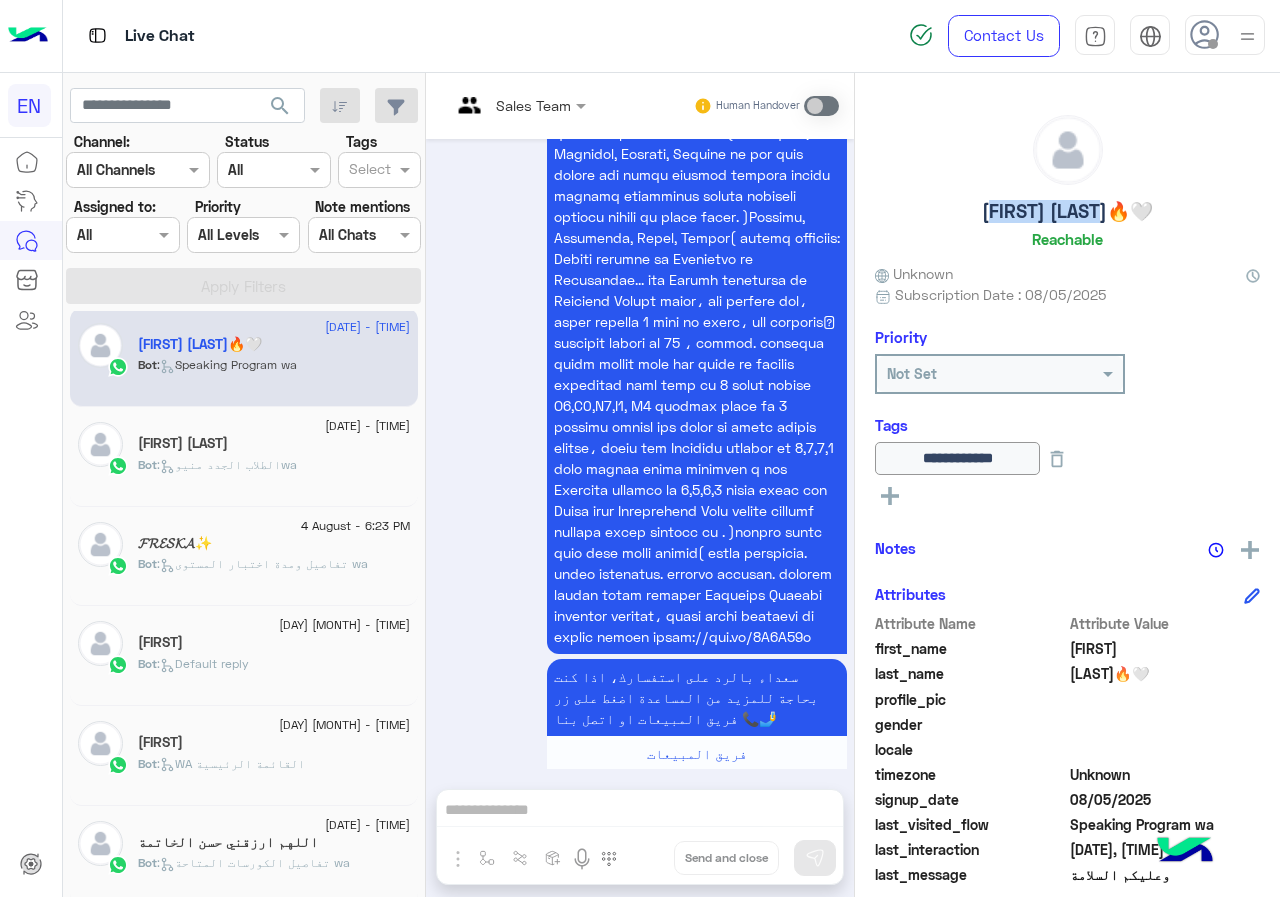 drag, startPoint x: 971, startPoint y: 207, endPoint x: 1095, endPoint y: 208, distance: 124.004036 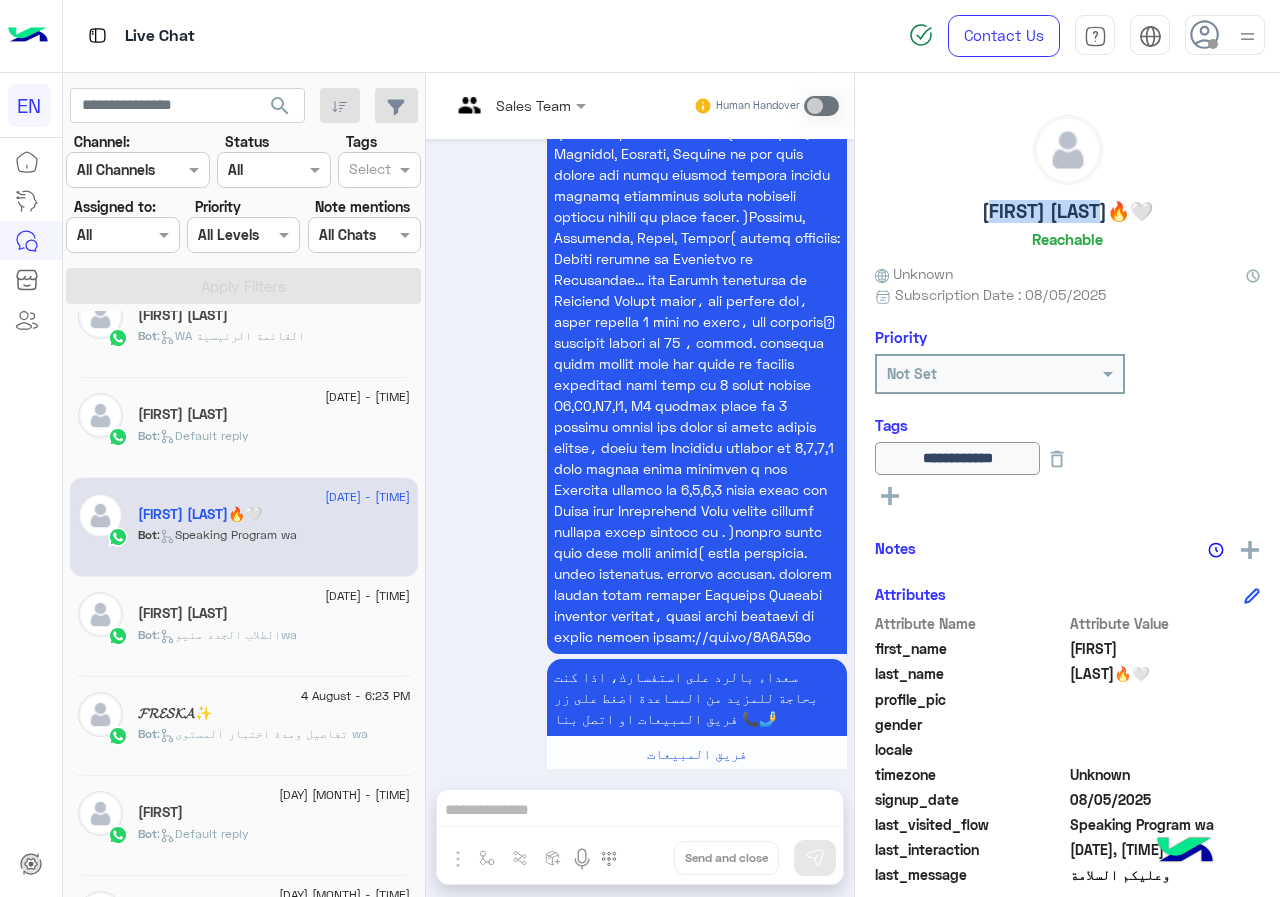 scroll, scrollTop: 10, scrollLeft: 0, axis: vertical 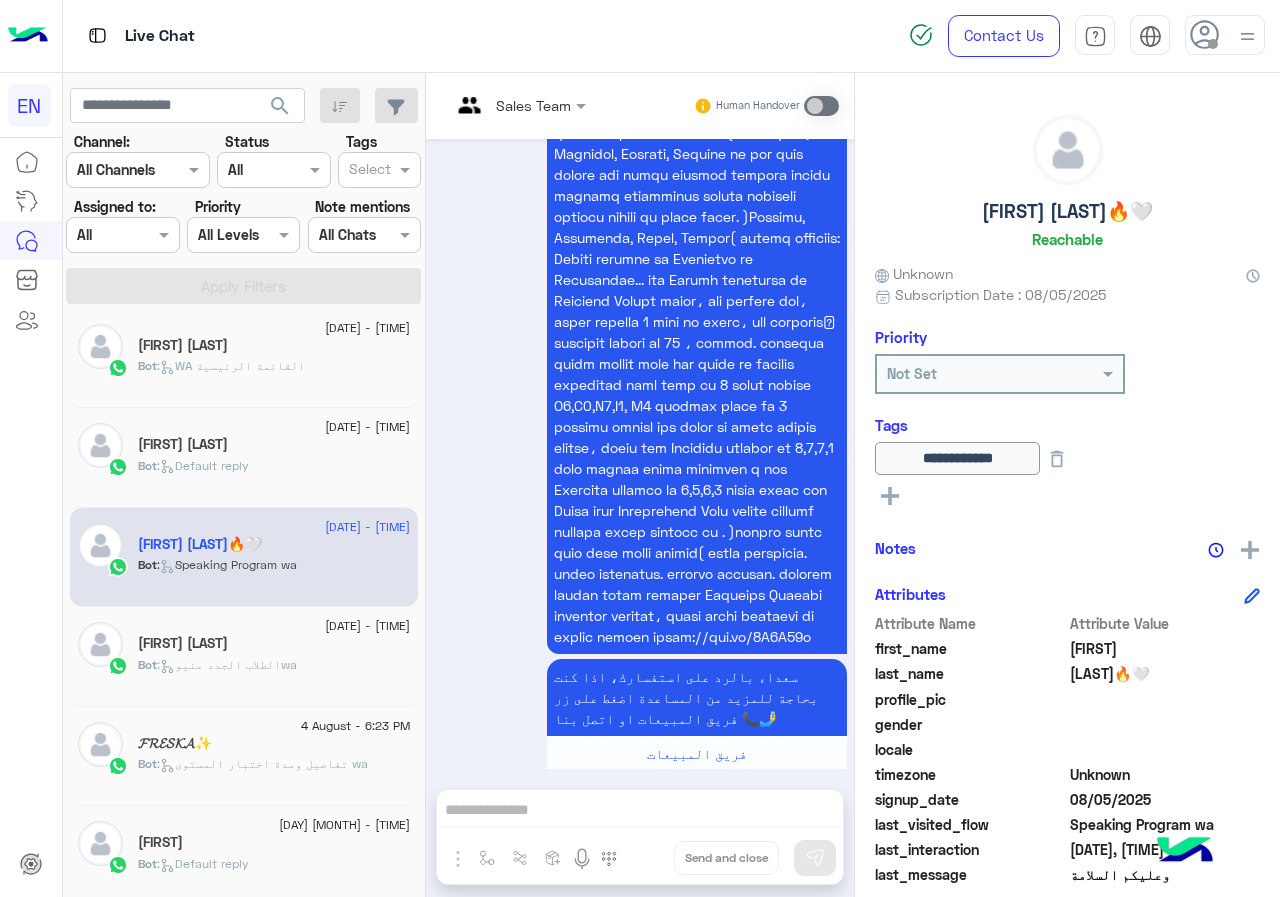click on ":   Default reply" 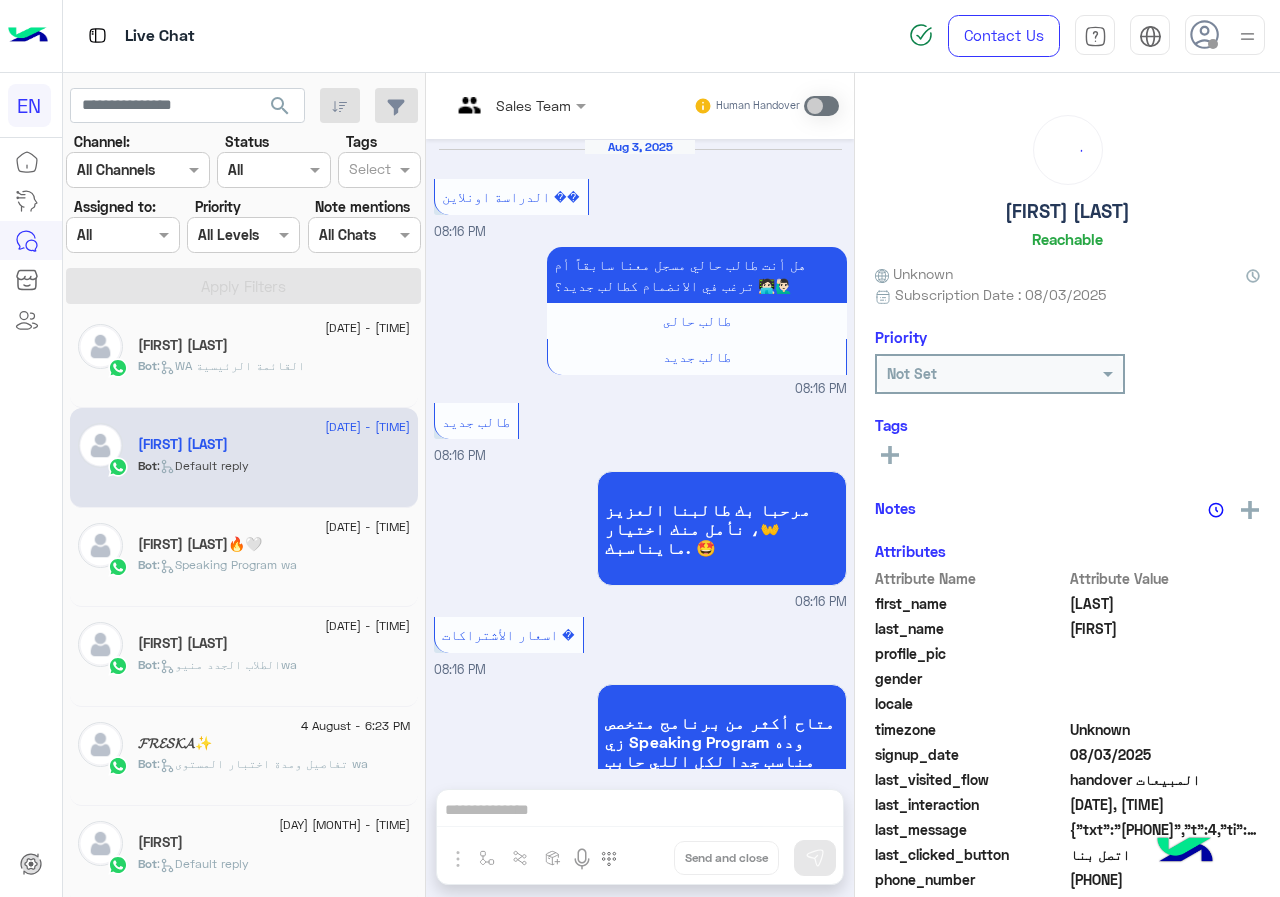 scroll, scrollTop: 3189, scrollLeft: 0, axis: vertical 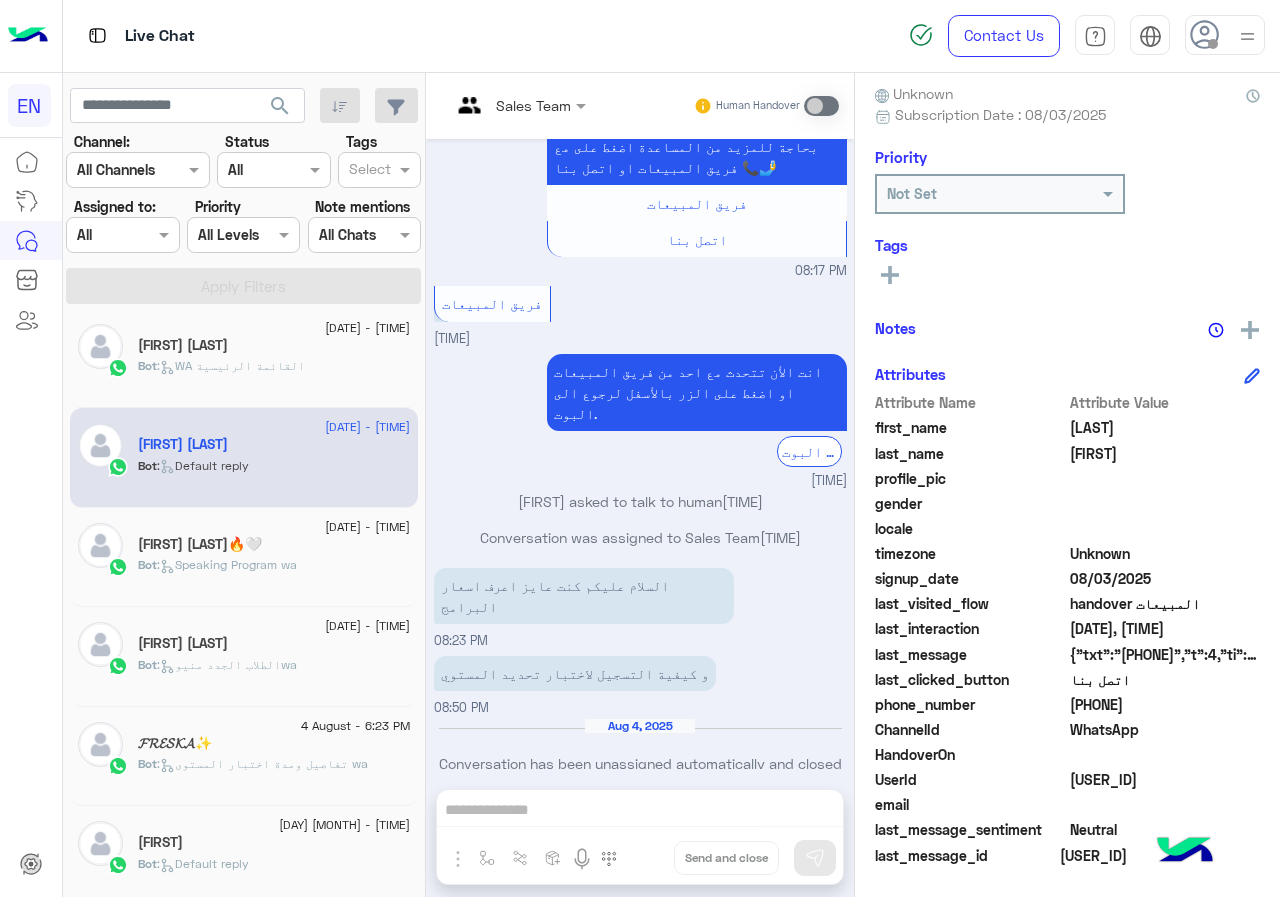 click on "[PHONE]" 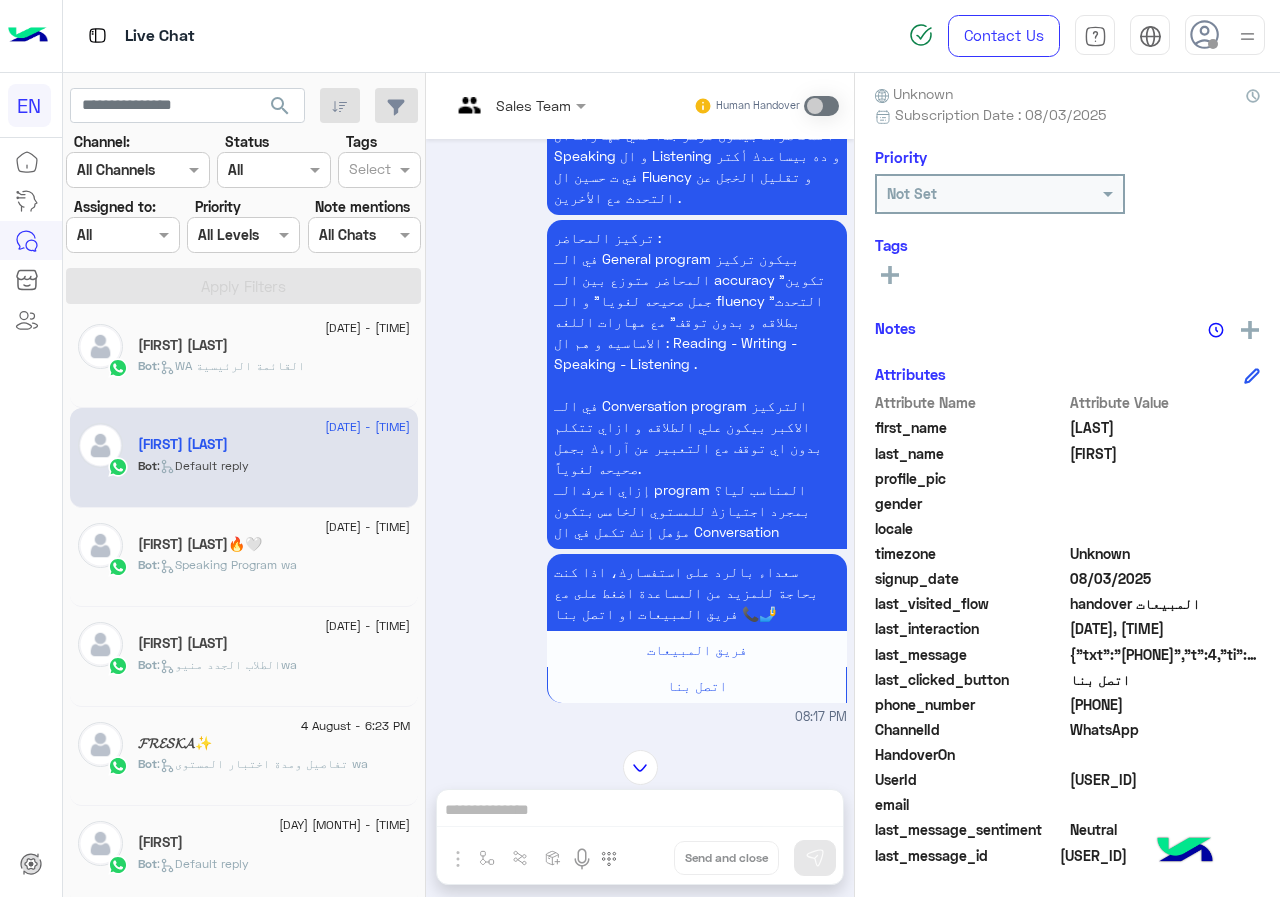 scroll, scrollTop: 2589, scrollLeft: 0, axis: vertical 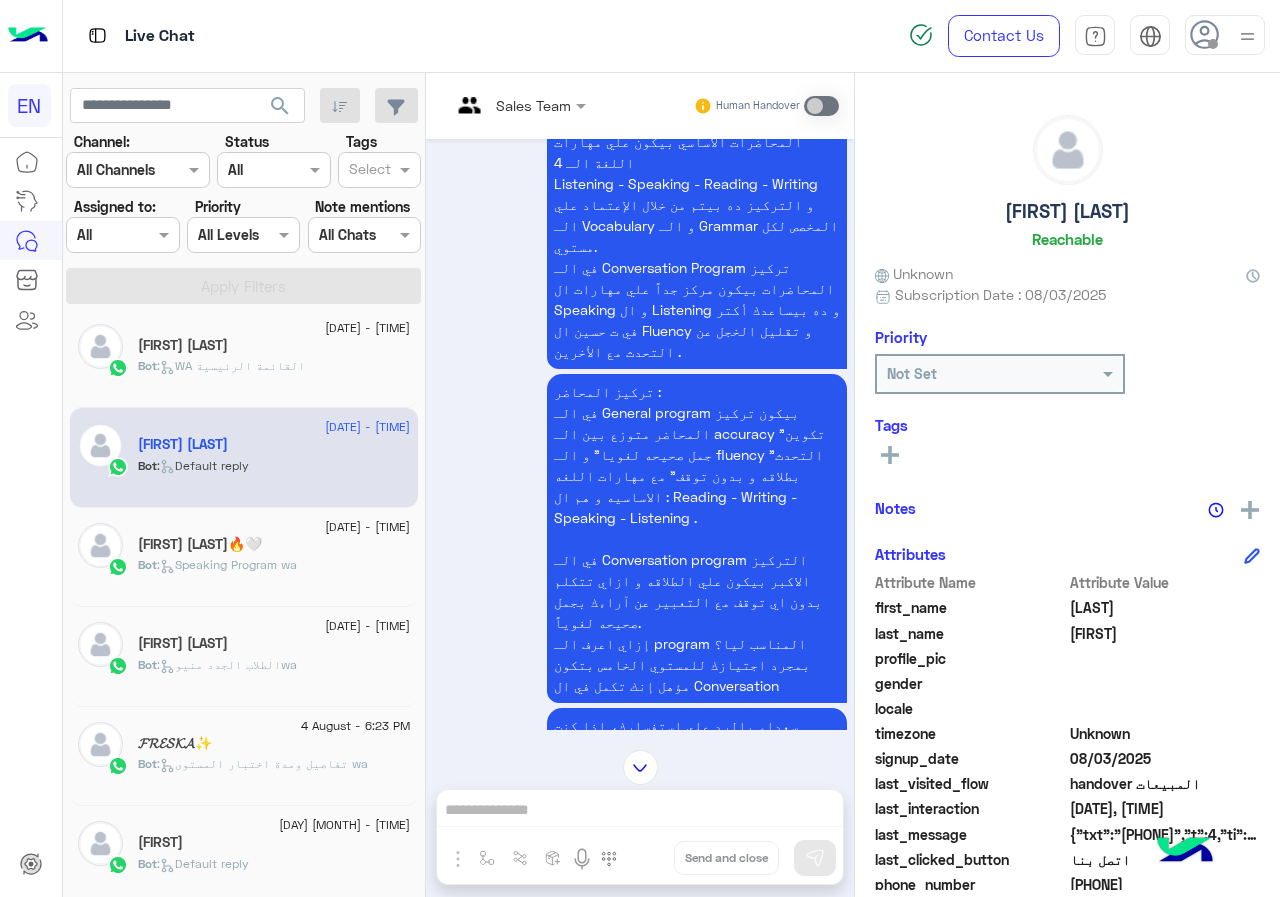click on "[FIRST] [LAST]" 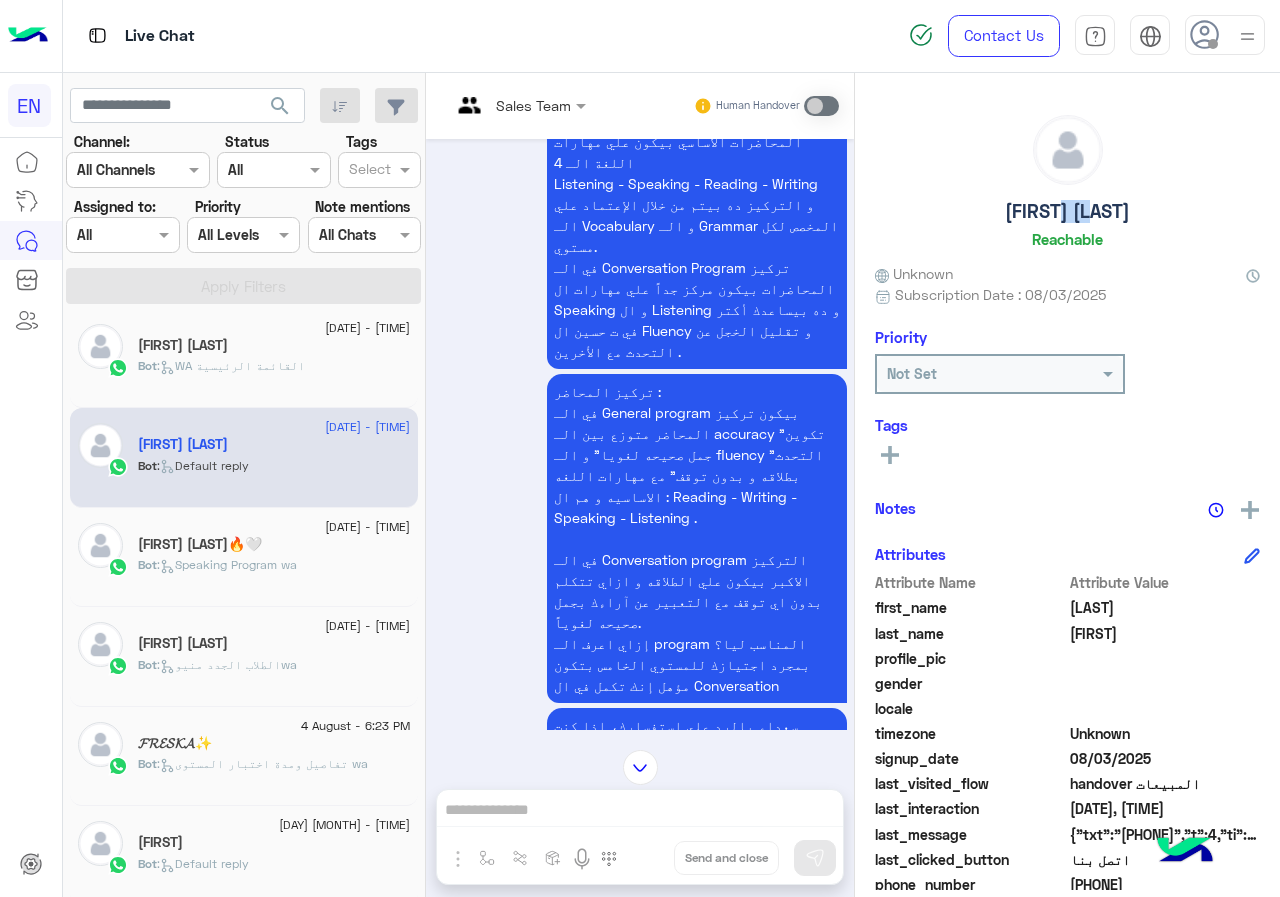 click on "[FIRST] [LAST]" 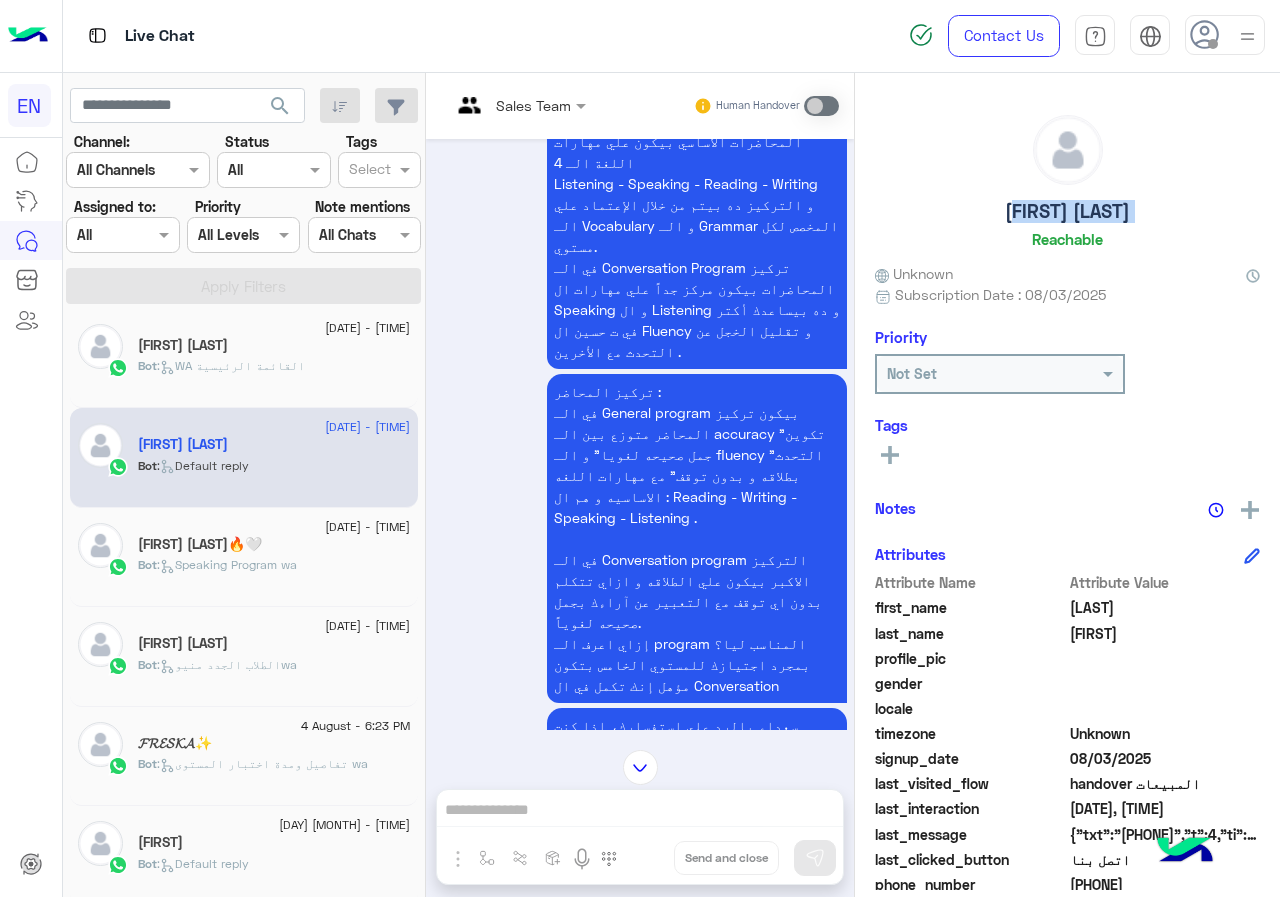 click on "[FIRST] [LAST]" 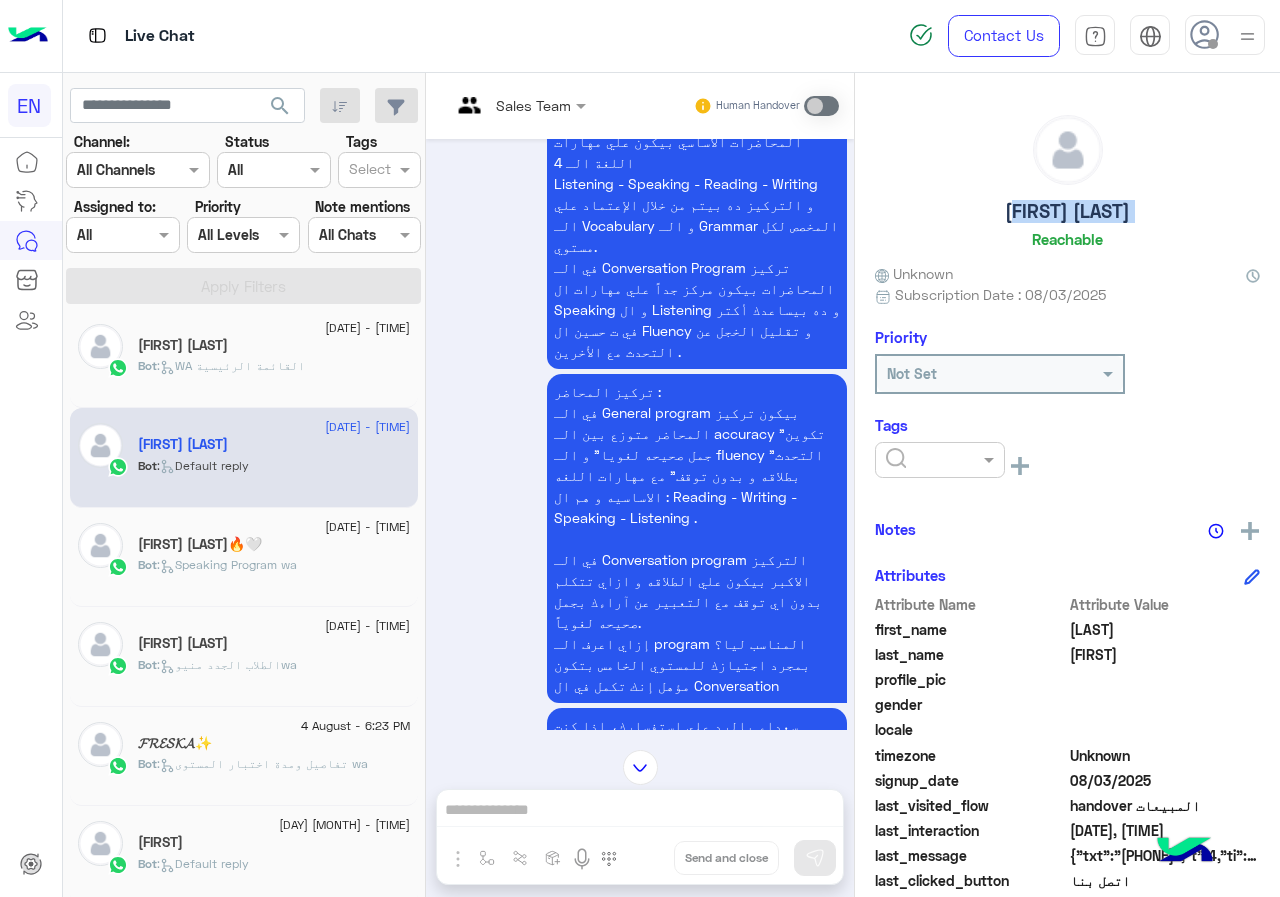 click 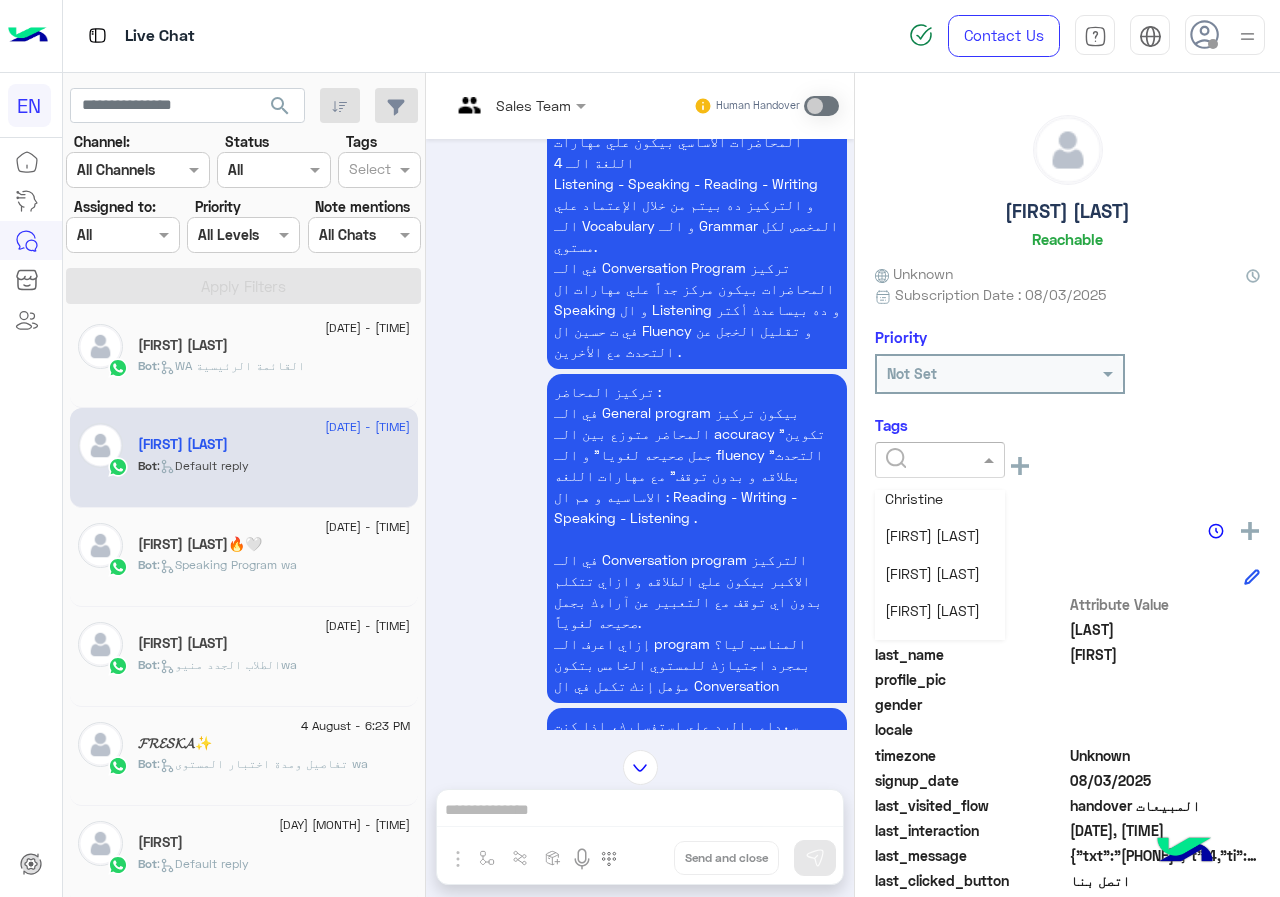 scroll, scrollTop: 261, scrollLeft: 0, axis: vertical 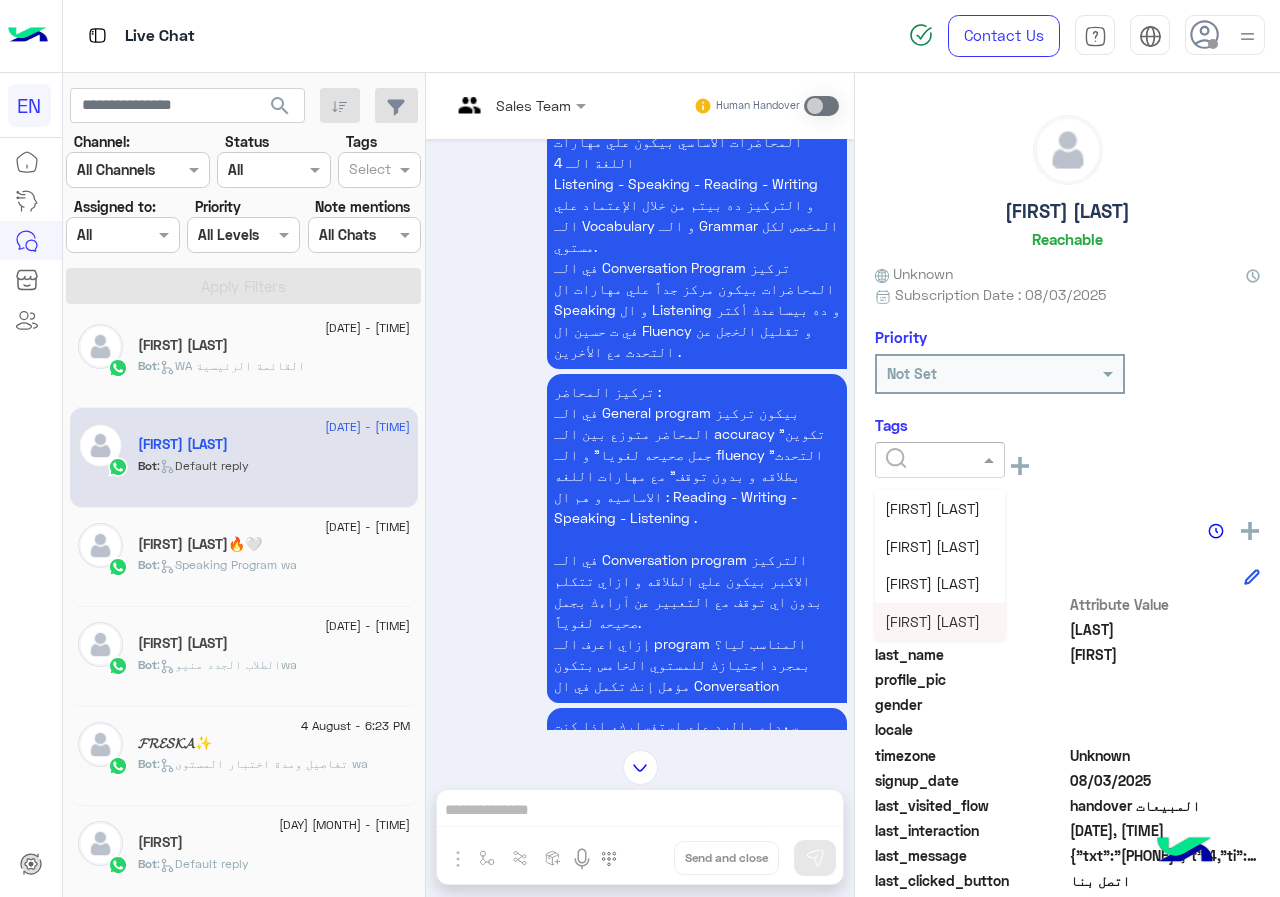 click on "[FIRST] [LAST]" at bounding box center (932, 621) 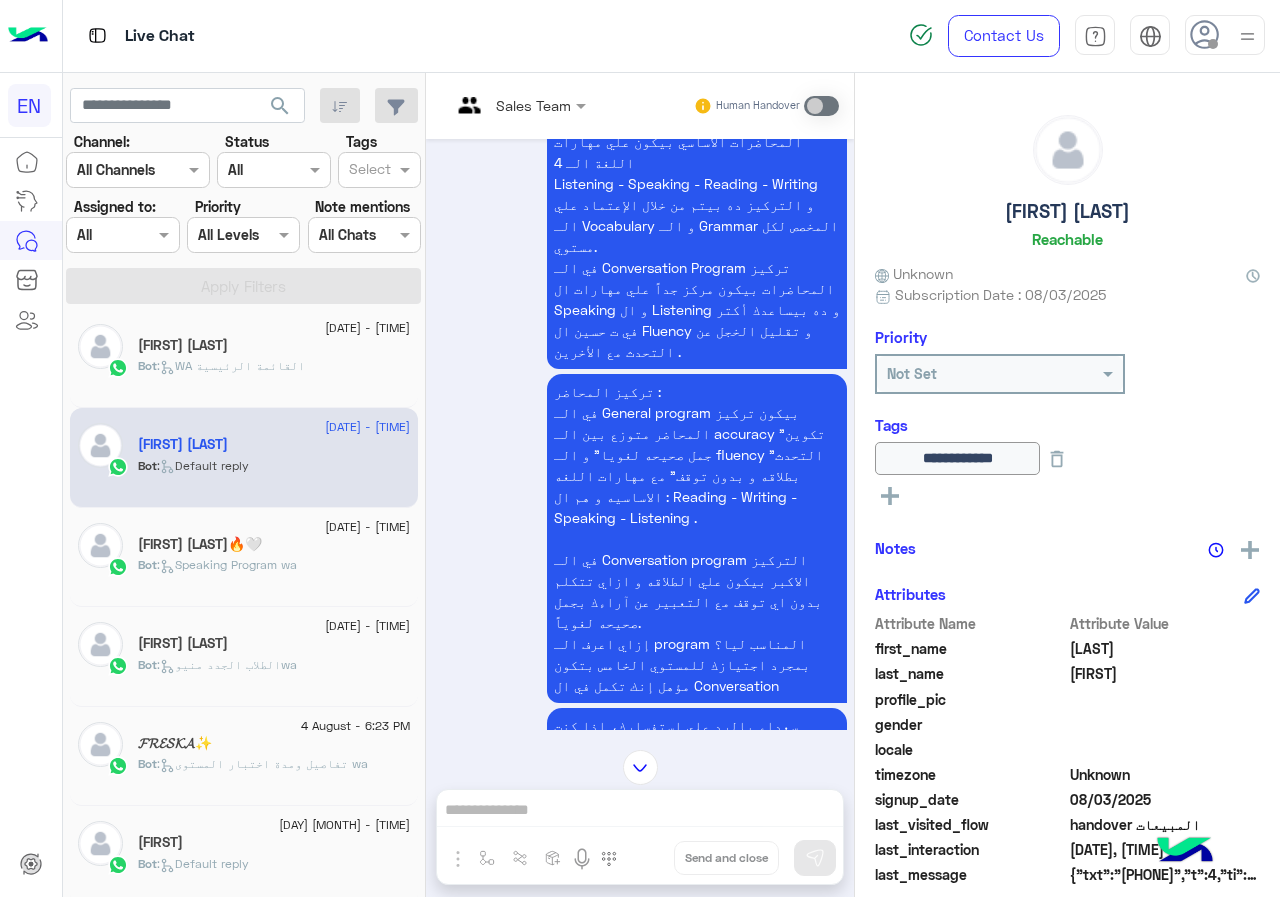 click on ":   WA القائمة الرئيسية" 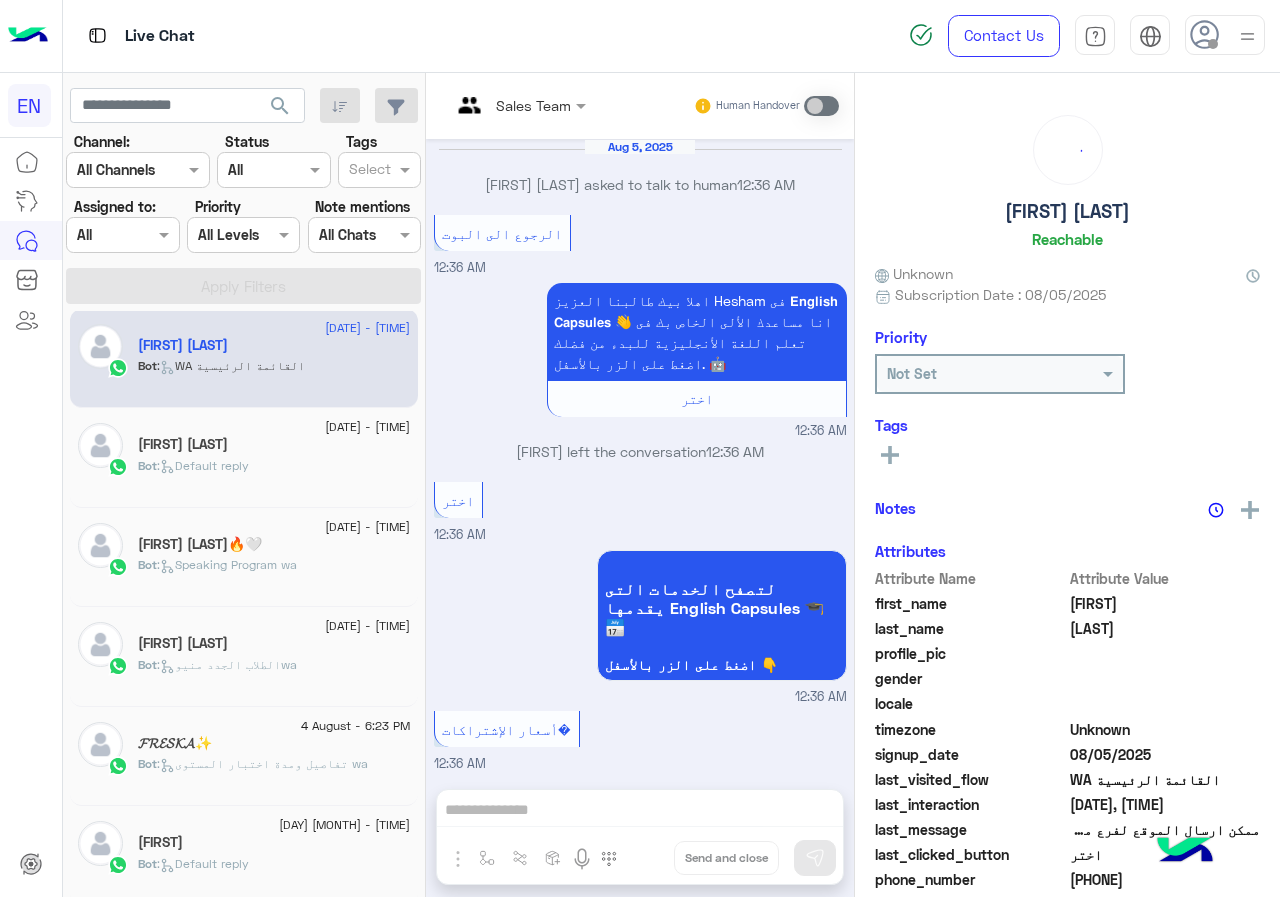 scroll, scrollTop: 1491, scrollLeft: 0, axis: vertical 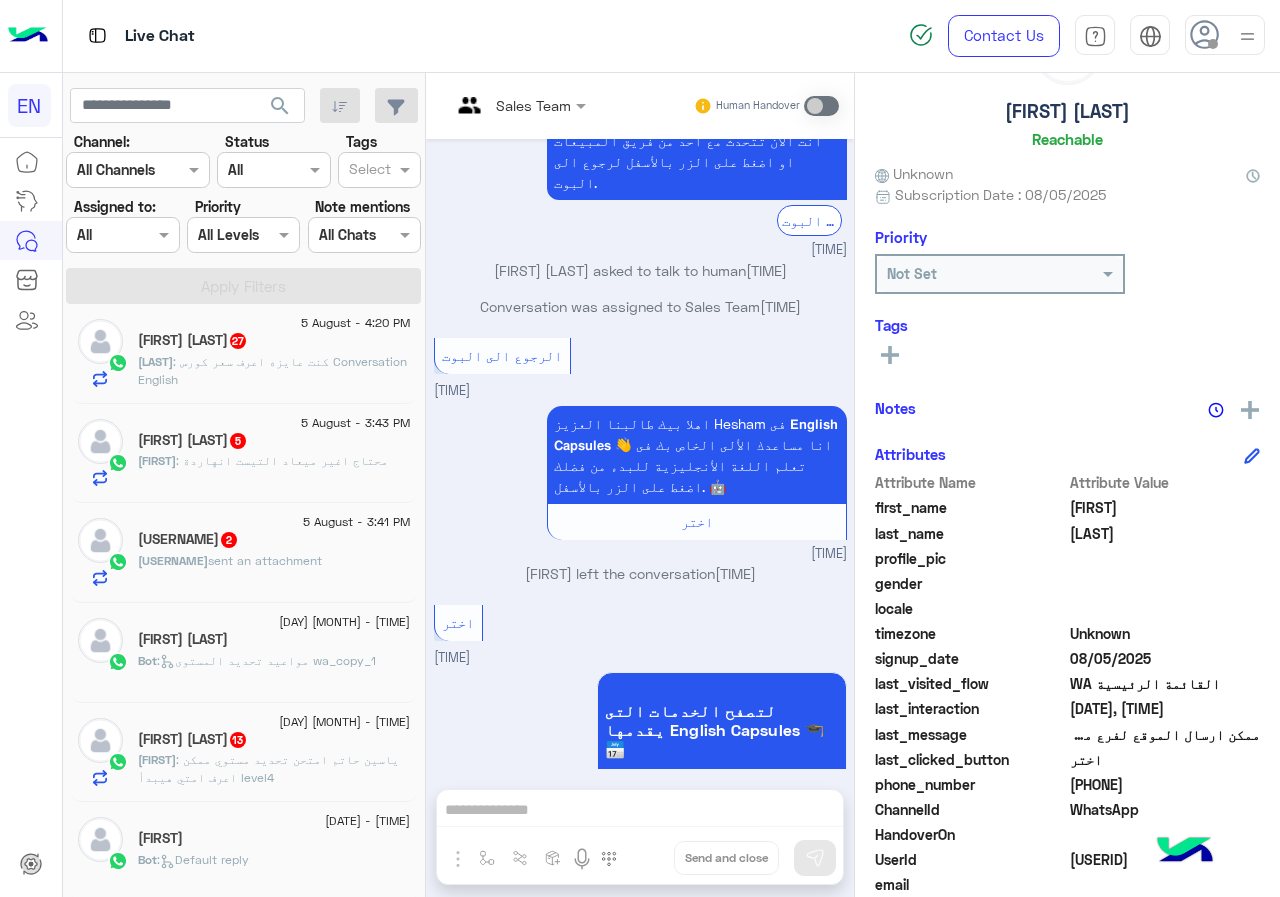 click on "[PHONE]" 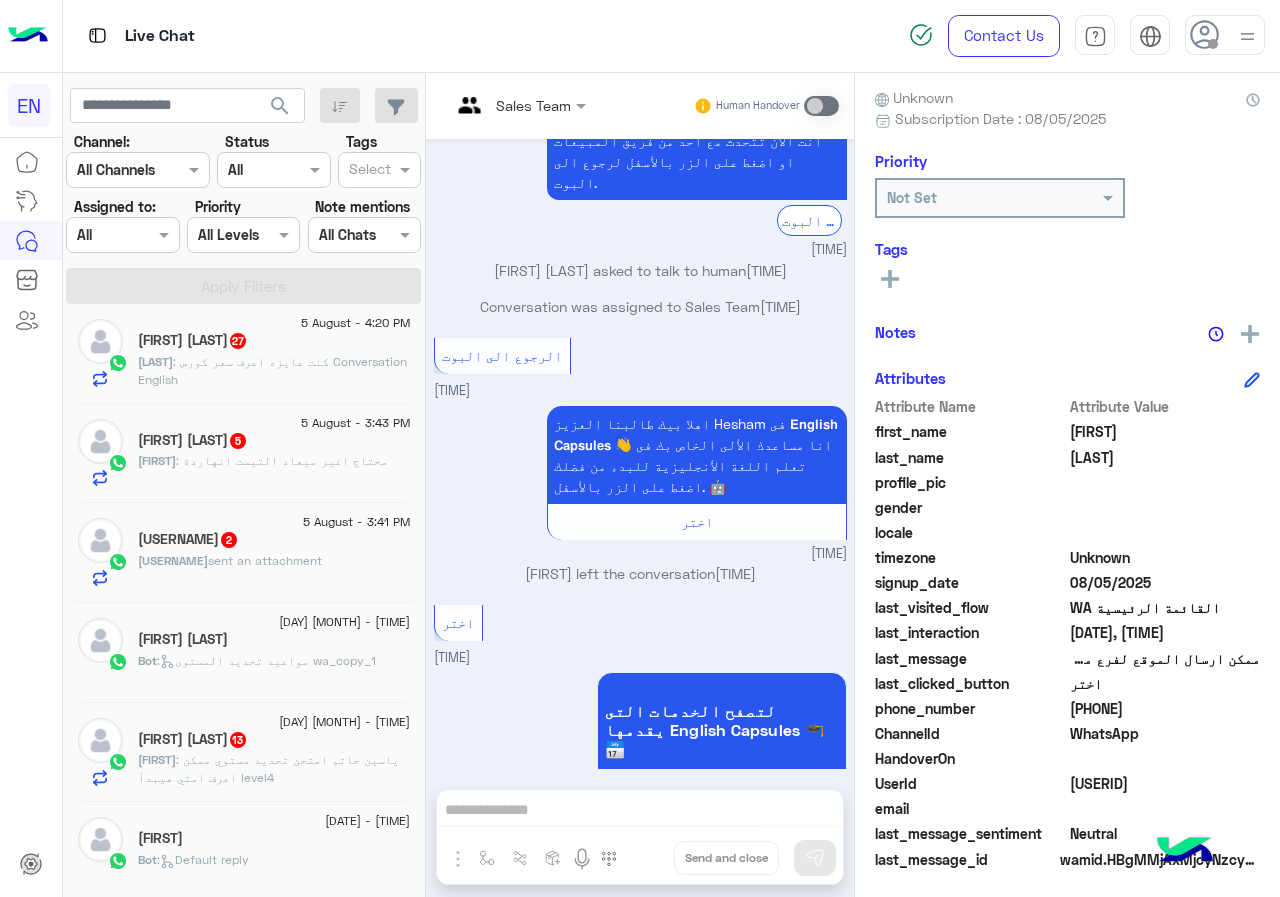 scroll, scrollTop: 180, scrollLeft: 0, axis: vertical 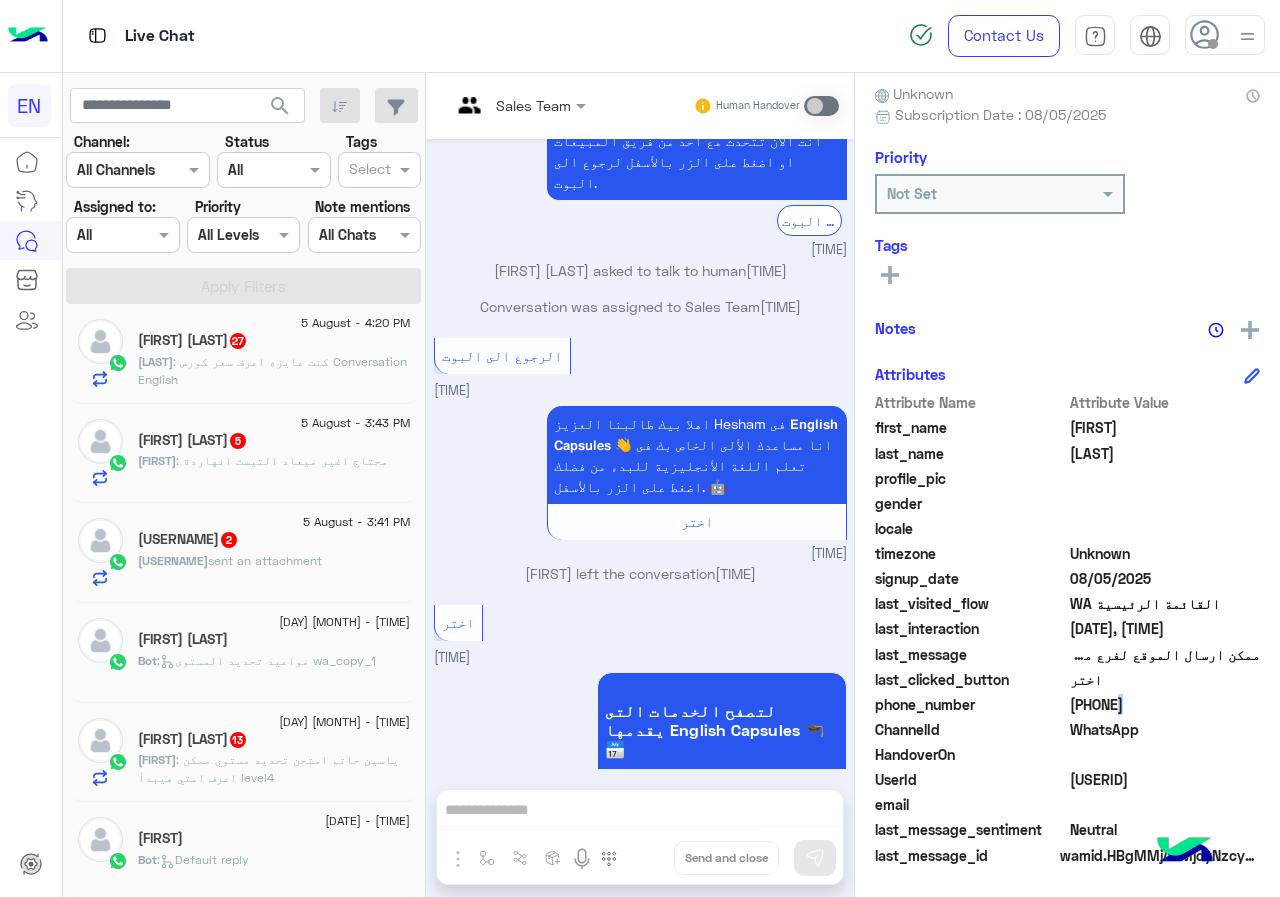 drag, startPoint x: 1092, startPoint y: 718, endPoint x: 1109, endPoint y: 693, distance: 30.232433 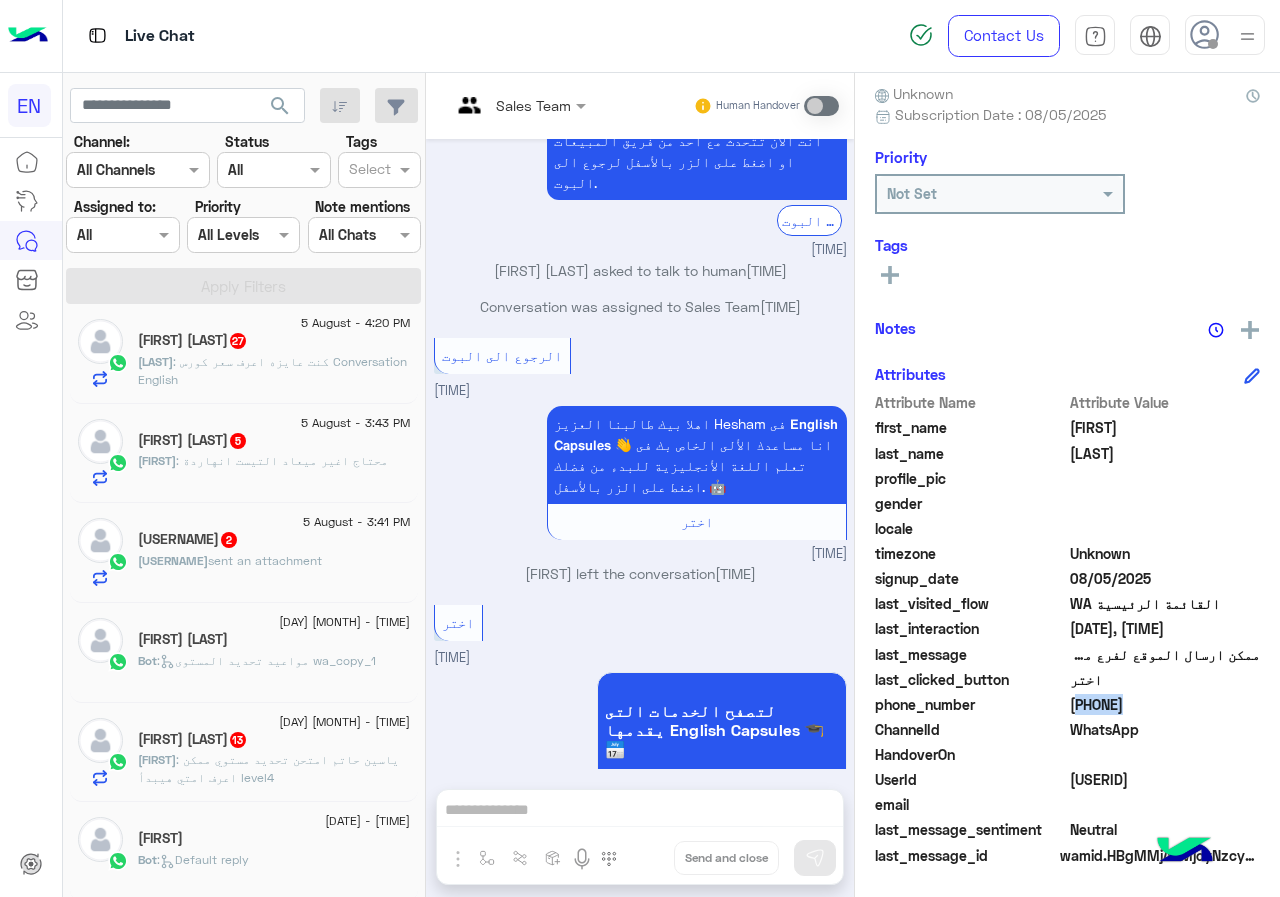 click on "[PHONE]" 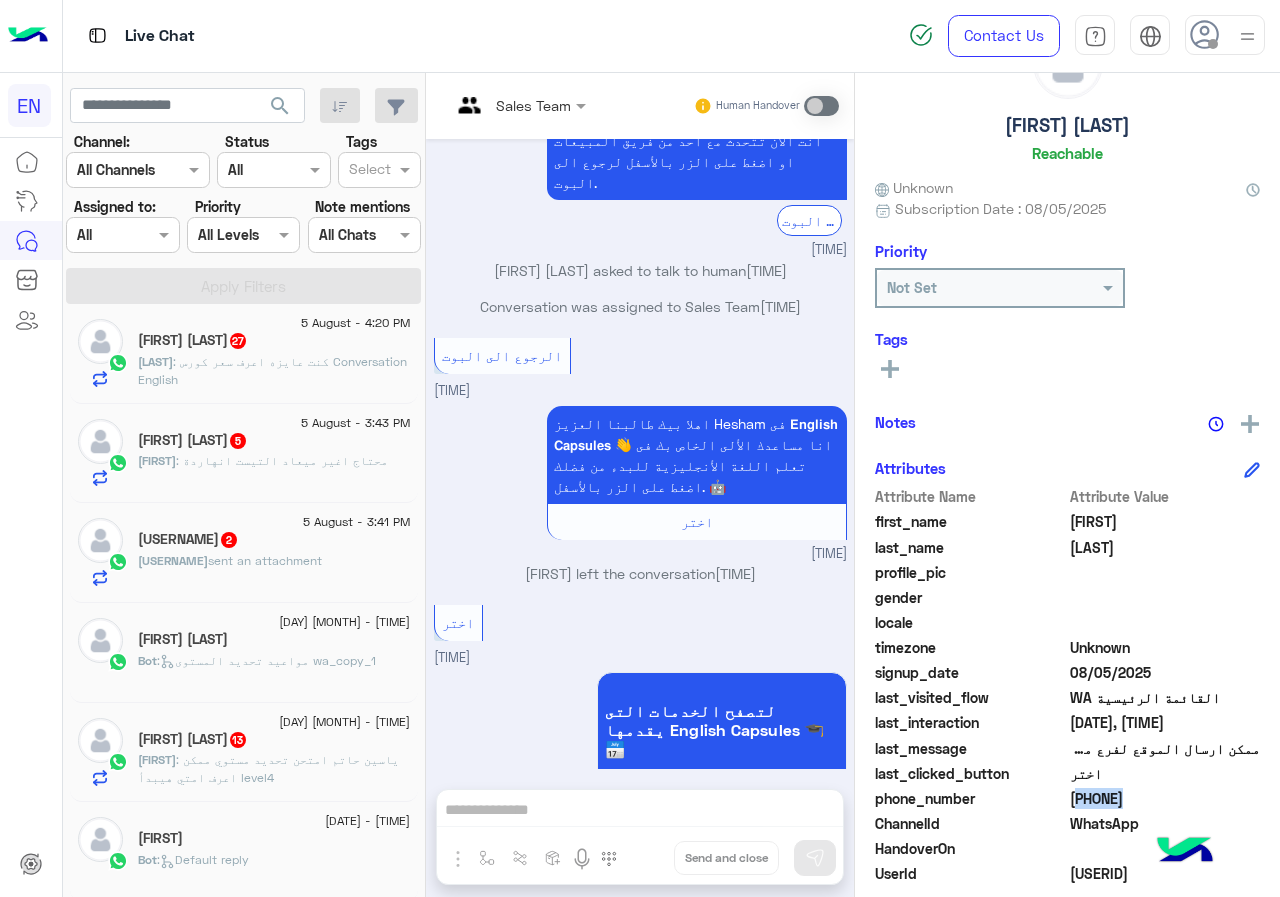 scroll, scrollTop: 0, scrollLeft: 0, axis: both 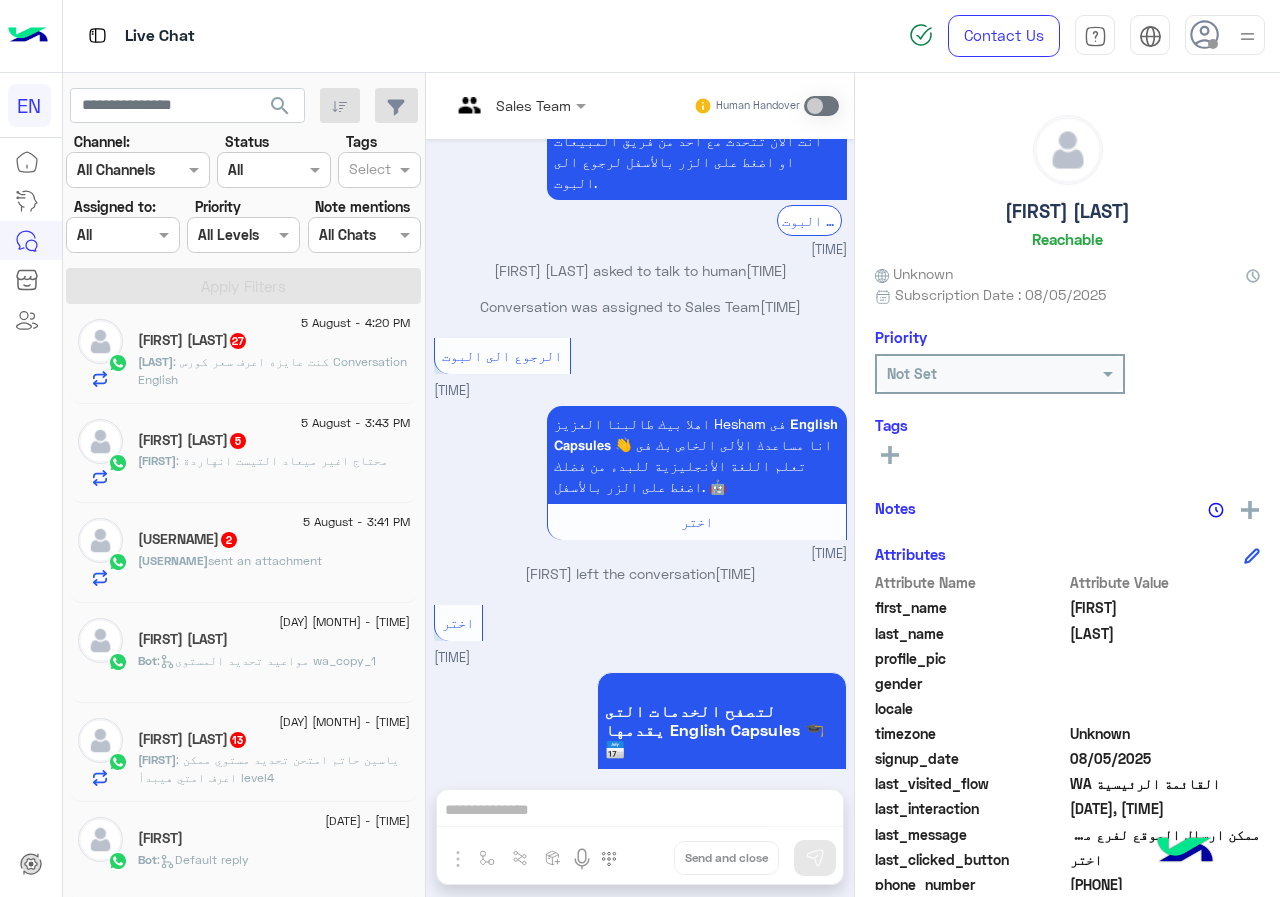 click on "[FIRST] [LAST]" 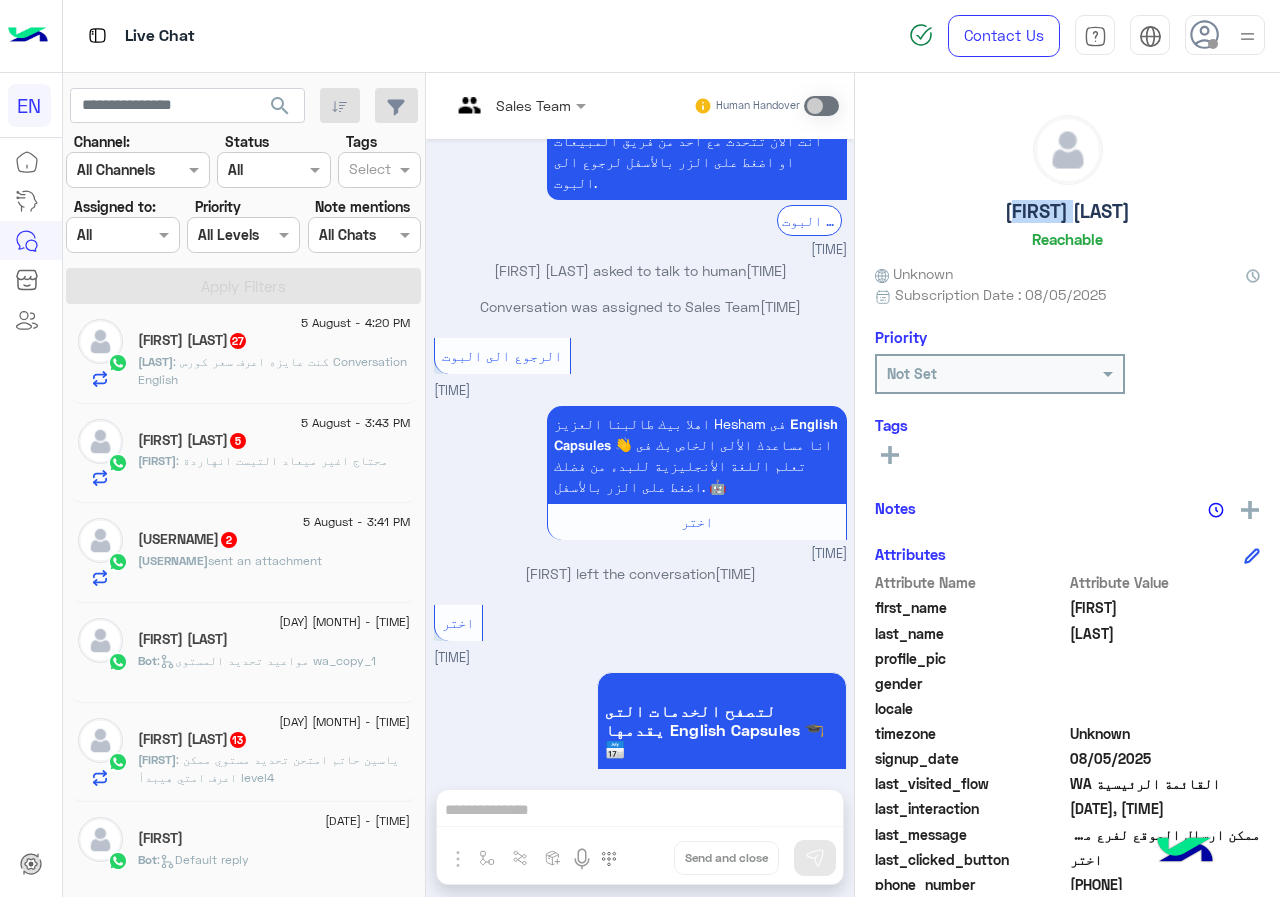 click on "[FIRST] [LAST]" 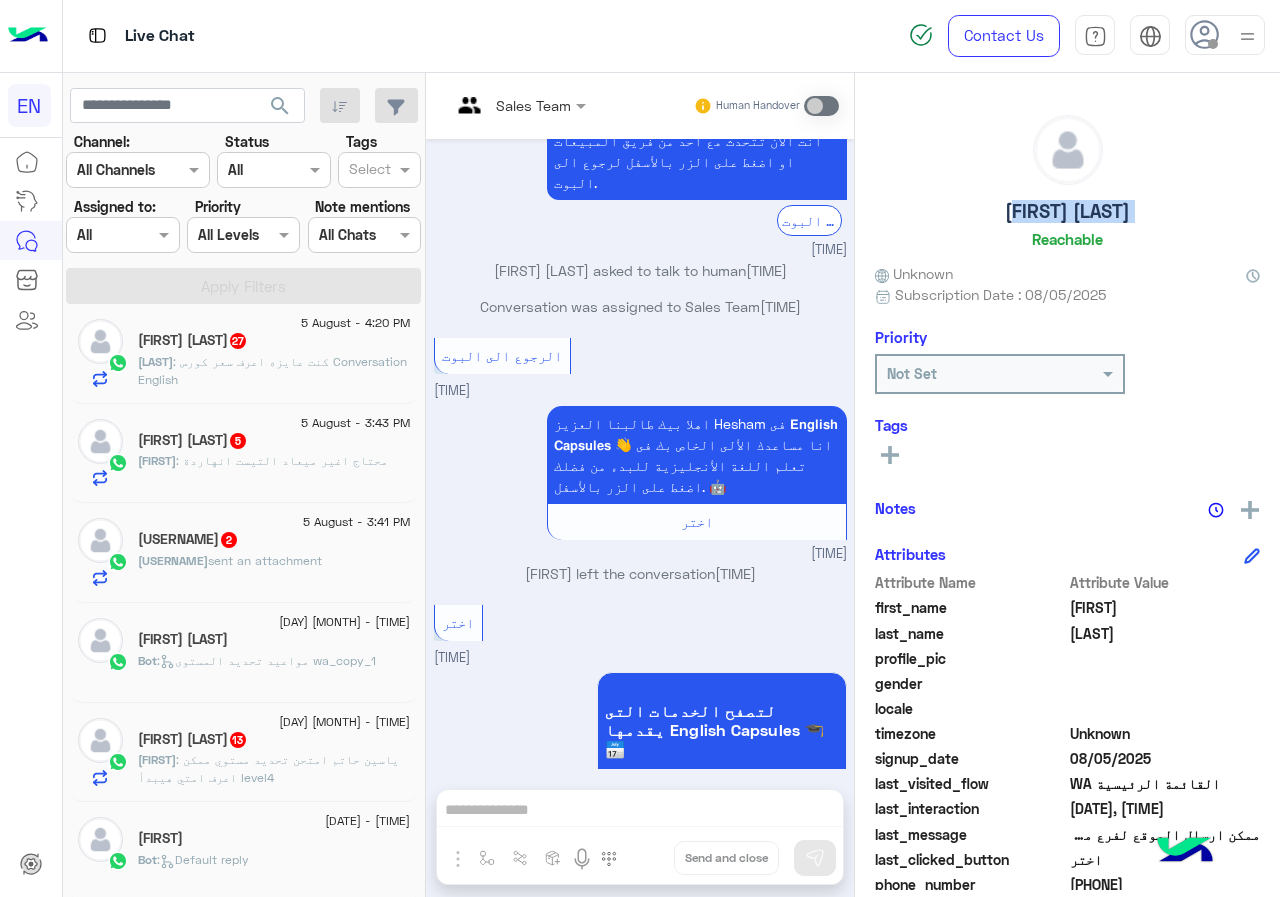 click on "[FIRST] [LAST]" 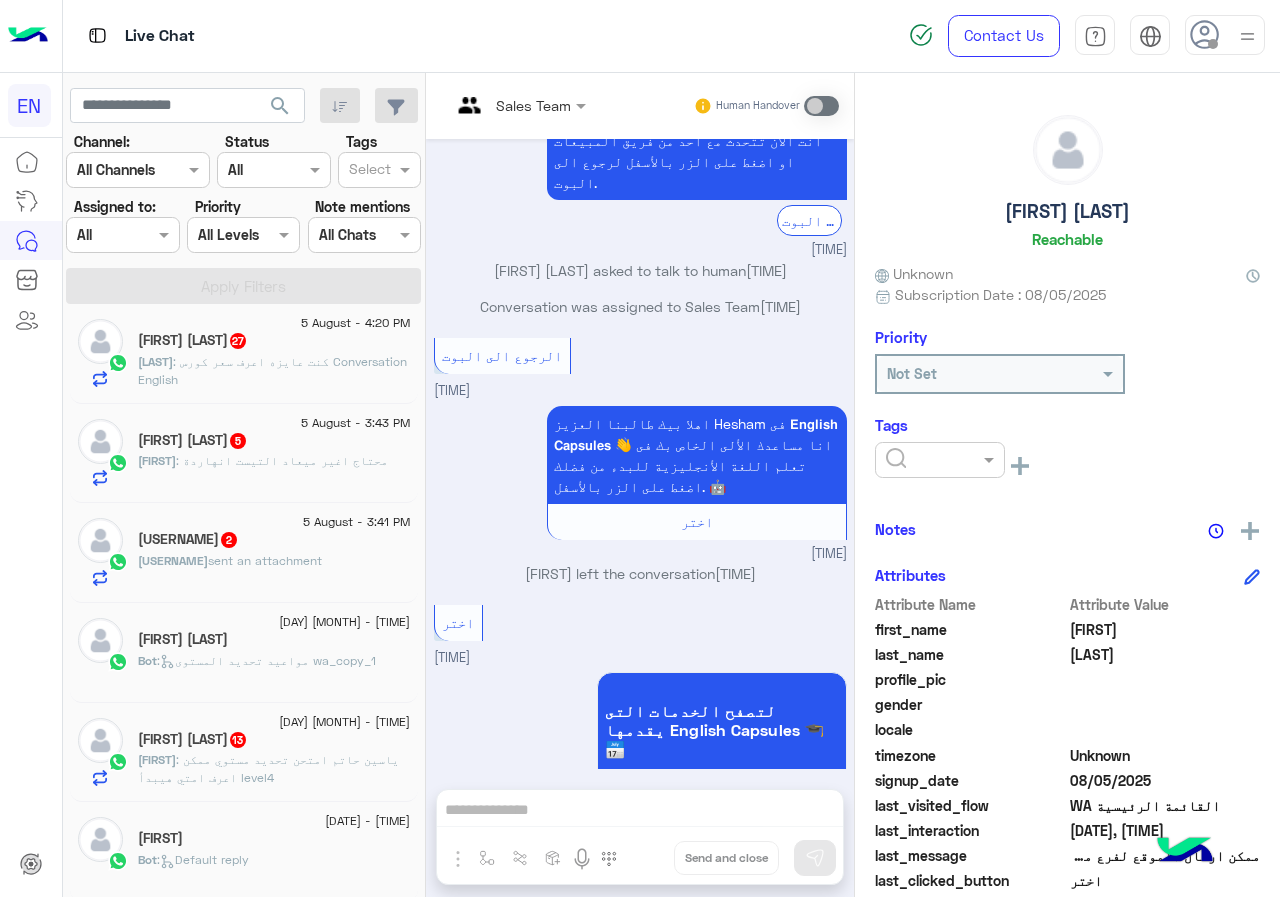 click 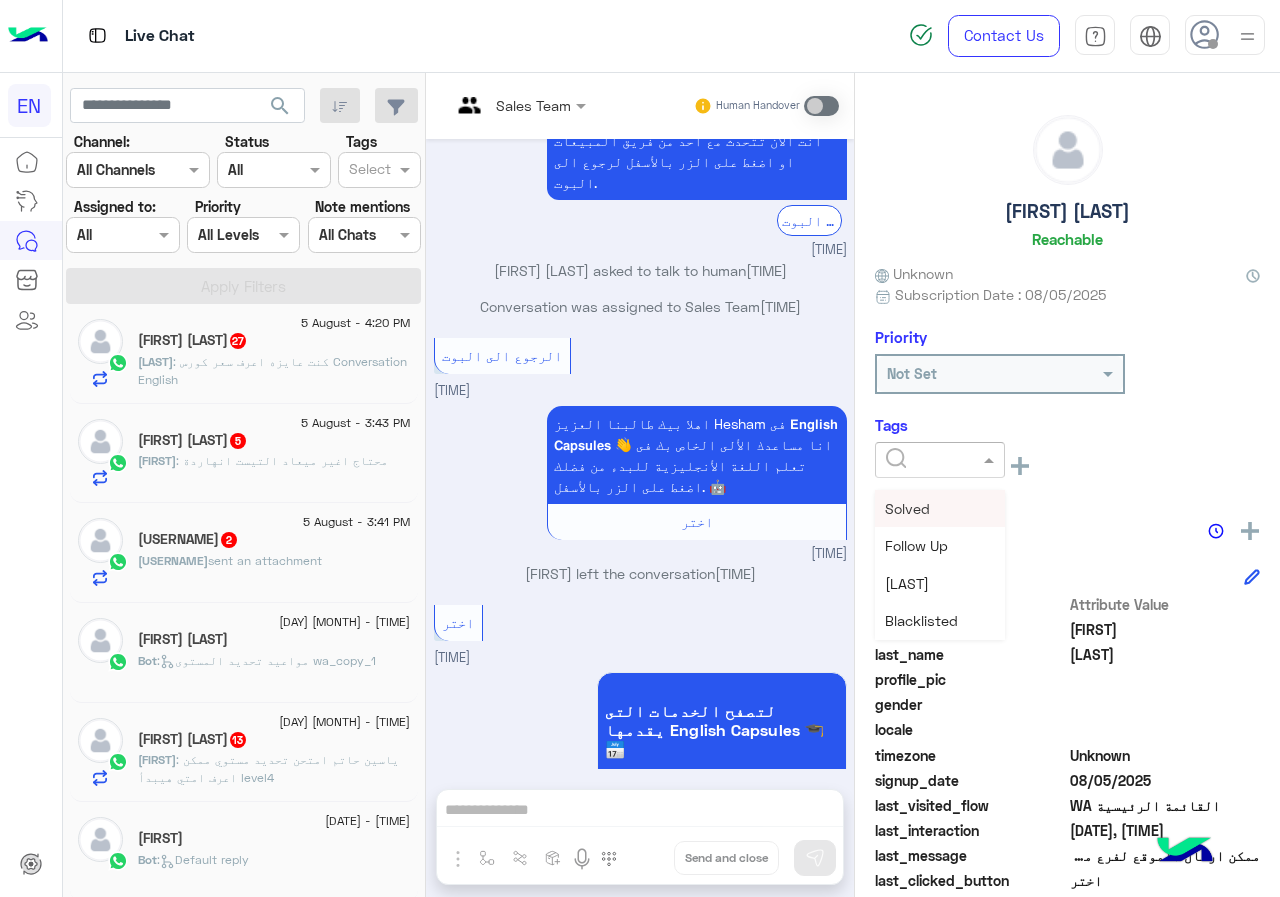 scroll, scrollTop: 200, scrollLeft: 0, axis: vertical 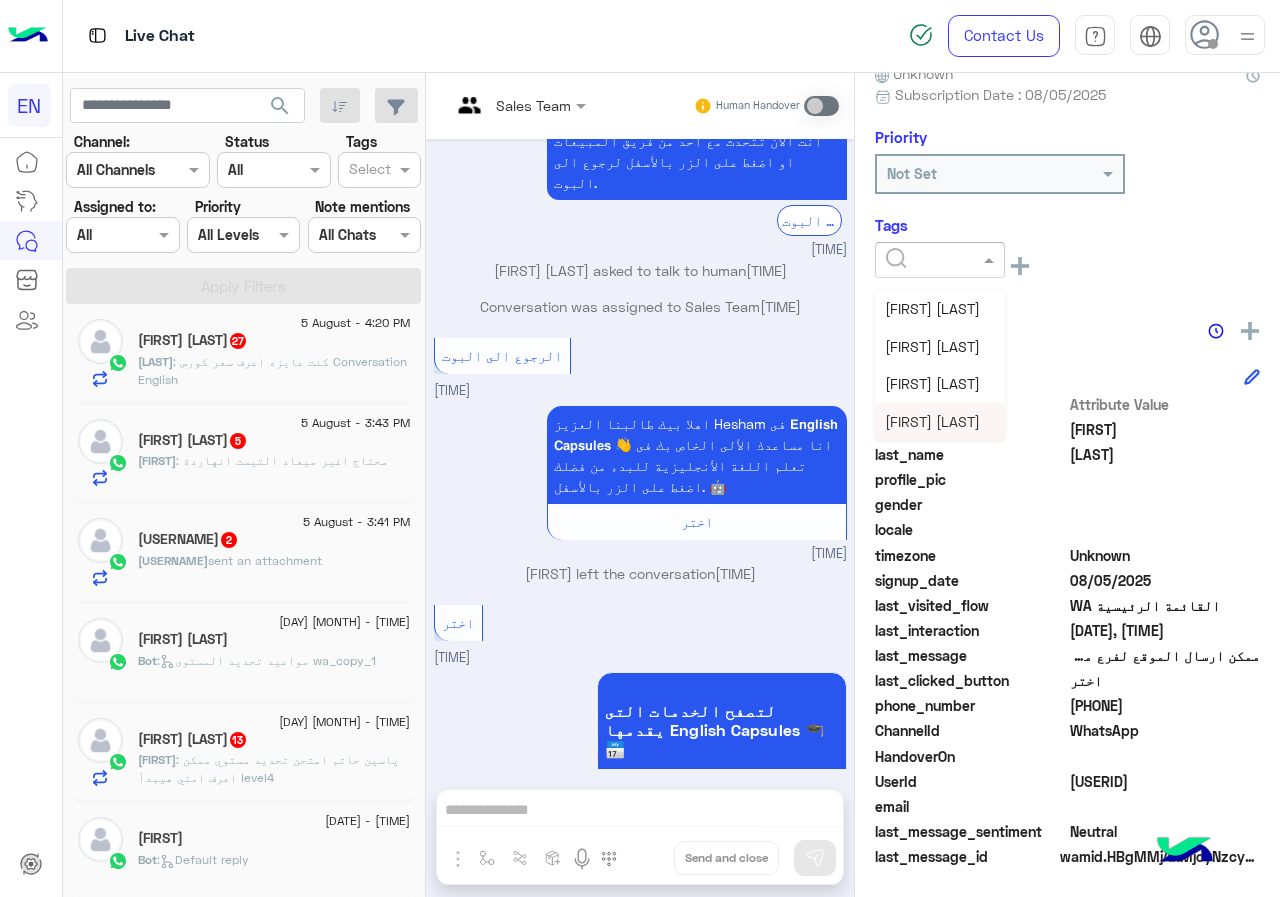 click on "[FIRST] [LAST]" at bounding box center (932, 421) 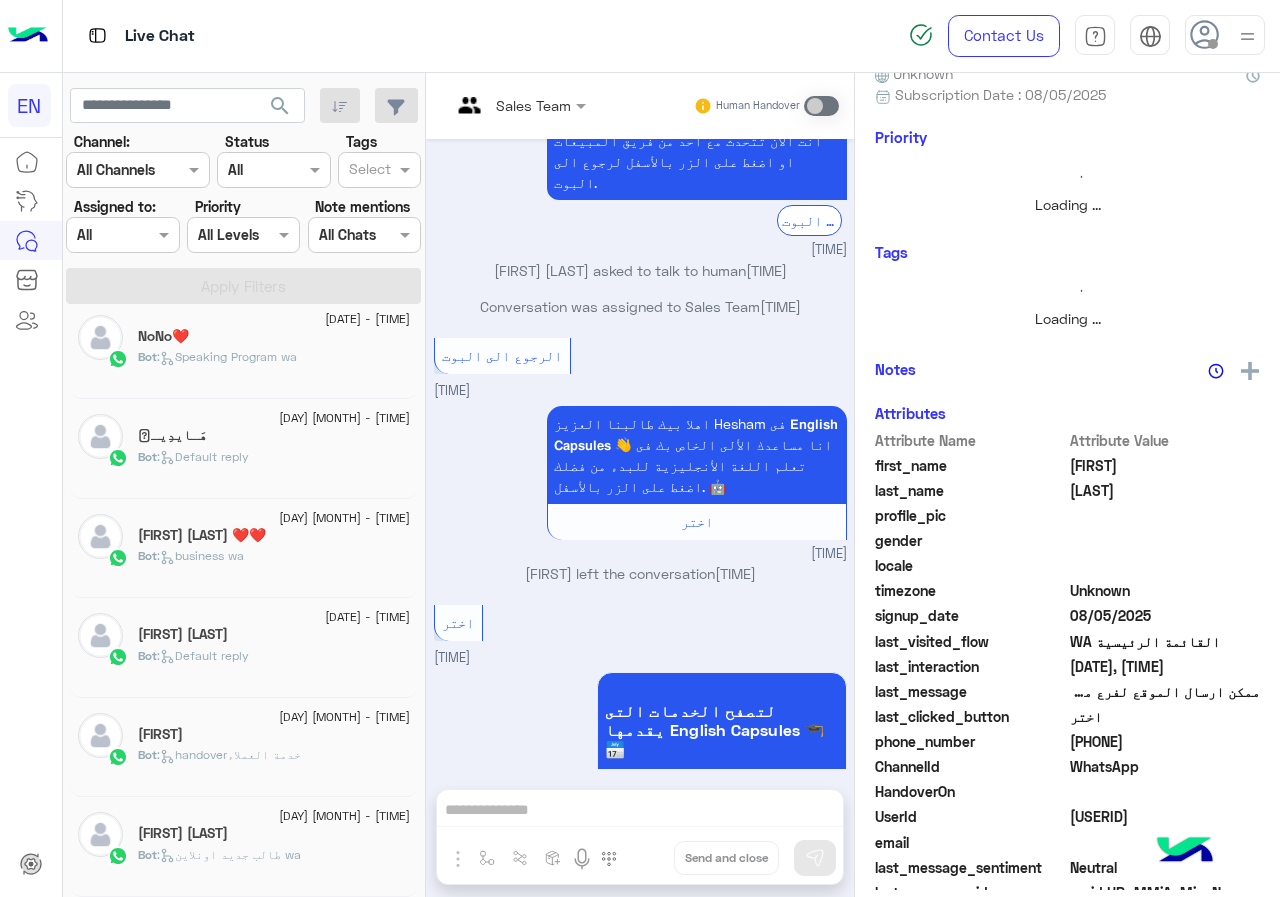 scroll, scrollTop: 10, scrollLeft: 0, axis: vertical 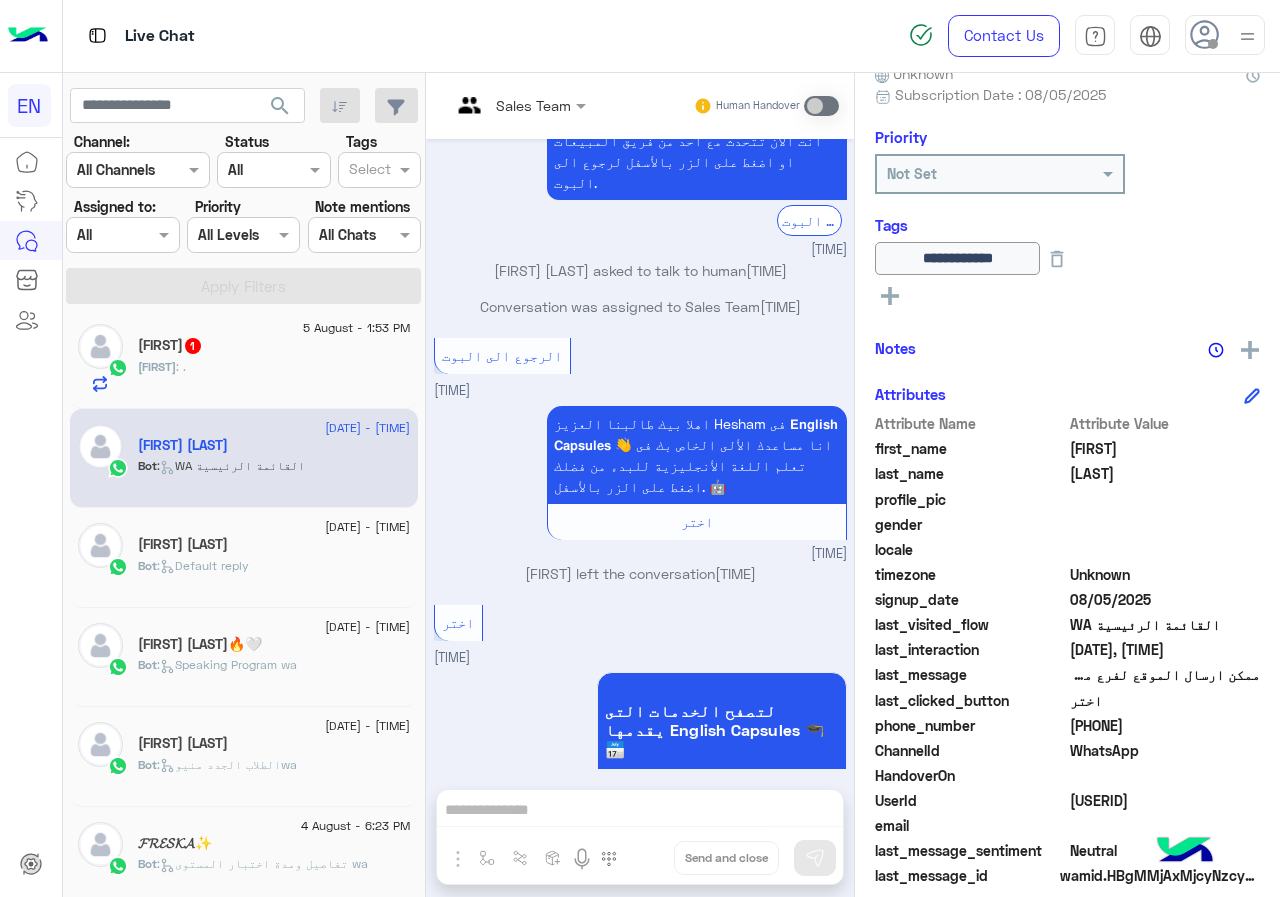 click on "[FIRST]  [NUMBER]" 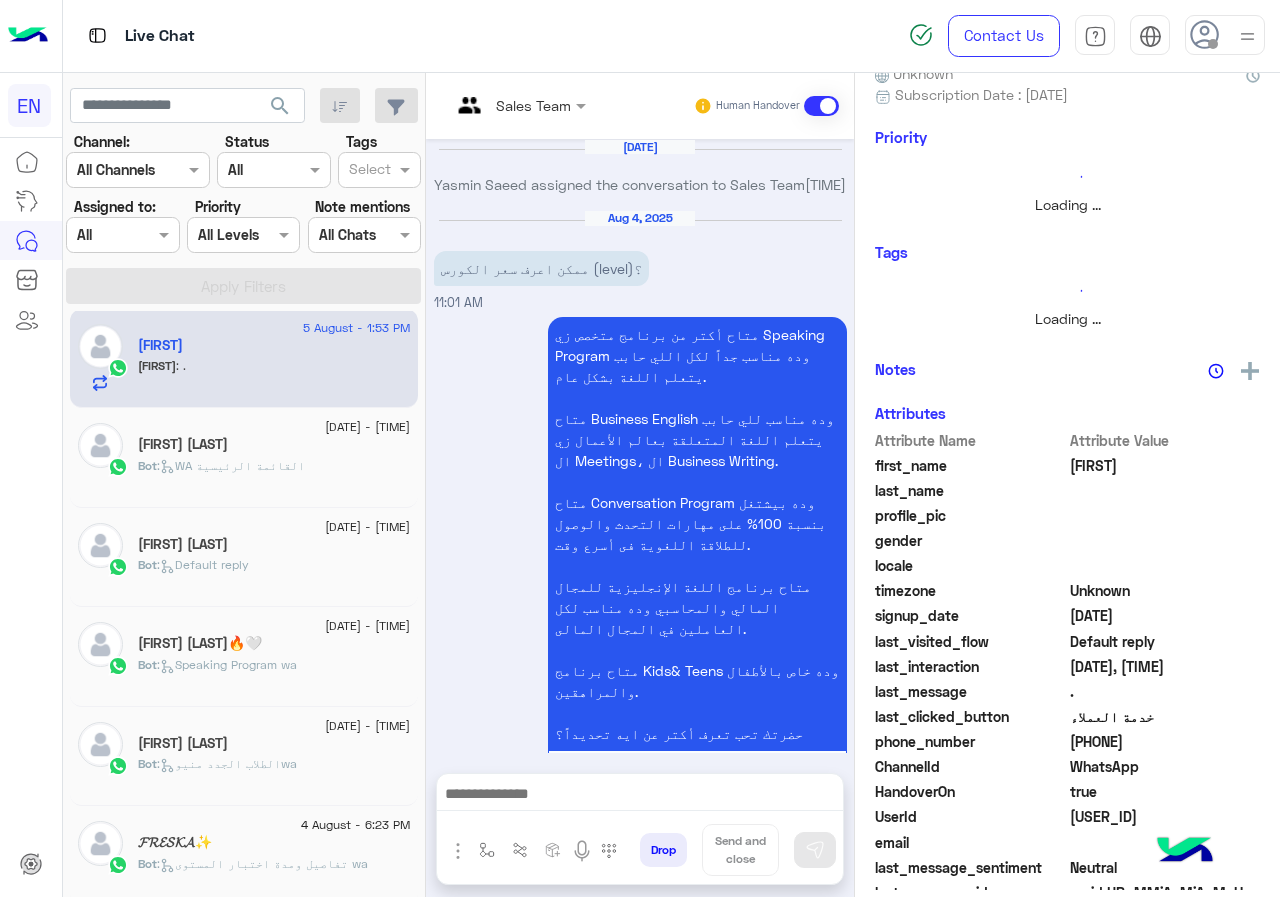 scroll, scrollTop: 1804, scrollLeft: 0, axis: vertical 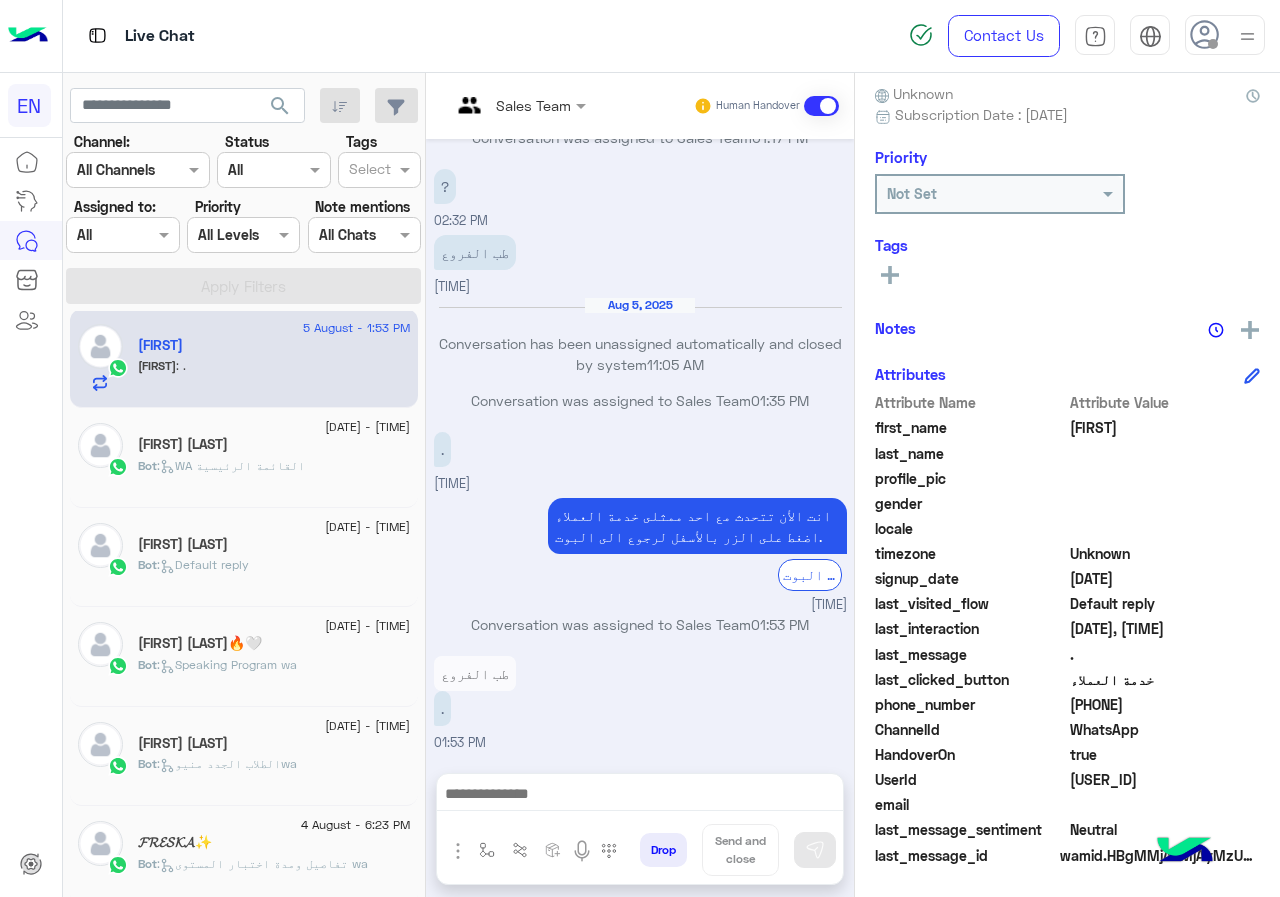 click on "[PHONE]" 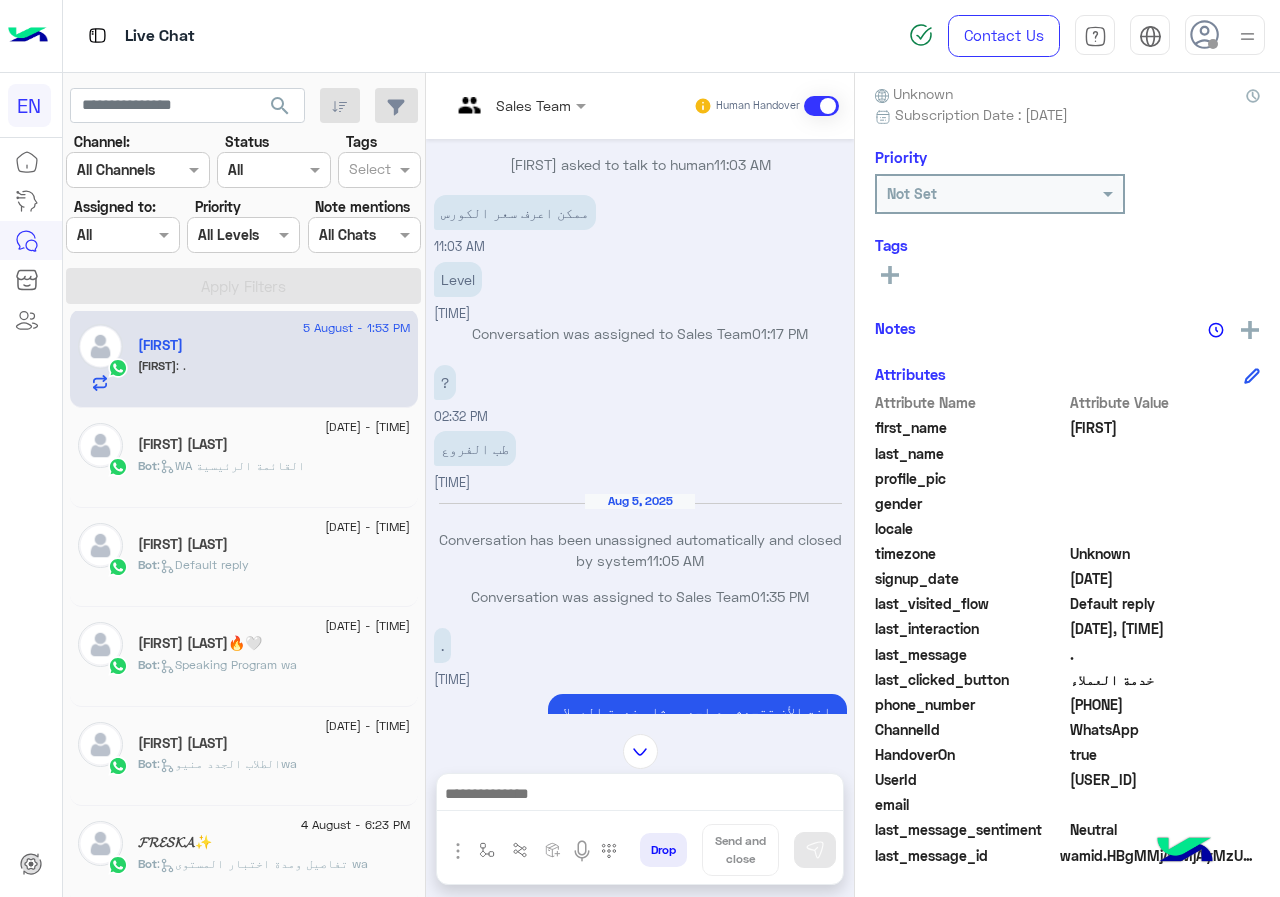 scroll, scrollTop: 1604, scrollLeft: 0, axis: vertical 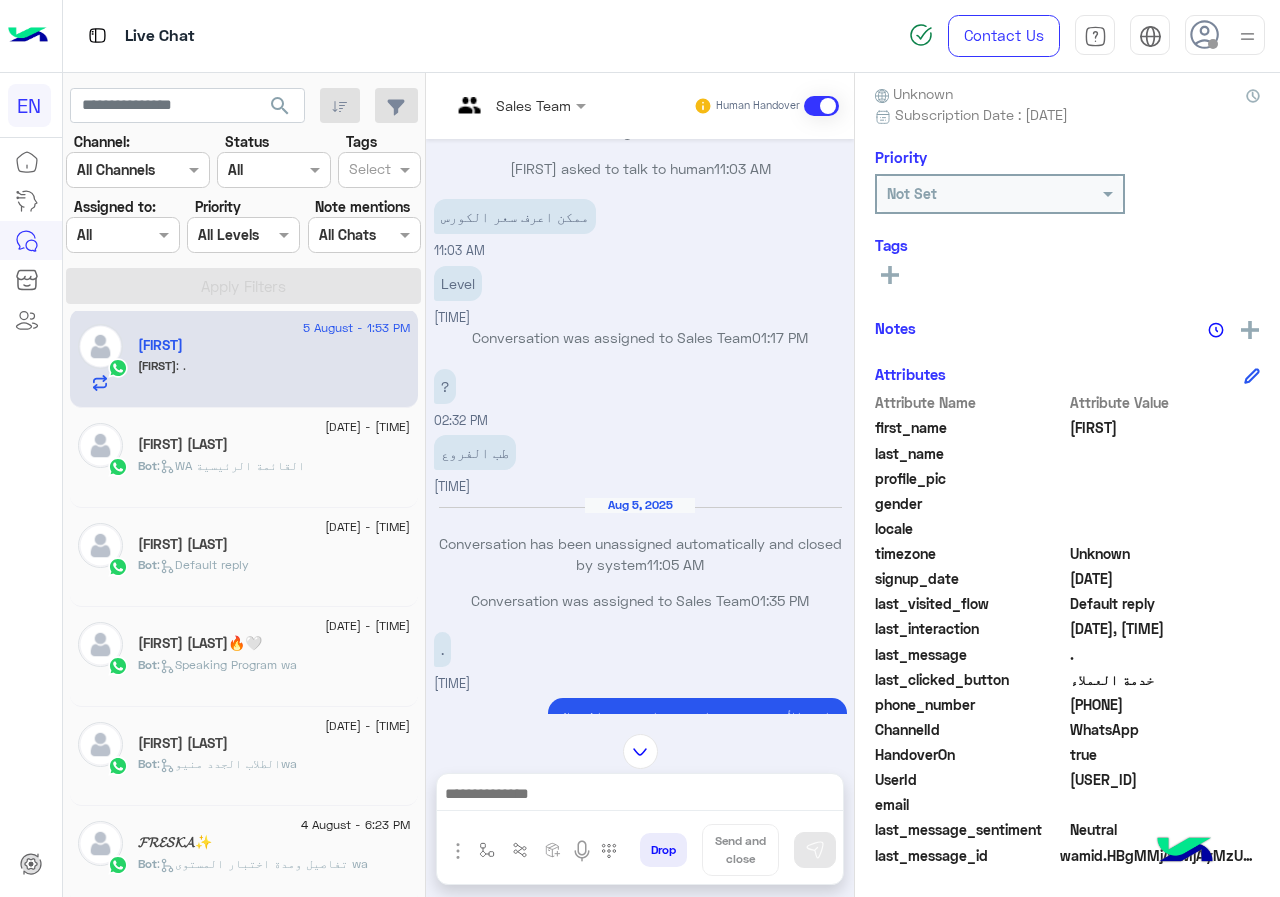 click 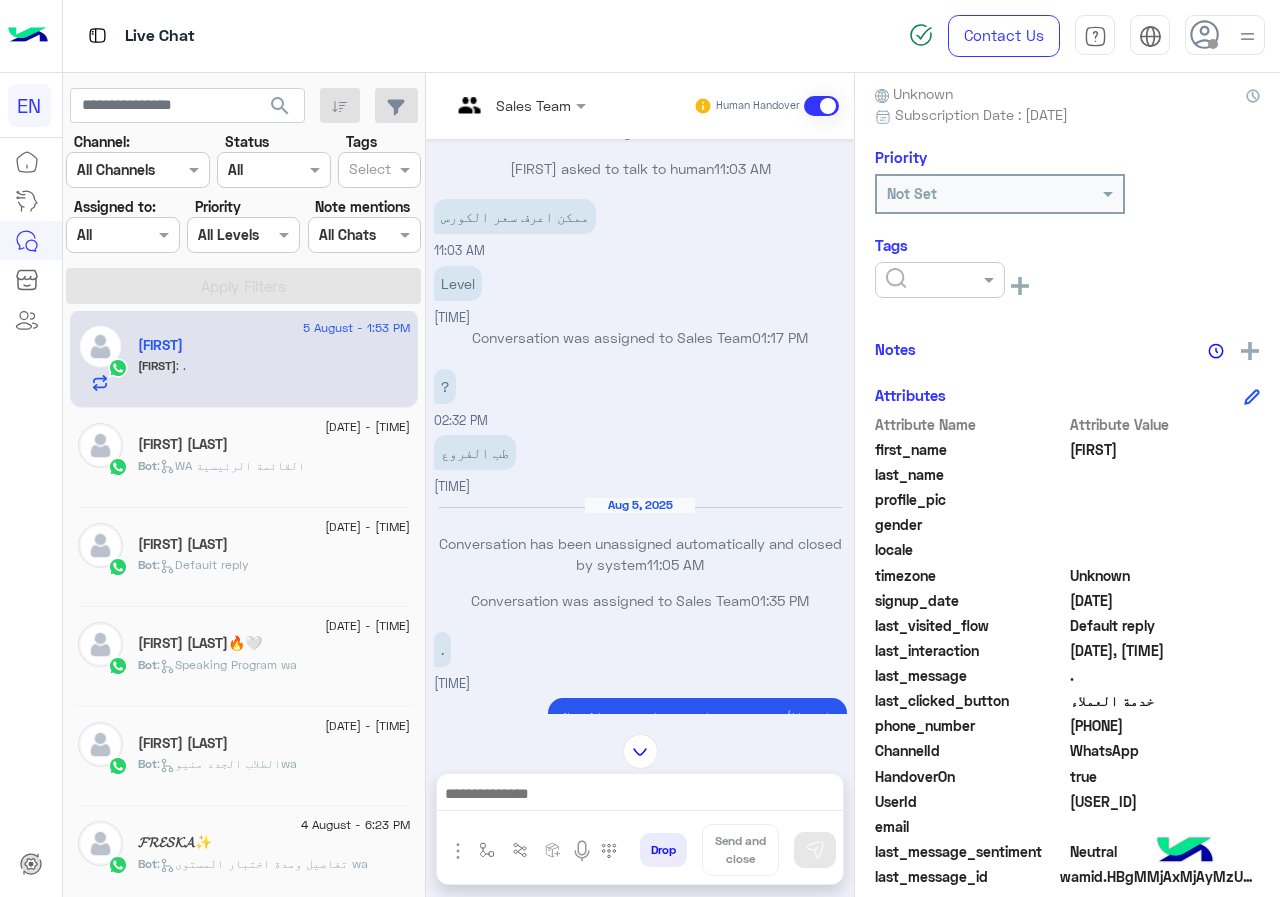 scroll, scrollTop: 201, scrollLeft: 0, axis: vertical 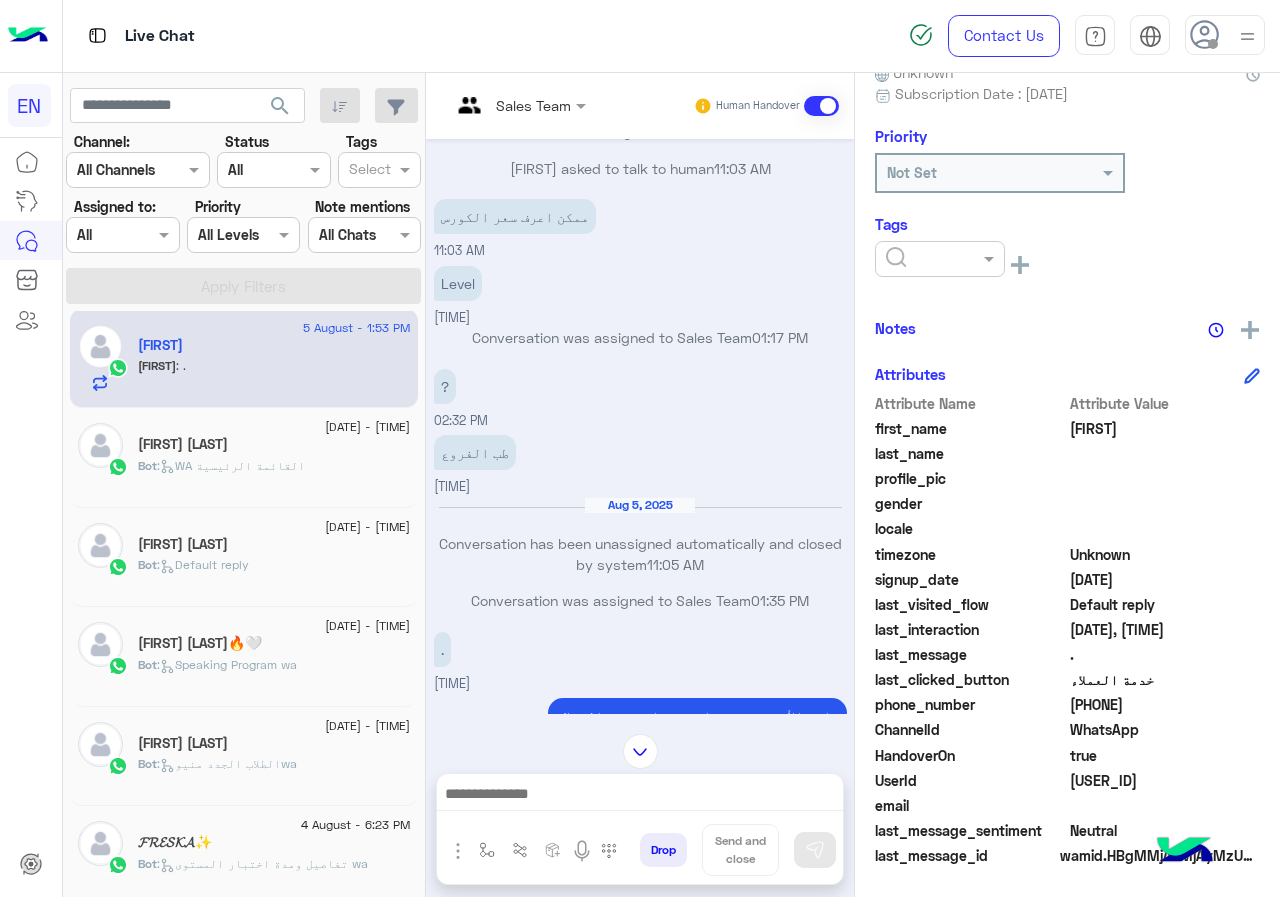 click 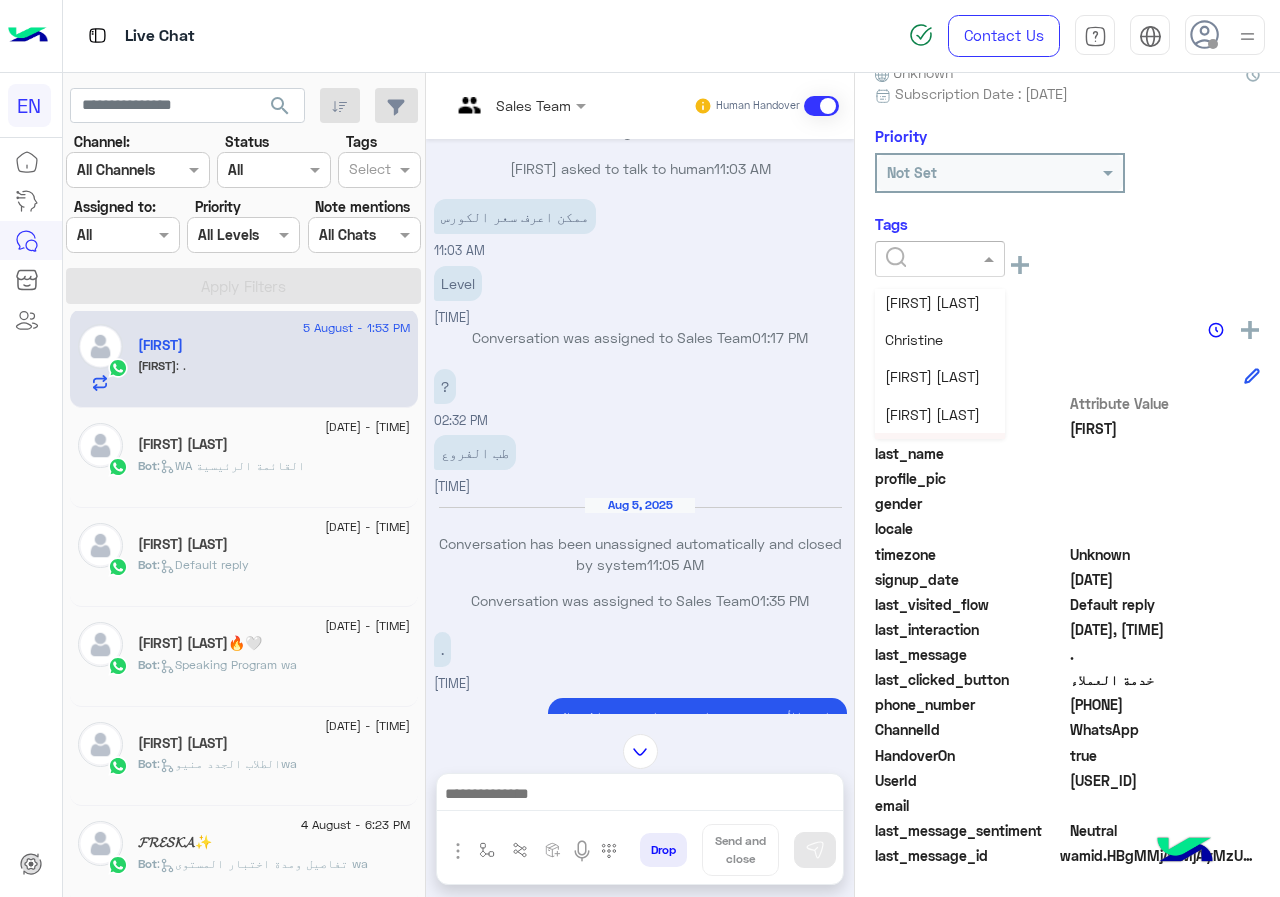 scroll, scrollTop: 161, scrollLeft: 0, axis: vertical 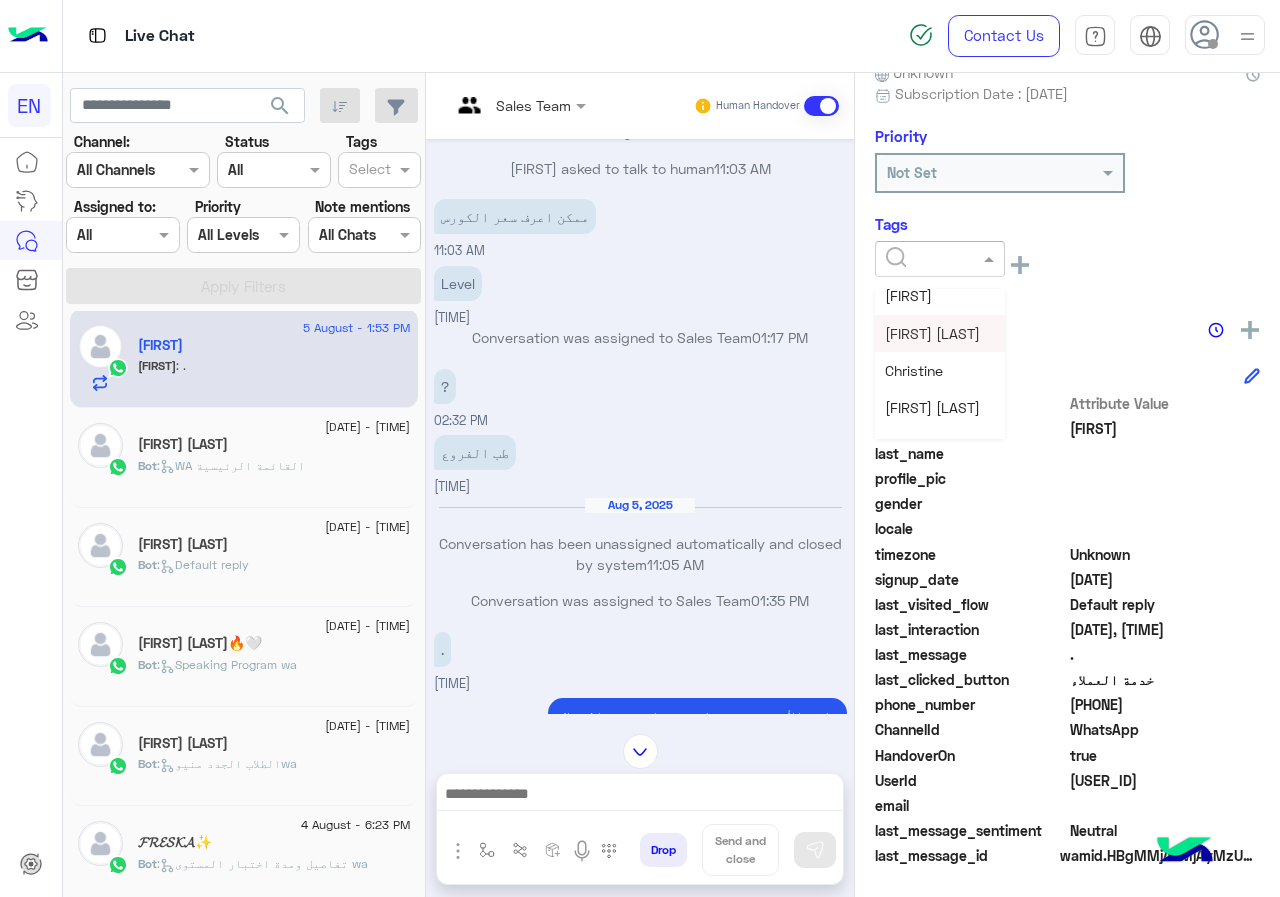 click on "[FIRST] [LAST]" at bounding box center (932, 333) 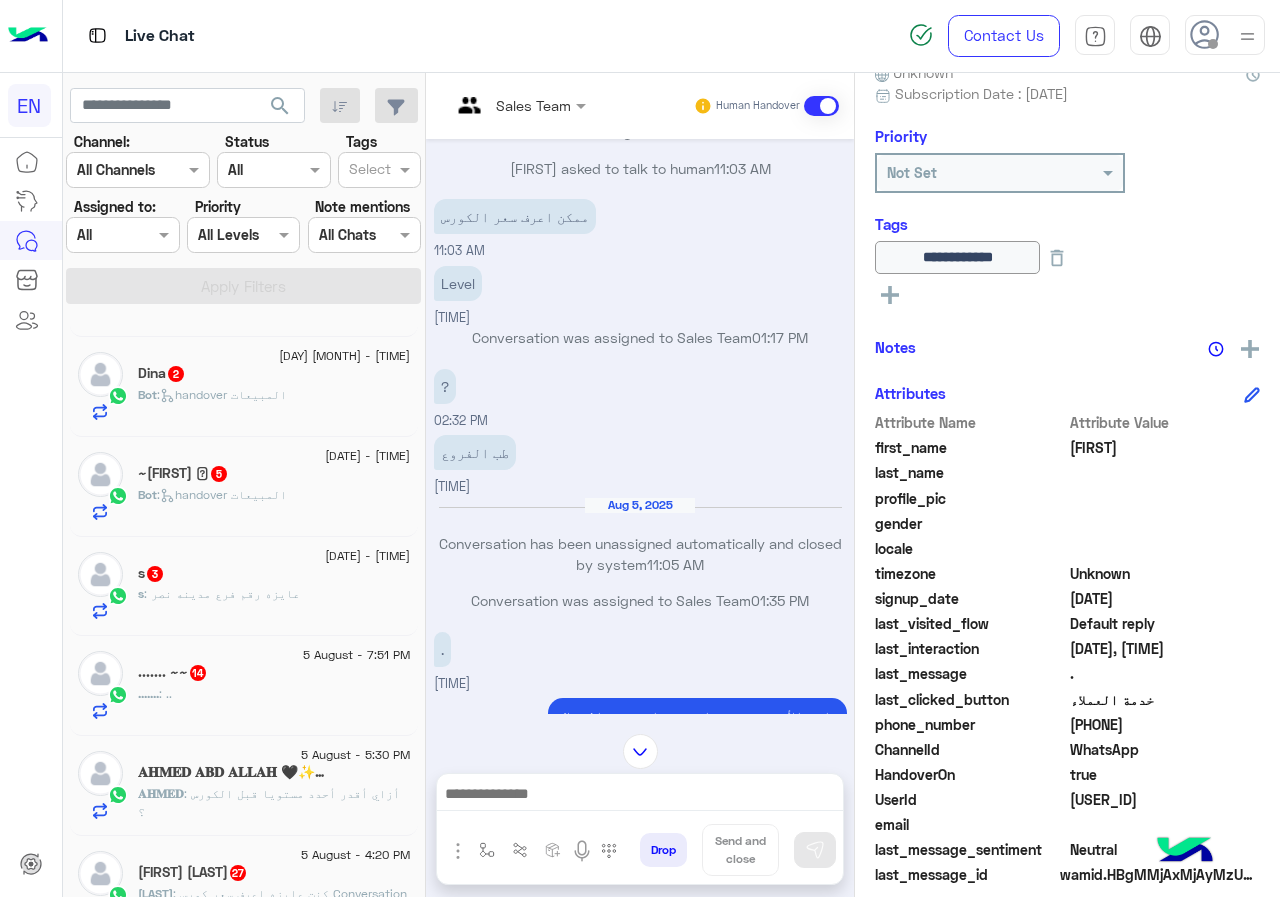 scroll, scrollTop: 910, scrollLeft: 0, axis: vertical 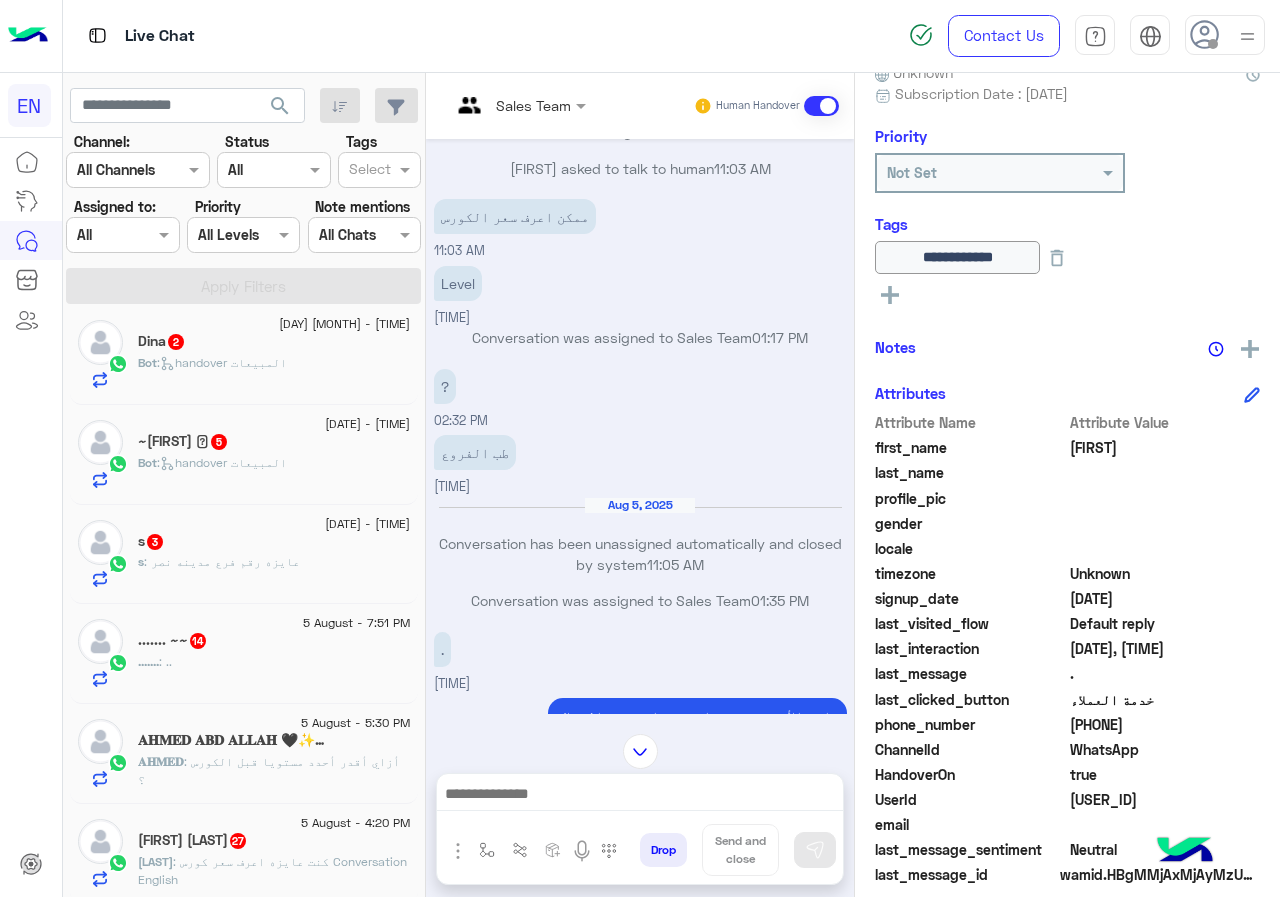 click on "[FIRST] [LAST]  1" 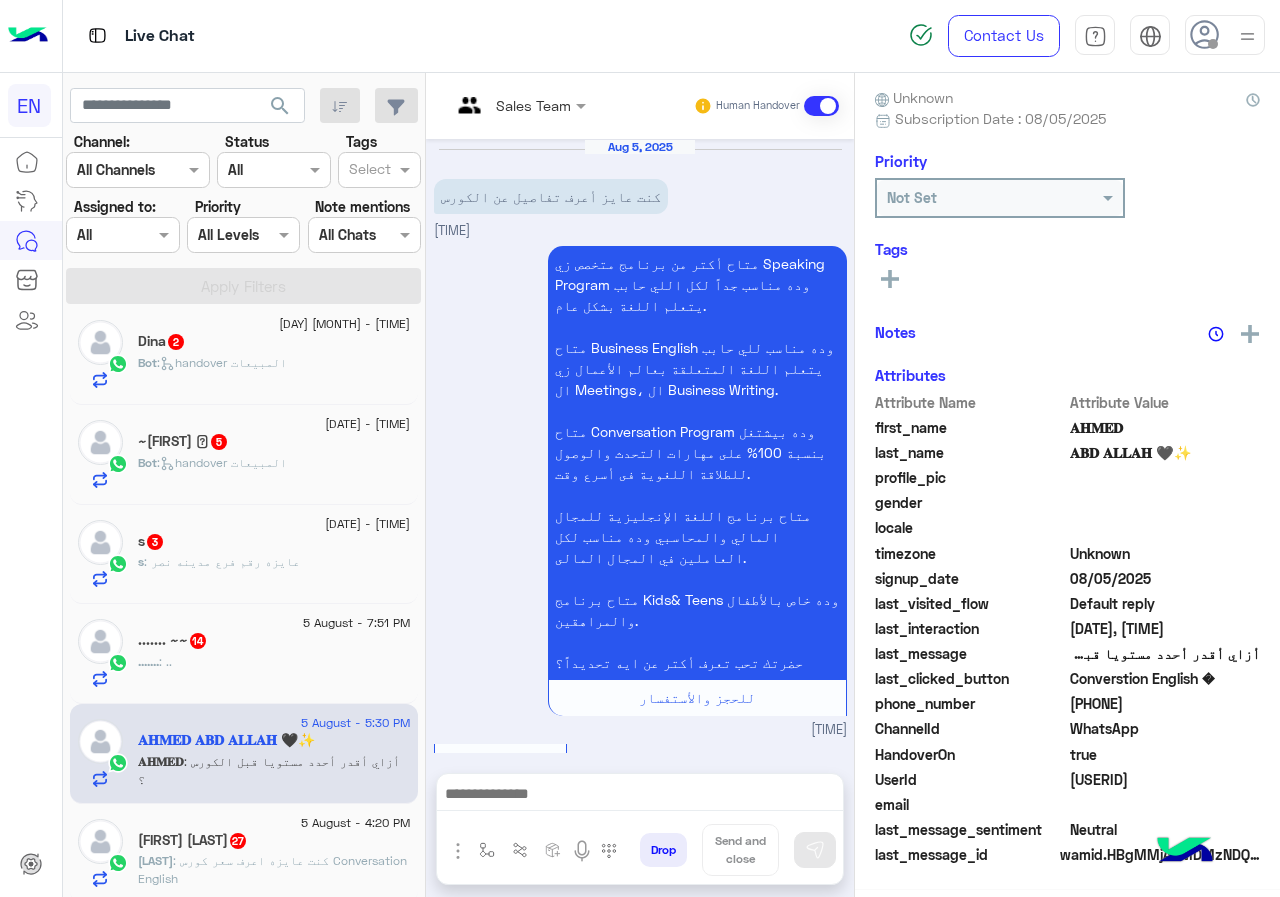 scroll, scrollTop: 1770, scrollLeft: 0, axis: vertical 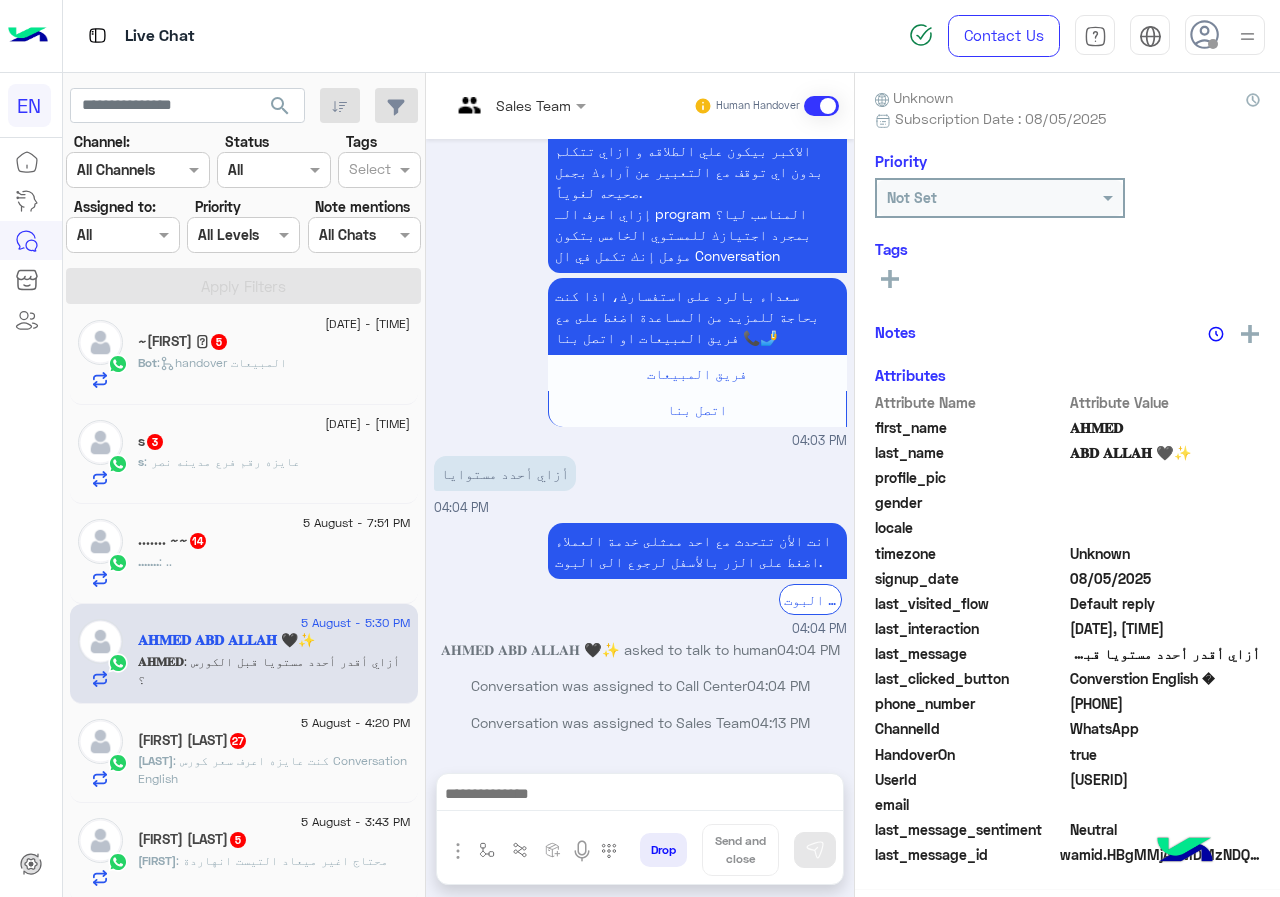 click on "[FIRST] [LAST]  [NUMBER]" 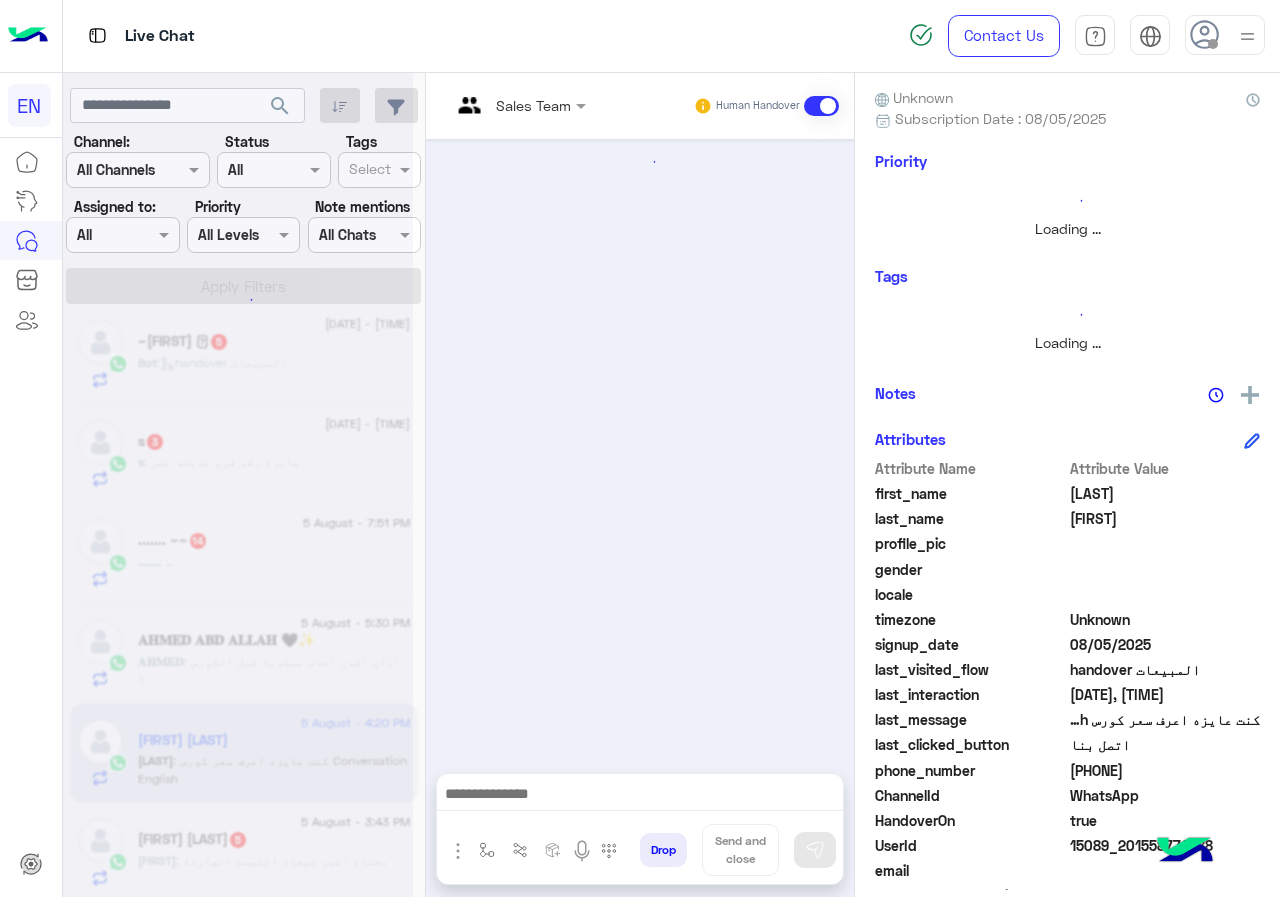 scroll, scrollTop: 201, scrollLeft: 0, axis: vertical 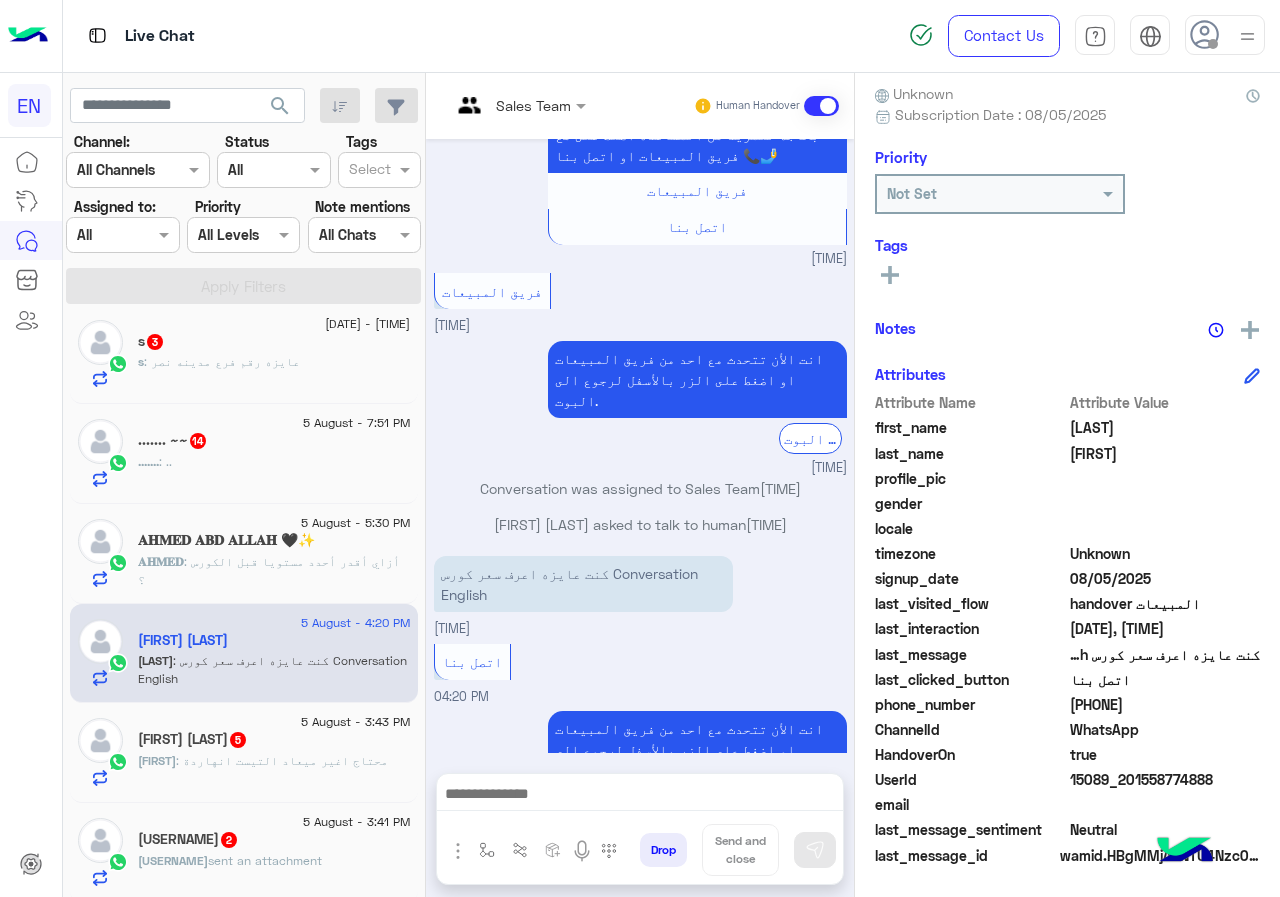 click on ": محتاج اغير ميعاد التيست انهاردة" 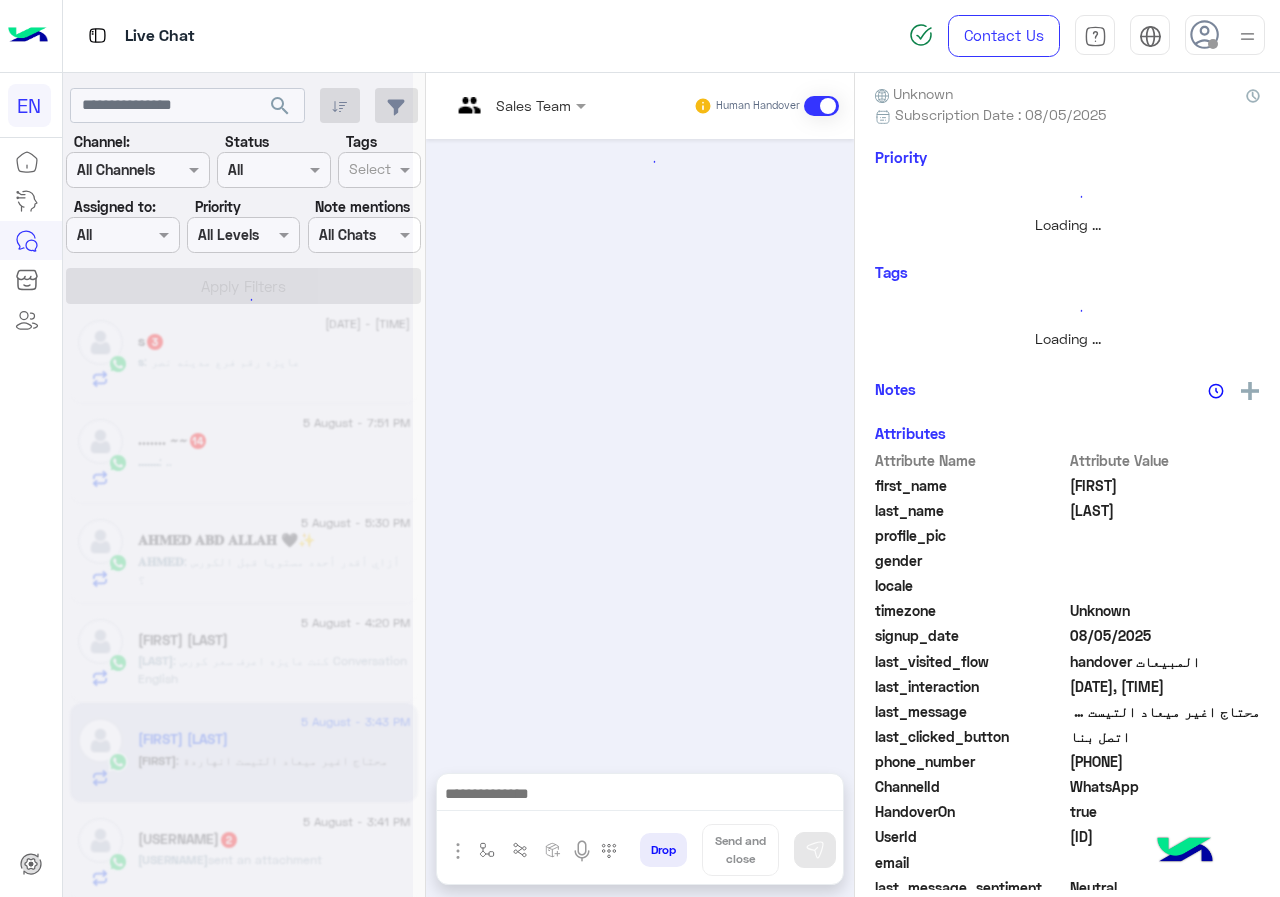 scroll, scrollTop: 201, scrollLeft: 0, axis: vertical 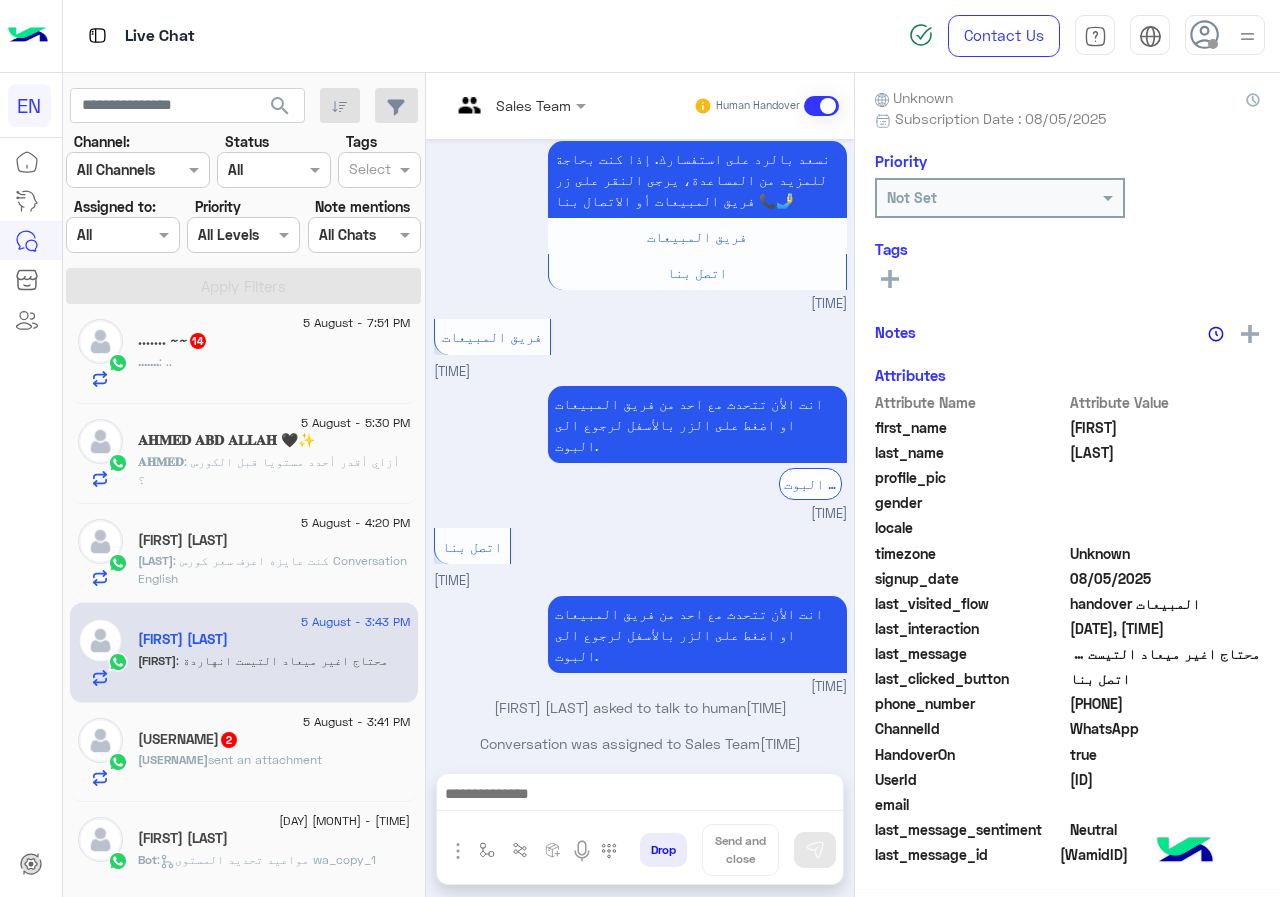 click on "[FIRST] sent an attachment" 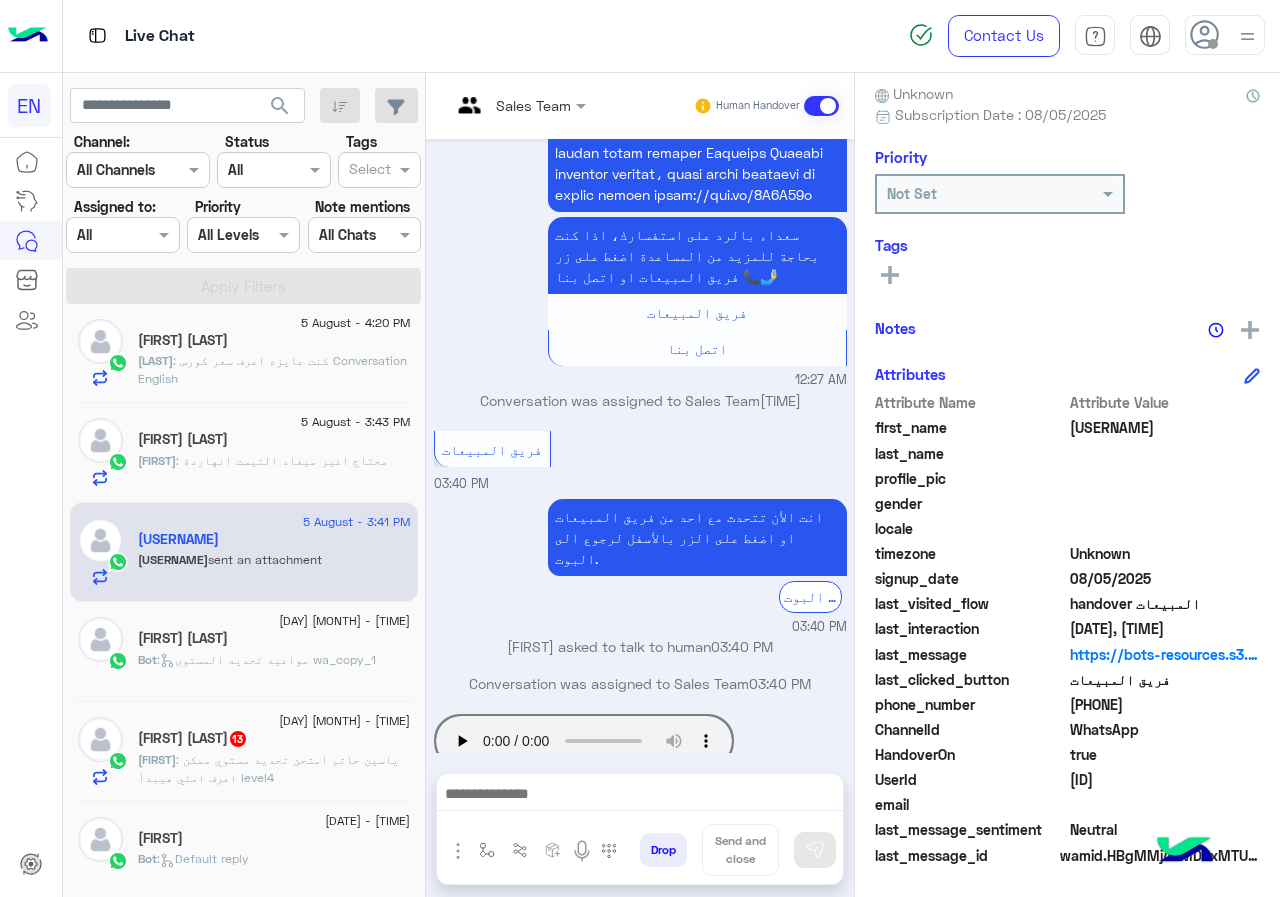 click on "[FIRST]" 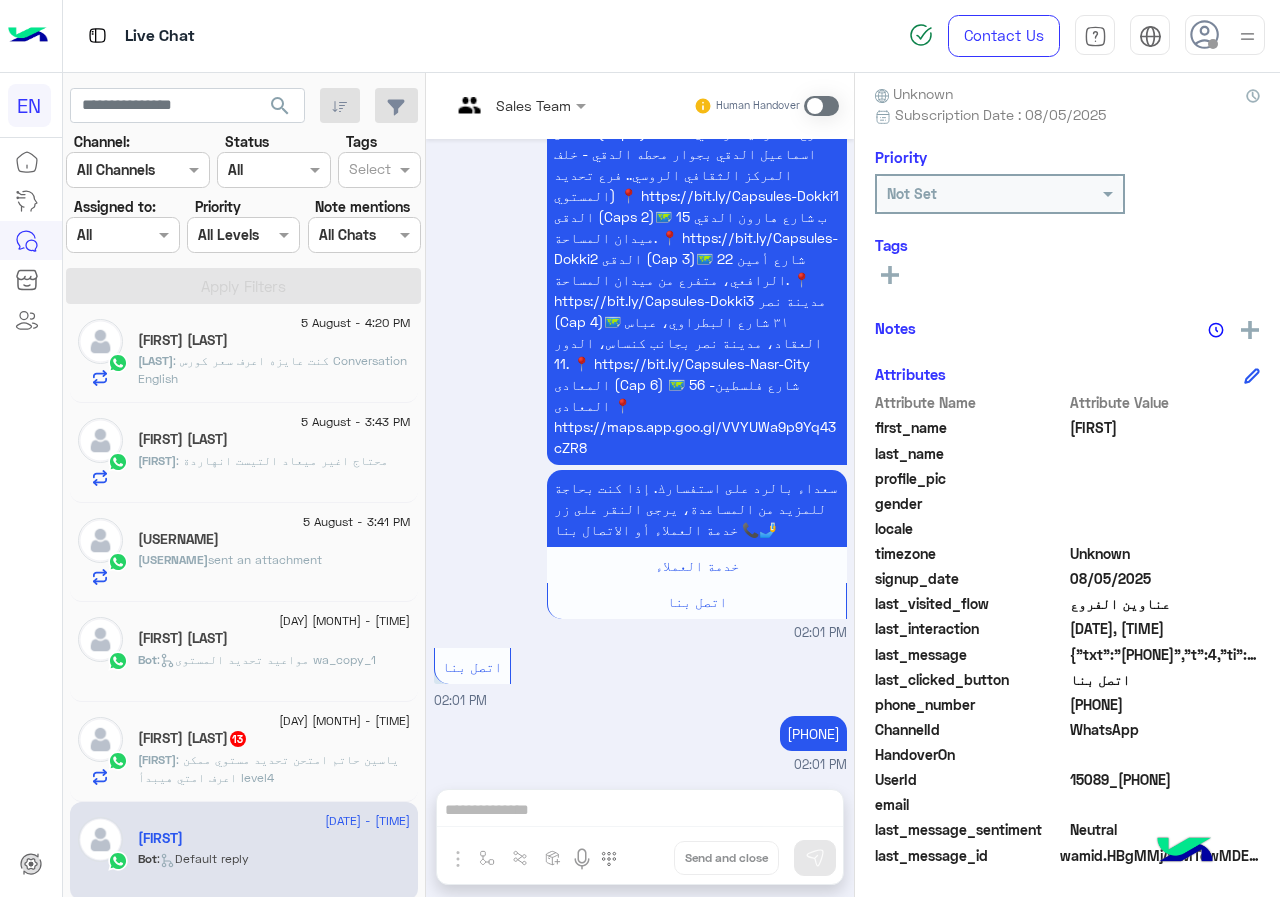 click on "phone_number  [PHONE]" 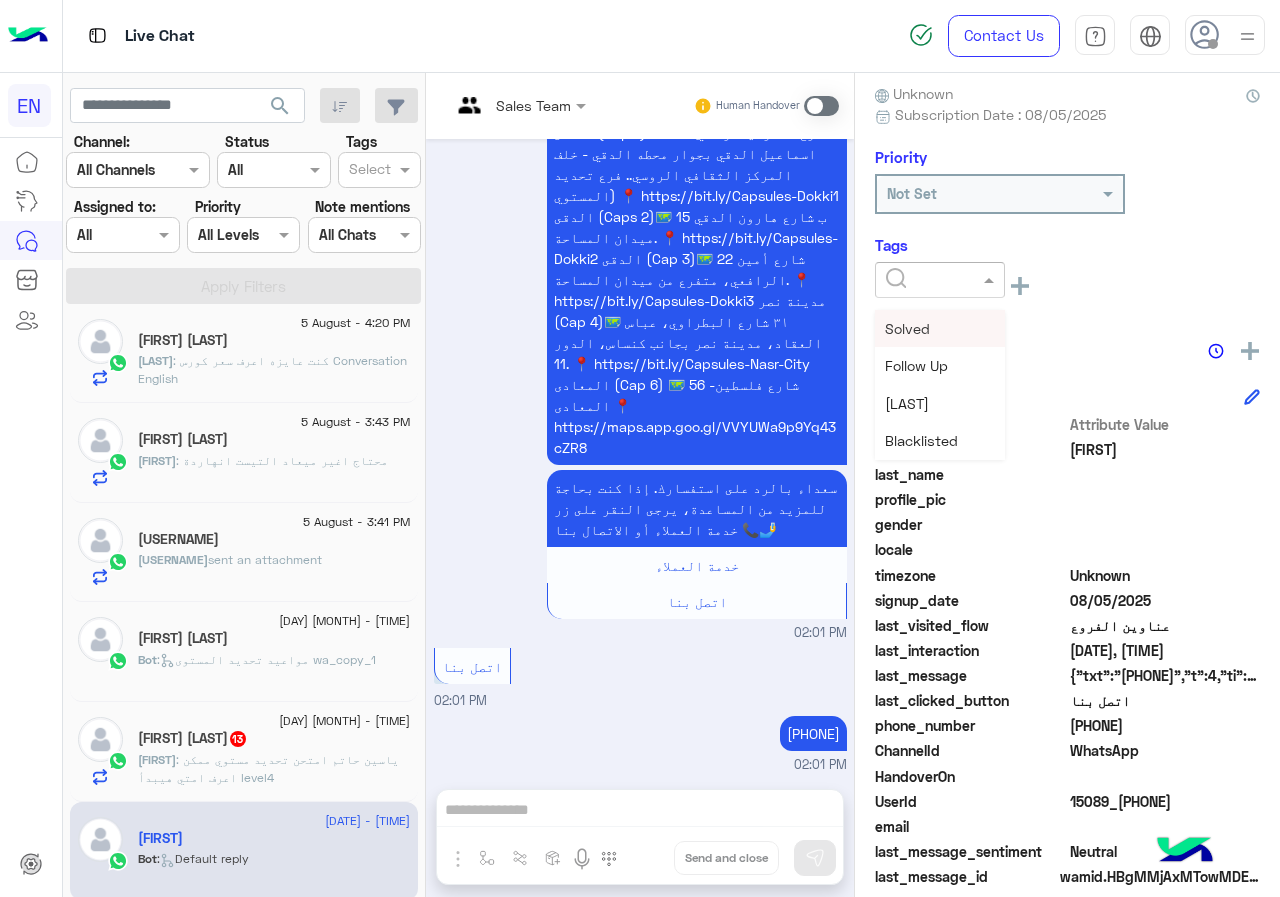 click 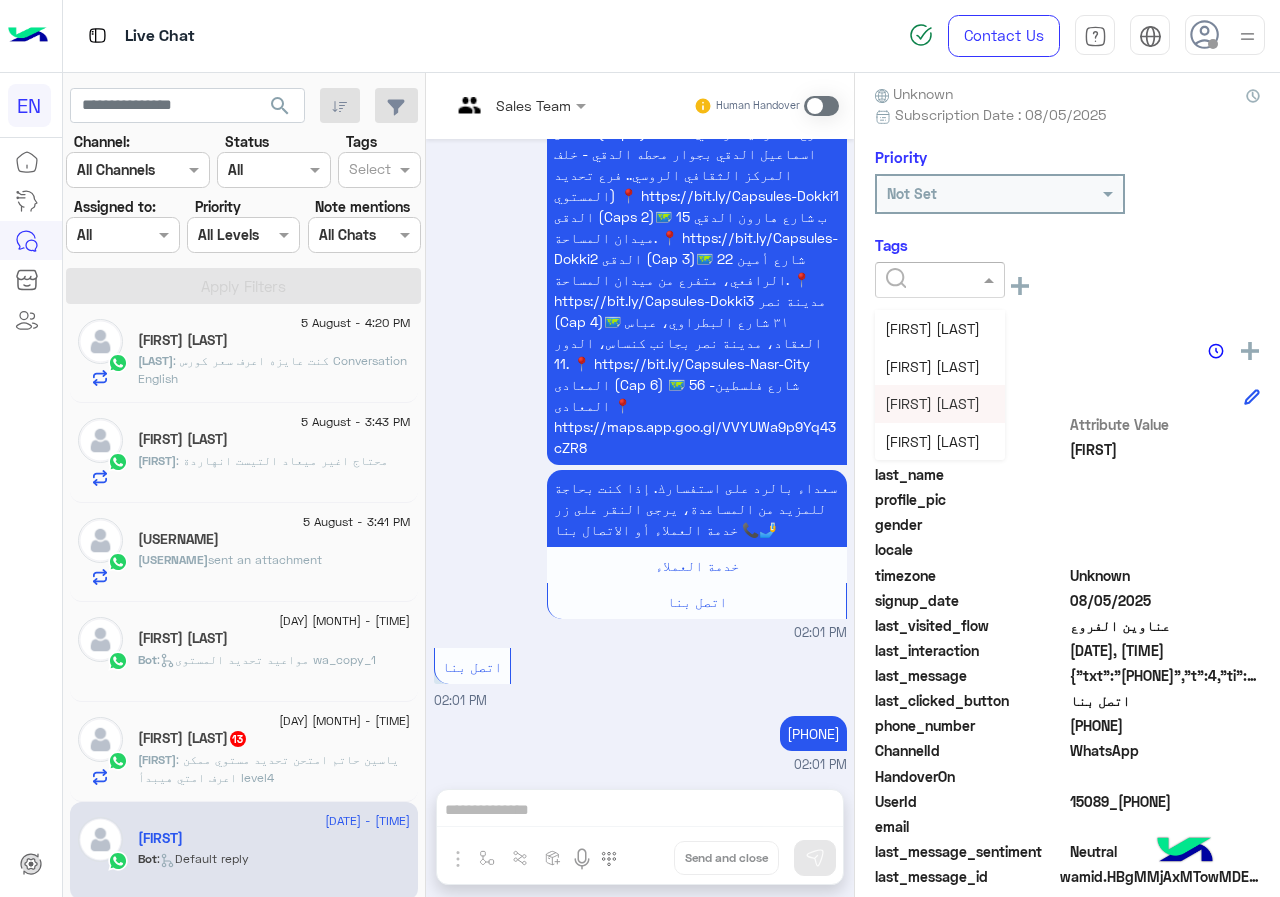 click on "[FIRST] [LAST]" at bounding box center (932, 403) 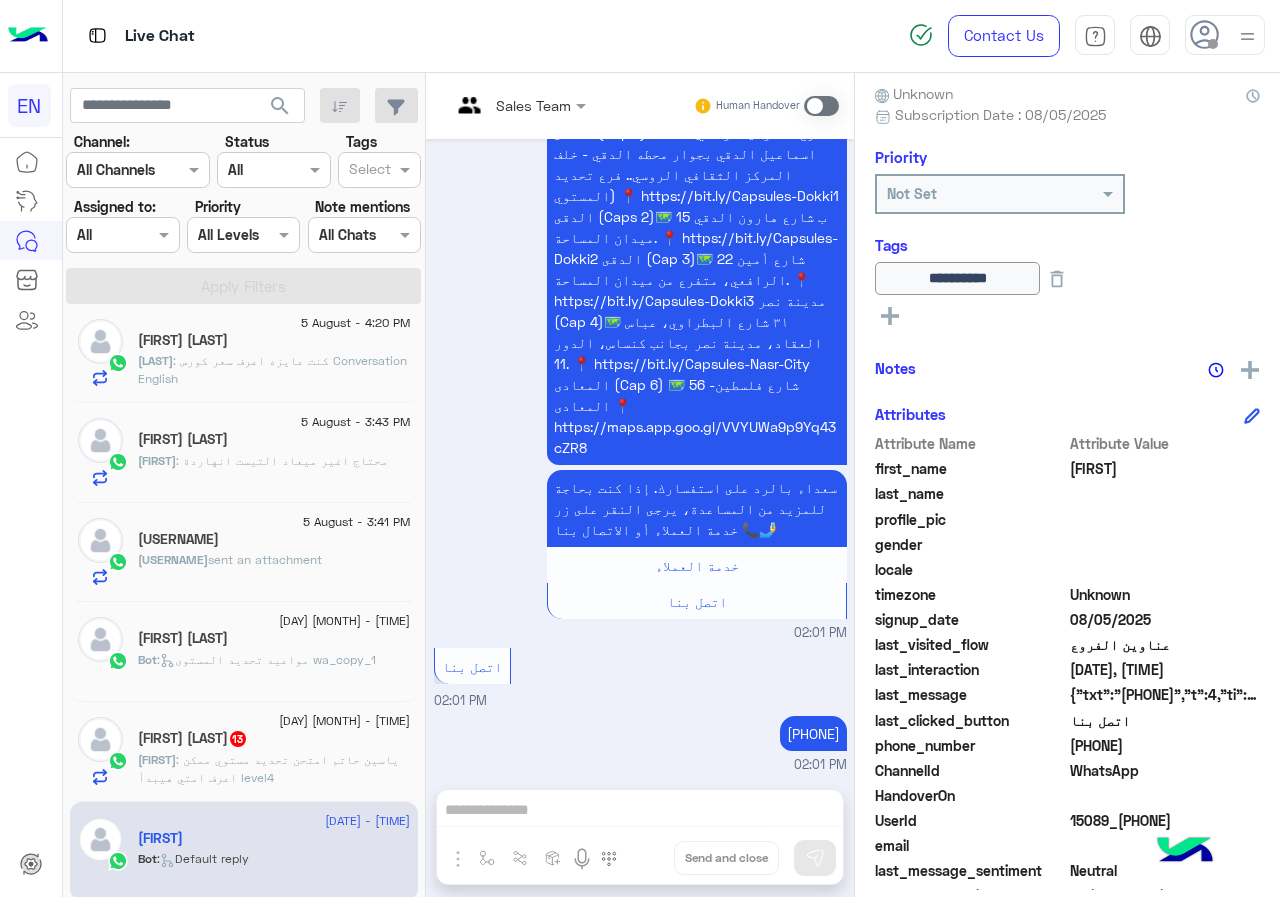click on "[FIRST] [LAST]  13" 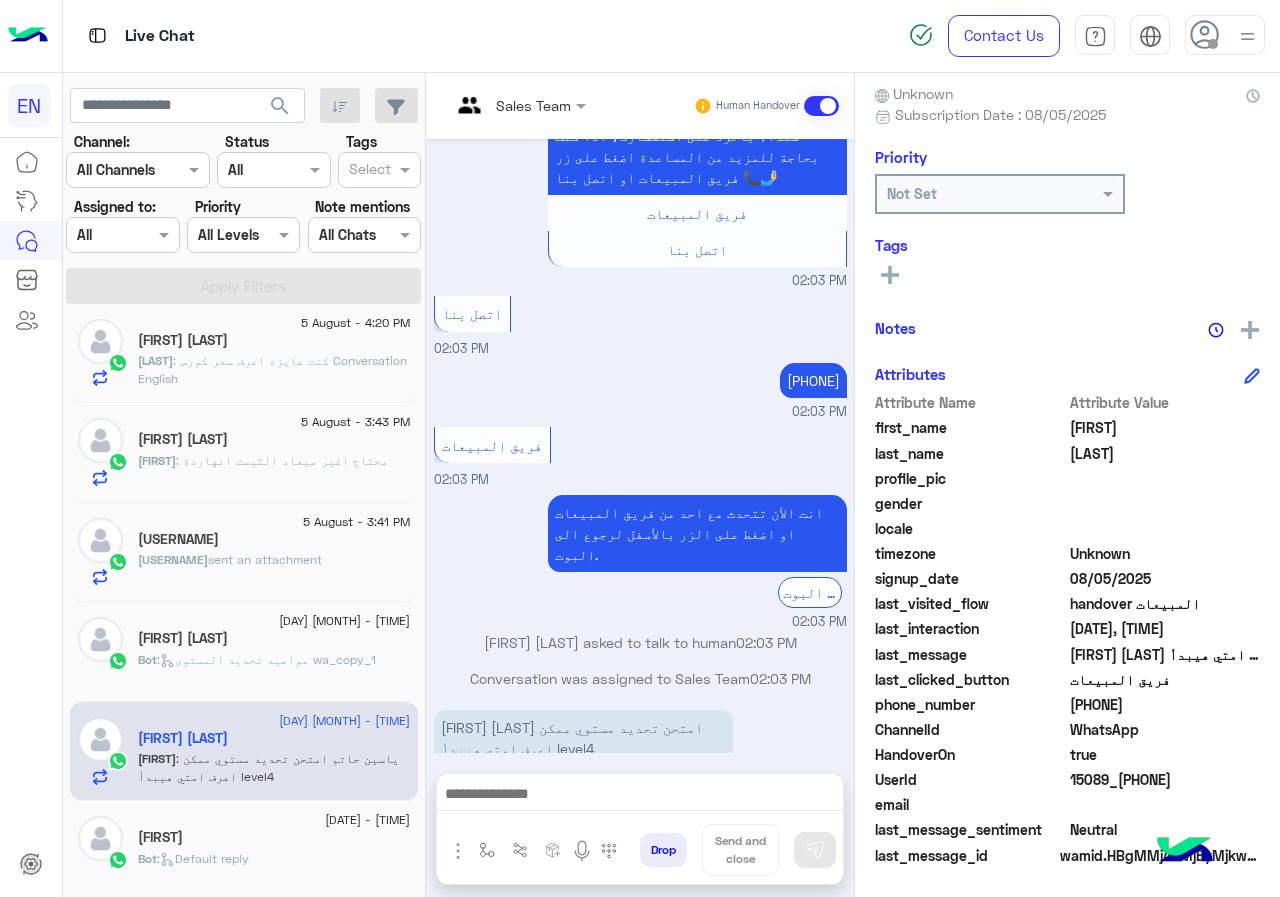 click on "[PHONE]" 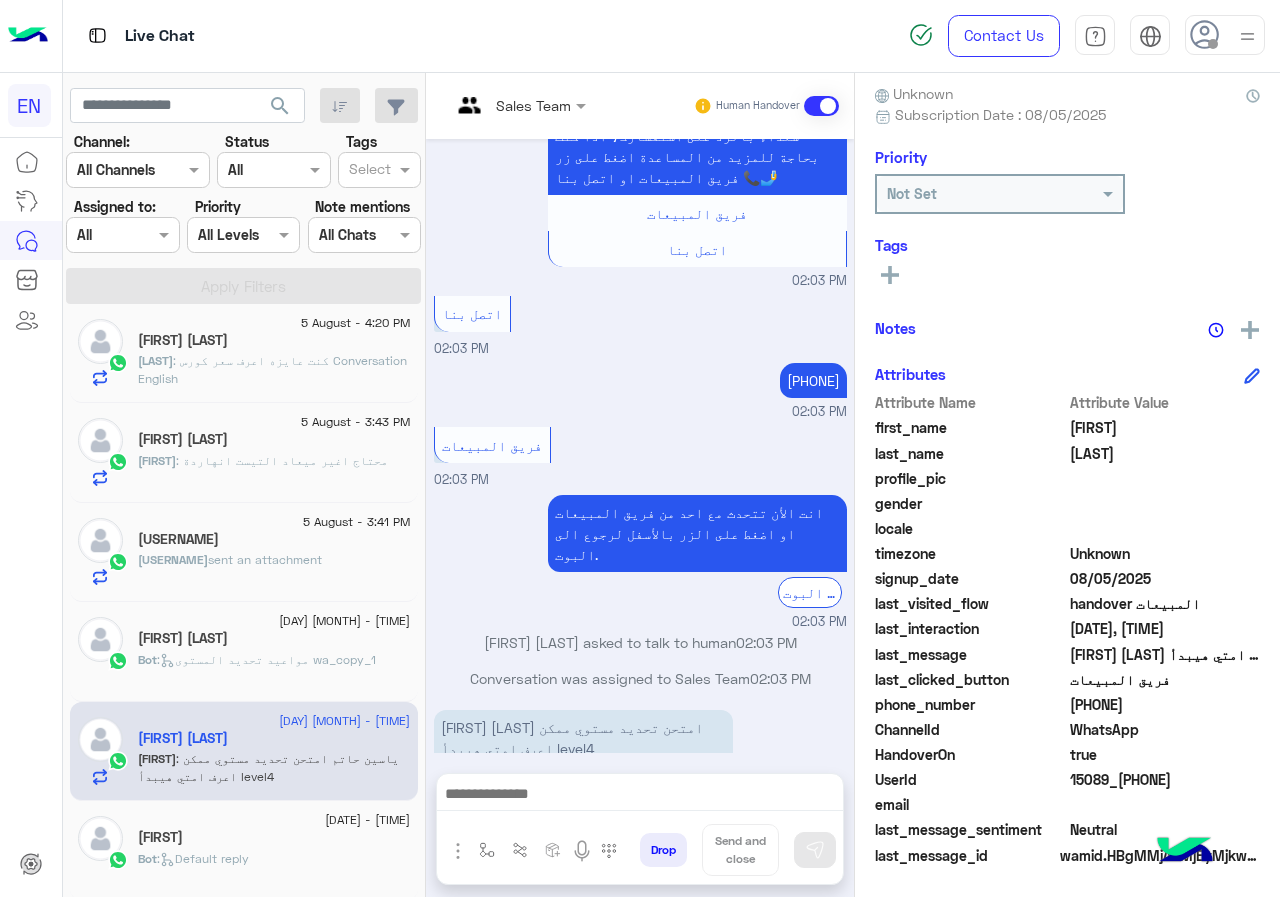 click 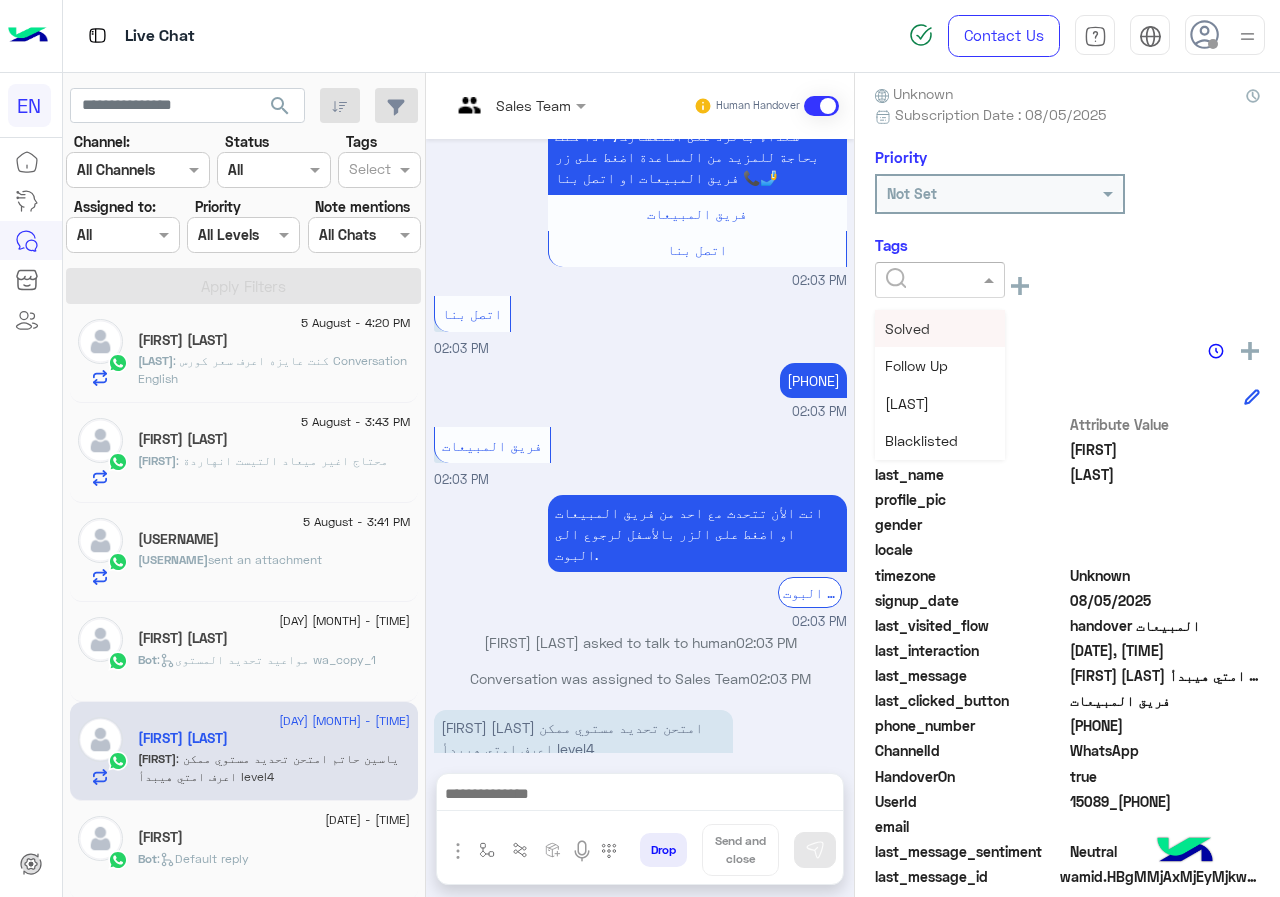 click 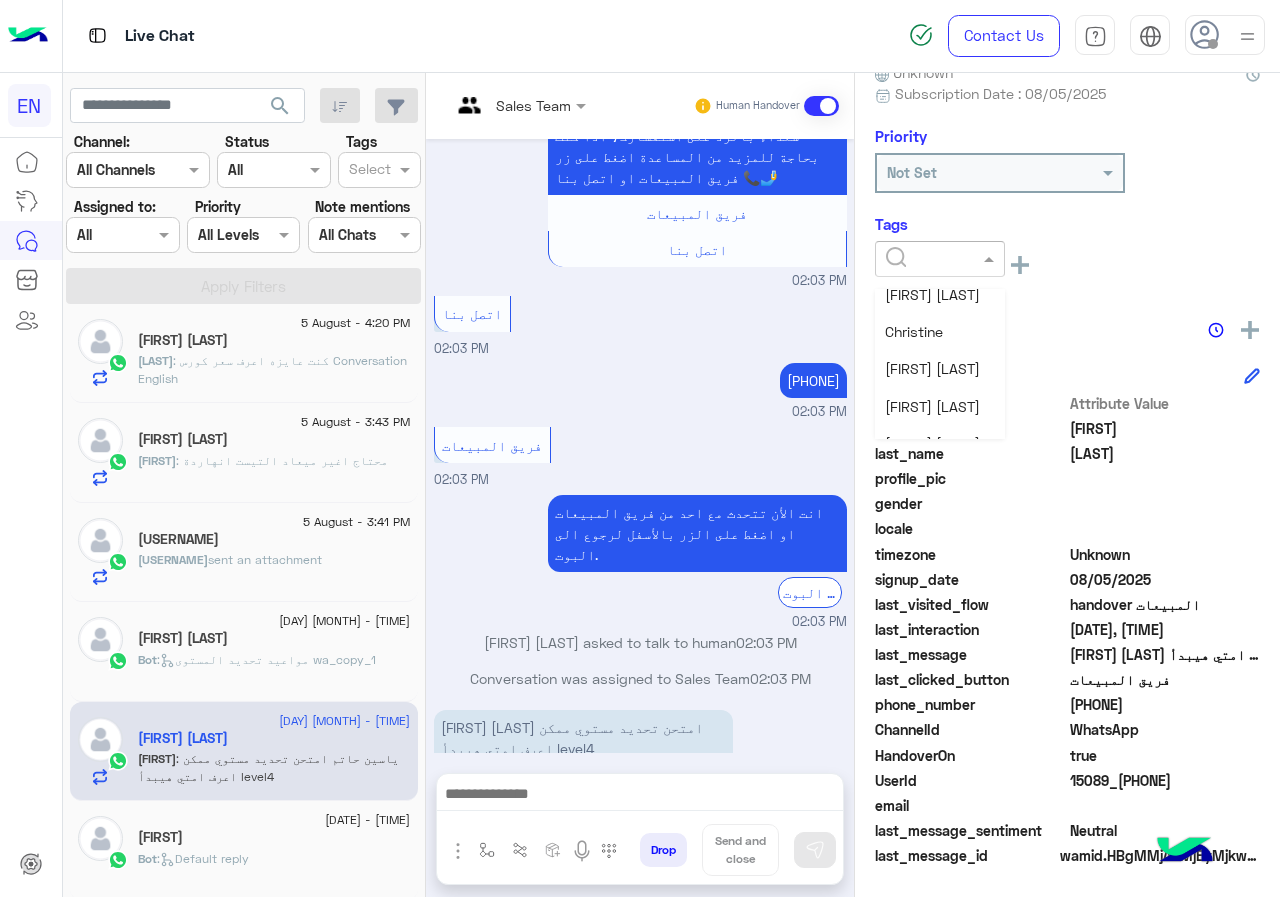 scroll, scrollTop: 261, scrollLeft: 0, axis: vertical 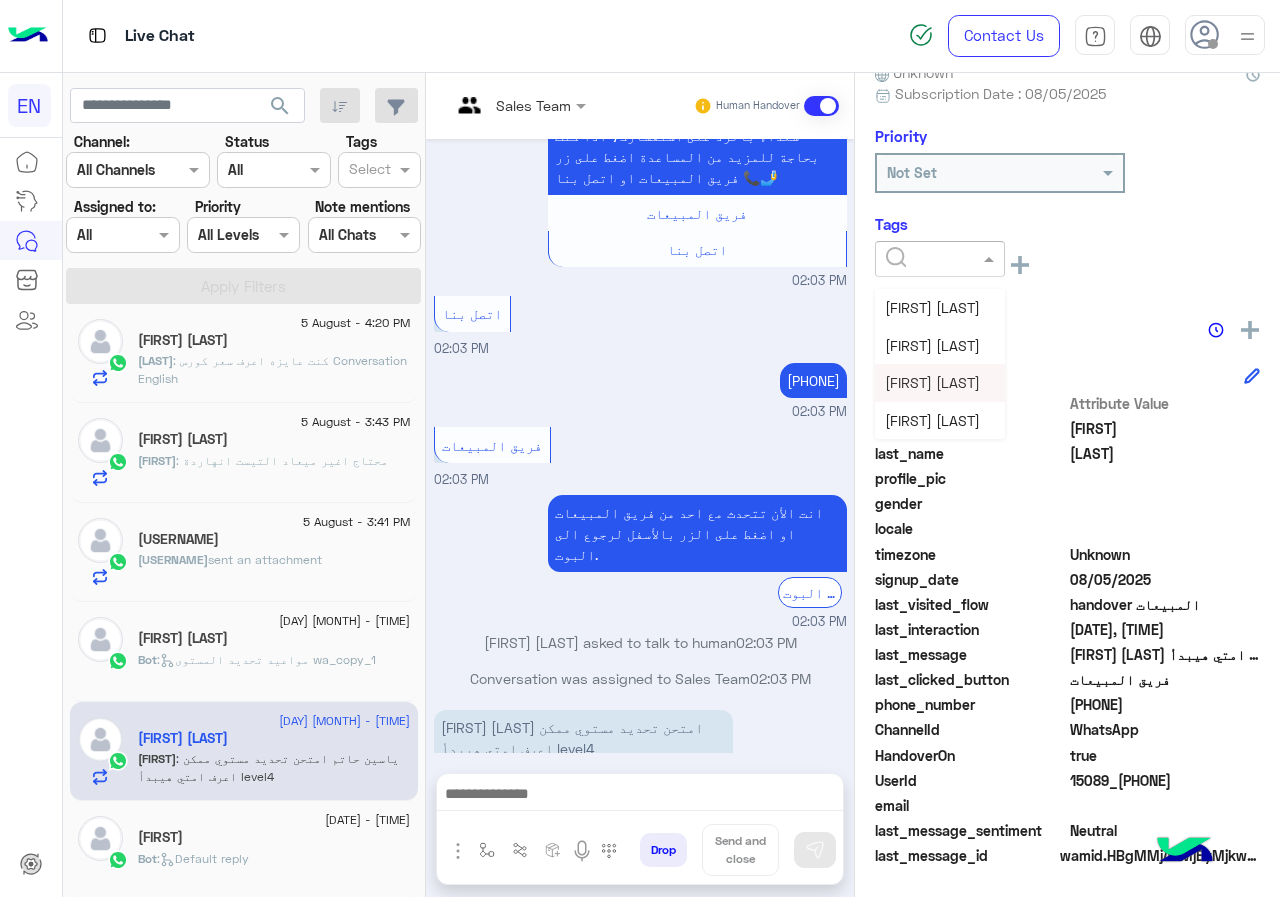click on "[FIRST] [LAST]" at bounding box center (932, 382) 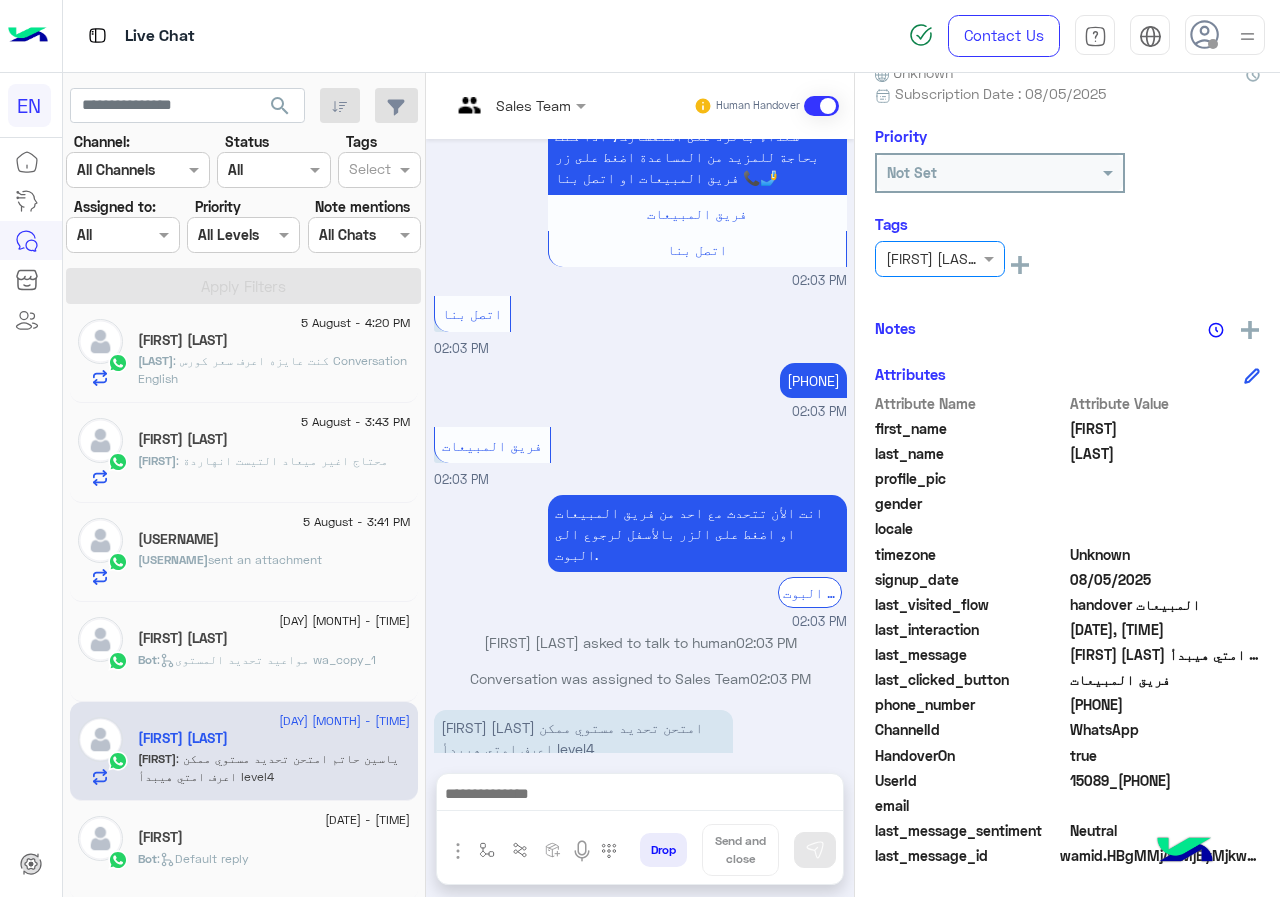 click on ":   مواعيد تحديد المستوى wa_copy_1" 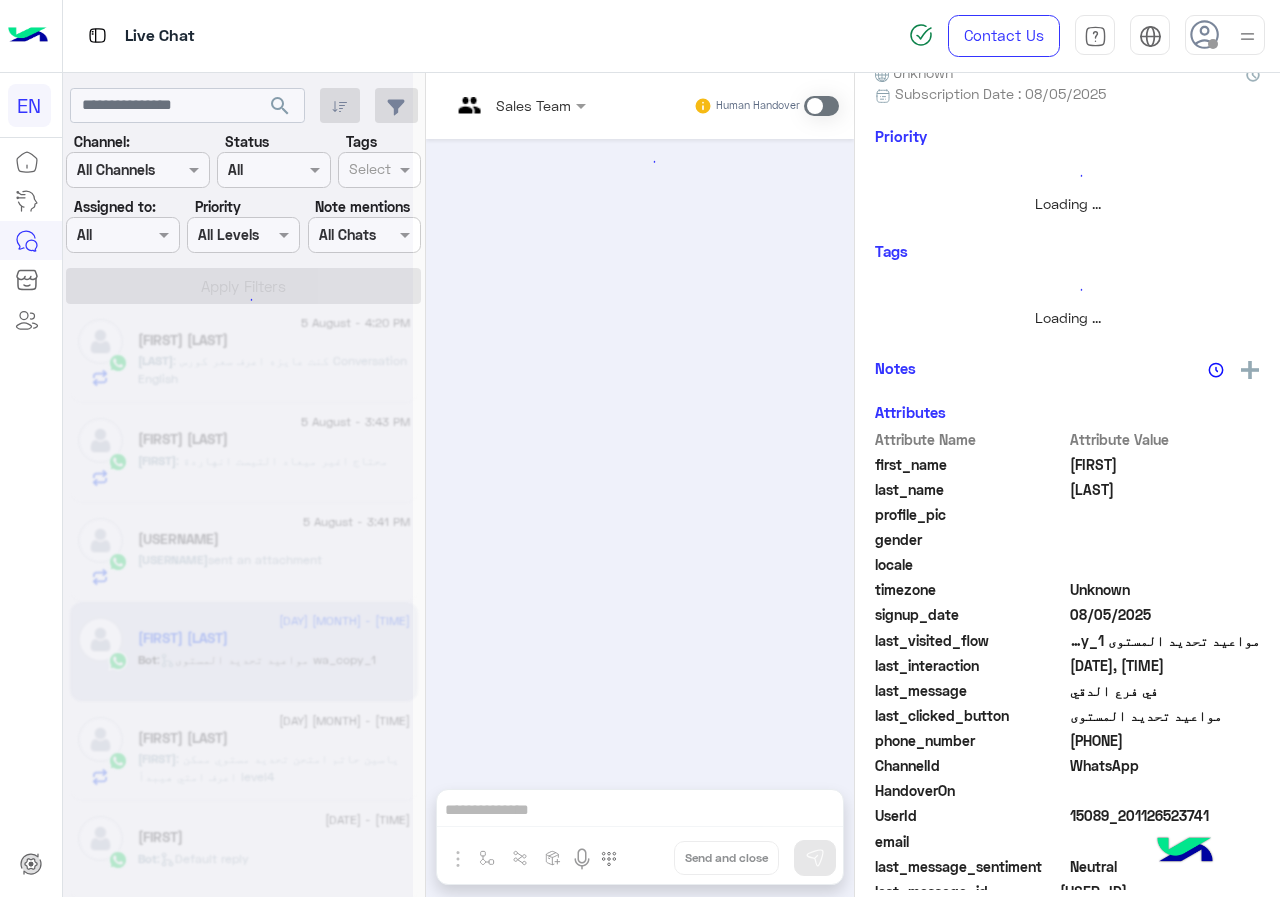 scroll, scrollTop: 0, scrollLeft: 0, axis: both 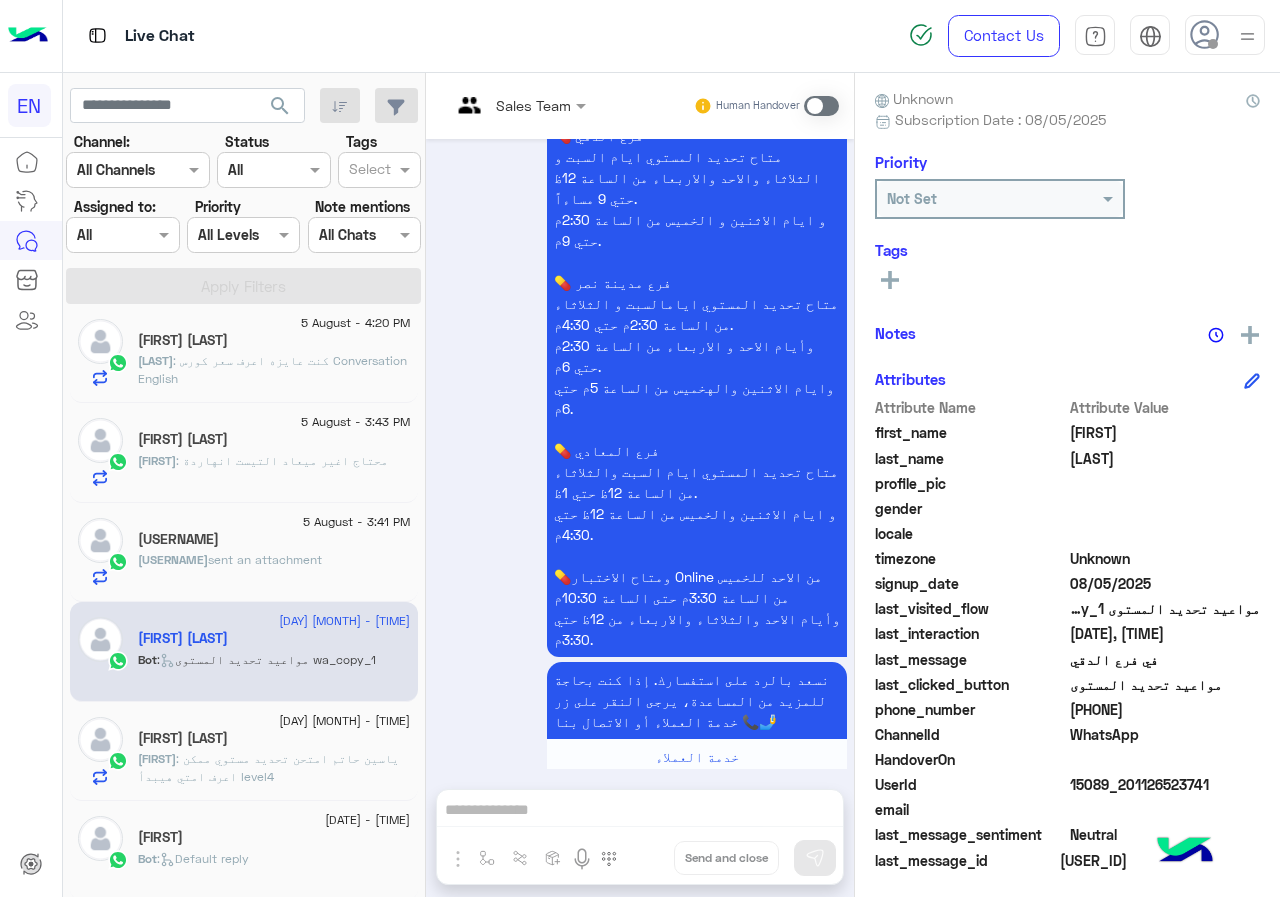 click on "[PHONE]" 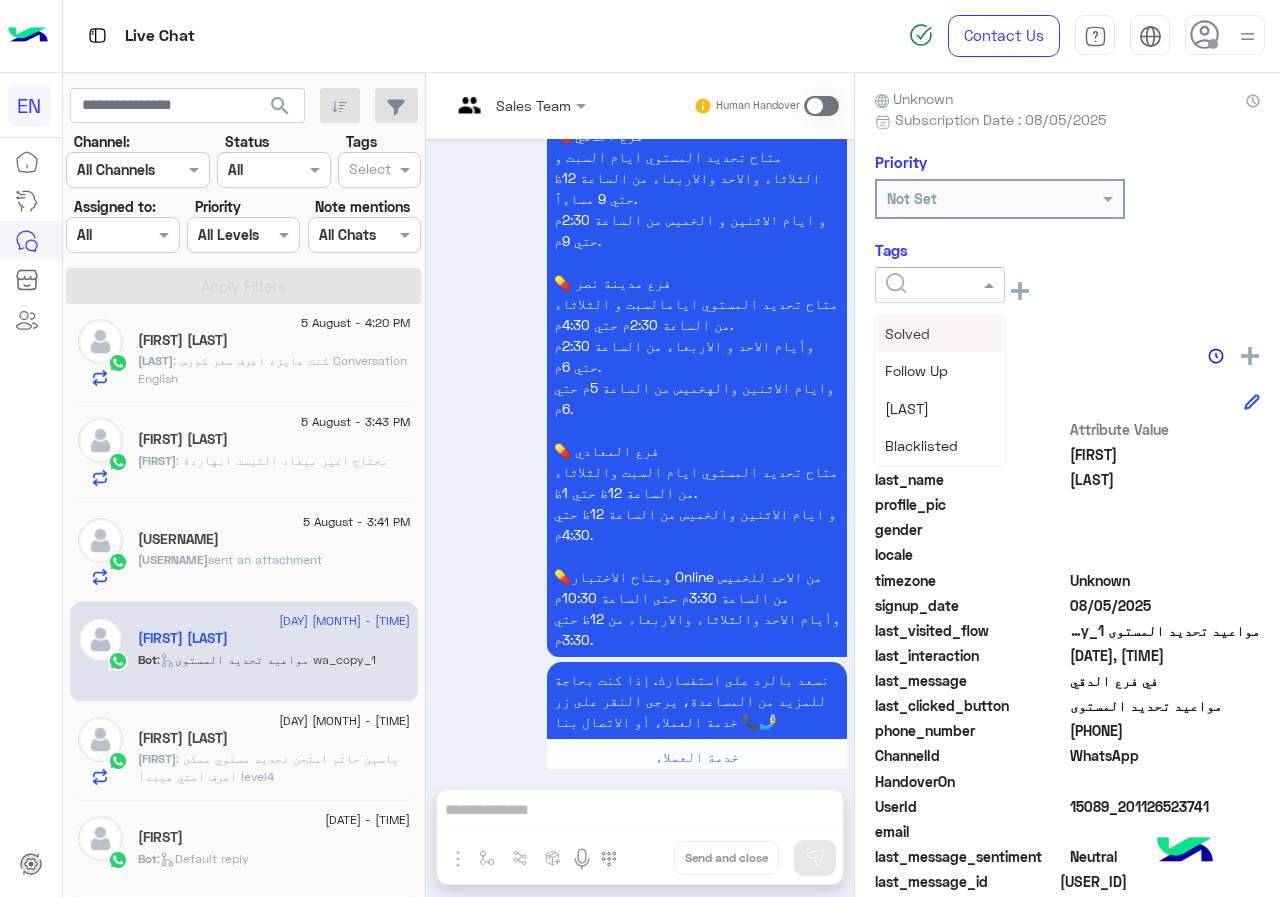 click 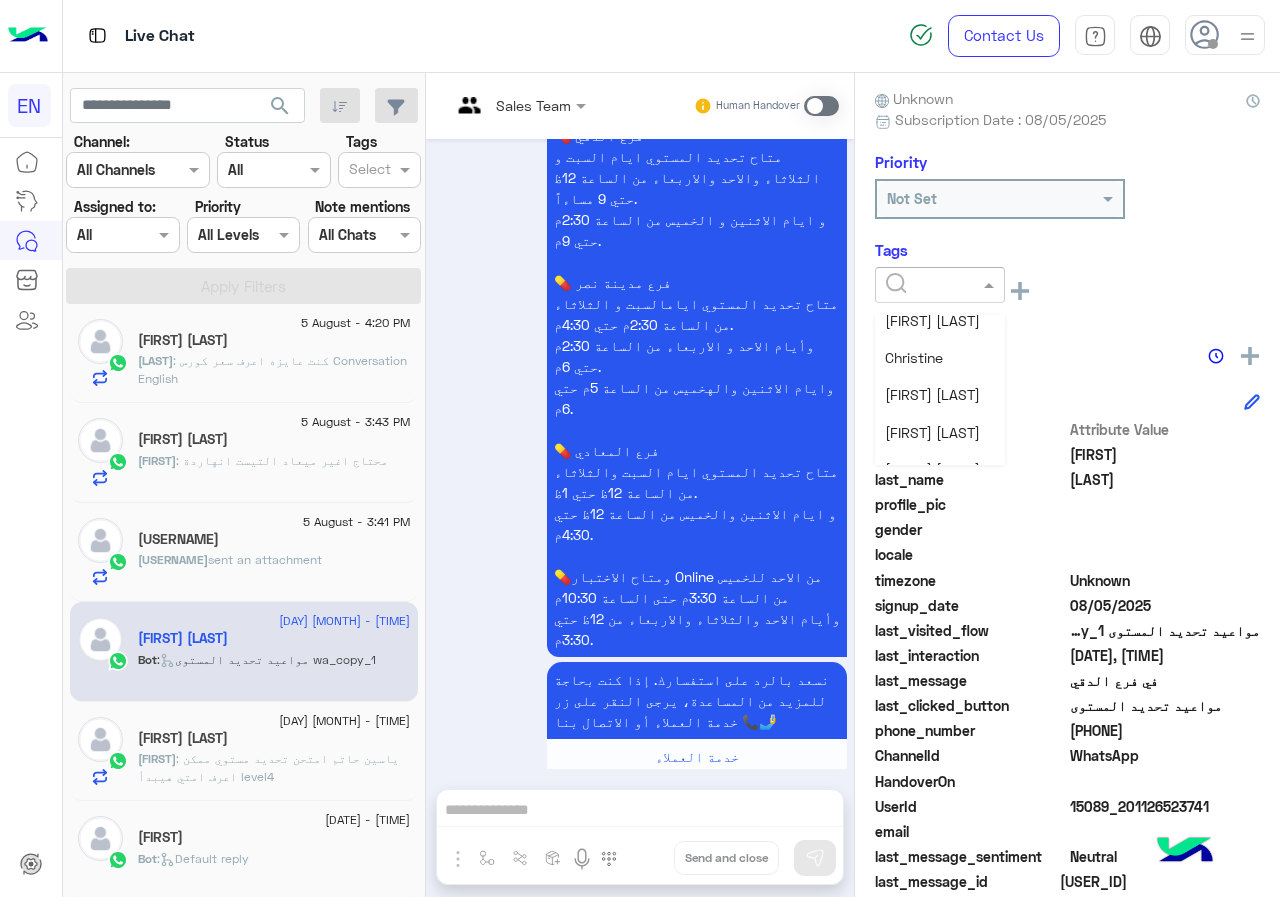 scroll, scrollTop: 261, scrollLeft: 0, axis: vertical 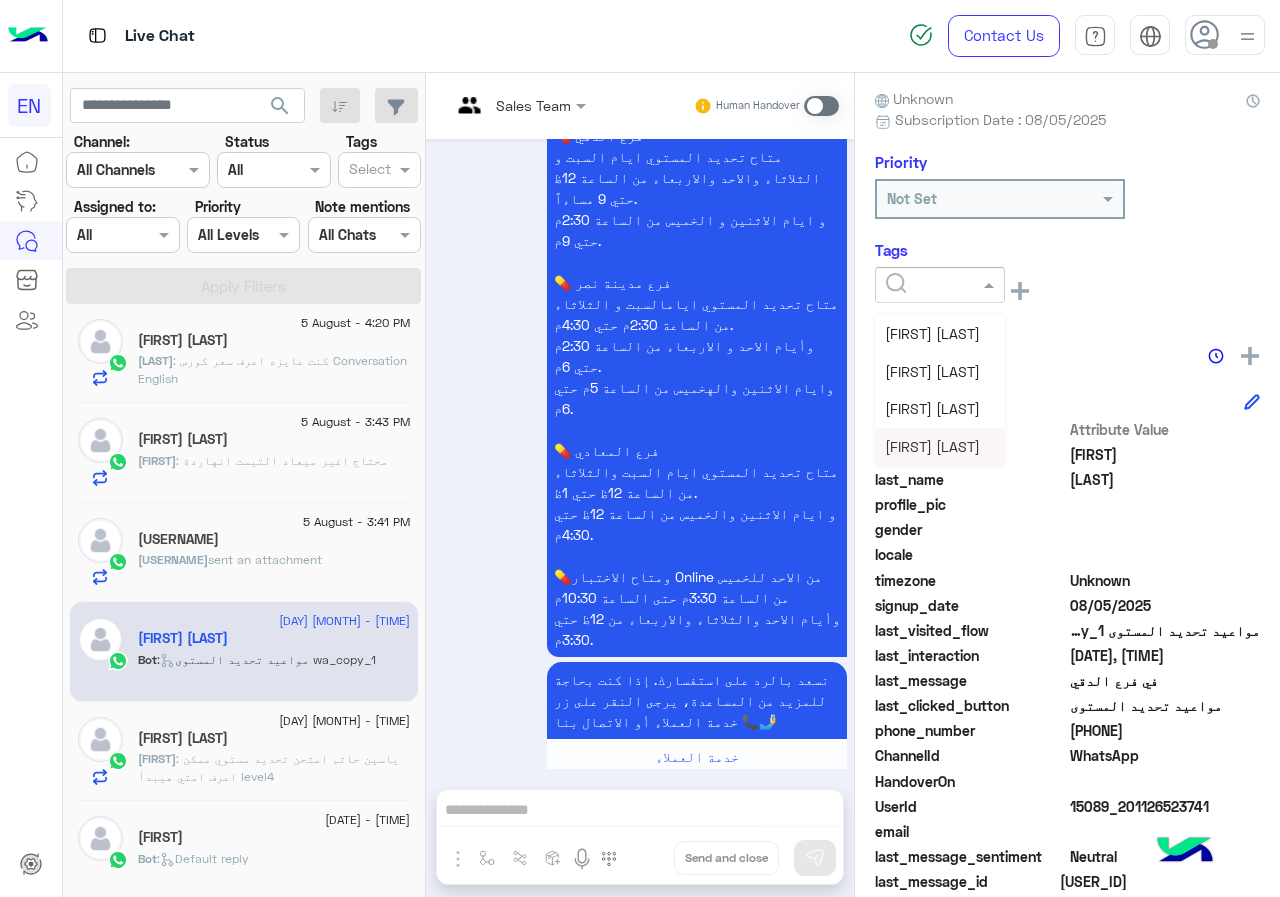 click on "[FIRST] [LAST]" at bounding box center (932, 446) 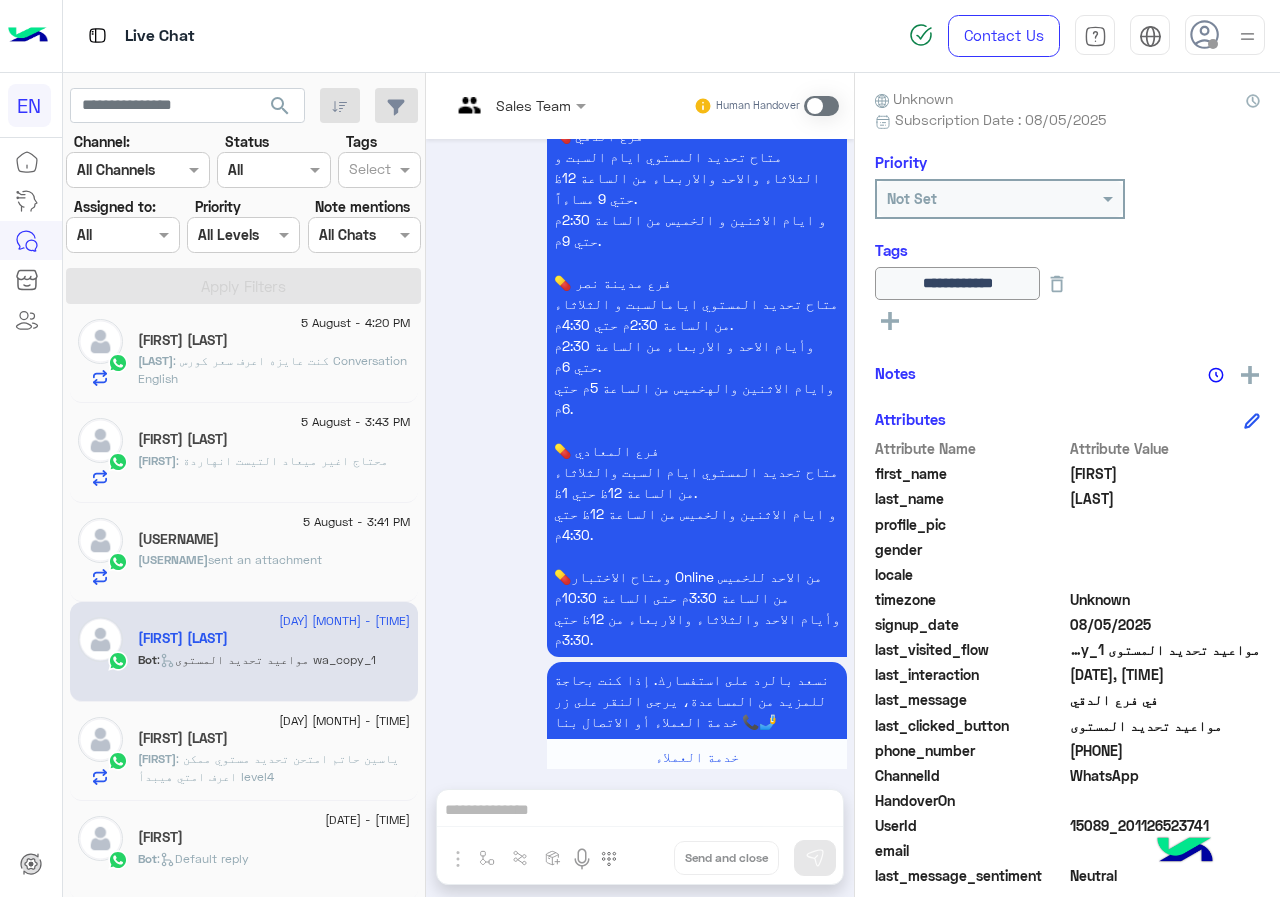 click on "[USERNAME]" 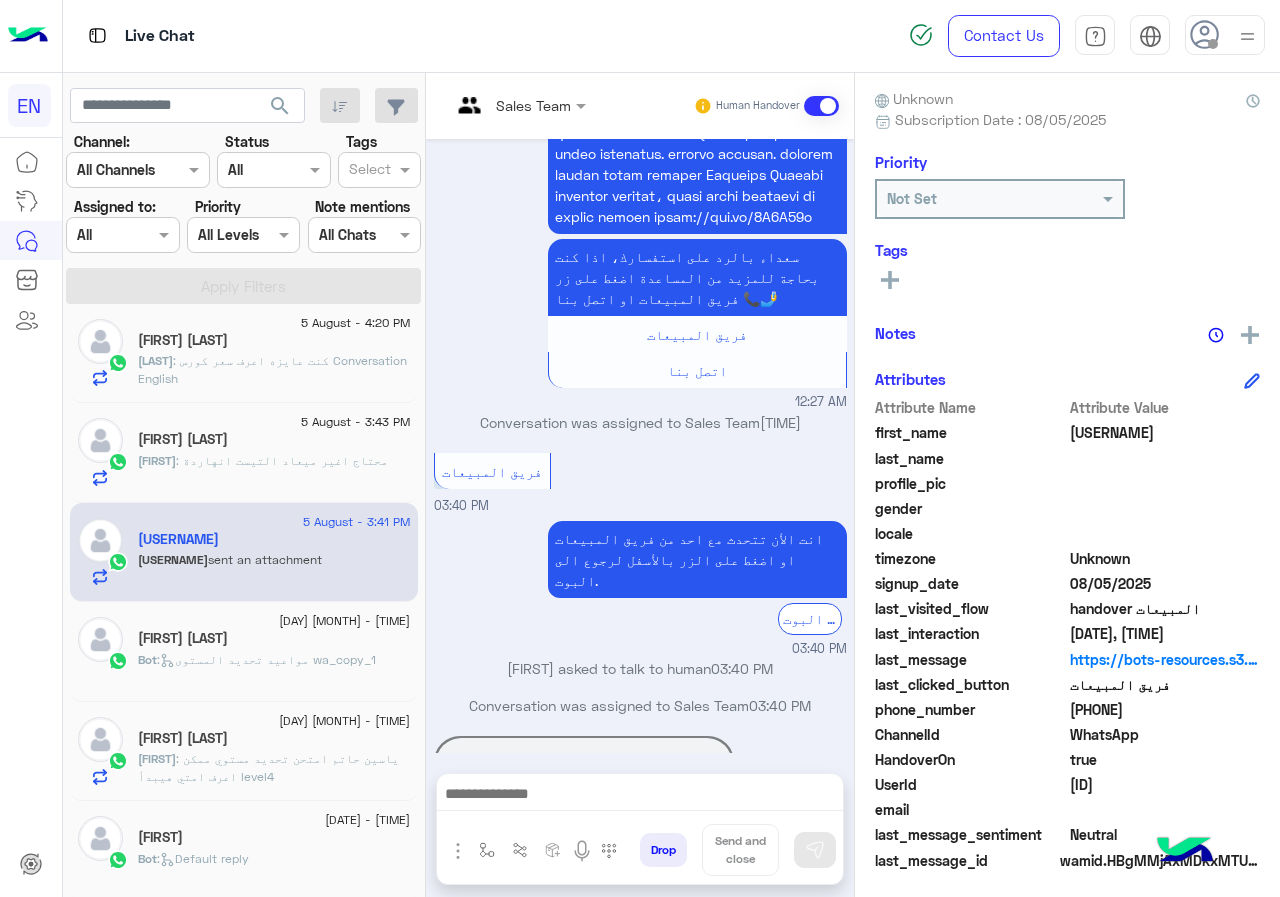 scroll, scrollTop: 1583, scrollLeft: 0, axis: vertical 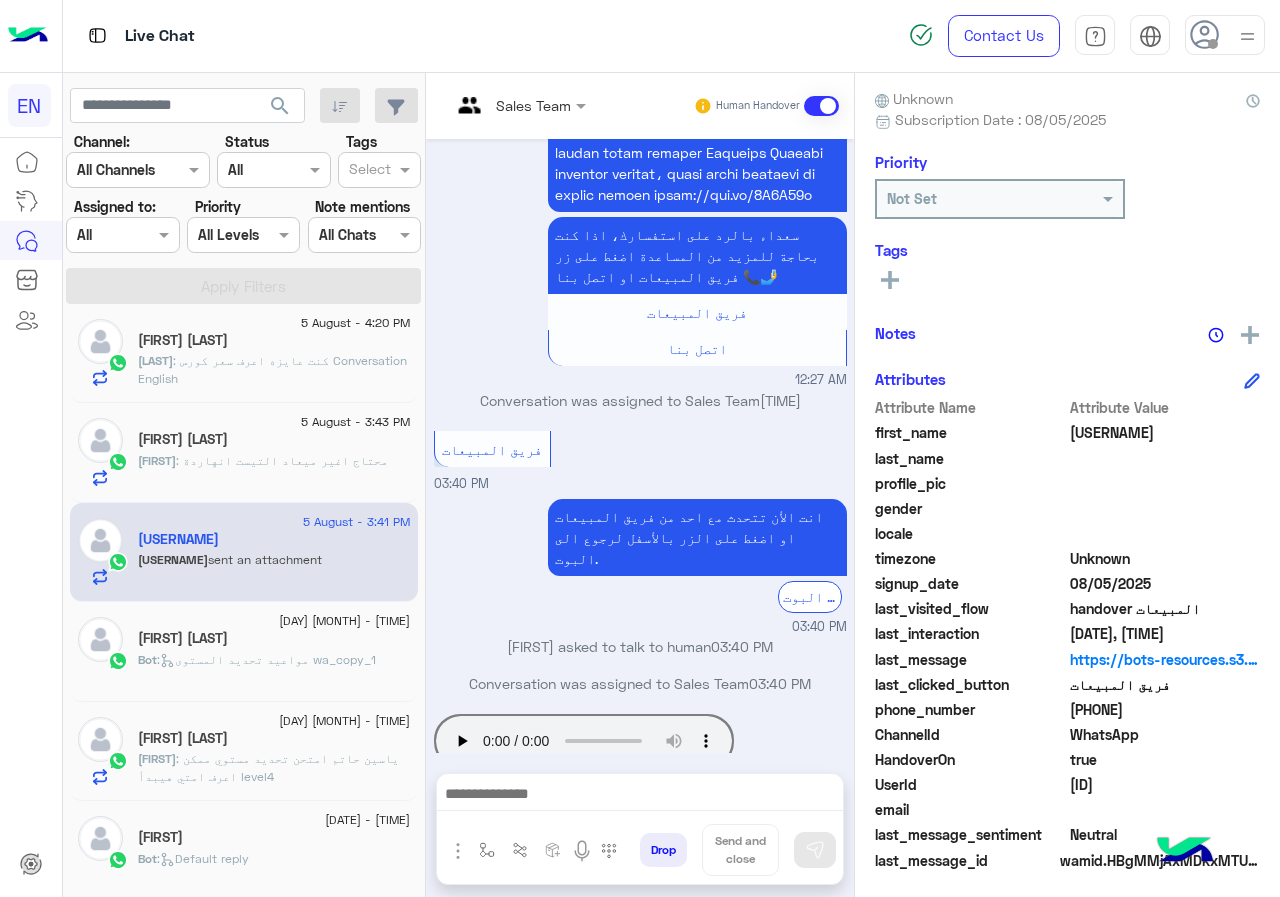 click on "[PHONE]" 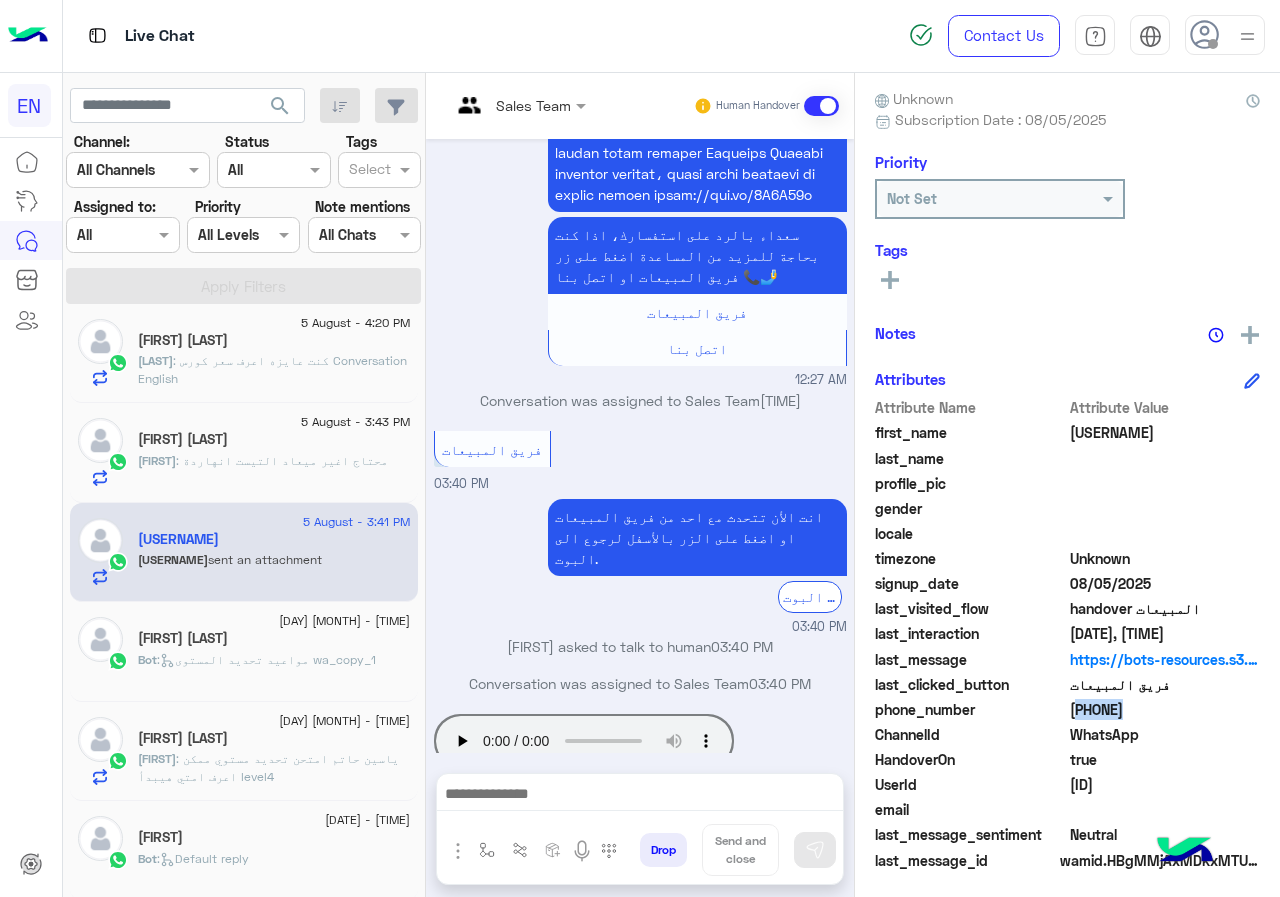 click on "[PHONE]" 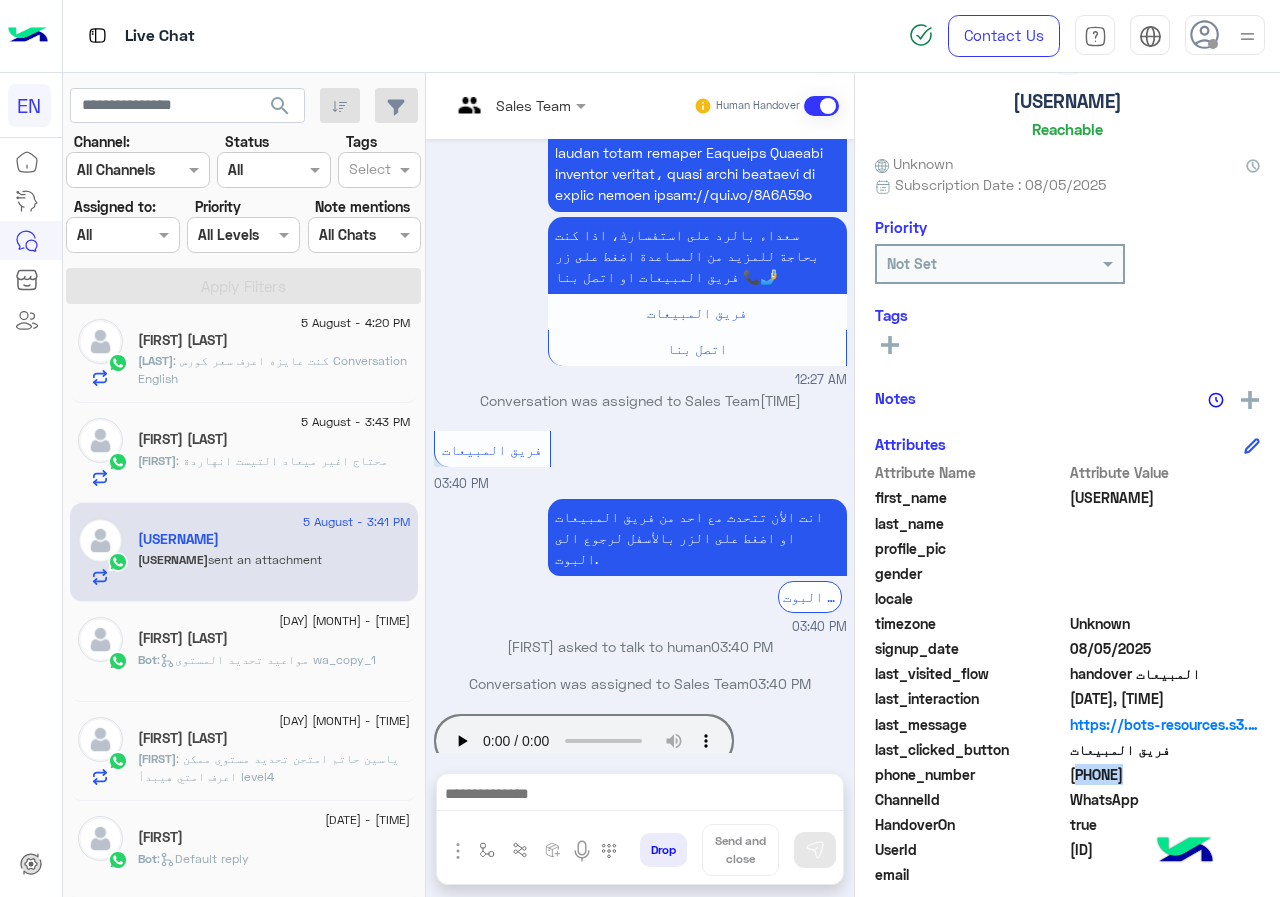 scroll, scrollTop: 0, scrollLeft: 0, axis: both 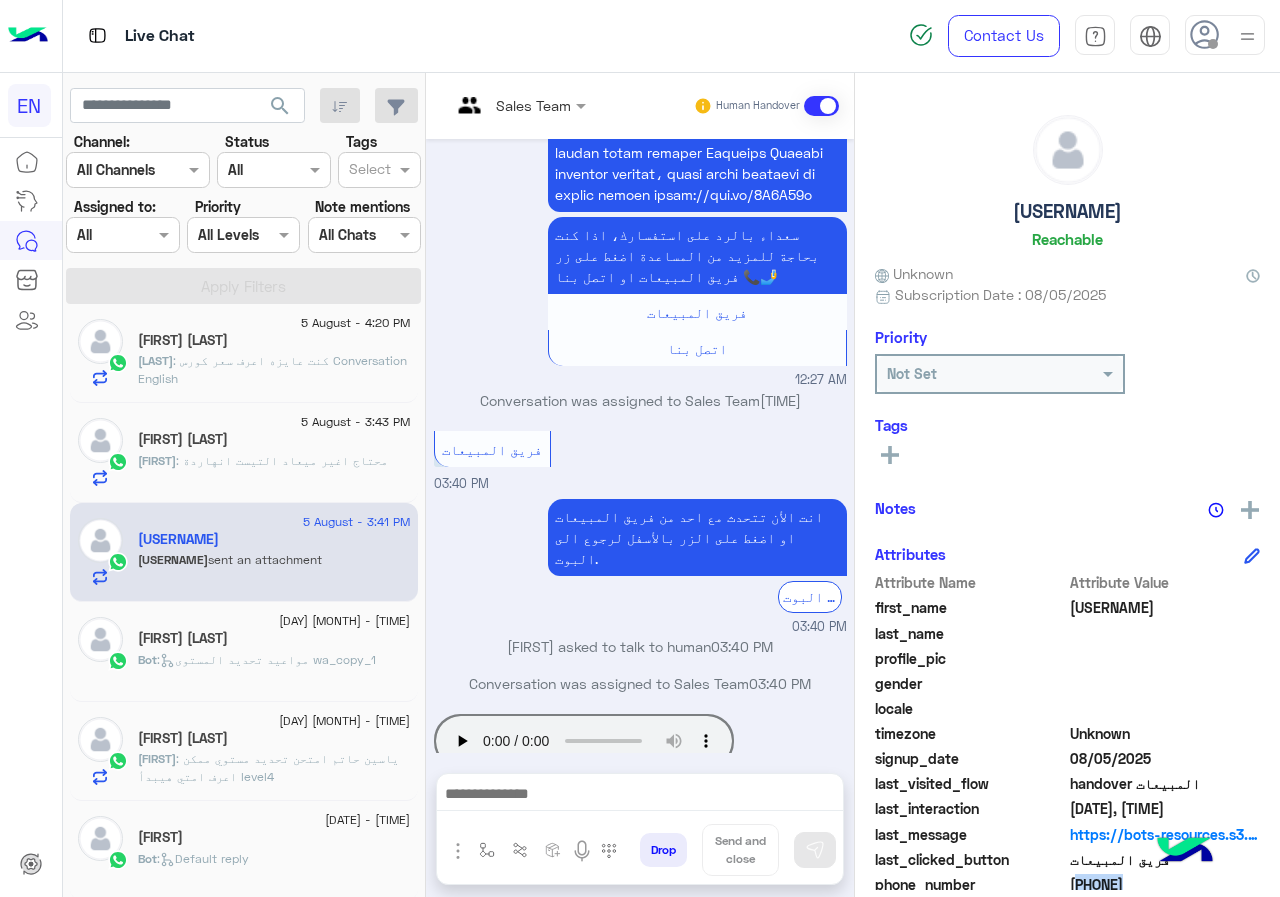 click on "[USERNAME]" 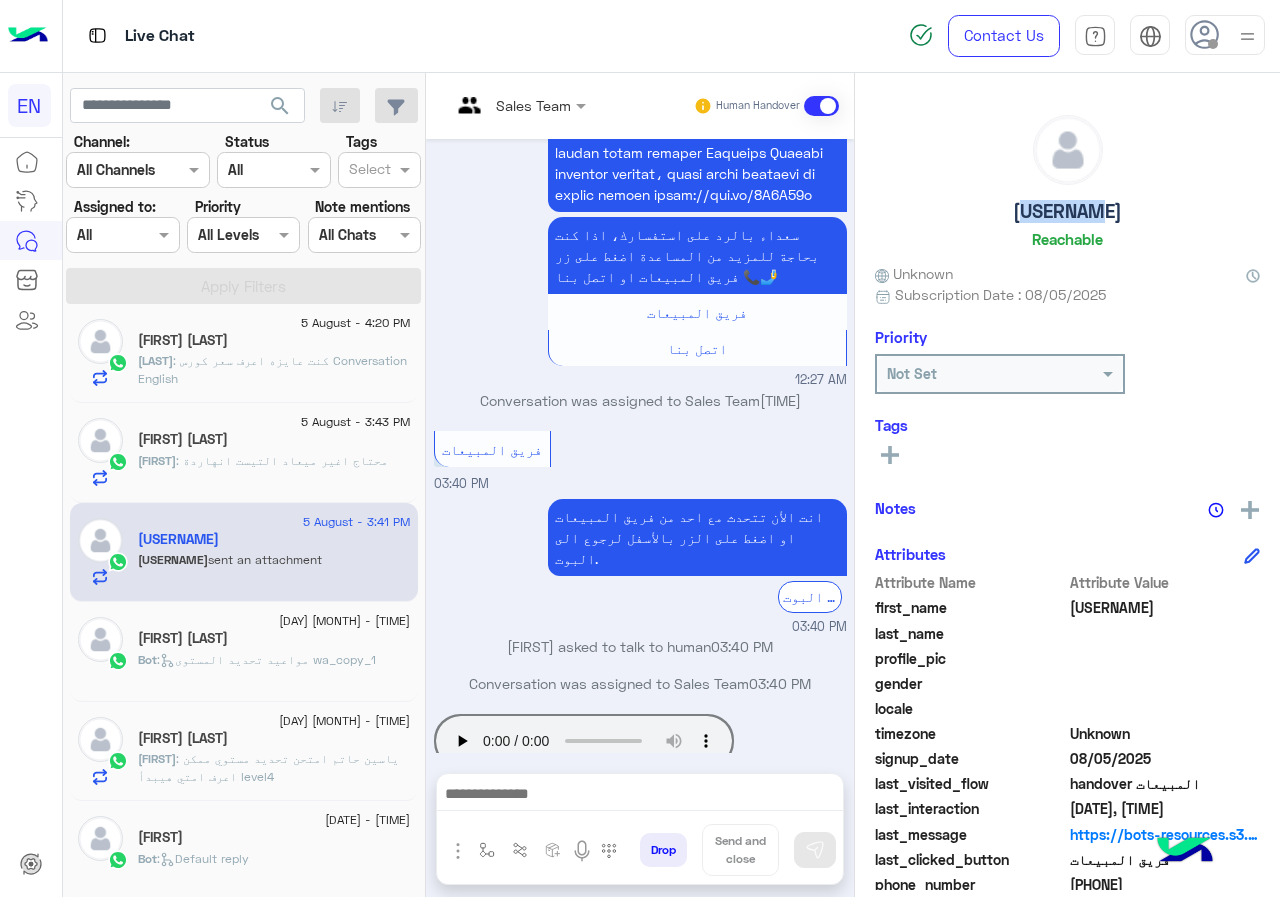 click on "[USERNAME]" 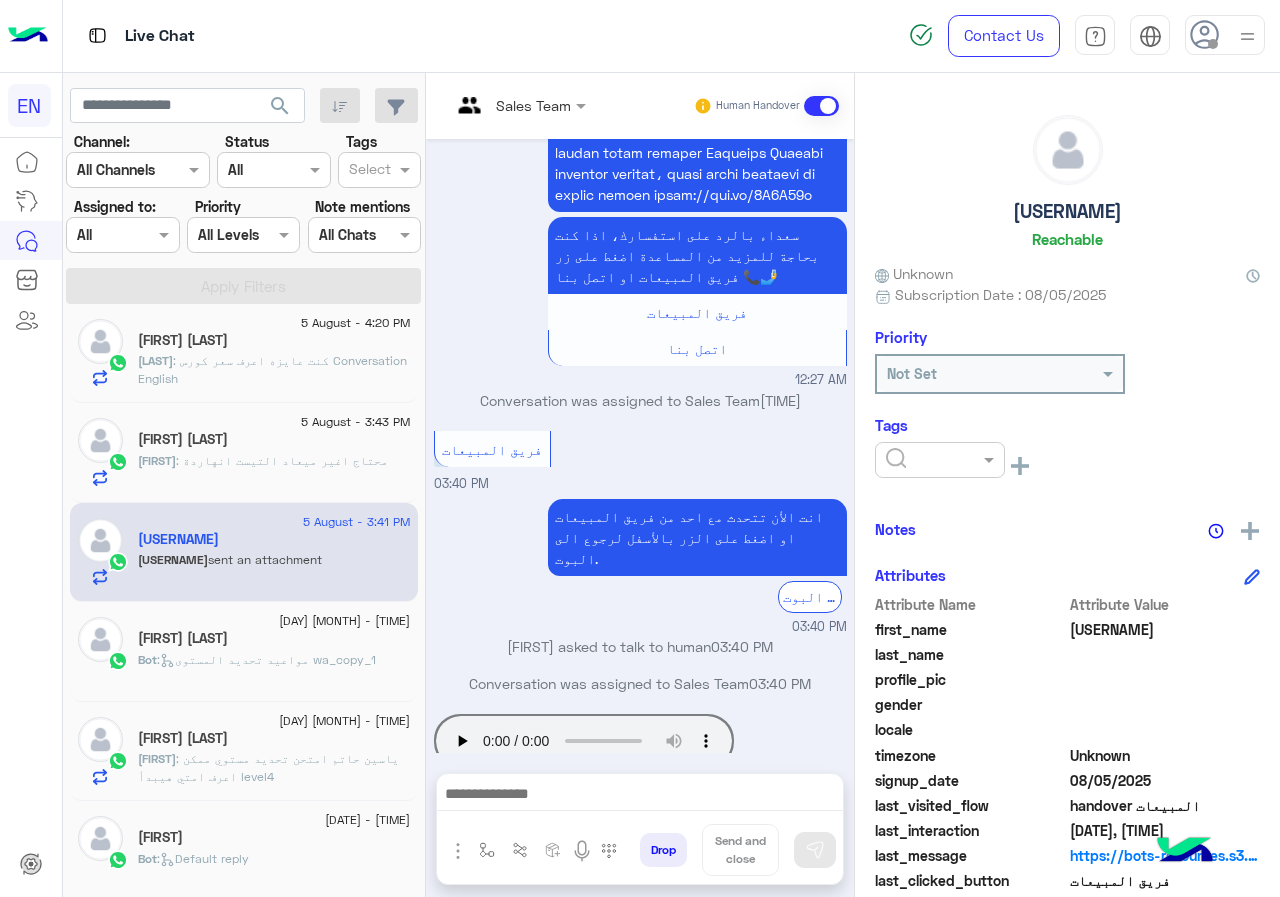 click 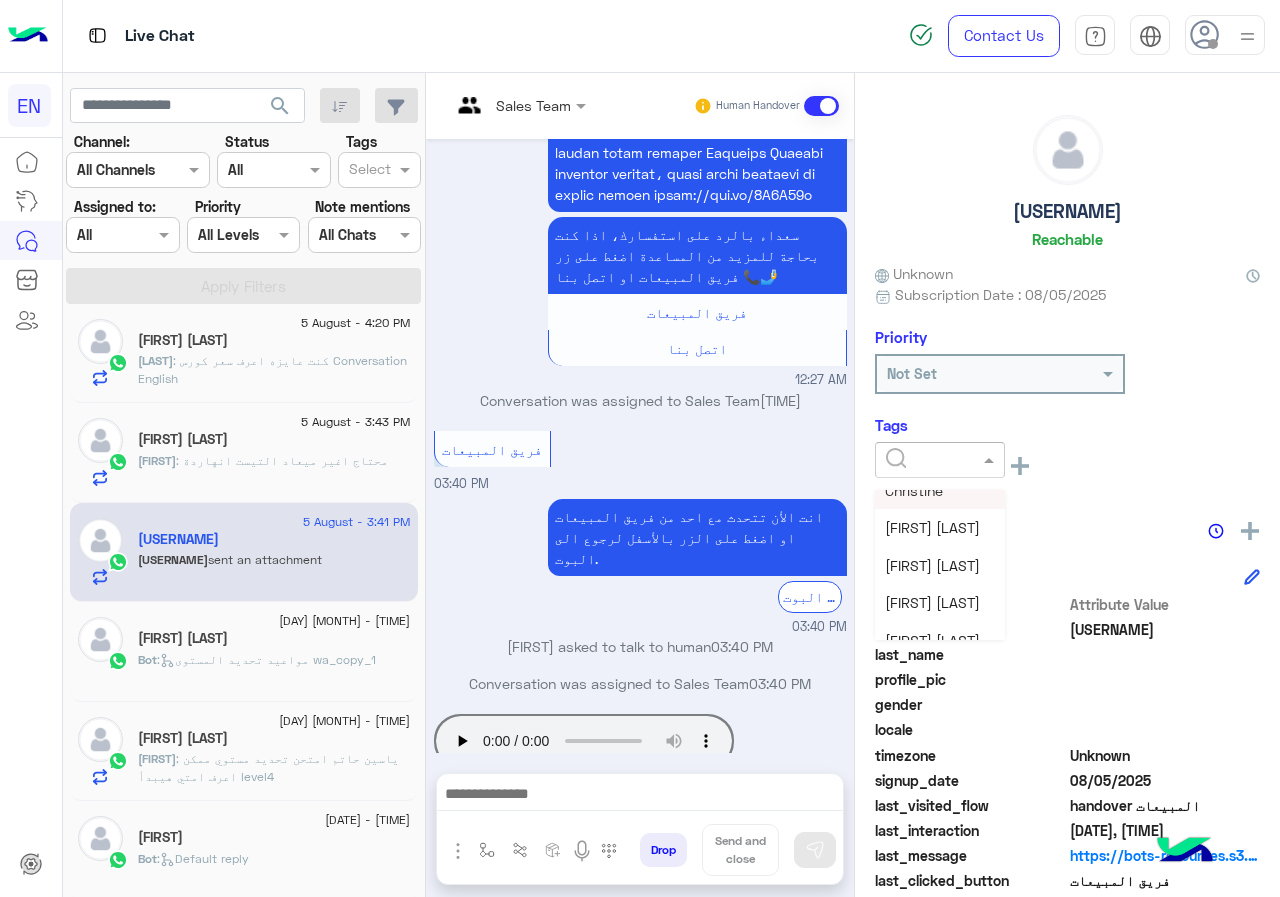 scroll, scrollTop: 261, scrollLeft: 0, axis: vertical 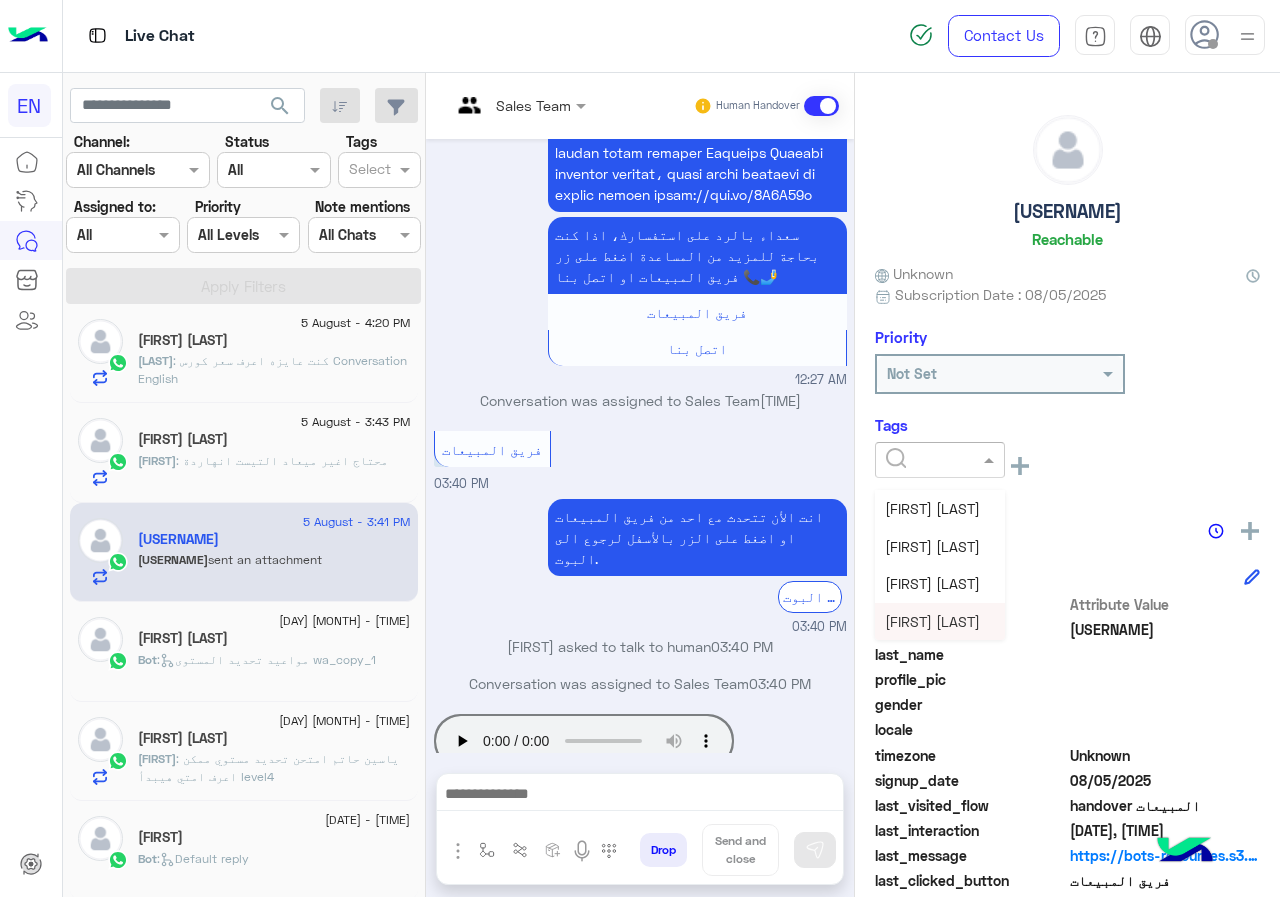 click on "[FIRST] [LAST]" at bounding box center (932, 621) 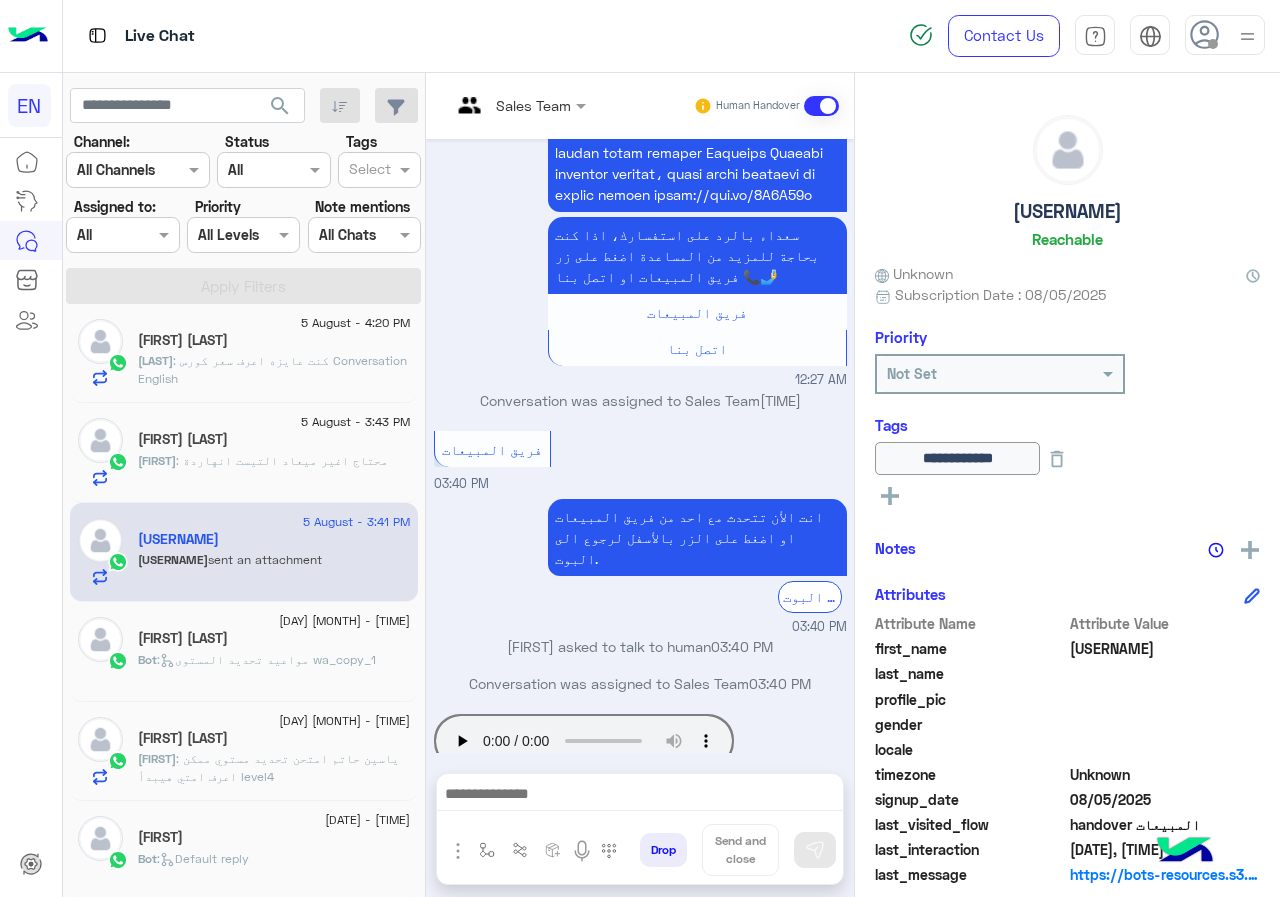 click on ": محتاج اغير ميعاد التيست انهاردة" 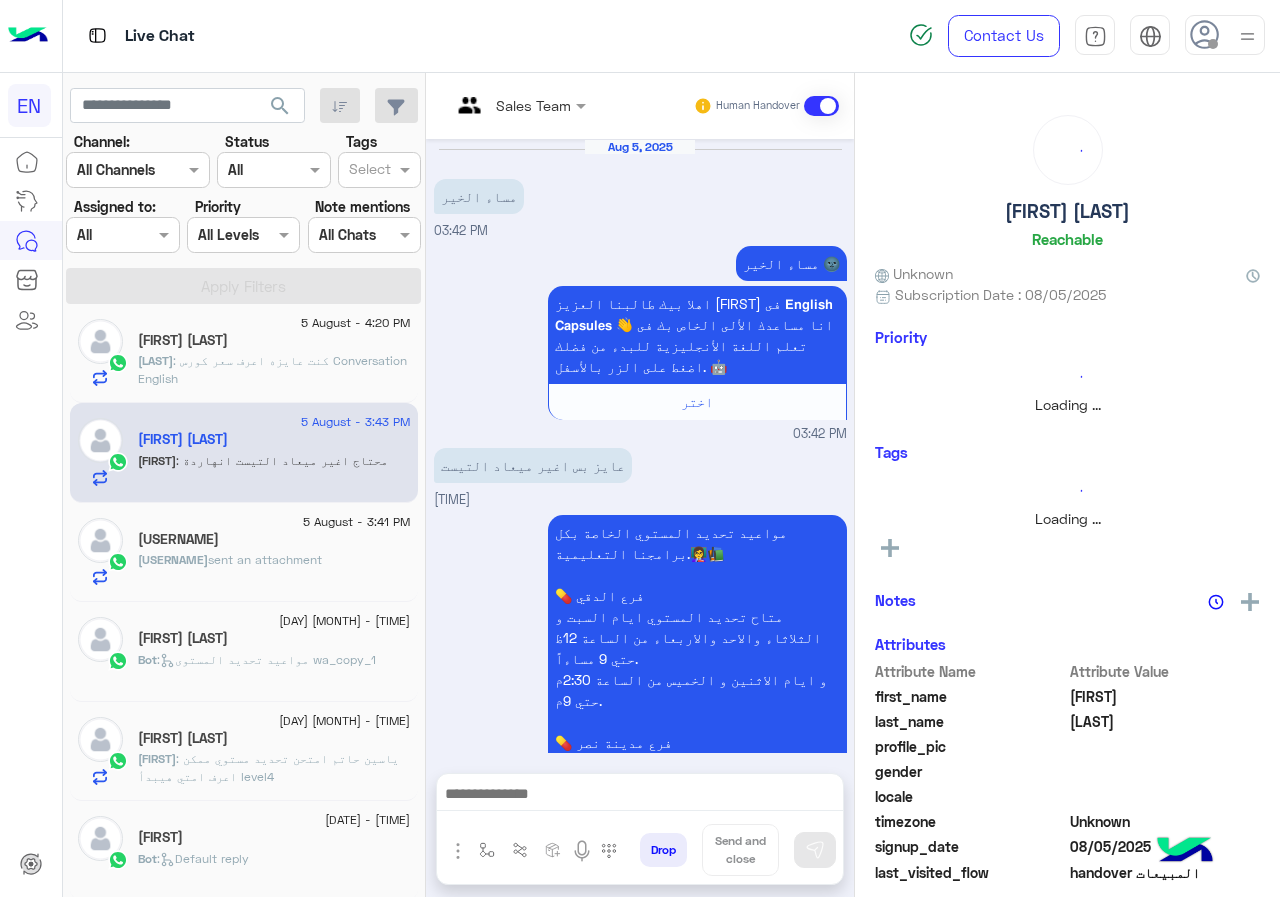 scroll, scrollTop: 981, scrollLeft: 0, axis: vertical 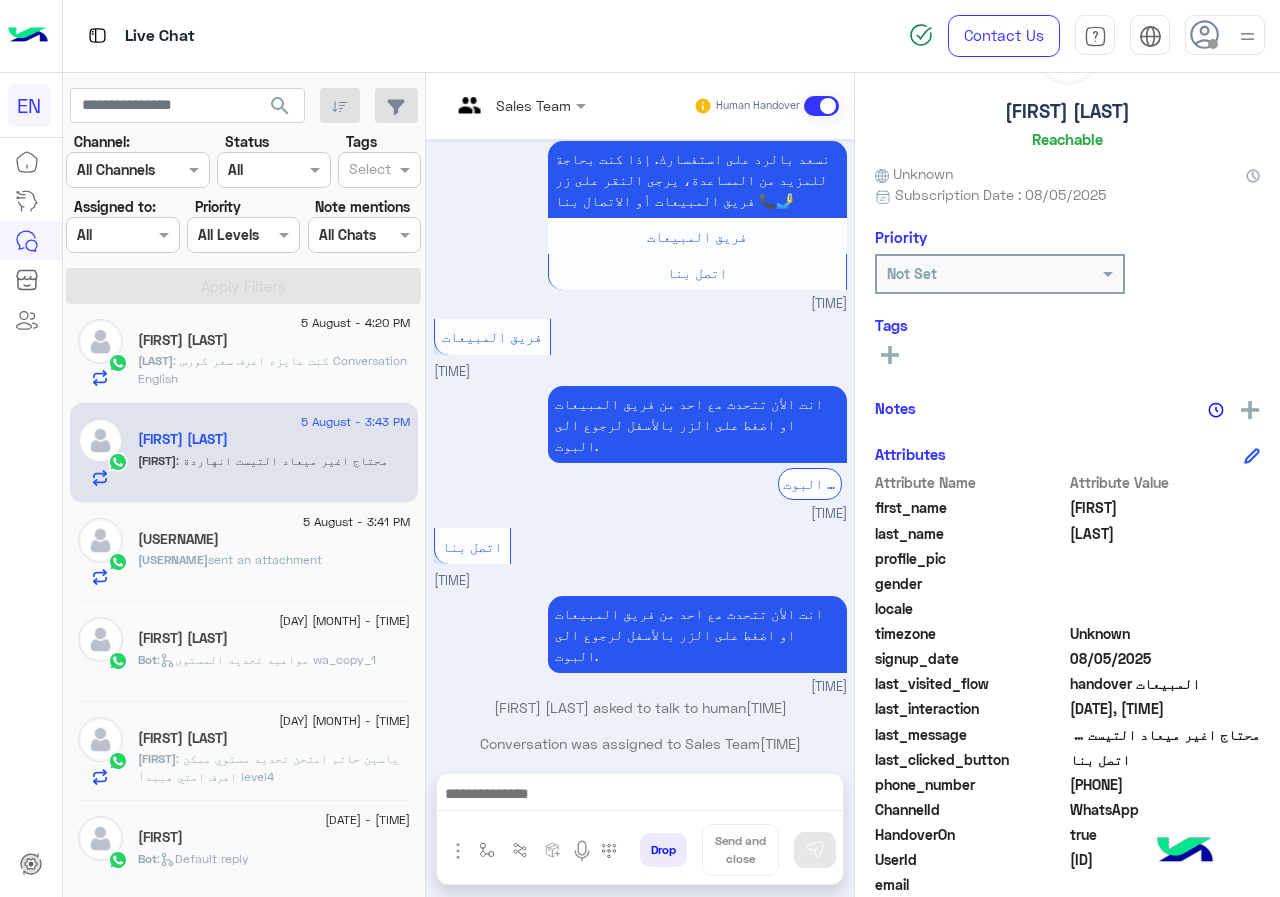 click on "[PHONE]" 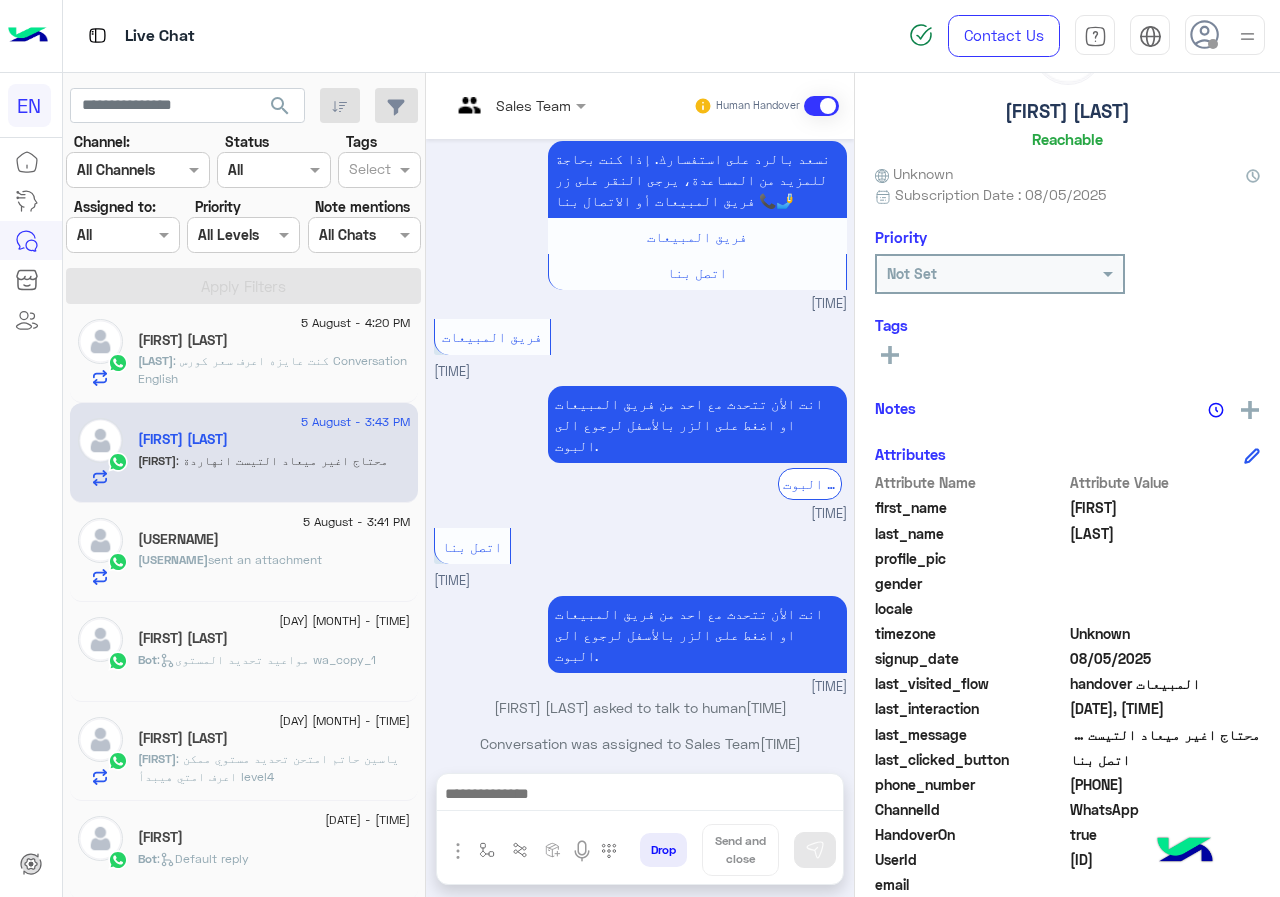 click on "[FIRST] [LAST]" 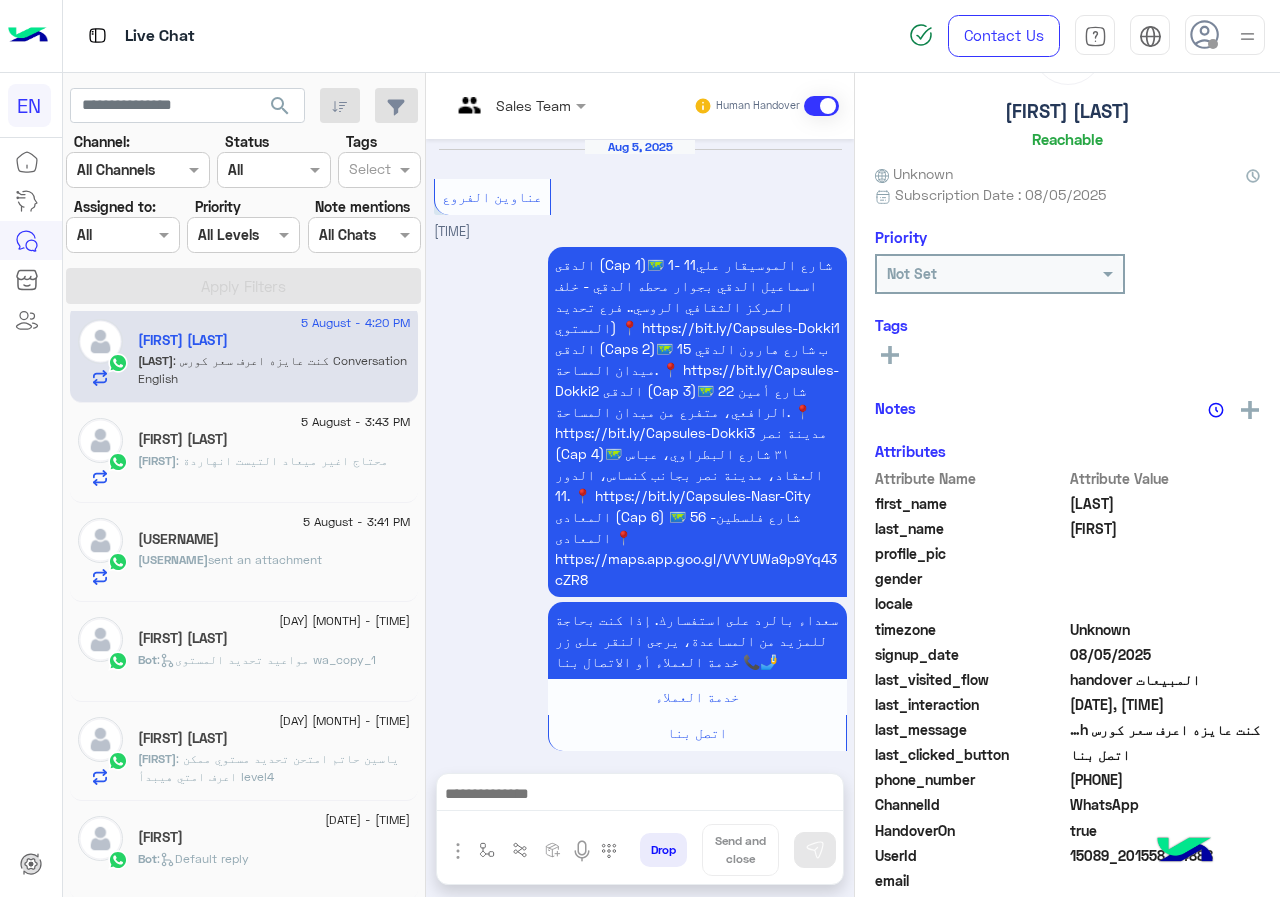 scroll, scrollTop: 3408, scrollLeft: 0, axis: vertical 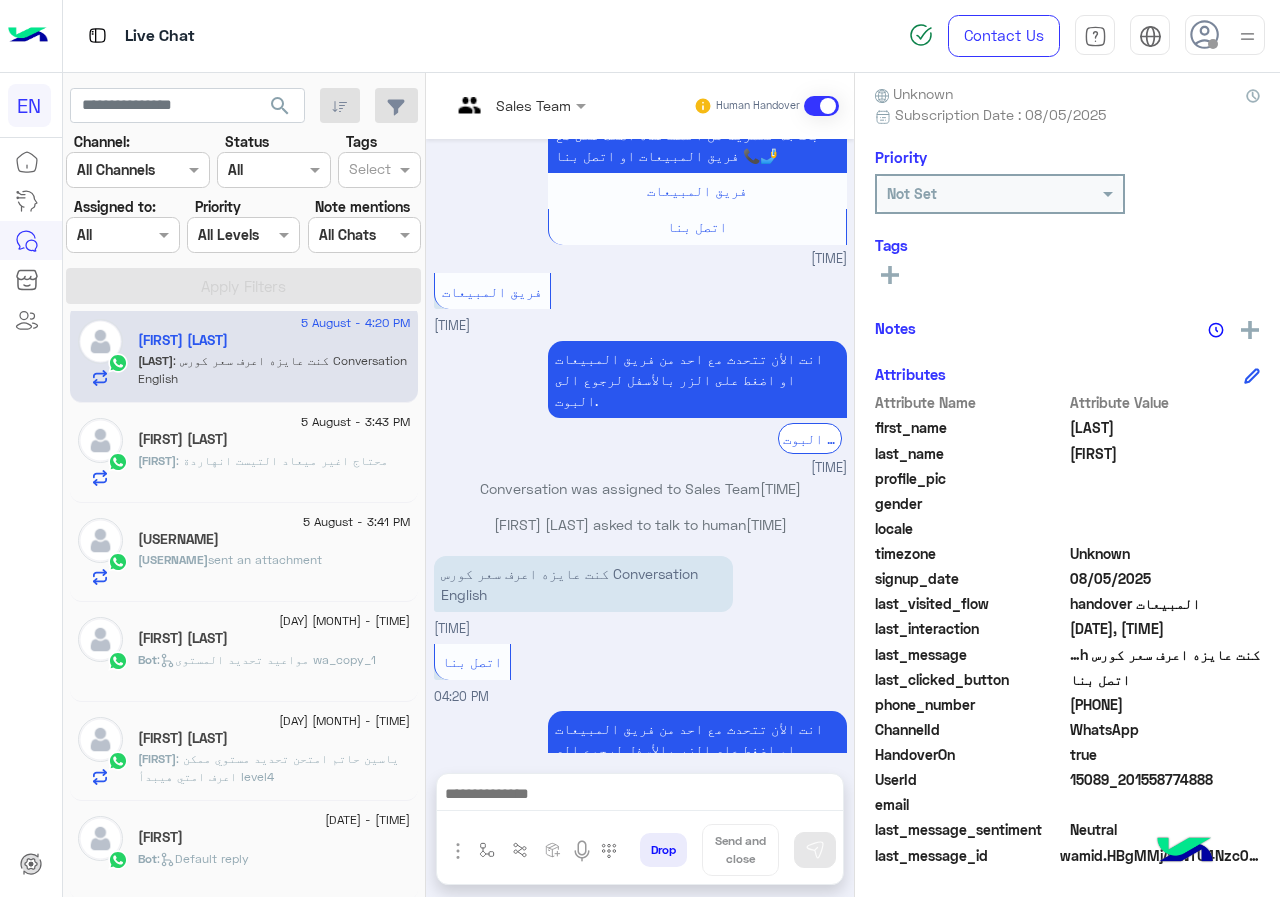 click on "[PHONE]" 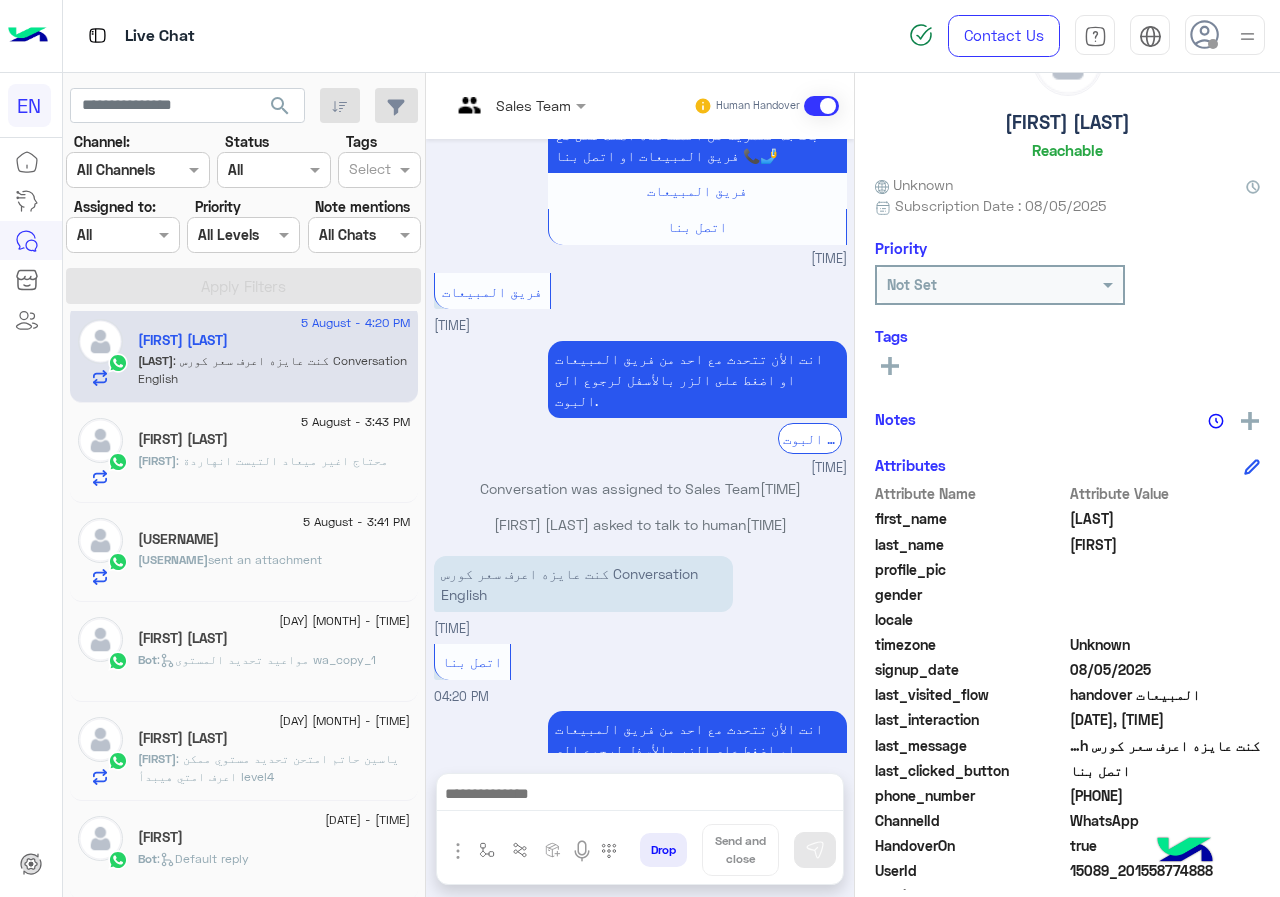 scroll, scrollTop: 0, scrollLeft: 0, axis: both 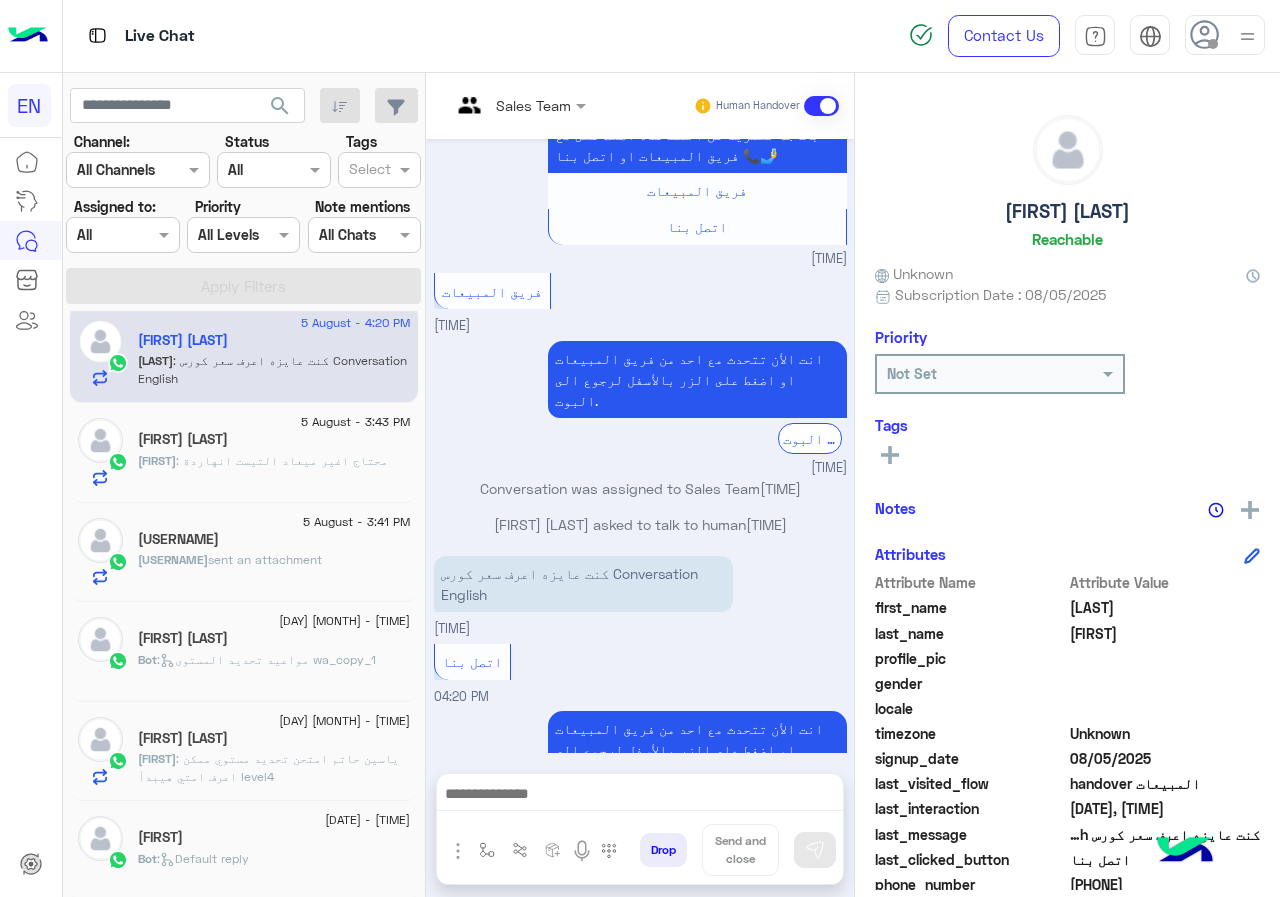 click on "[FIRST] [LAST]" 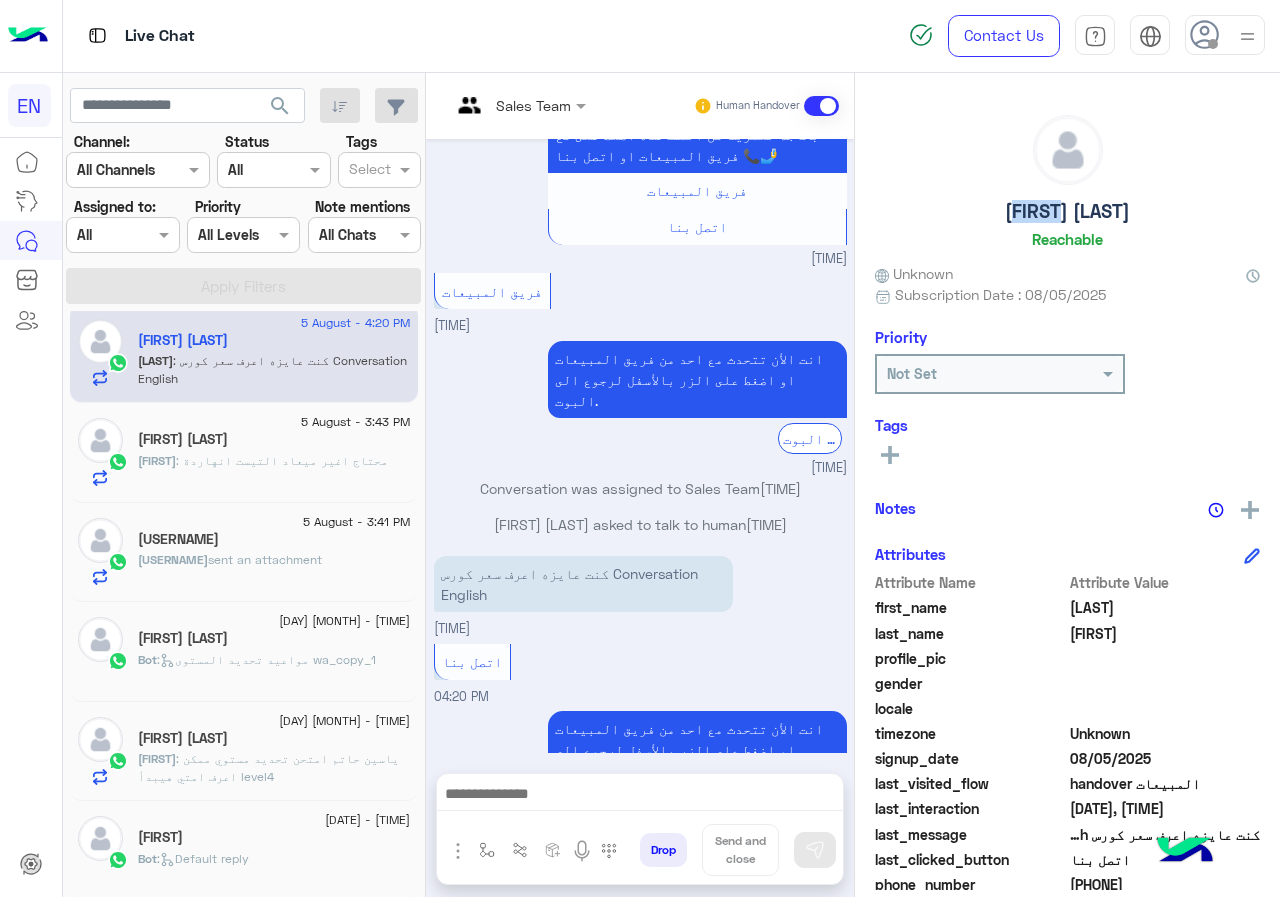 click on "[FIRST] [LAST]" 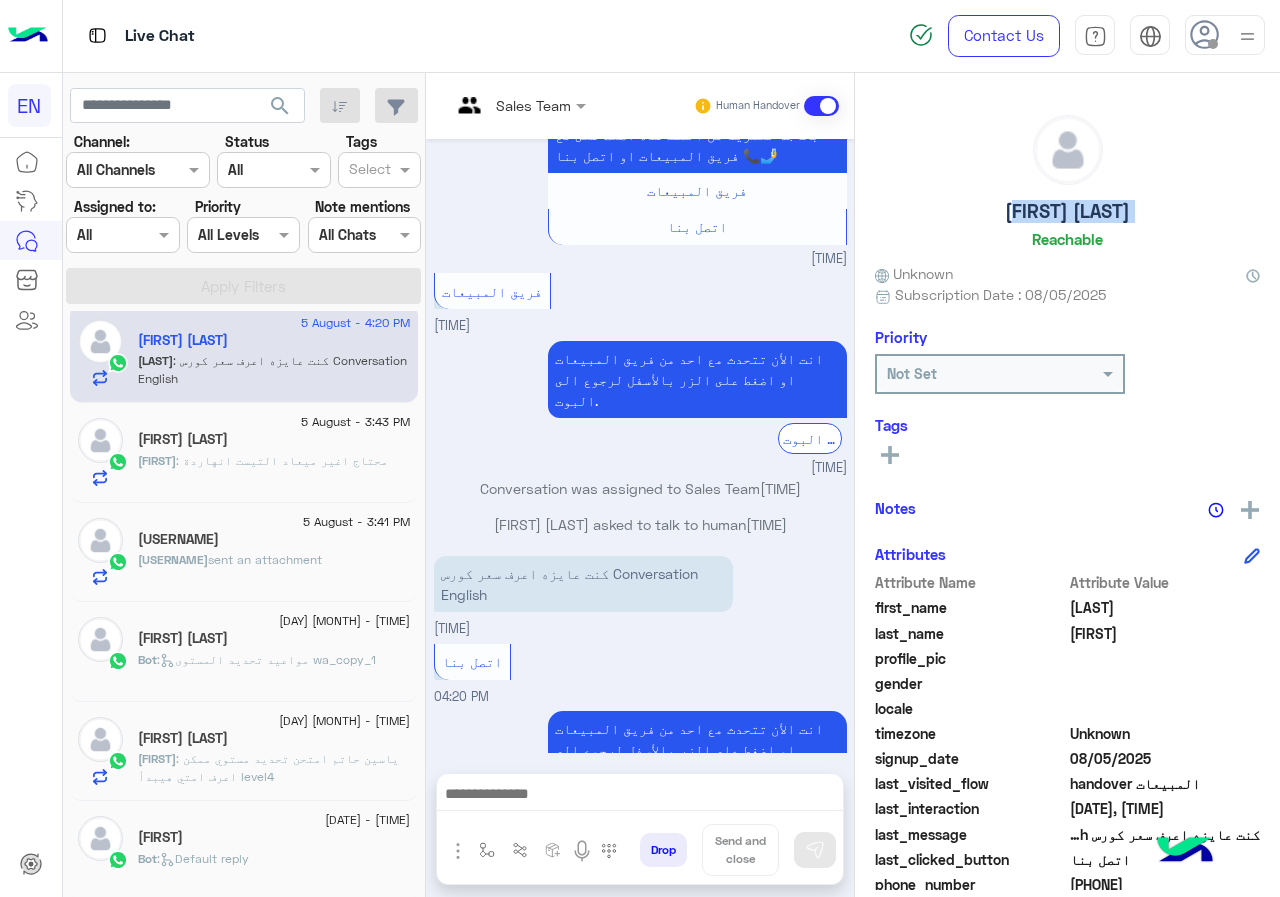 click on "[FIRST] [LAST]" 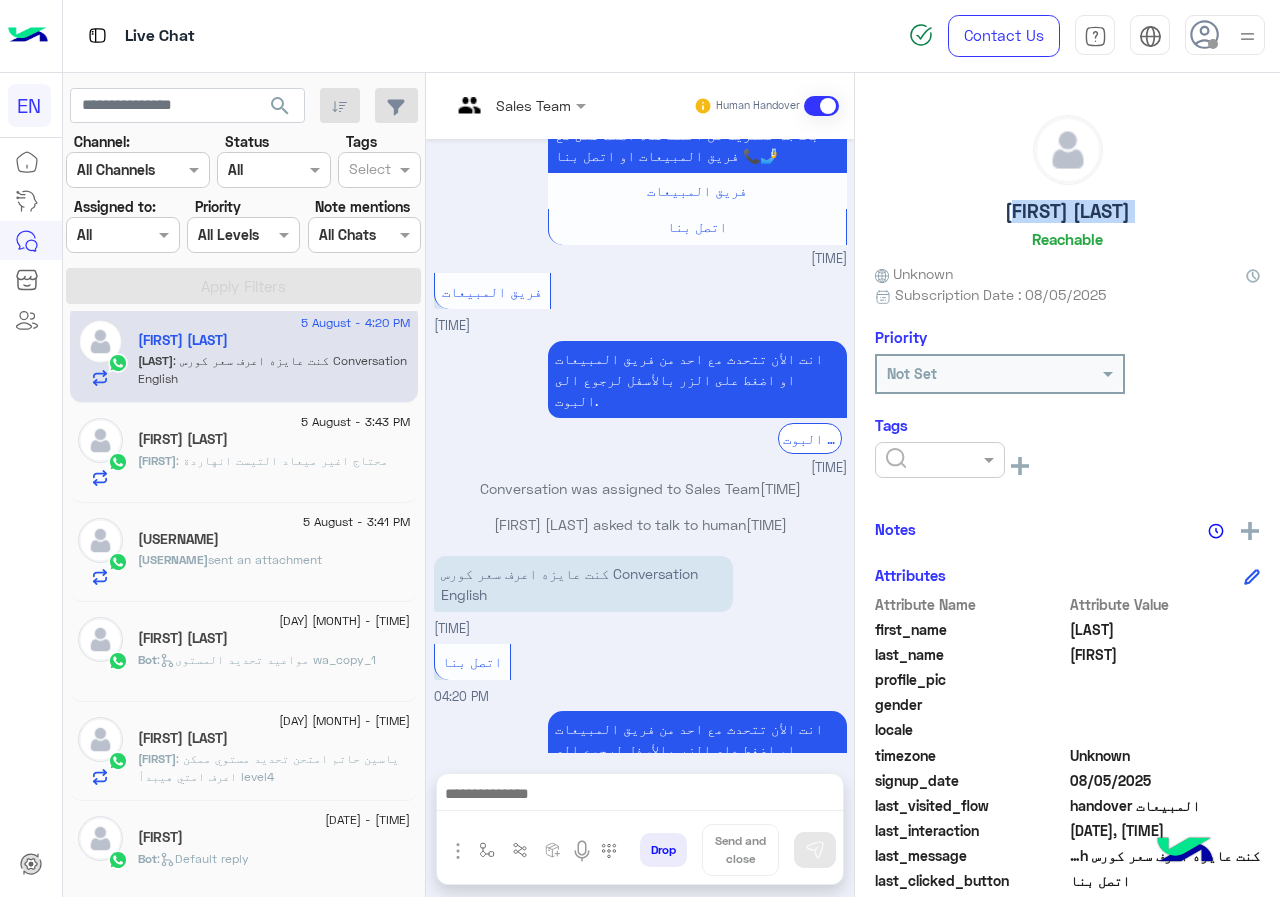click 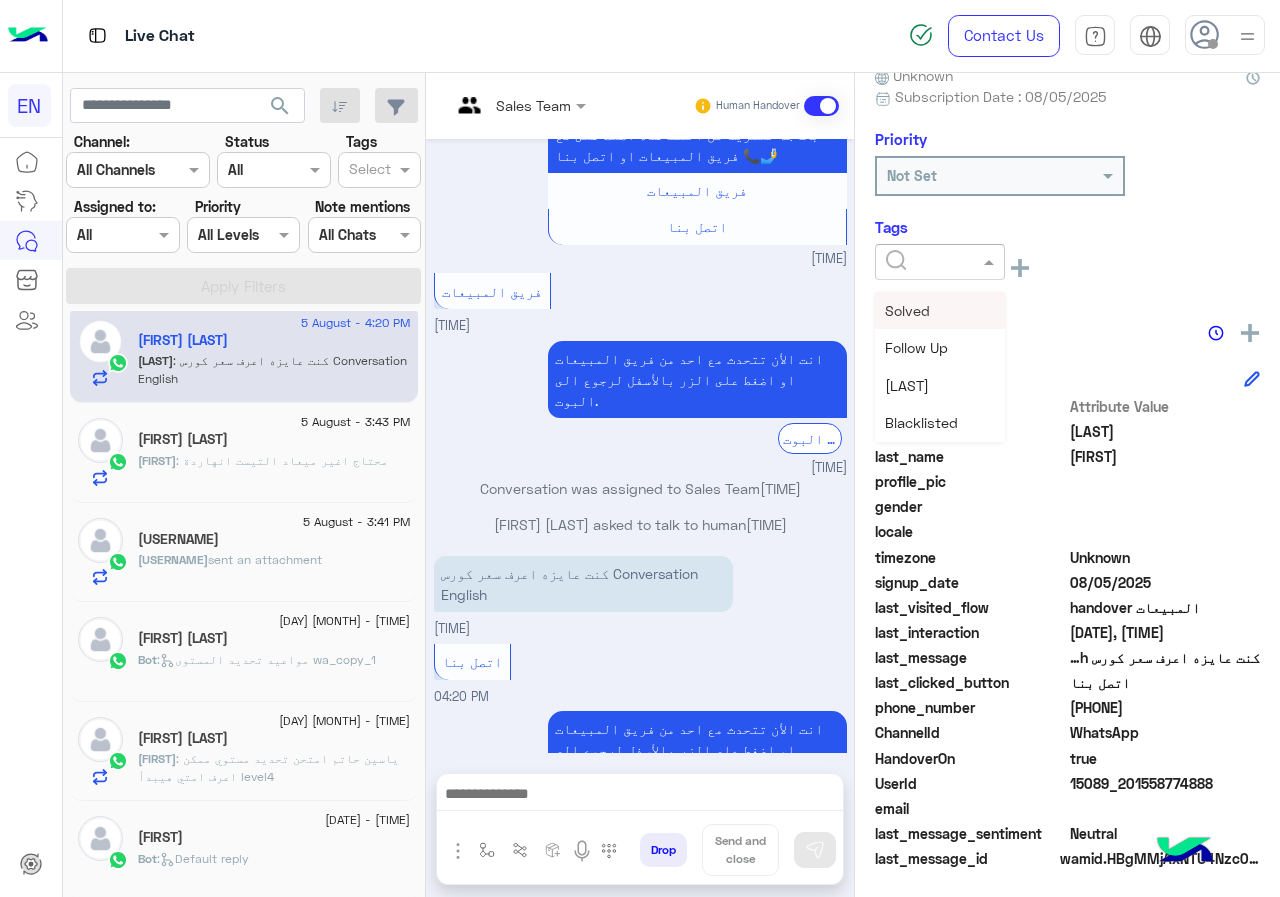 scroll, scrollTop: 201, scrollLeft: 0, axis: vertical 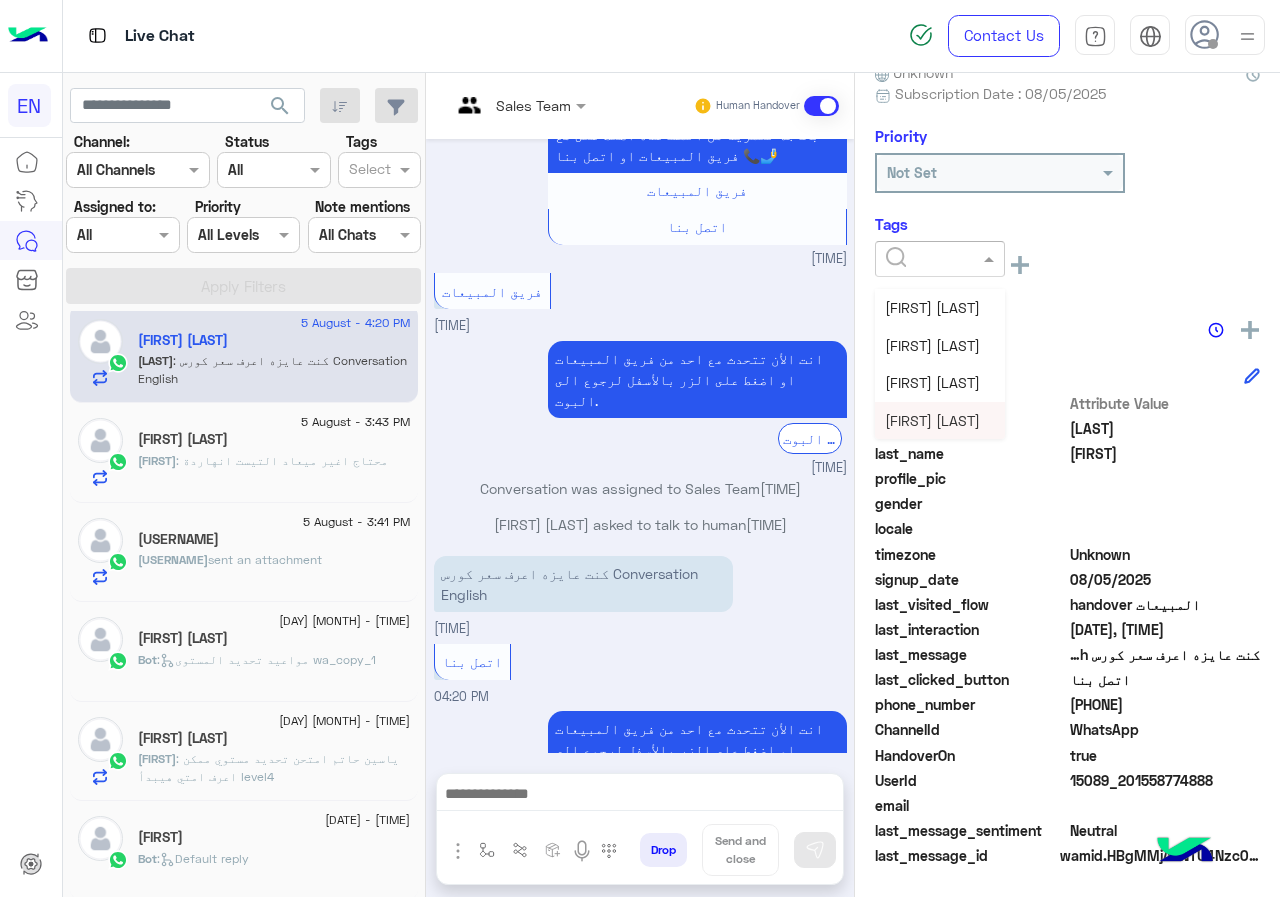 click on "[FIRST] [LAST]" at bounding box center [932, 420] 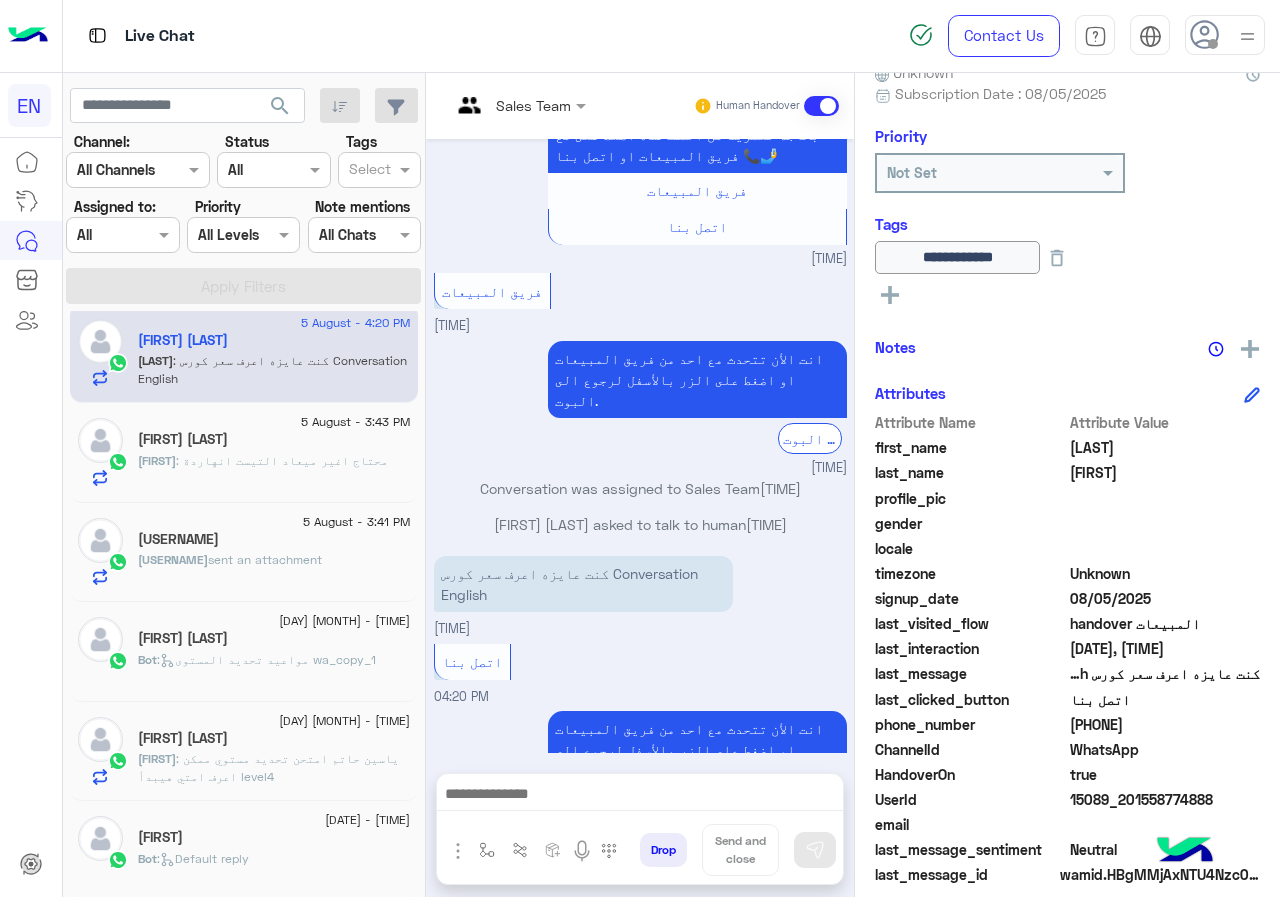 scroll, scrollTop: 1310, scrollLeft: 0, axis: vertical 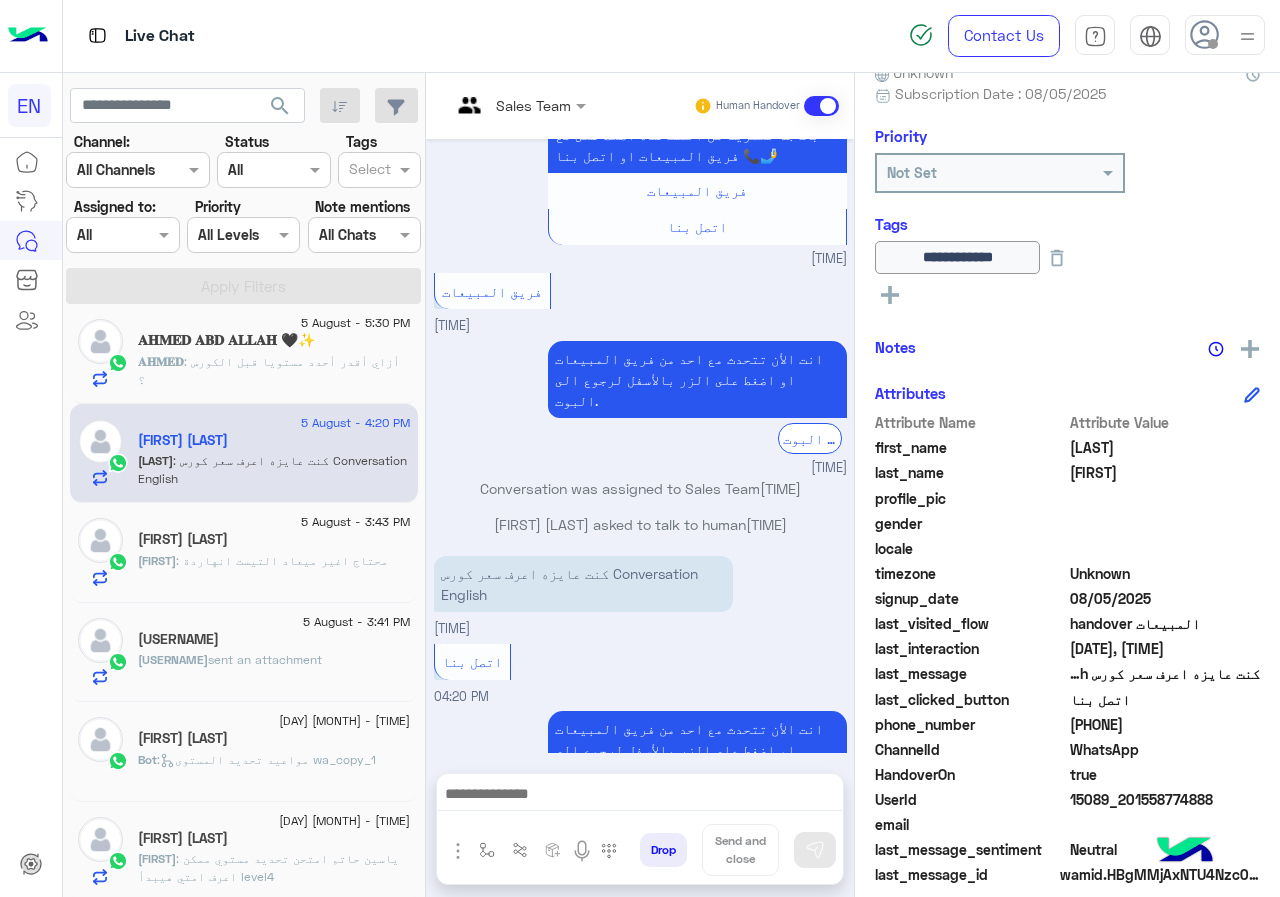 click on "𝐀𝐇𝐌𝐄𝐃 𝐀𝐁𝐃 𝐀𝐋𝐋𝐀𝐇 🖤✨" 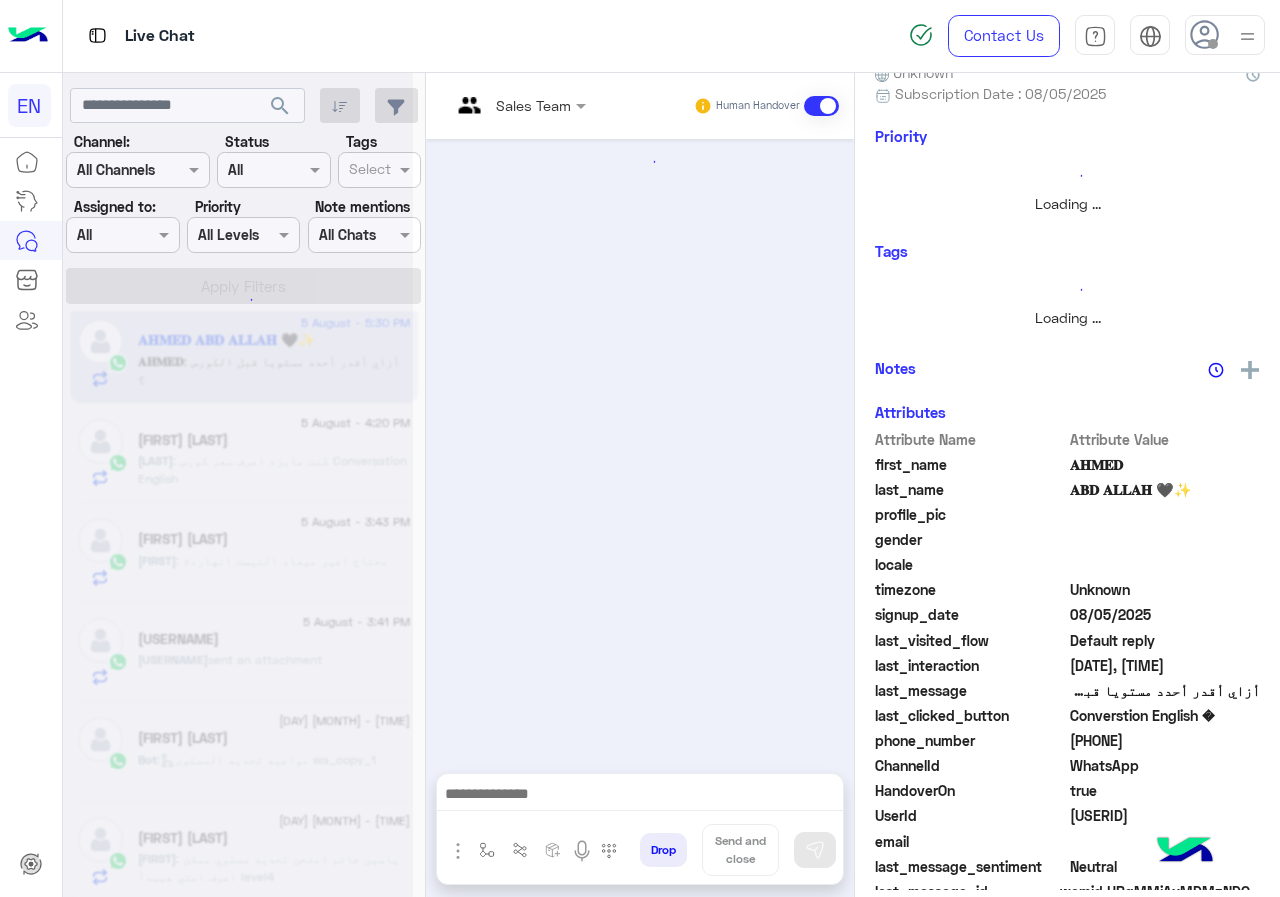 scroll, scrollTop: 0, scrollLeft: 0, axis: both 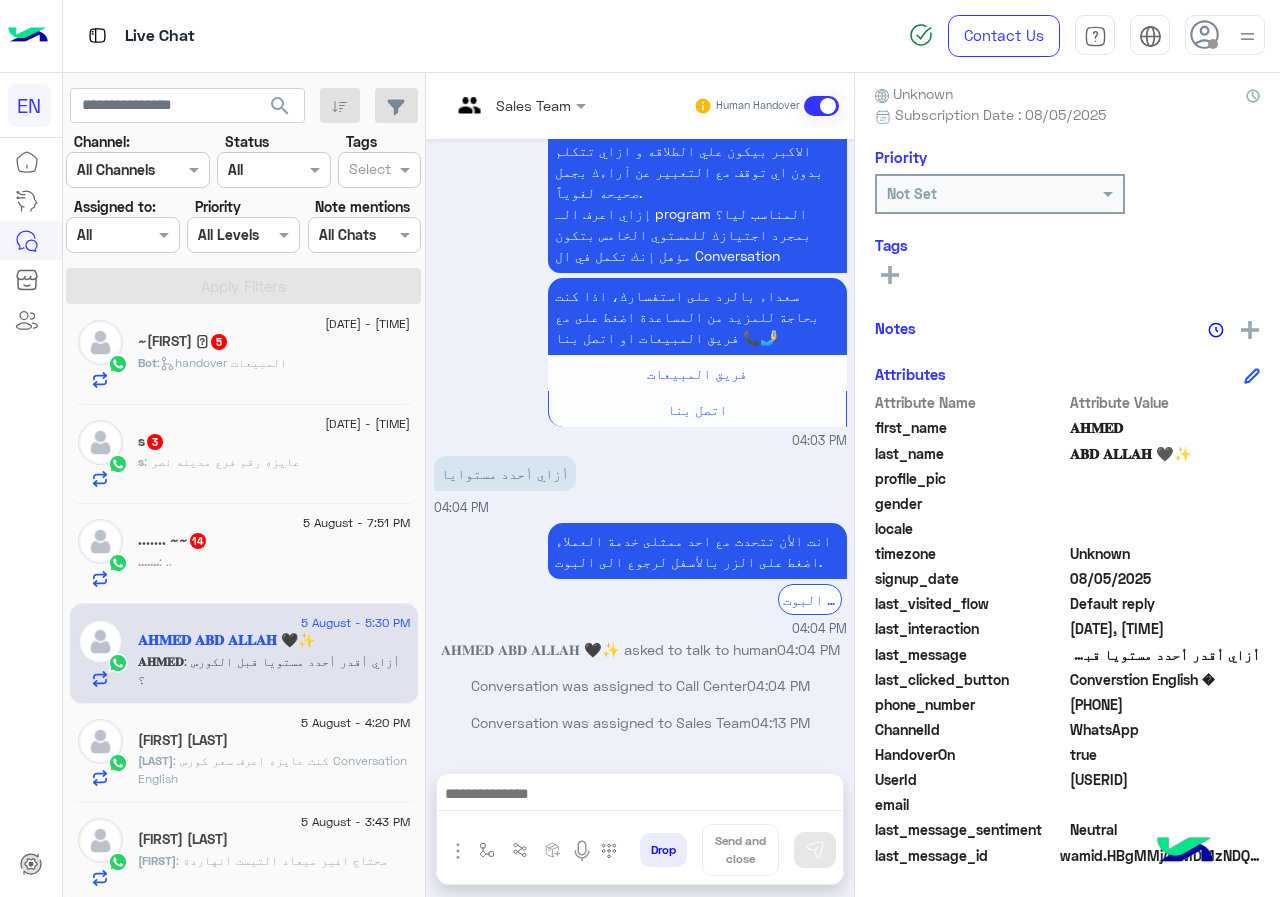 click on "[PHONE]" 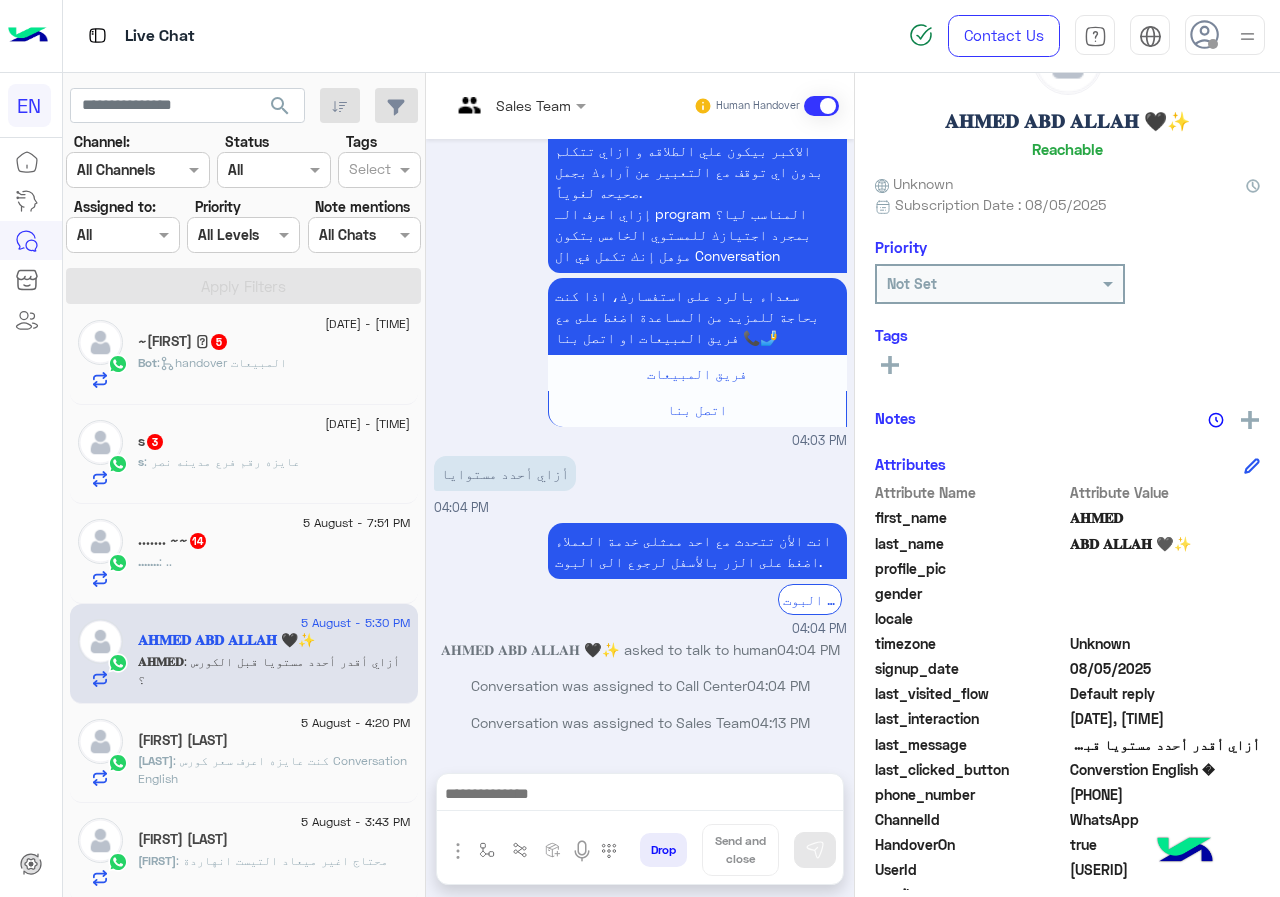 scroll, scrollTop: 0, scrollLeft: 0, axis: both 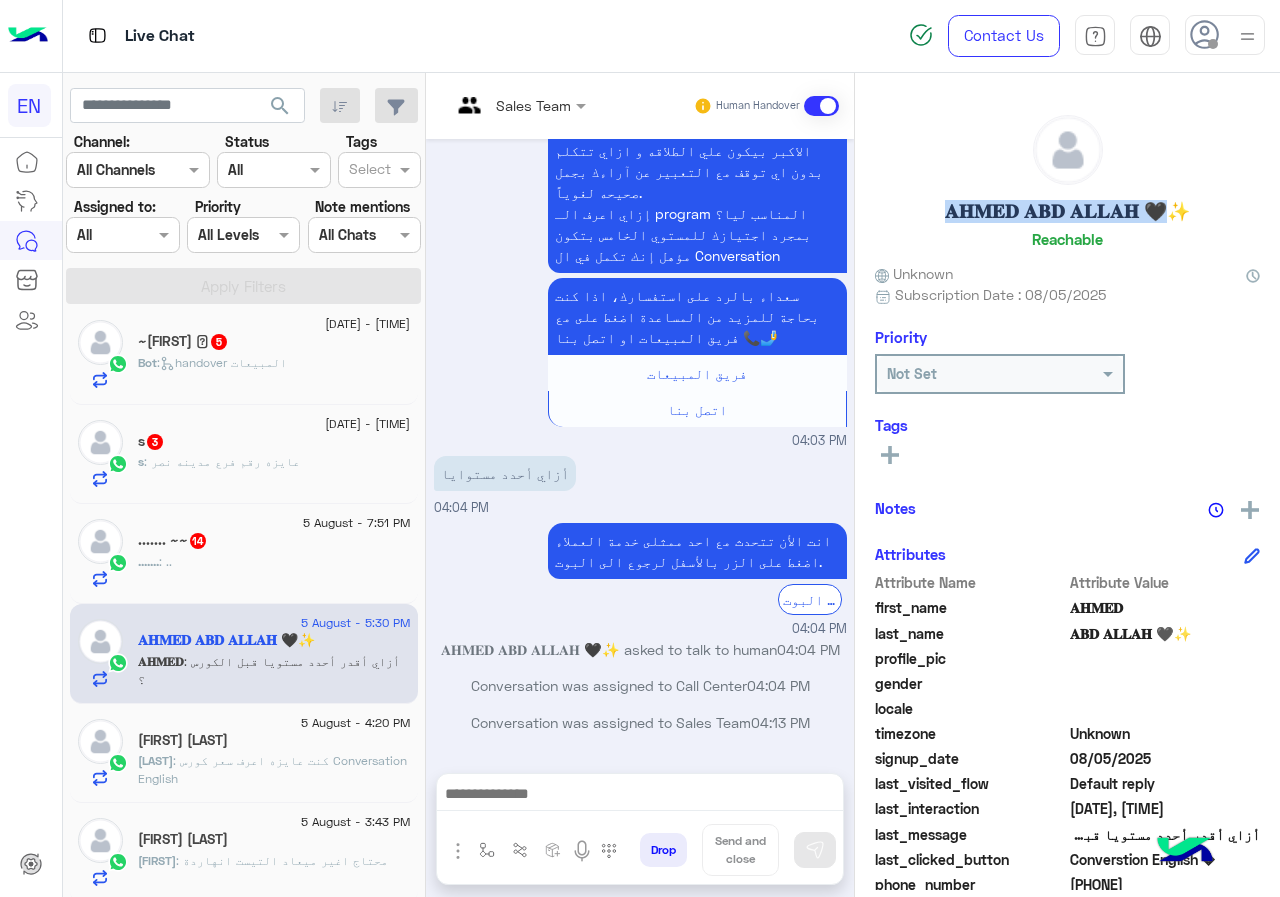 drag, startPoint x: 941, startPoint y: 209, endPoint x: 1133, endPoint y: 206, distance: 192.02344 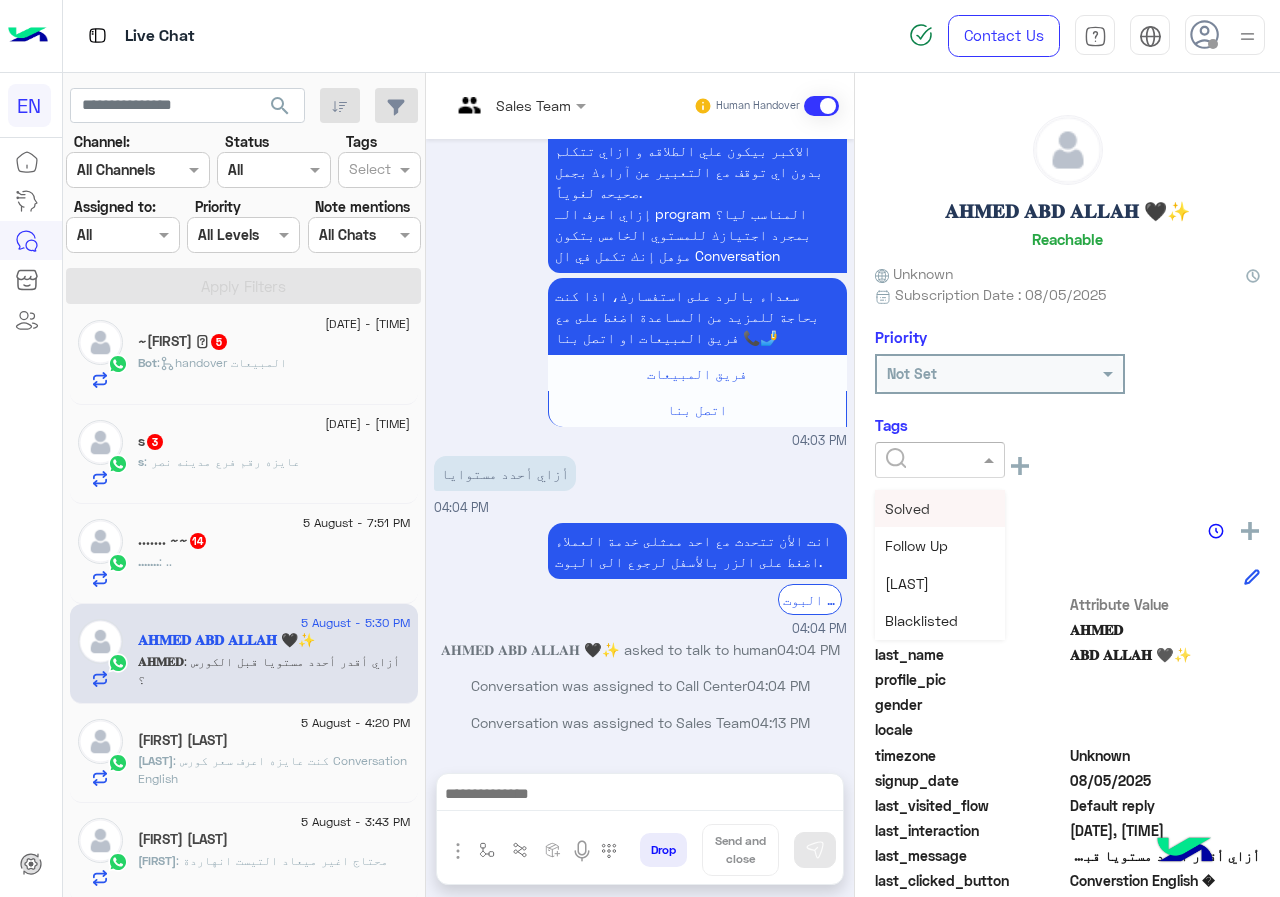 click 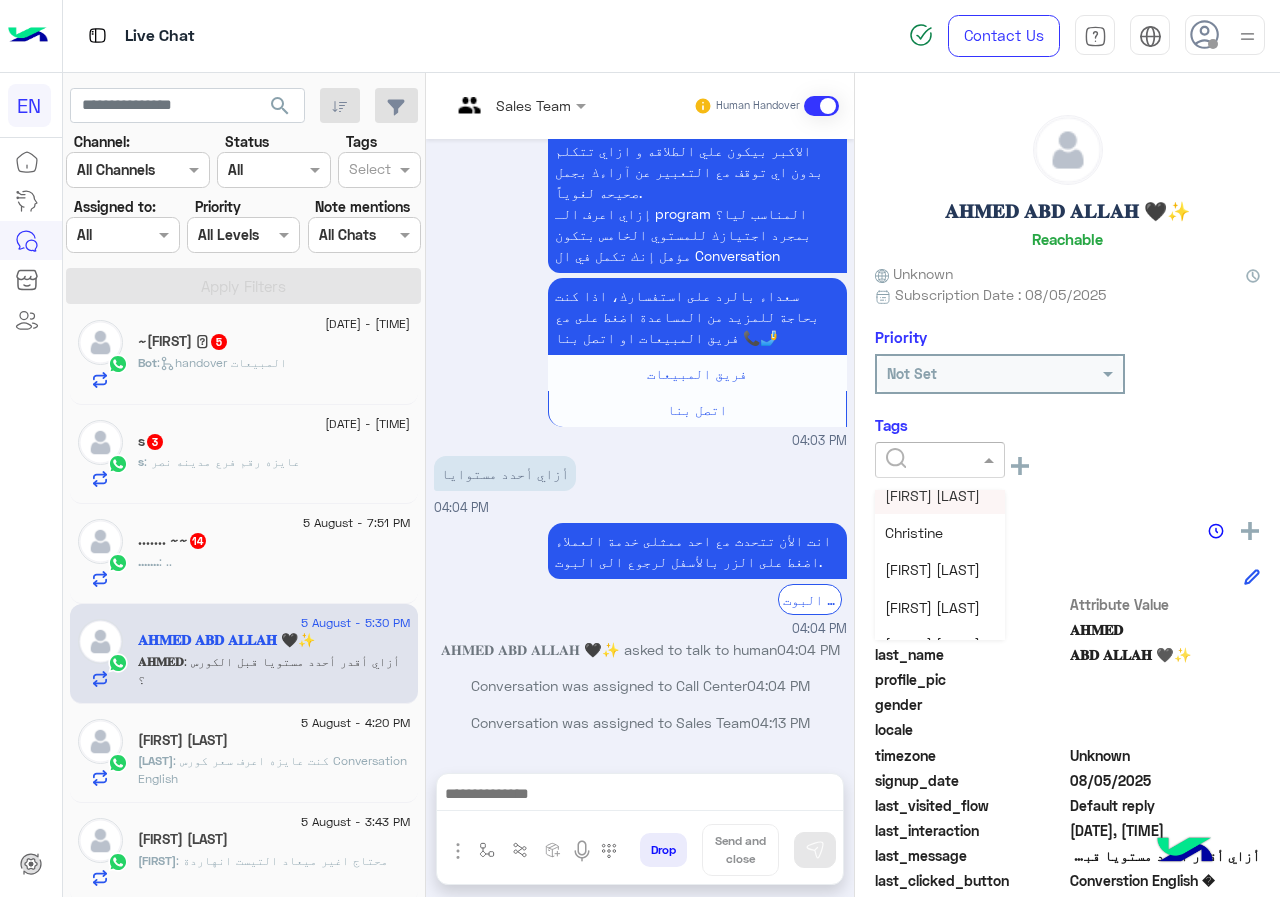 scroll, scrollTop: 261, scrollLeft: 0, axis: vertical 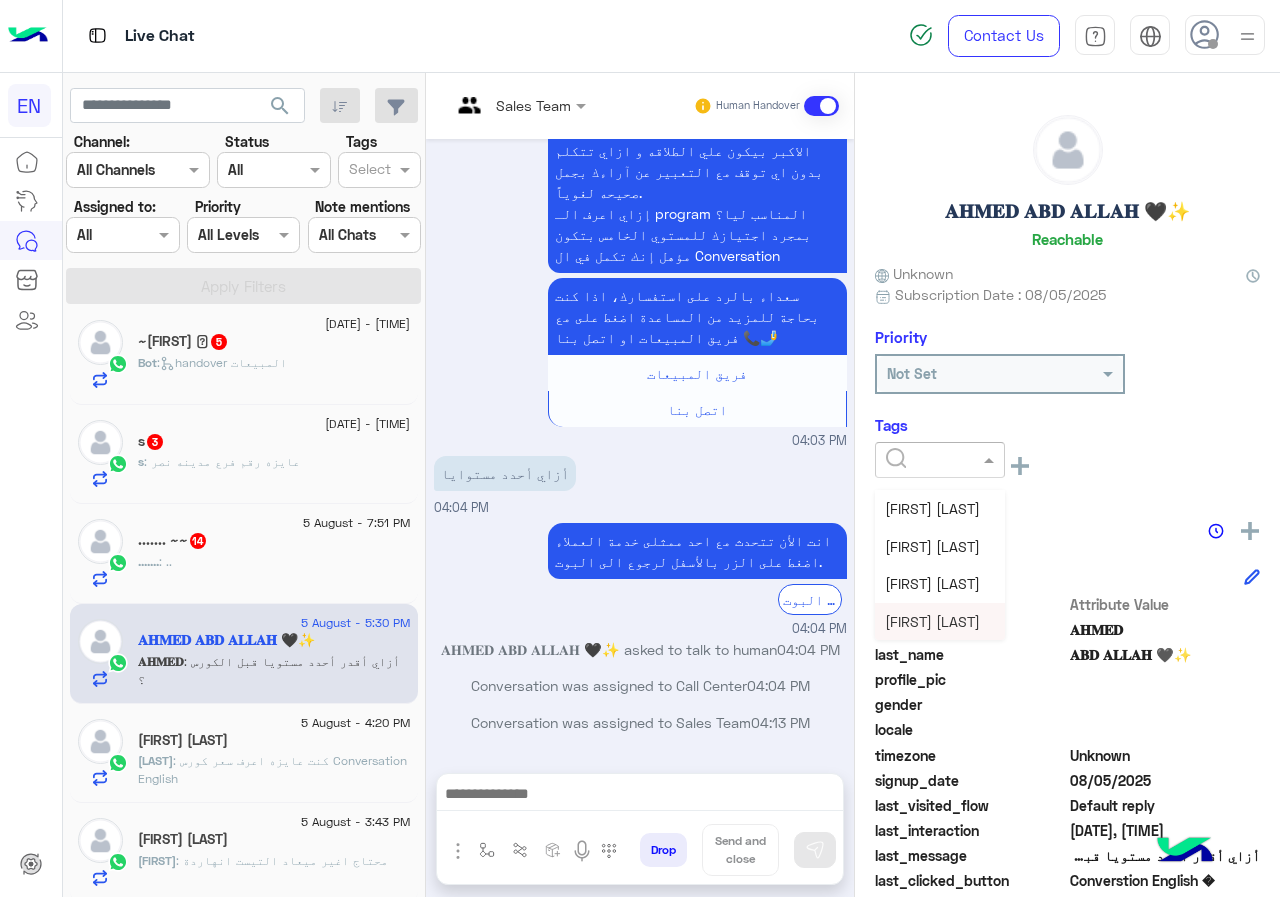 click on "[FIRST] [LAST]" at bounding box center [932, 621] 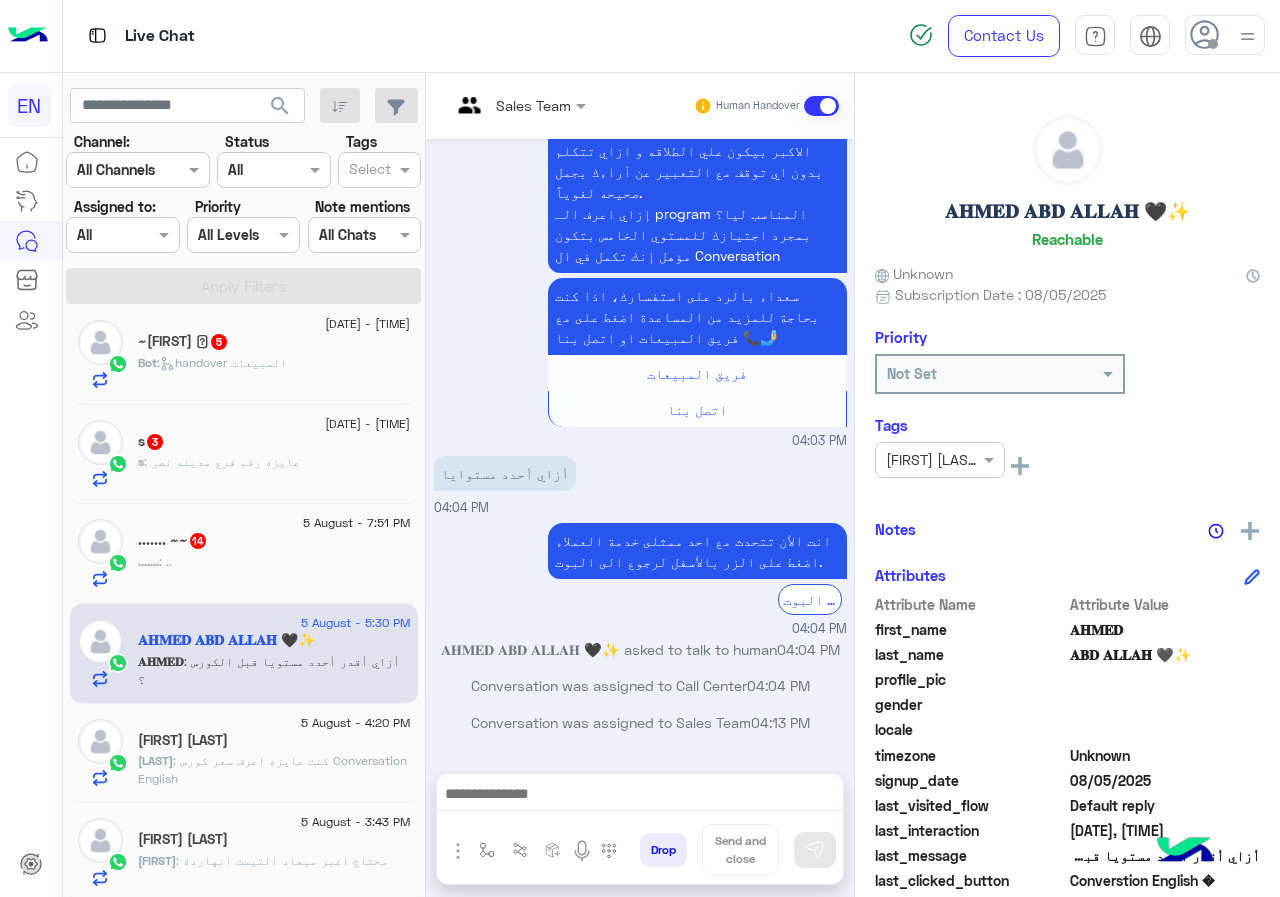 click on "14" 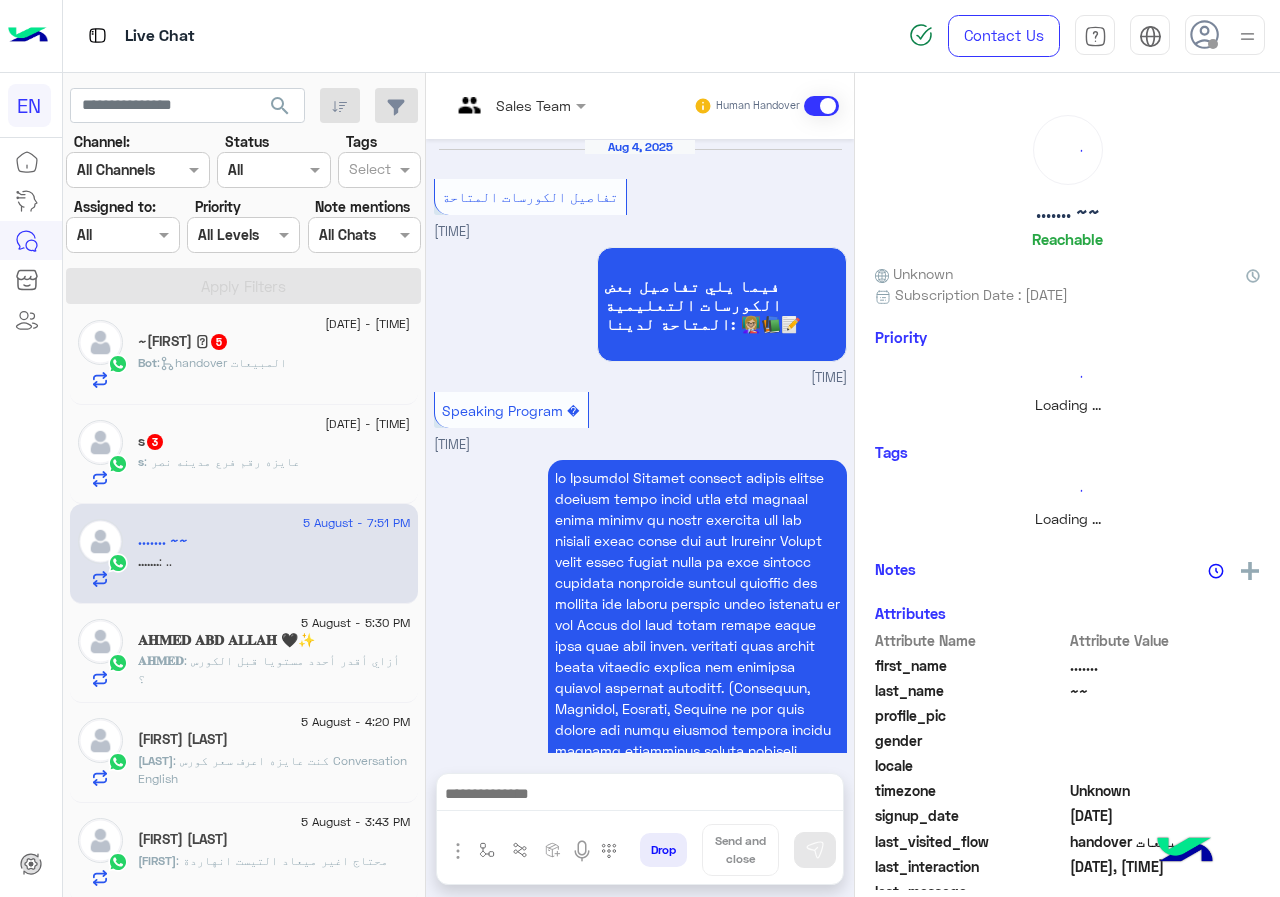 scroll, scrollTop: 2539, scrollLeft: 0, axis: vertical 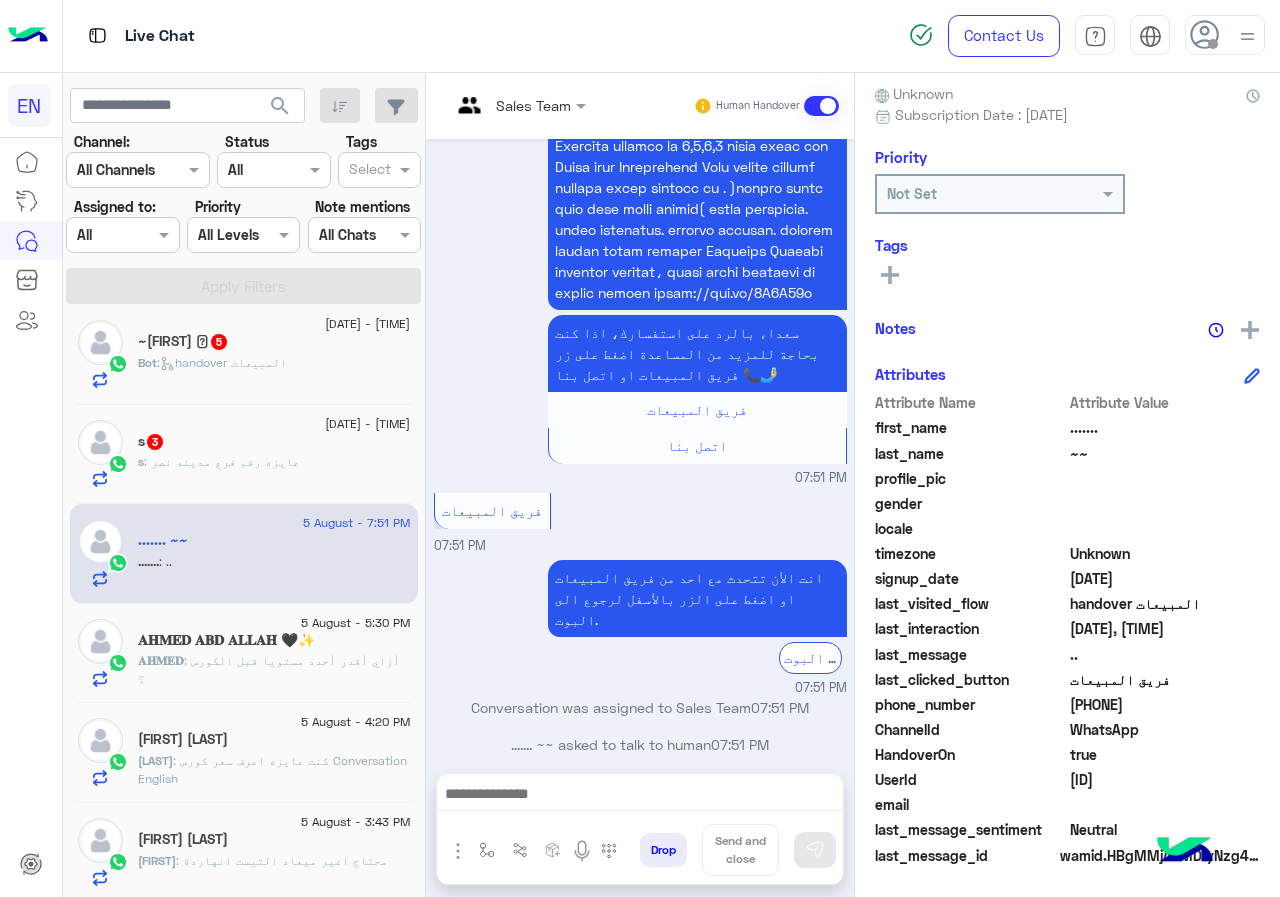 click on "[PHONE]" 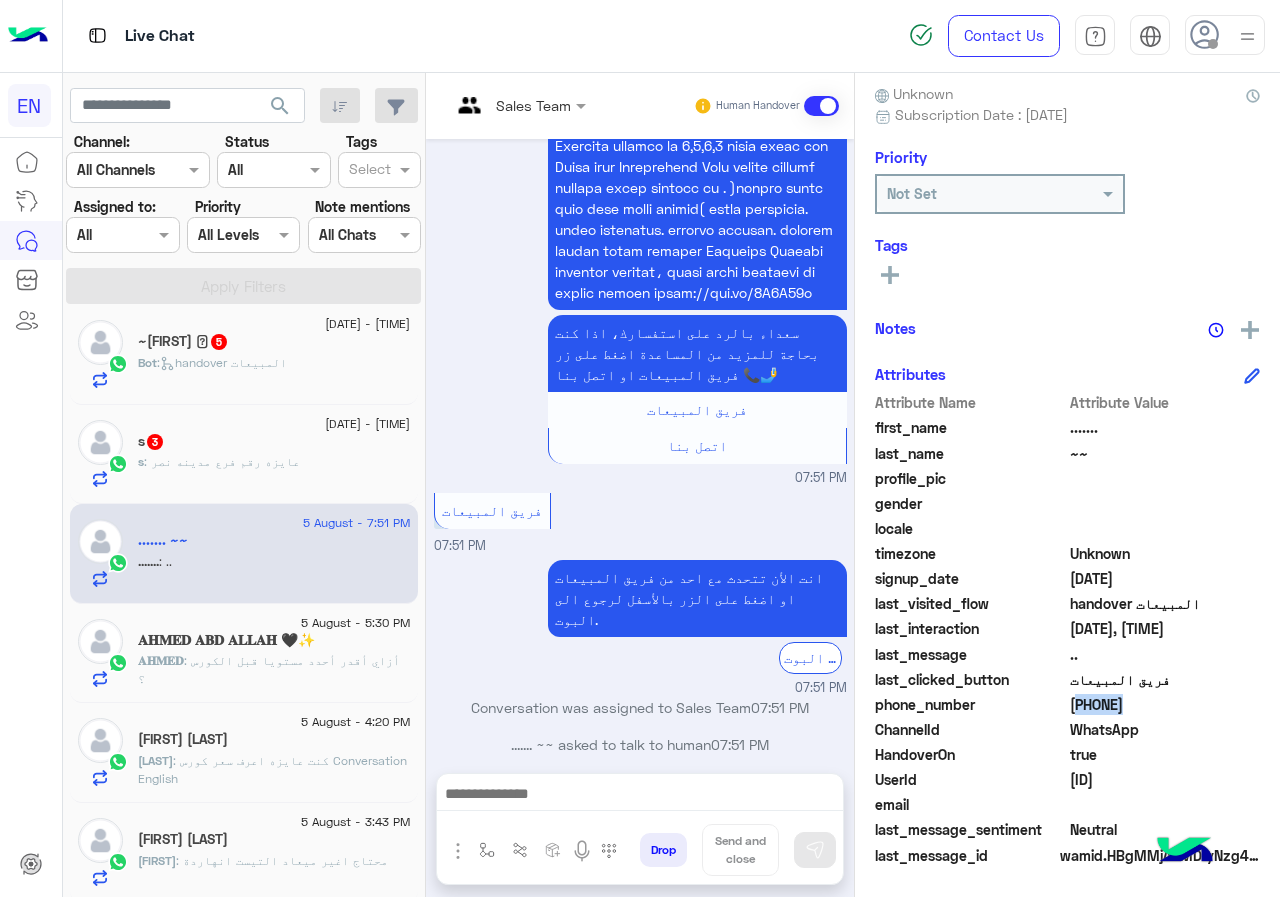click on "[PHONE]" 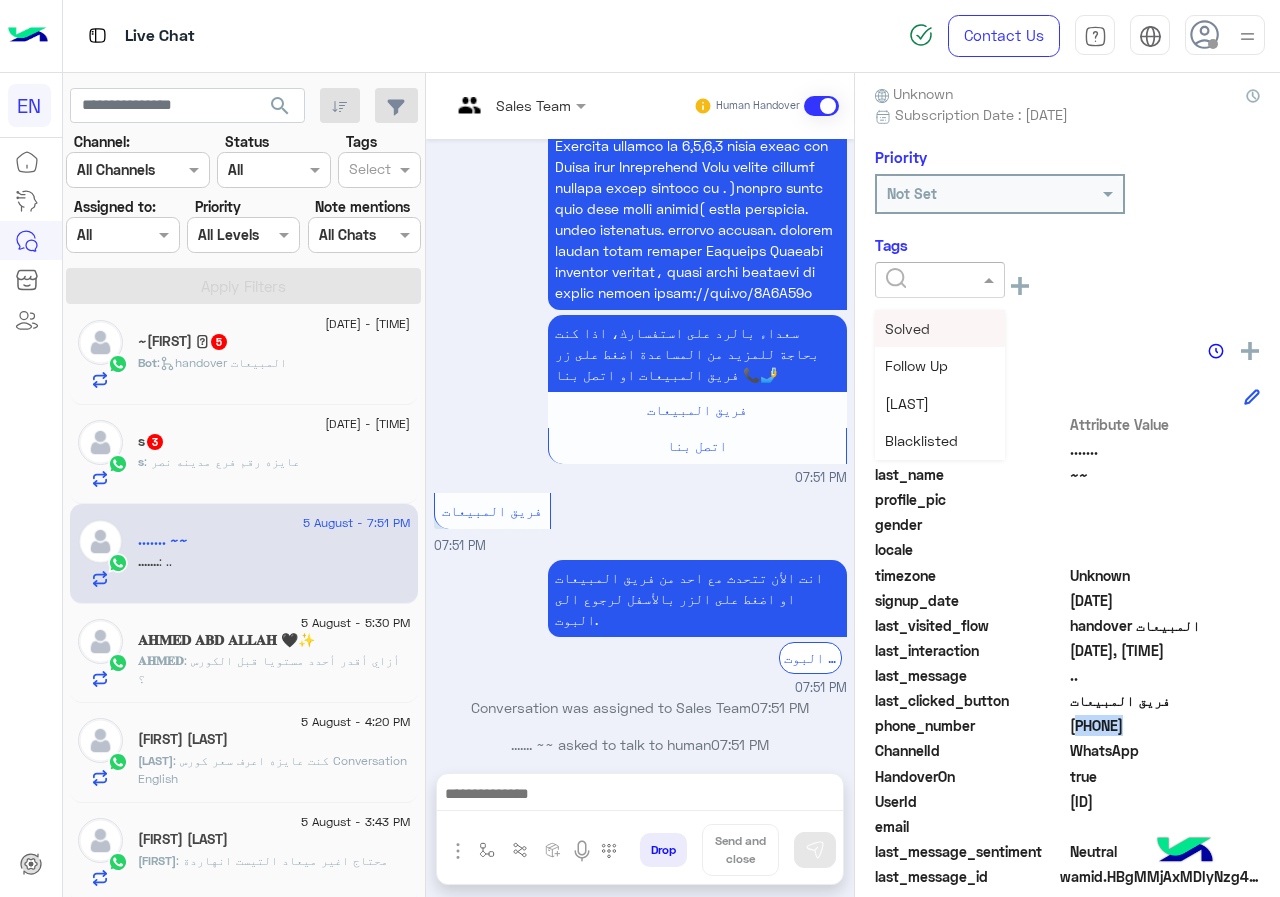 click 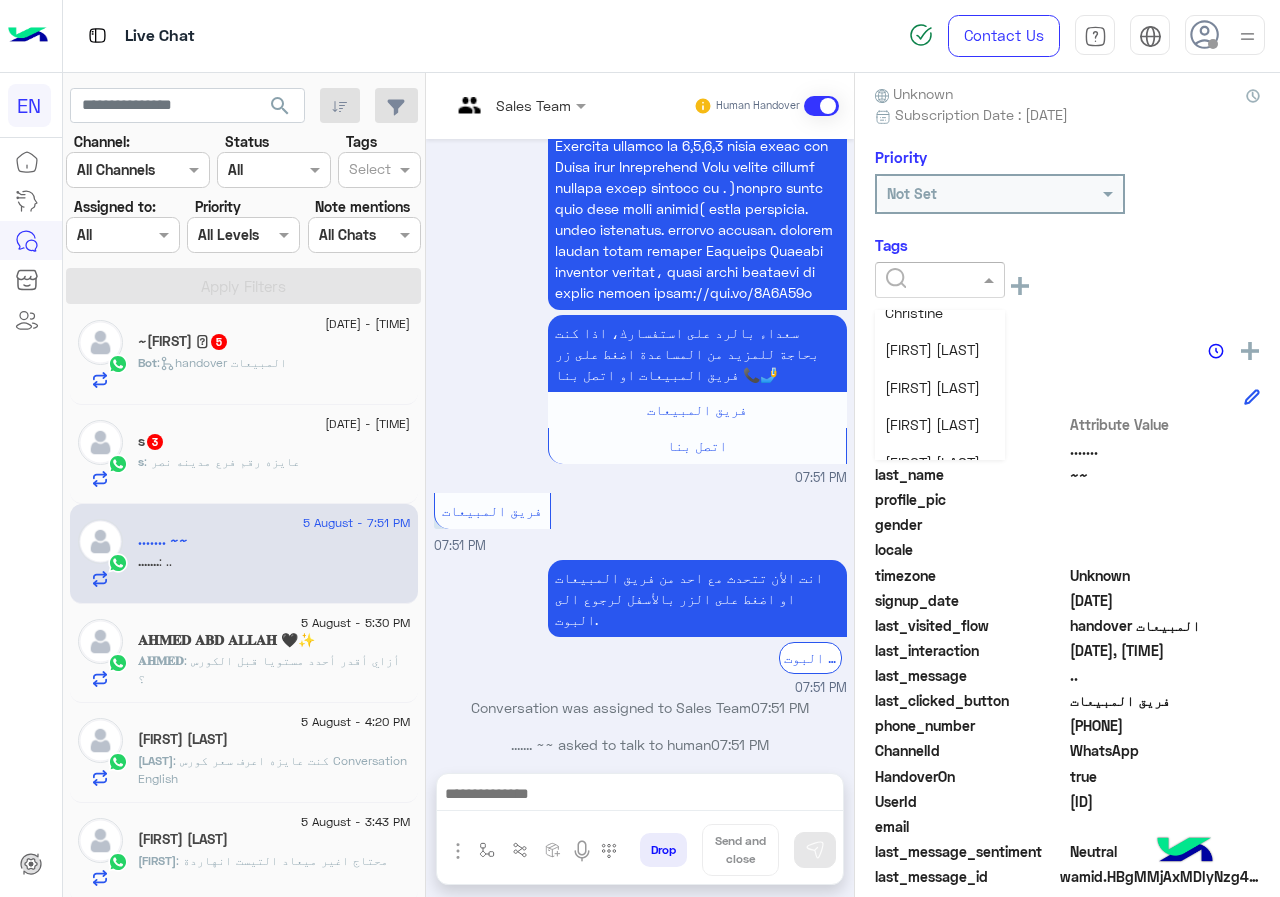 scroll, scrollTop: 261, scrollLeft: 0, axis: vertical 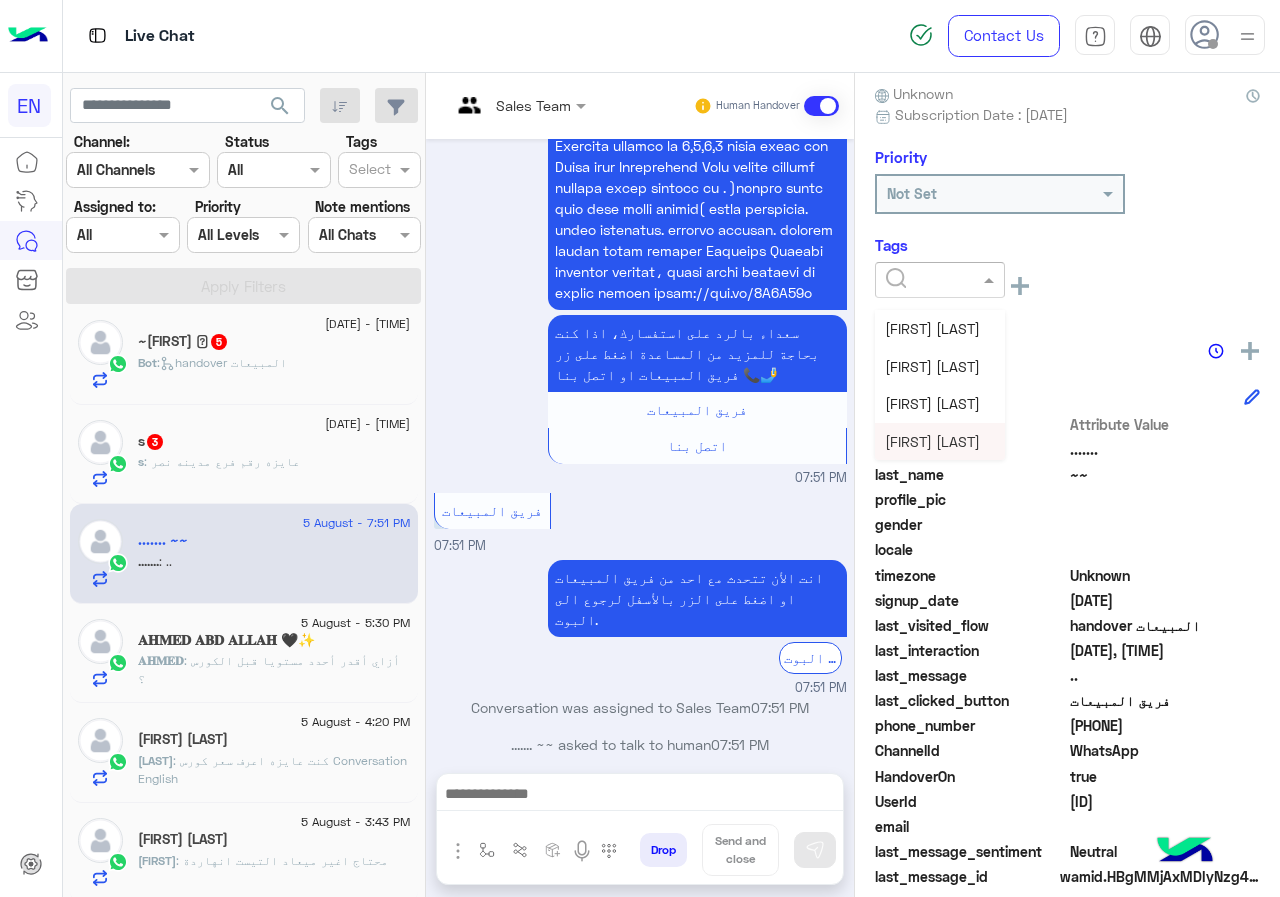 drag, startPoint x: 943, startPoint y: 435, endPoint x: 916, endPoint y: 442, distance: 27.89265 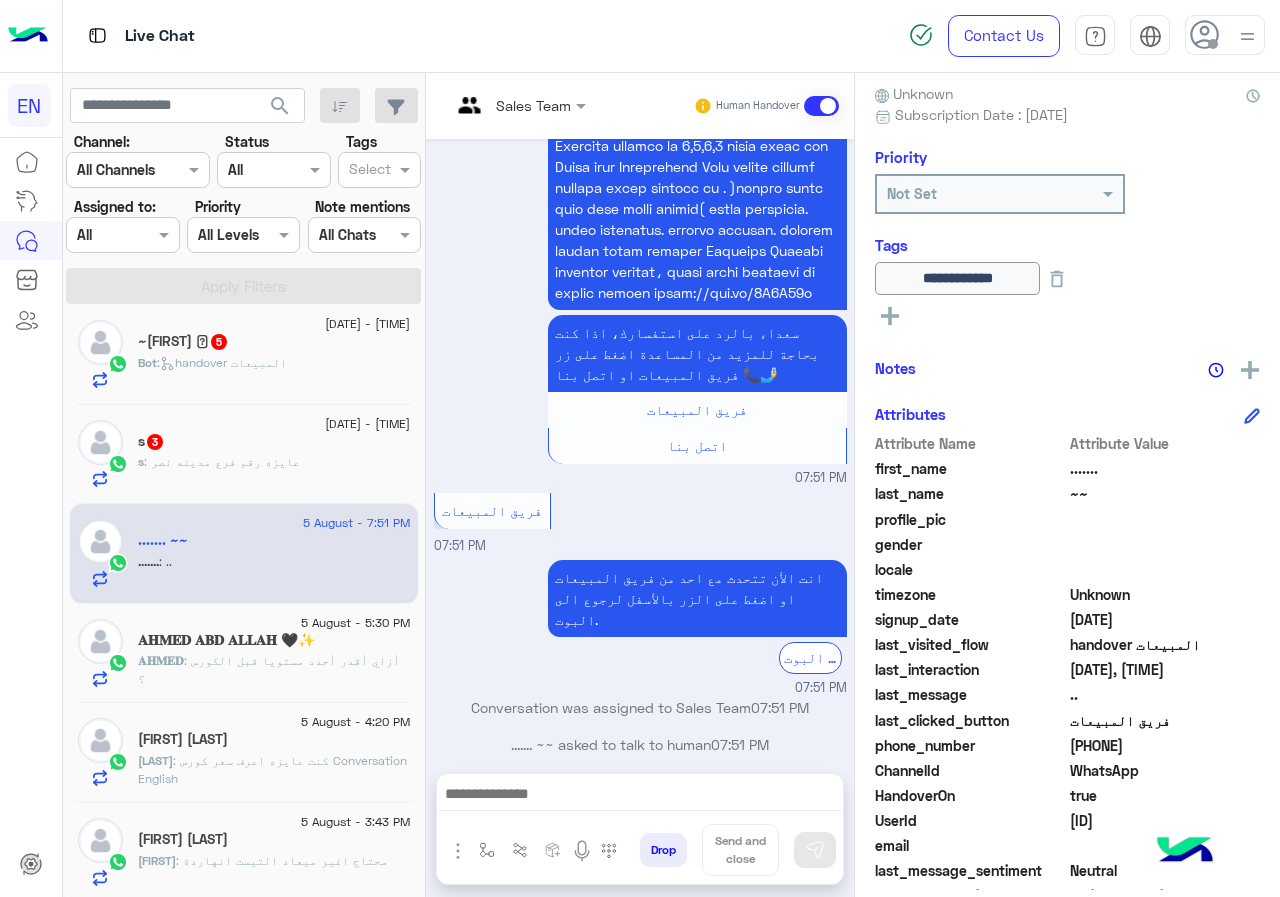 click on "s : عايزه رقم فرع مدينه نصر" 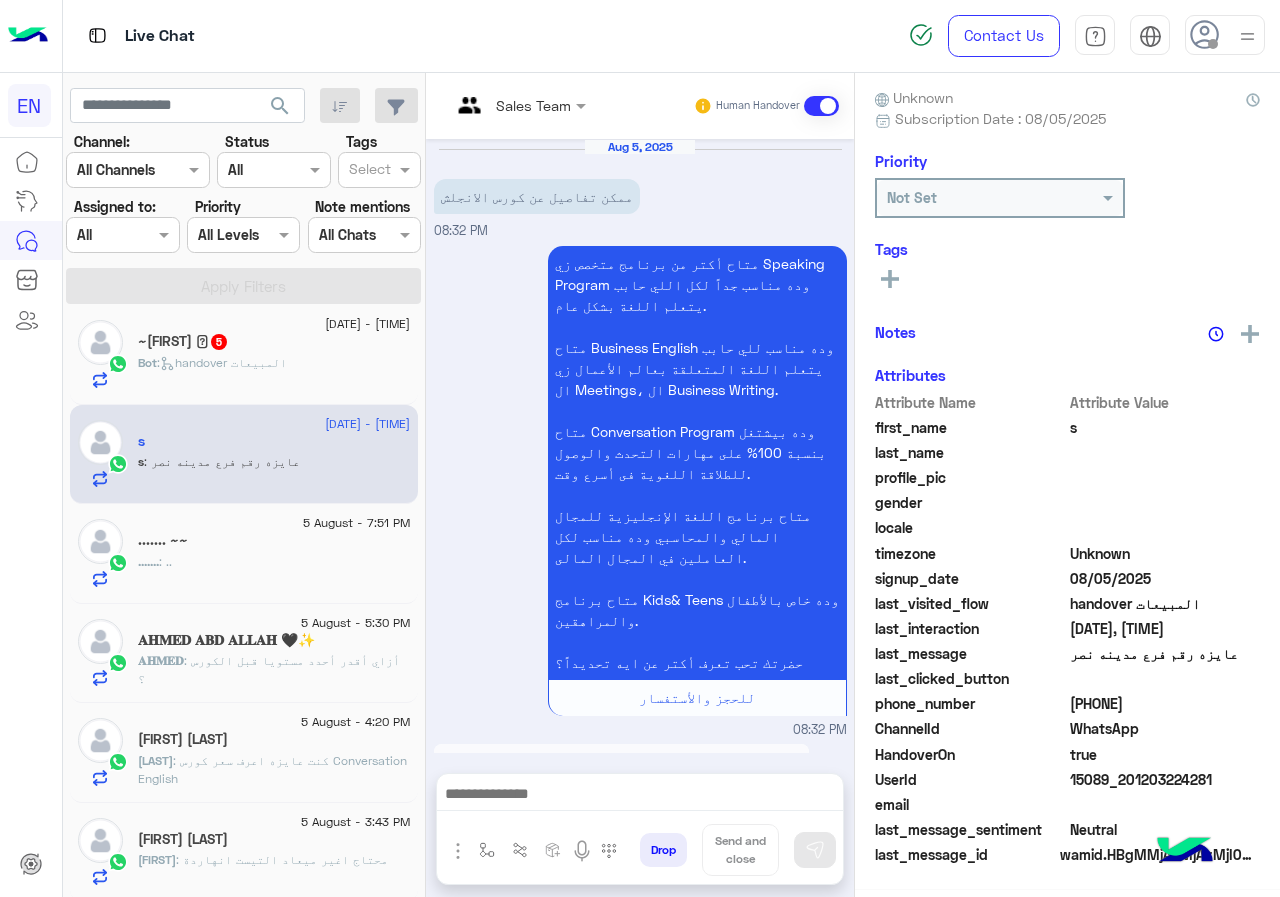 scroll, scrollTop: 390, scrollLeft: 0, axis: vertical 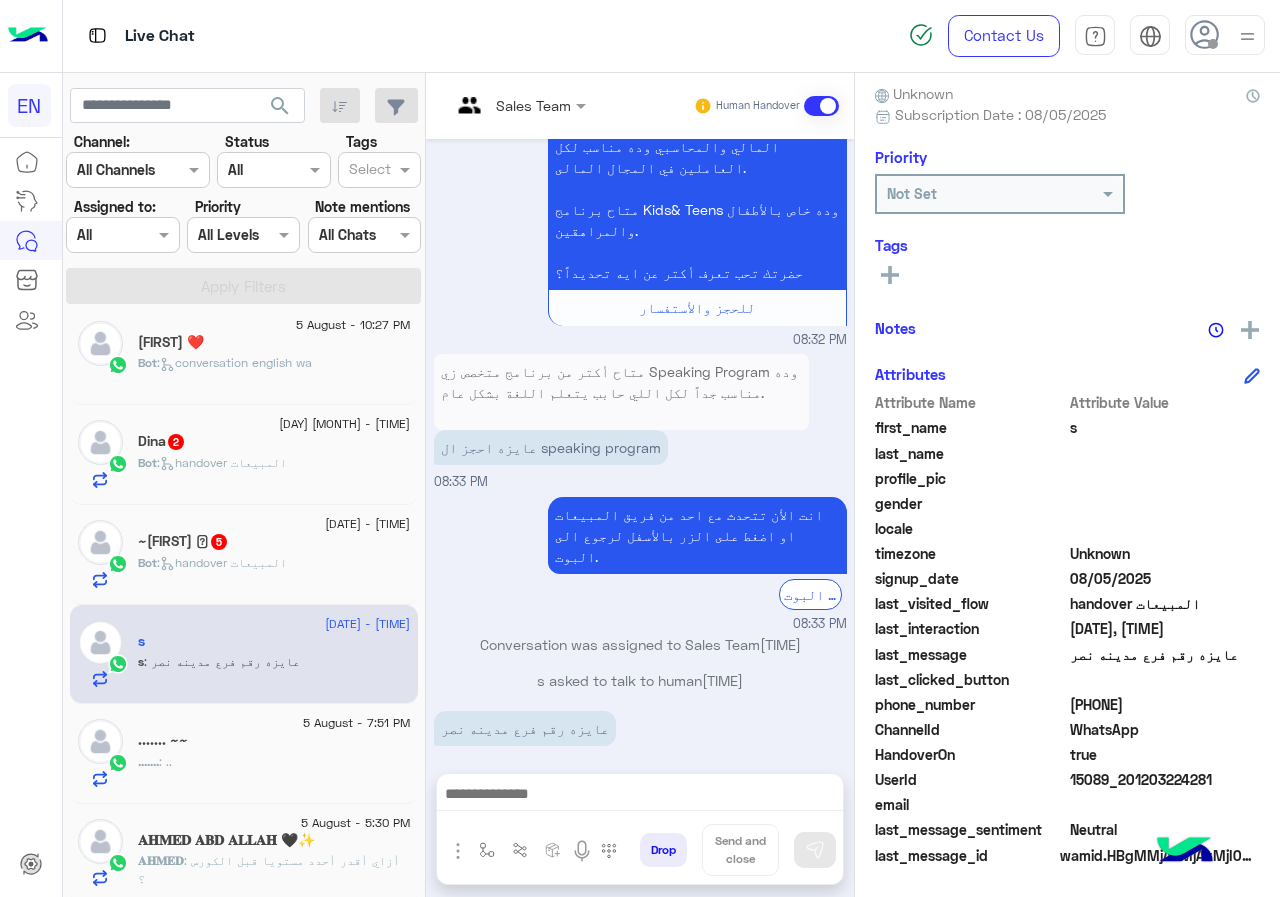 click on "[PHONE]" 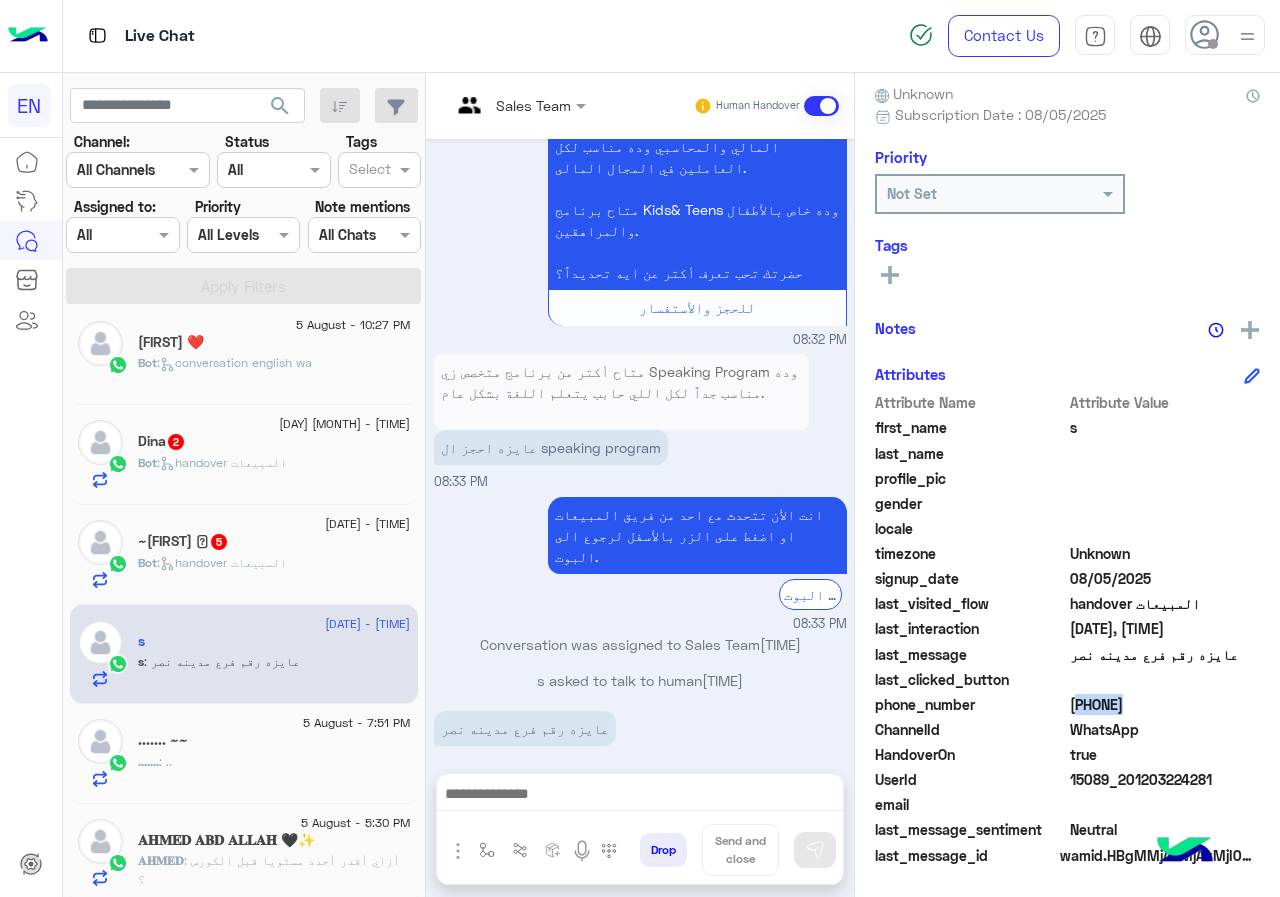 click on "[PHONE]" 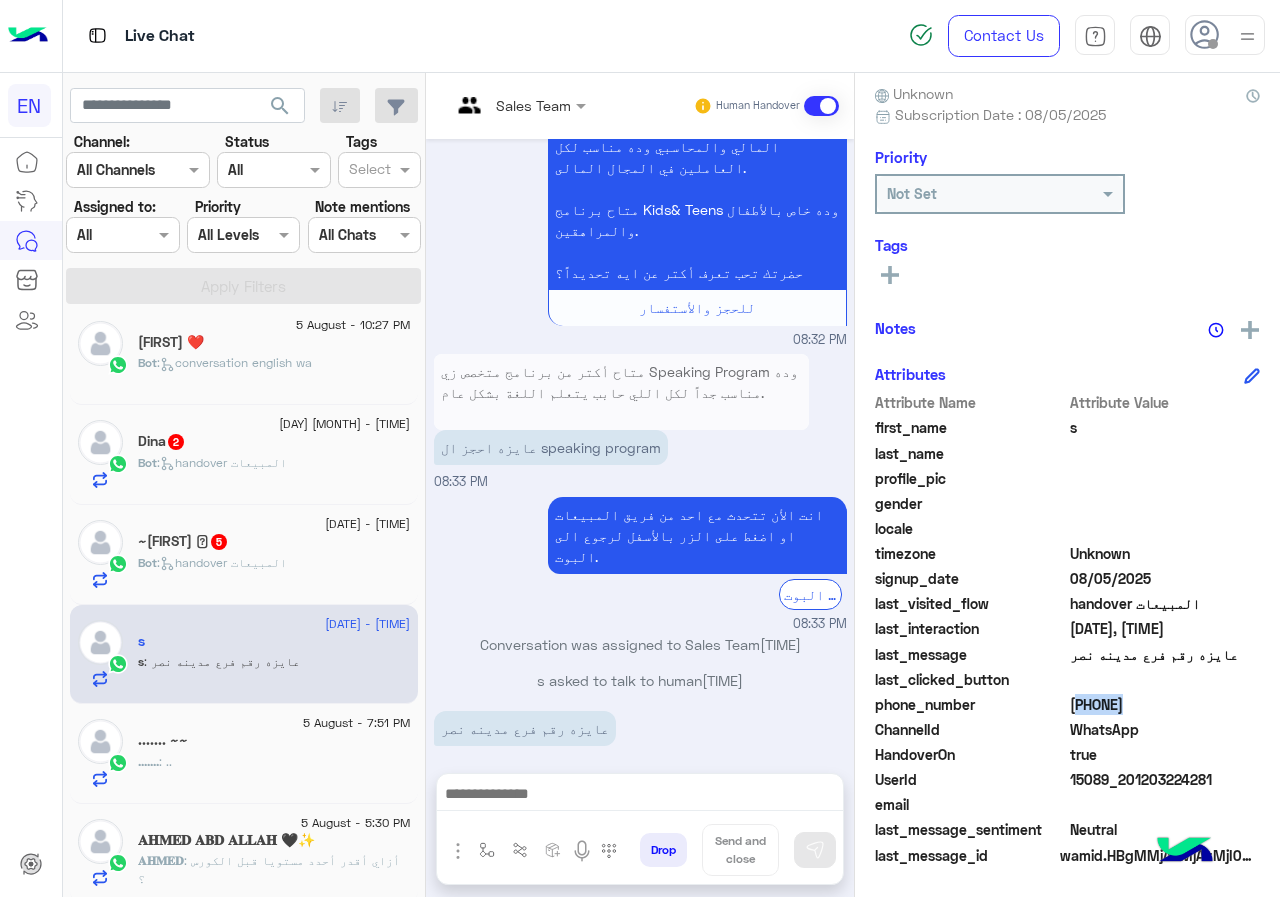 click 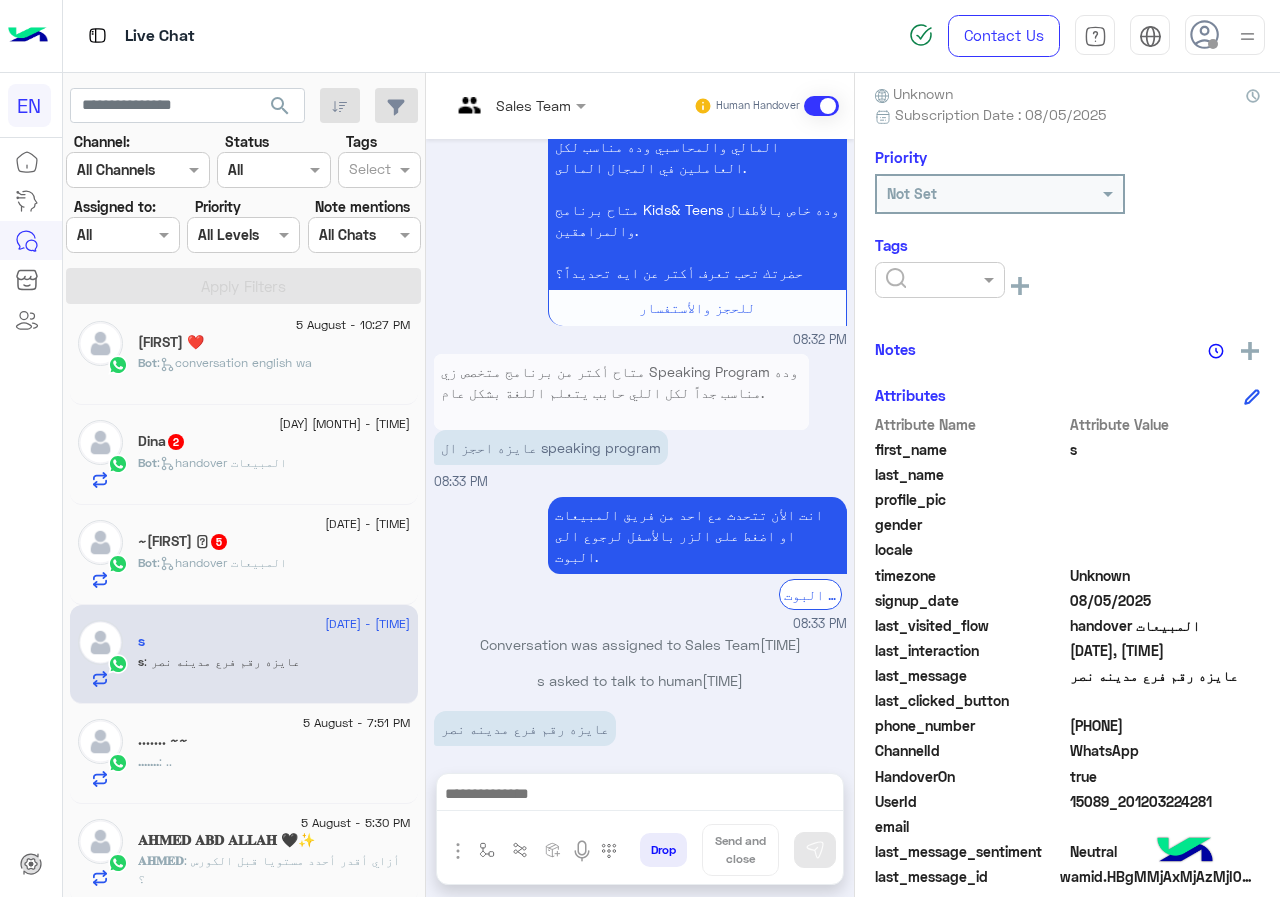 click 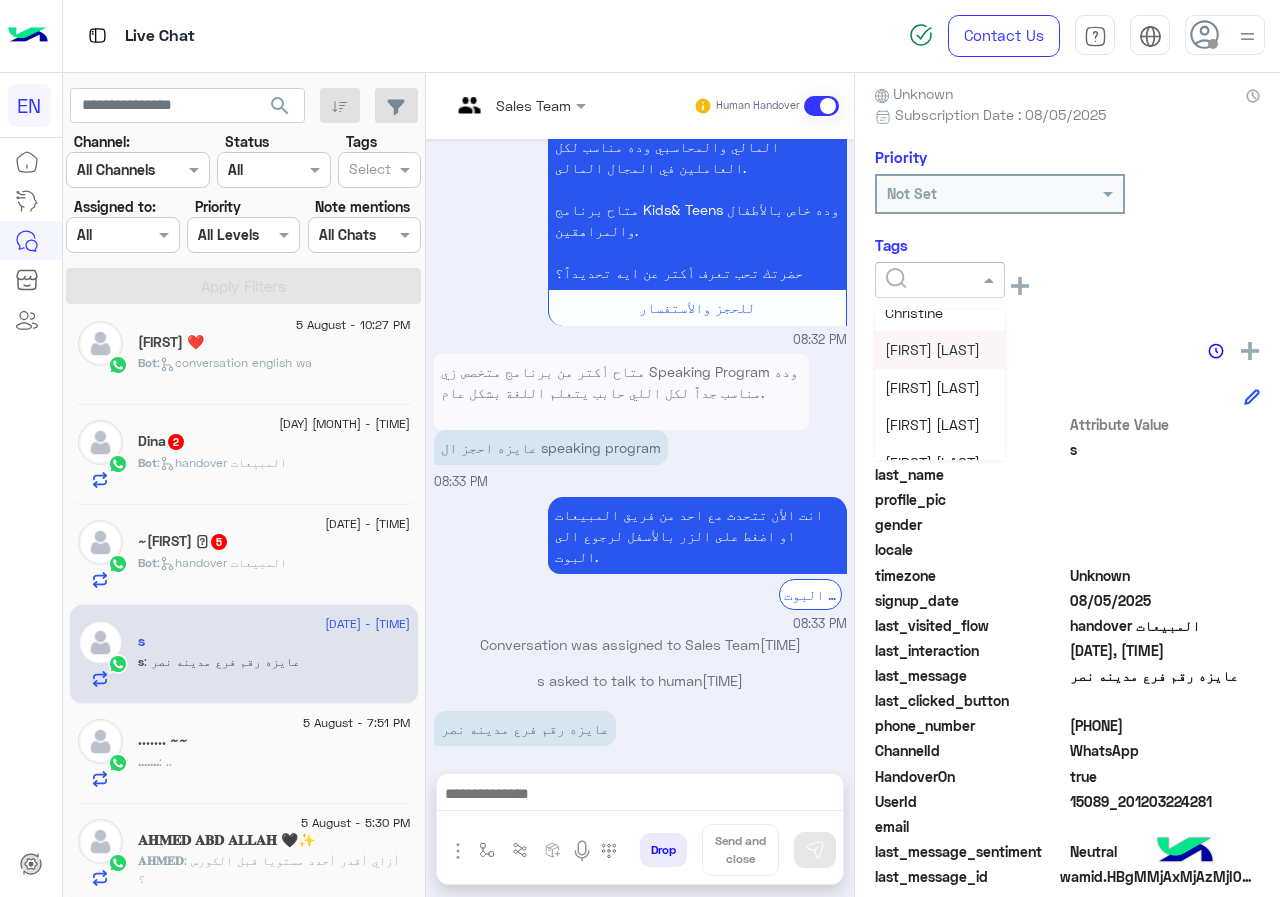 scroll, scrollTop: 261, scrollLeft: 0, axis: vertical 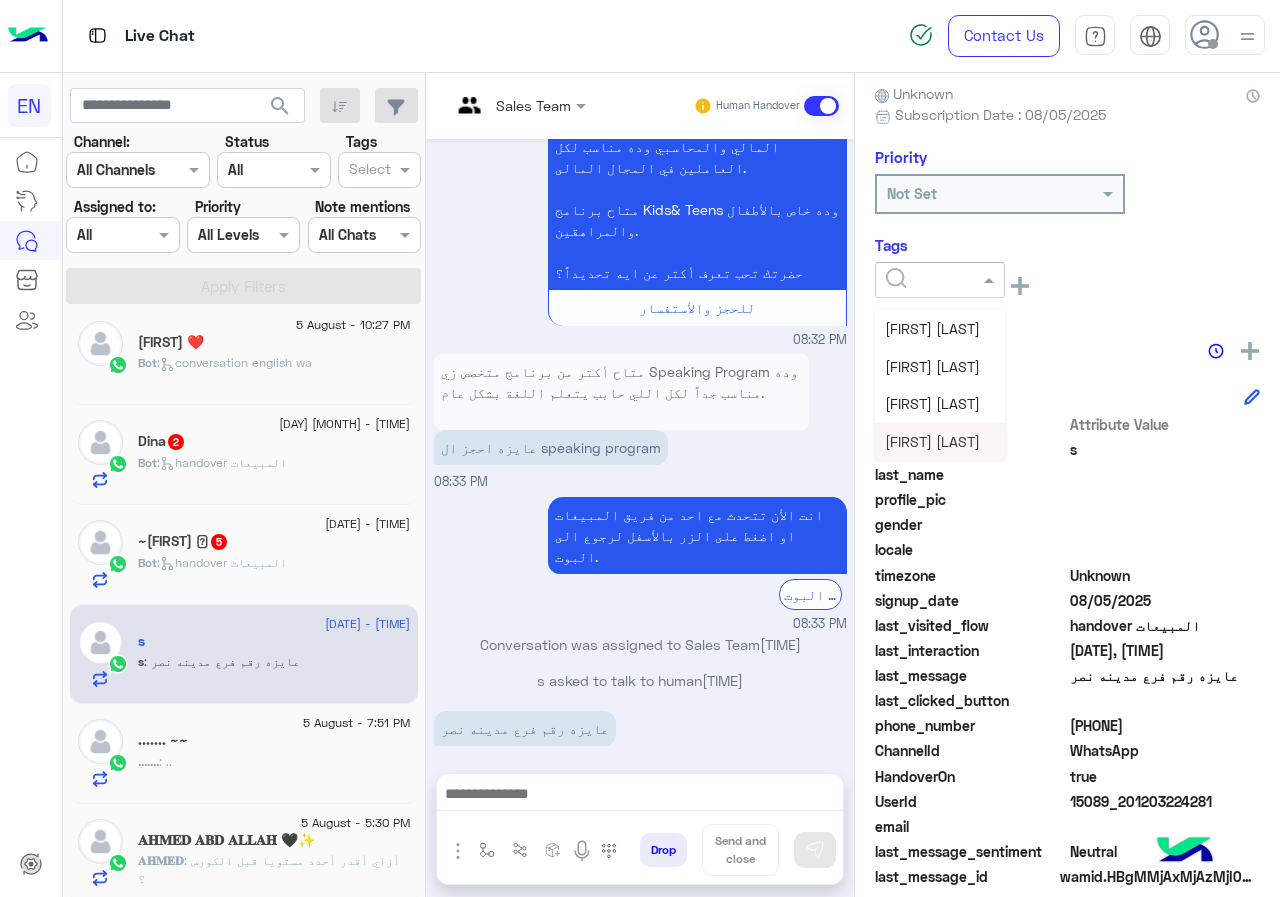 click on "[FIRST] [LAST]" at bounding box center [940, 441] 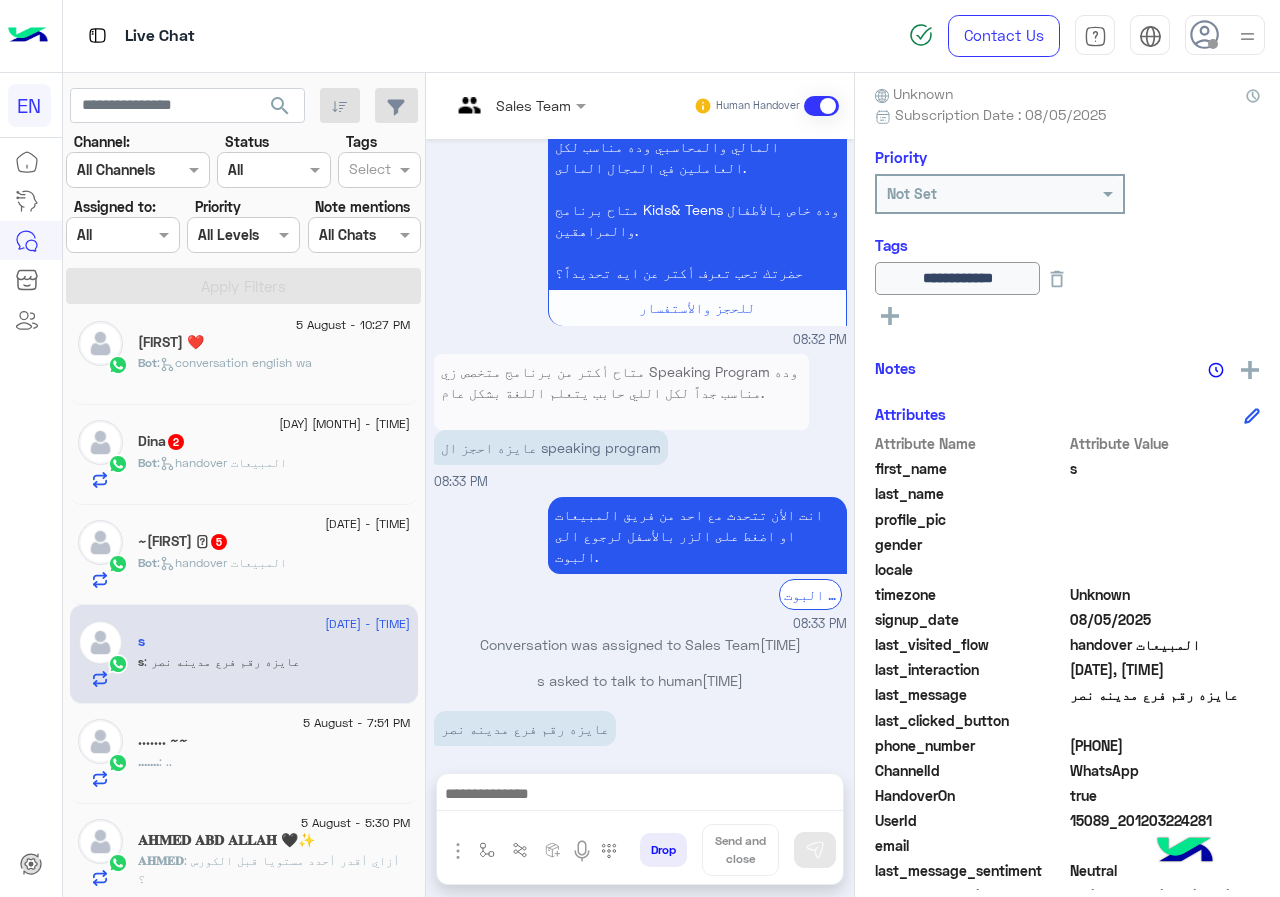 click on "Bot :   handover المبيعات" 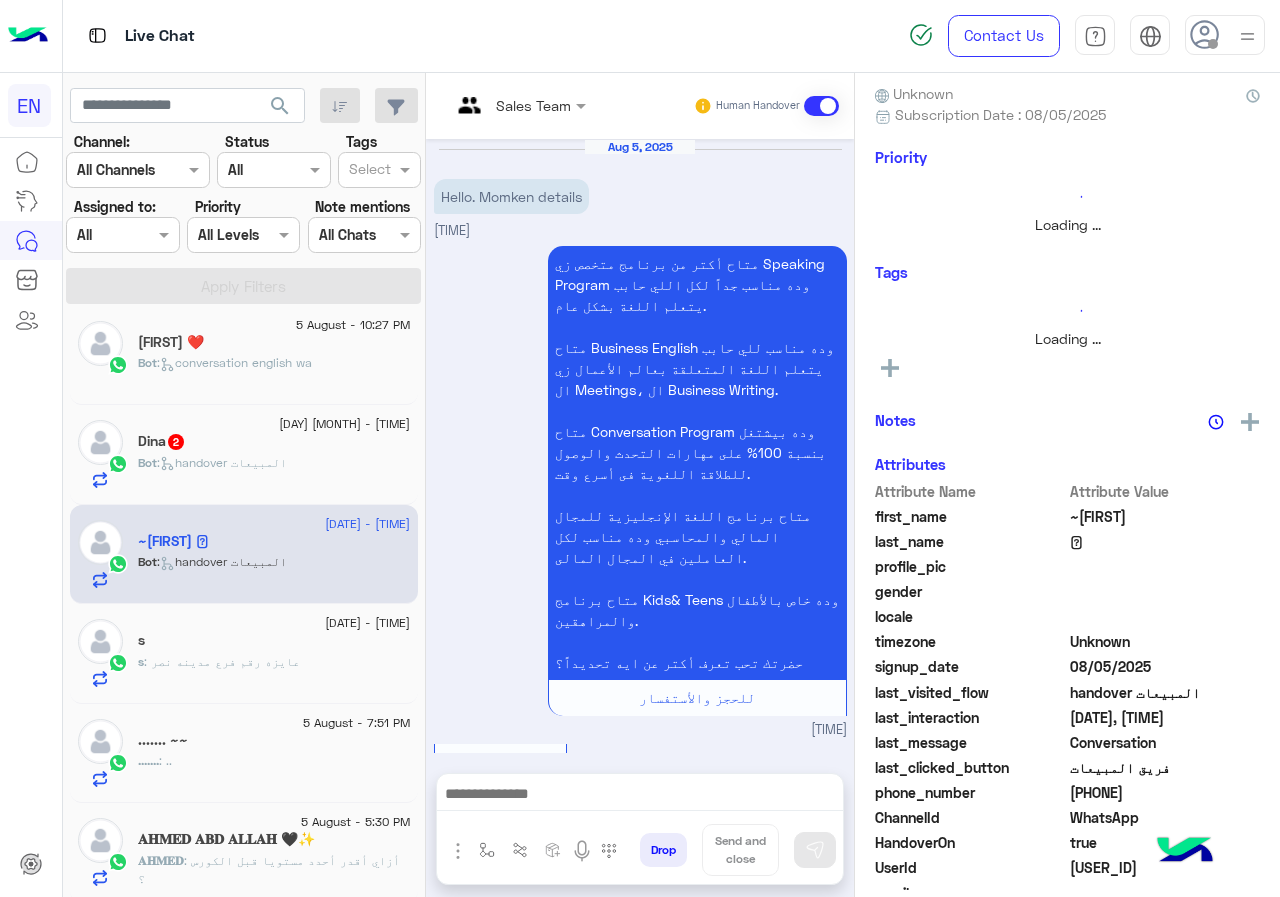 scroll, scrollTop: 2531, scrollLeft: 0, axis: vertical 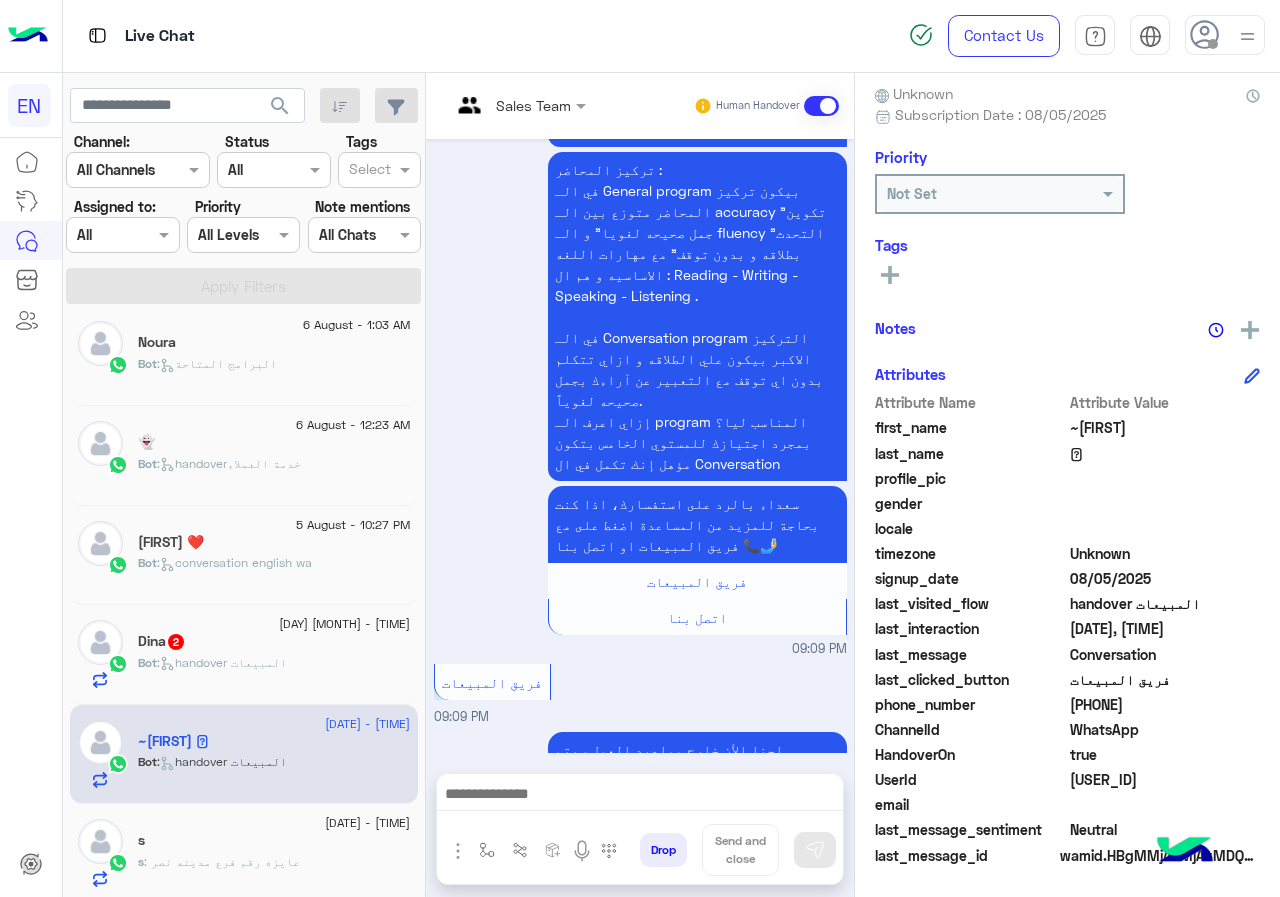 click on "[PHONE]" 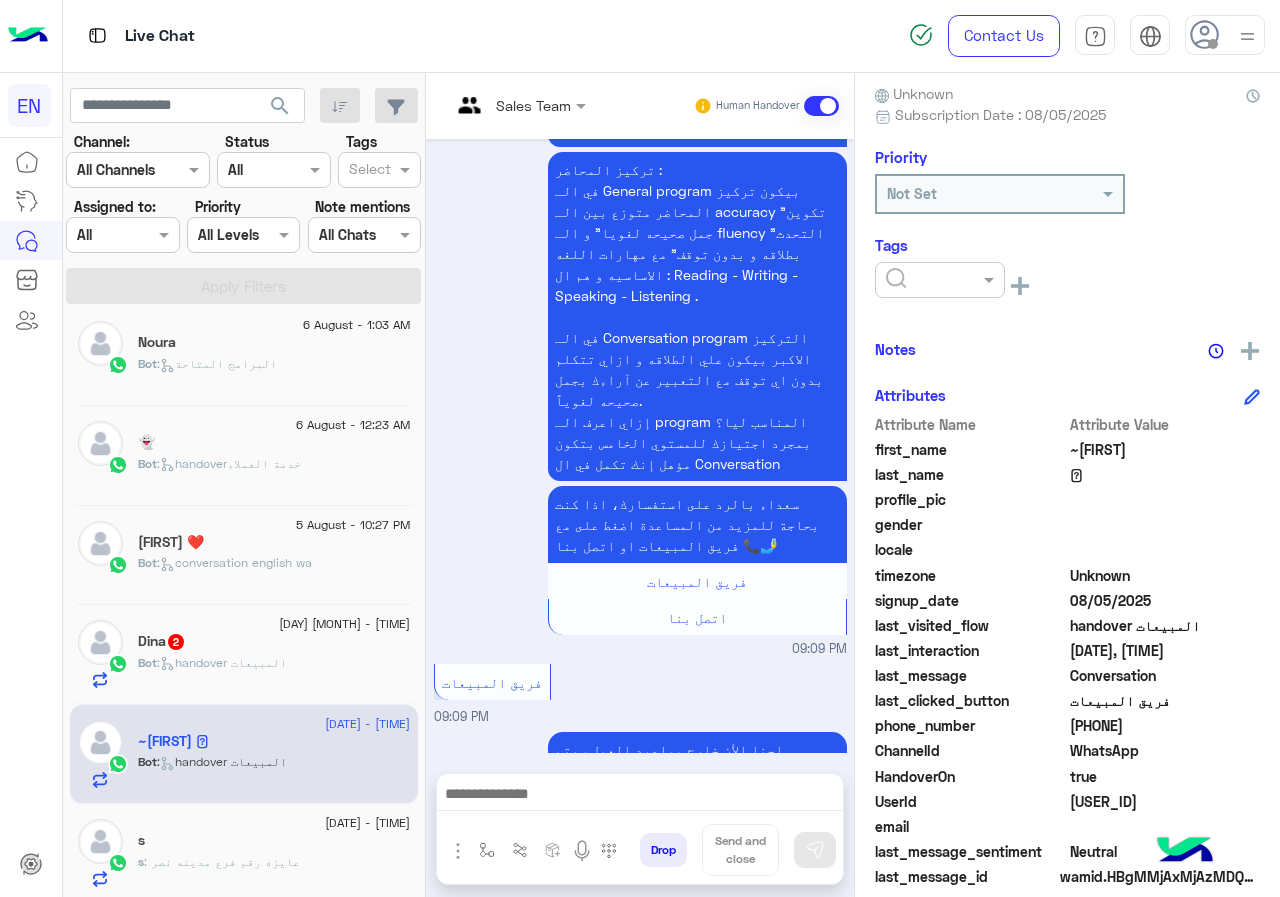click 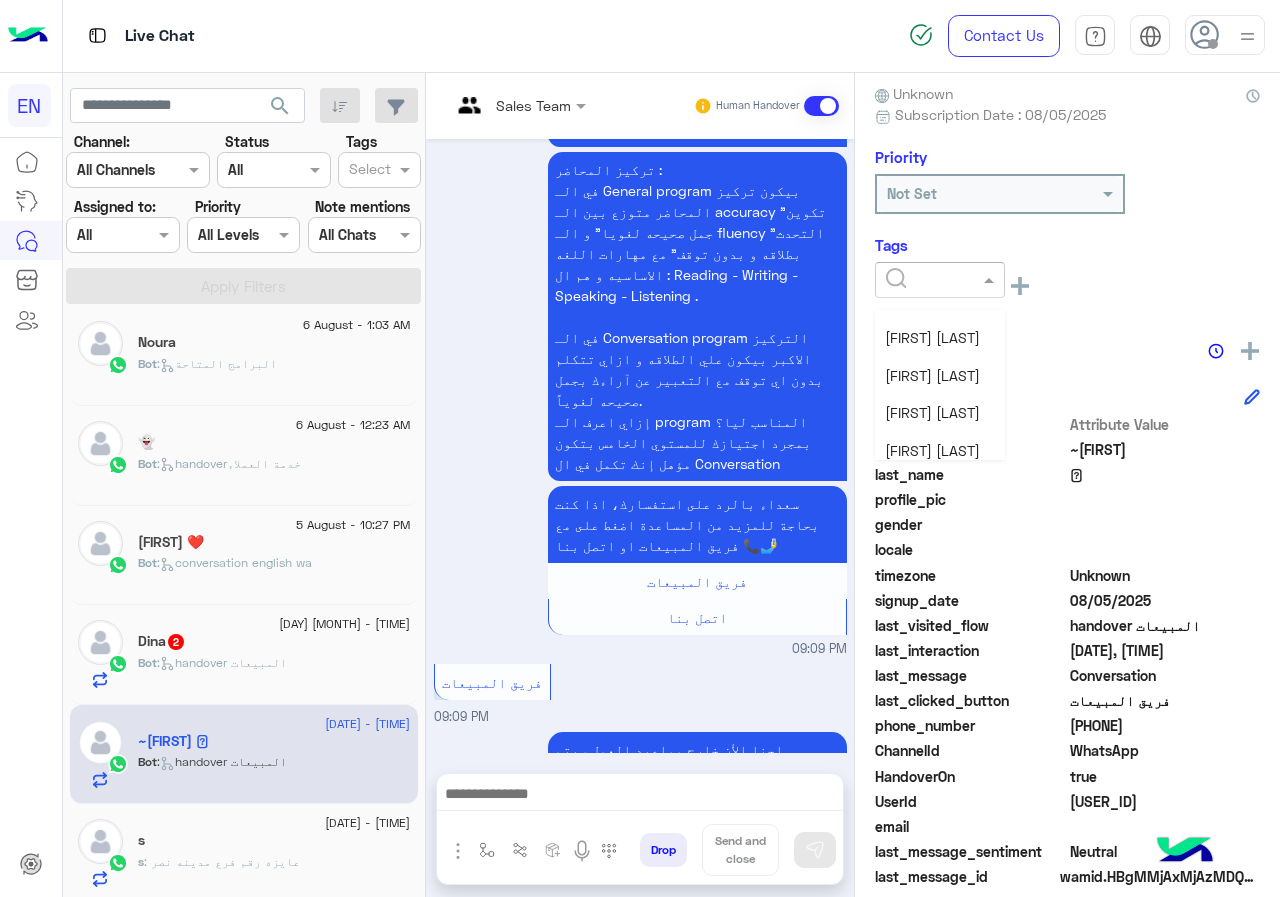 scroll, scrollTop: 261, scrollLeft: 0, axis: vertical 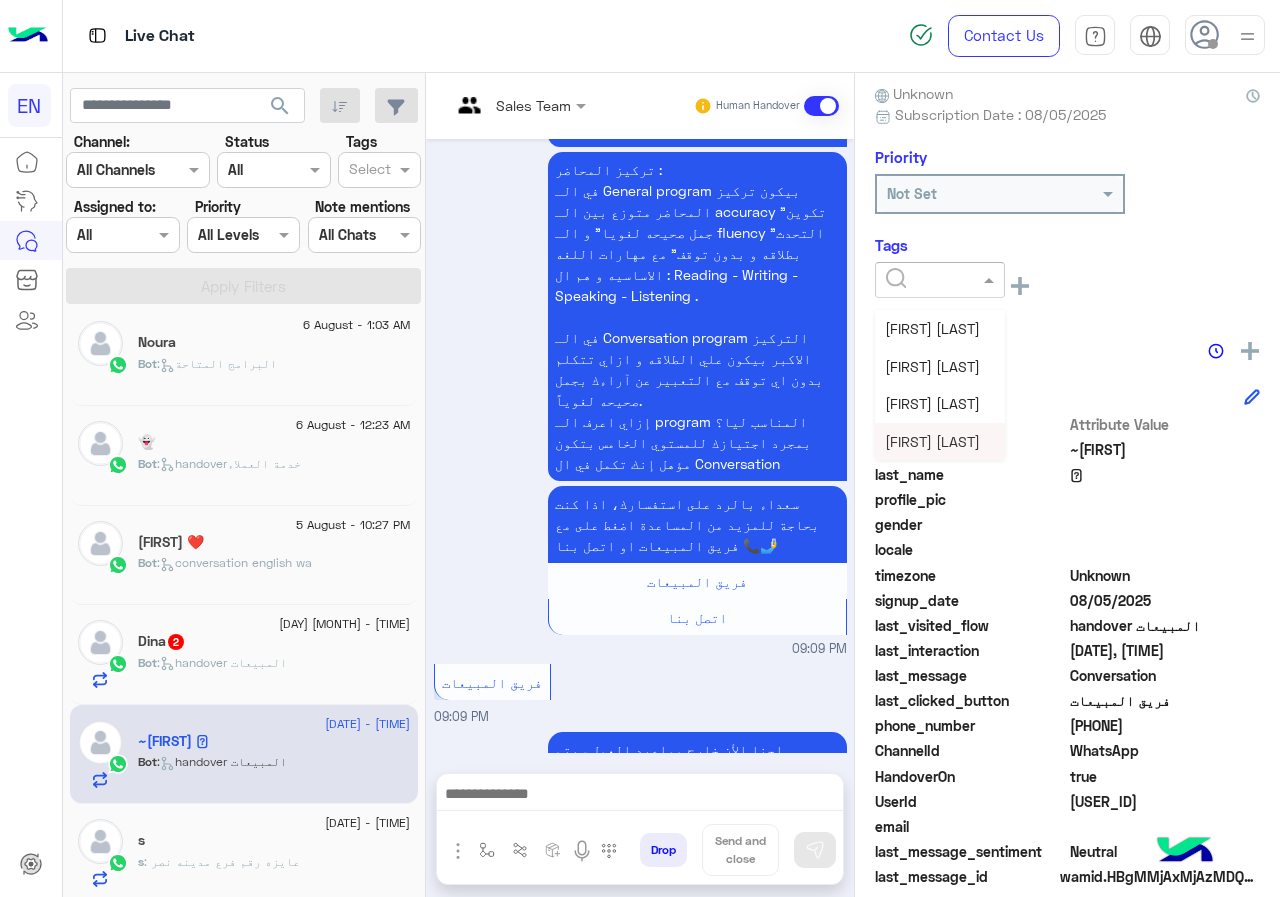drag, startPoint x: 932, startPoint y: 433, endPoint x: 906, endPoint y: 441, distance: 27.202942 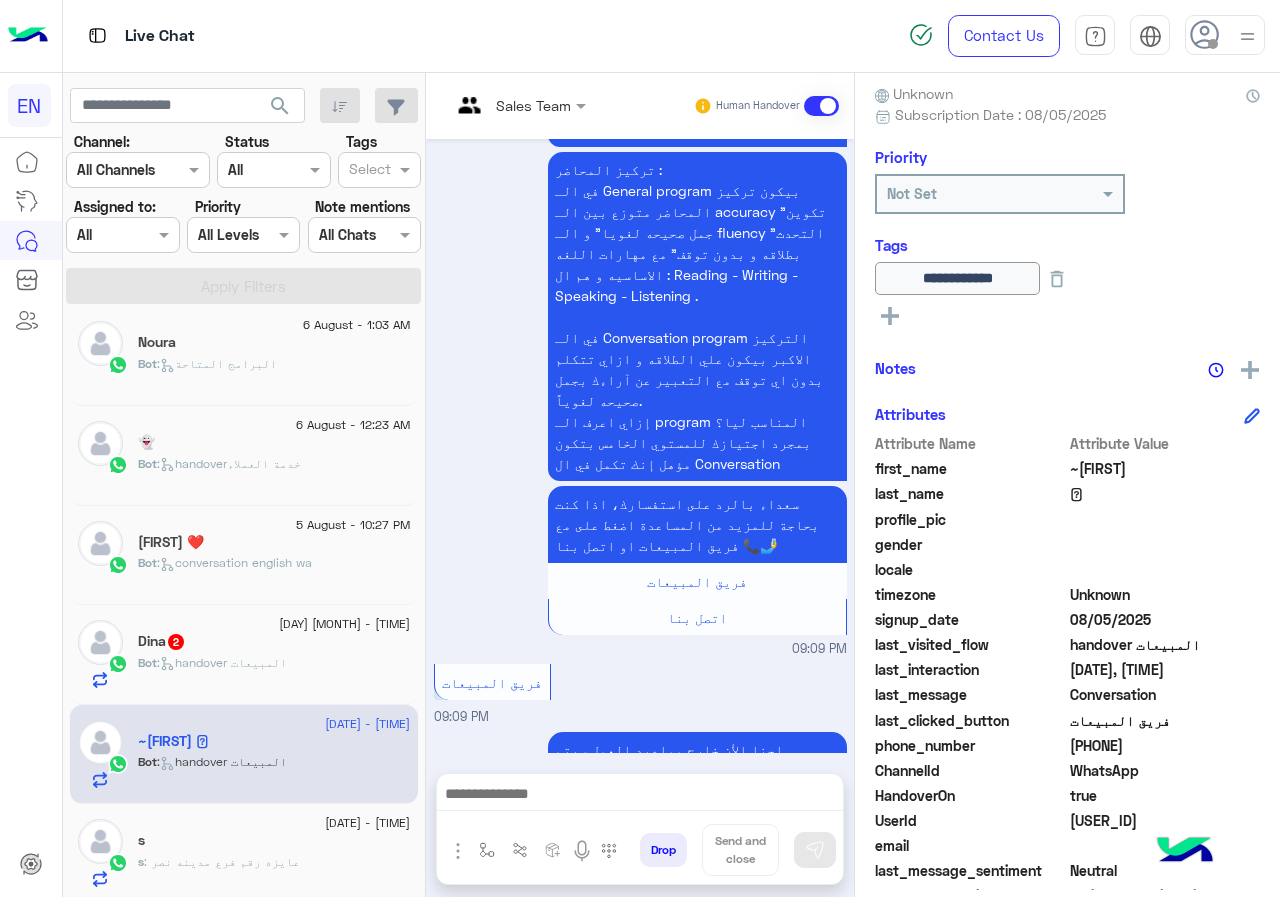 click on "Bot :   handover المبيعات" 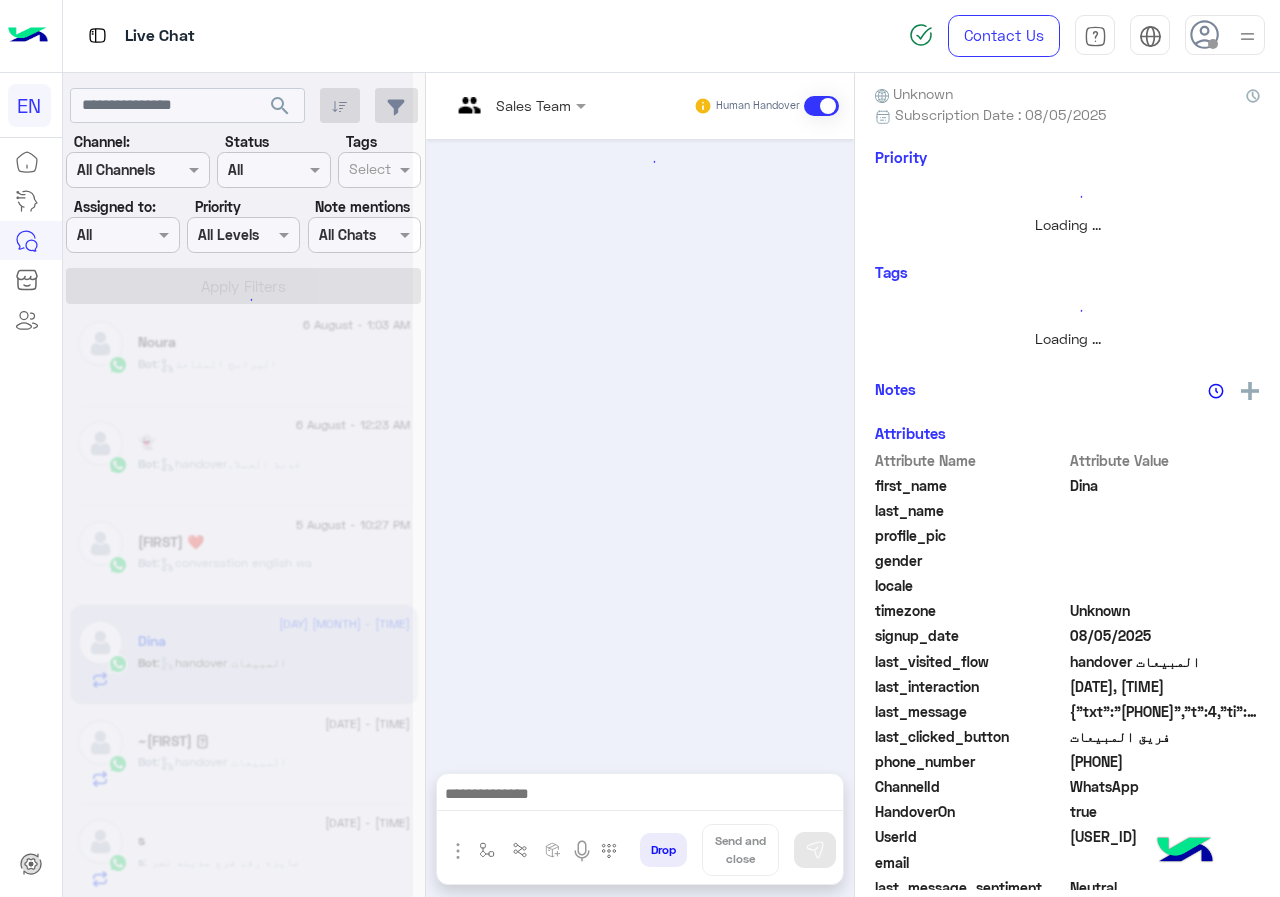 scroll, scrollTop: 0, scrollLeft: 0, axis: both 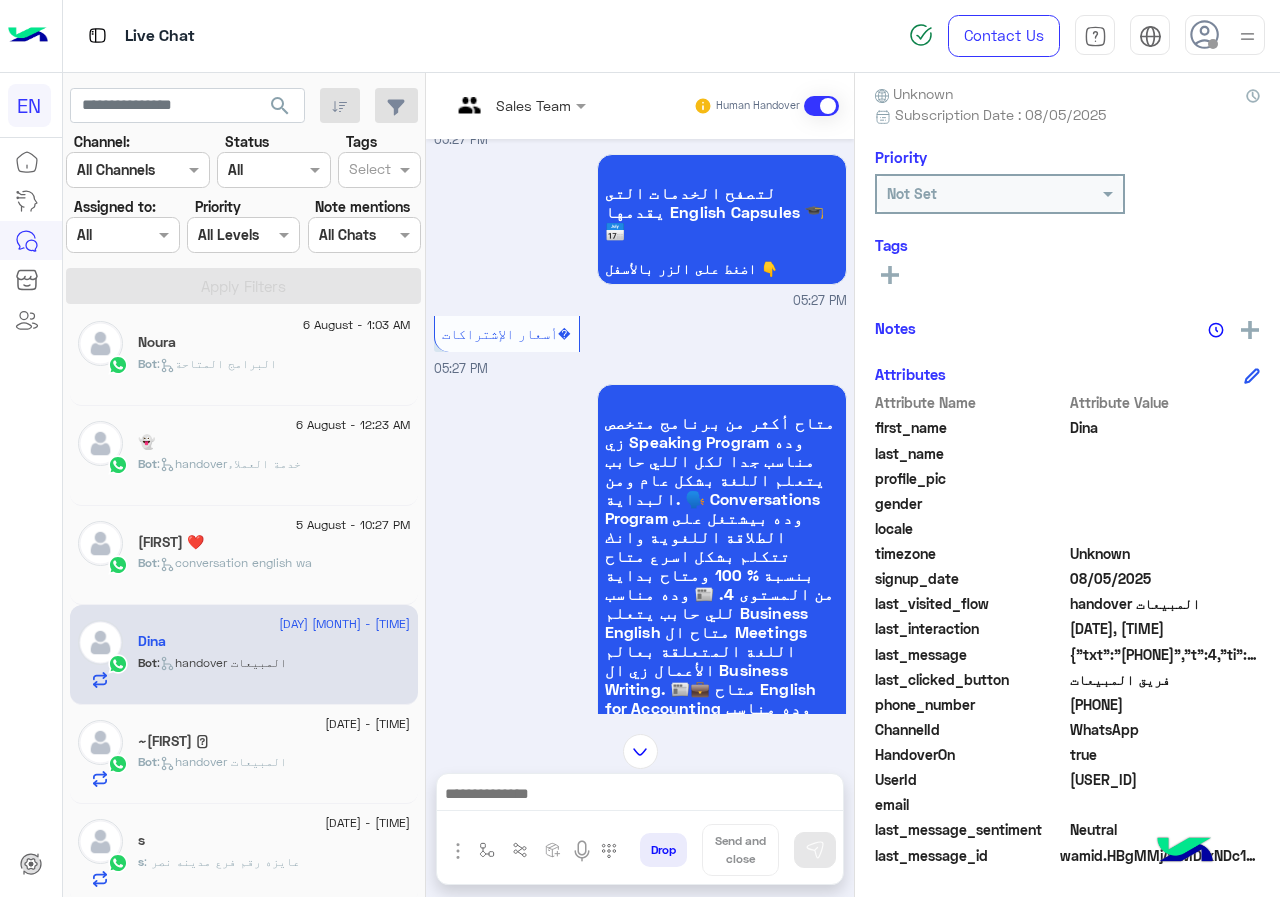 click on "[PHONE]" 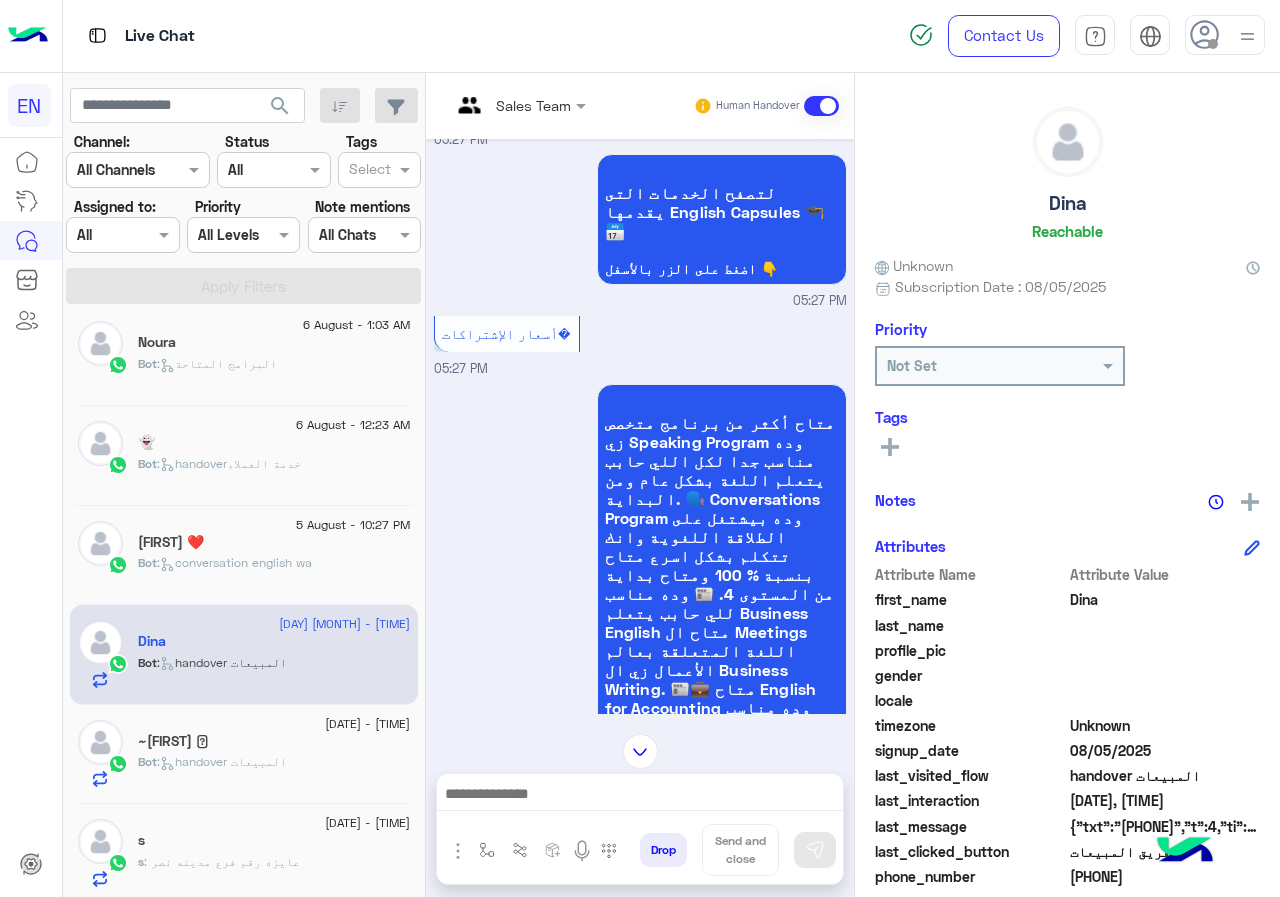 scroll, scrollTop: 0, scrollLeft: 0, axis: both 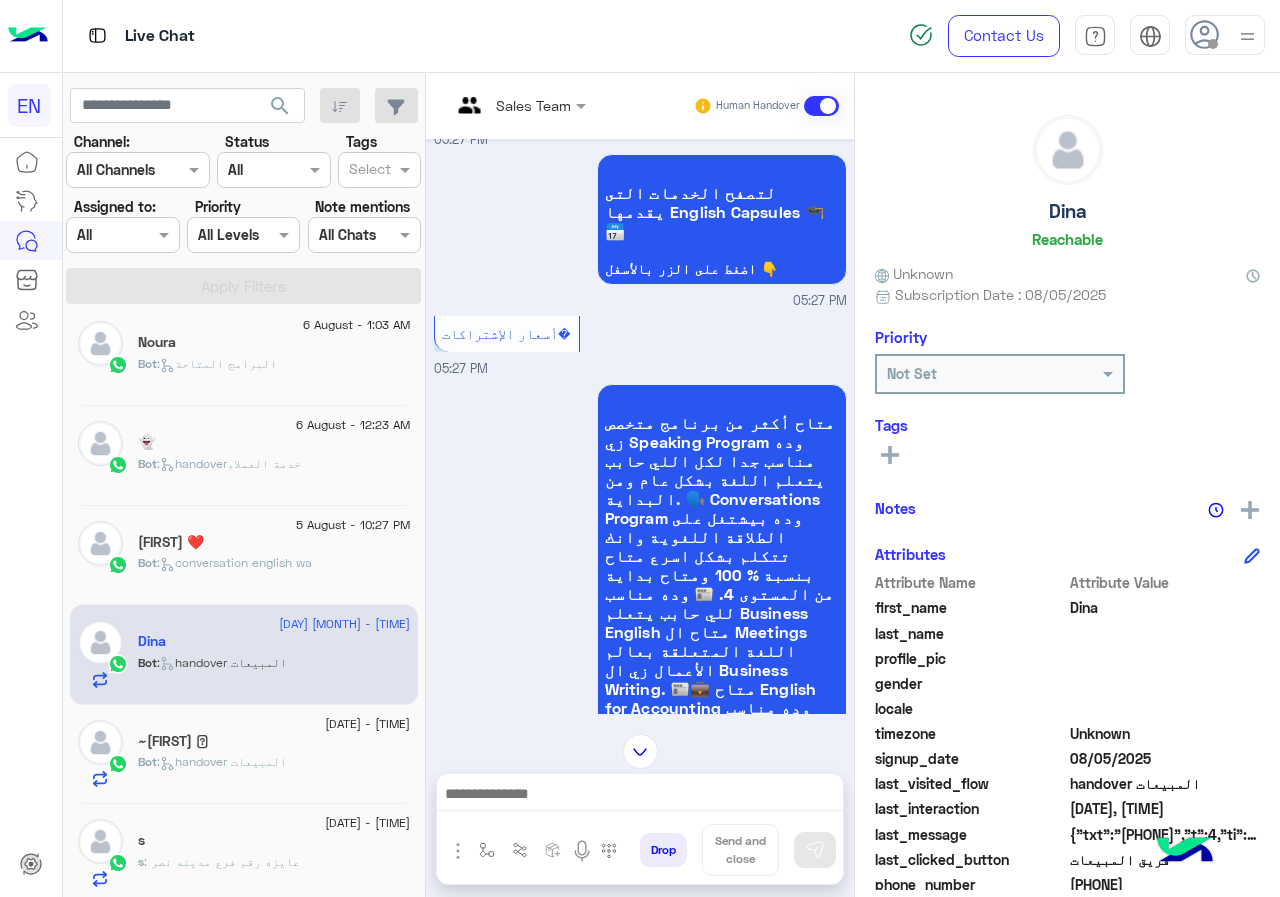 click on "Dina" 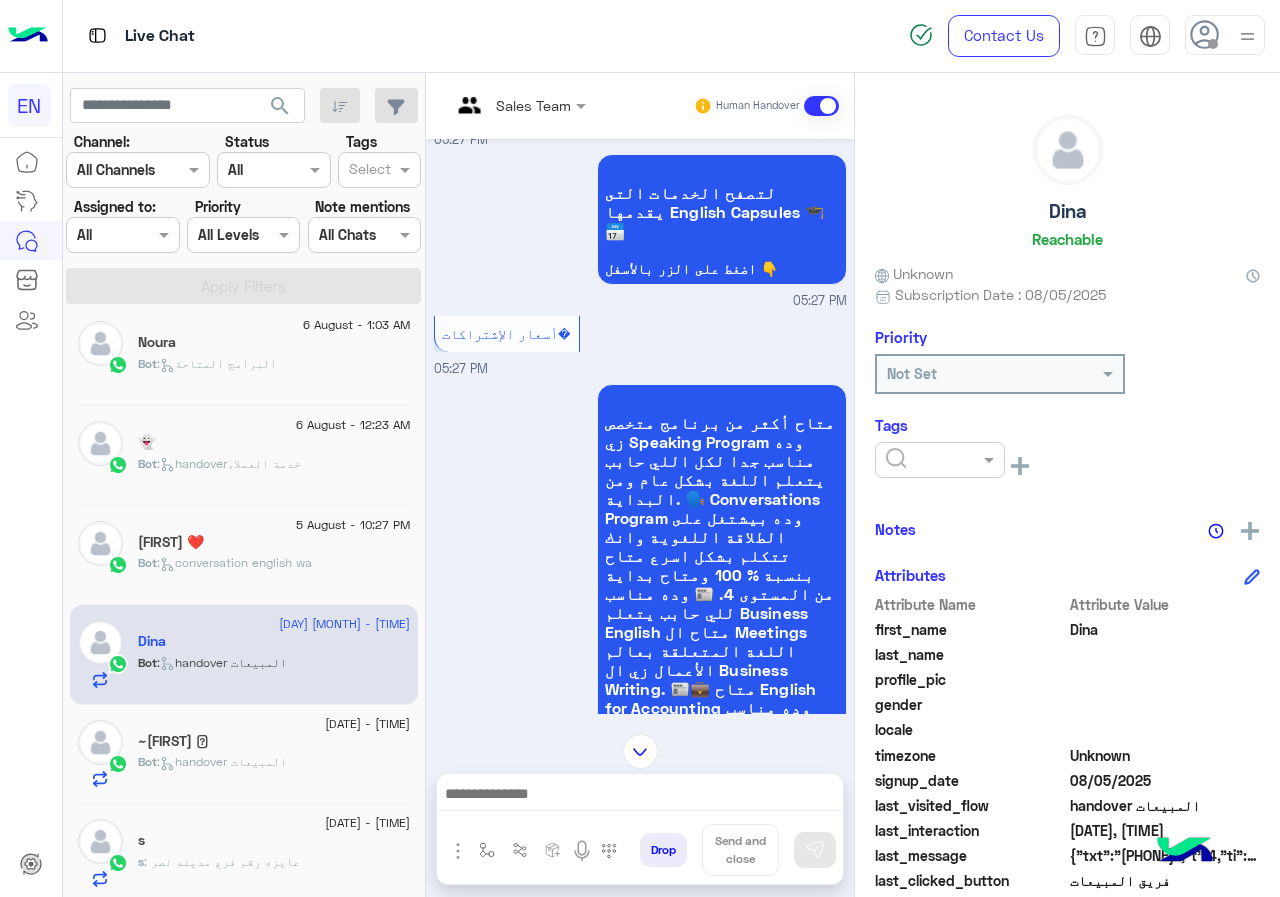 click 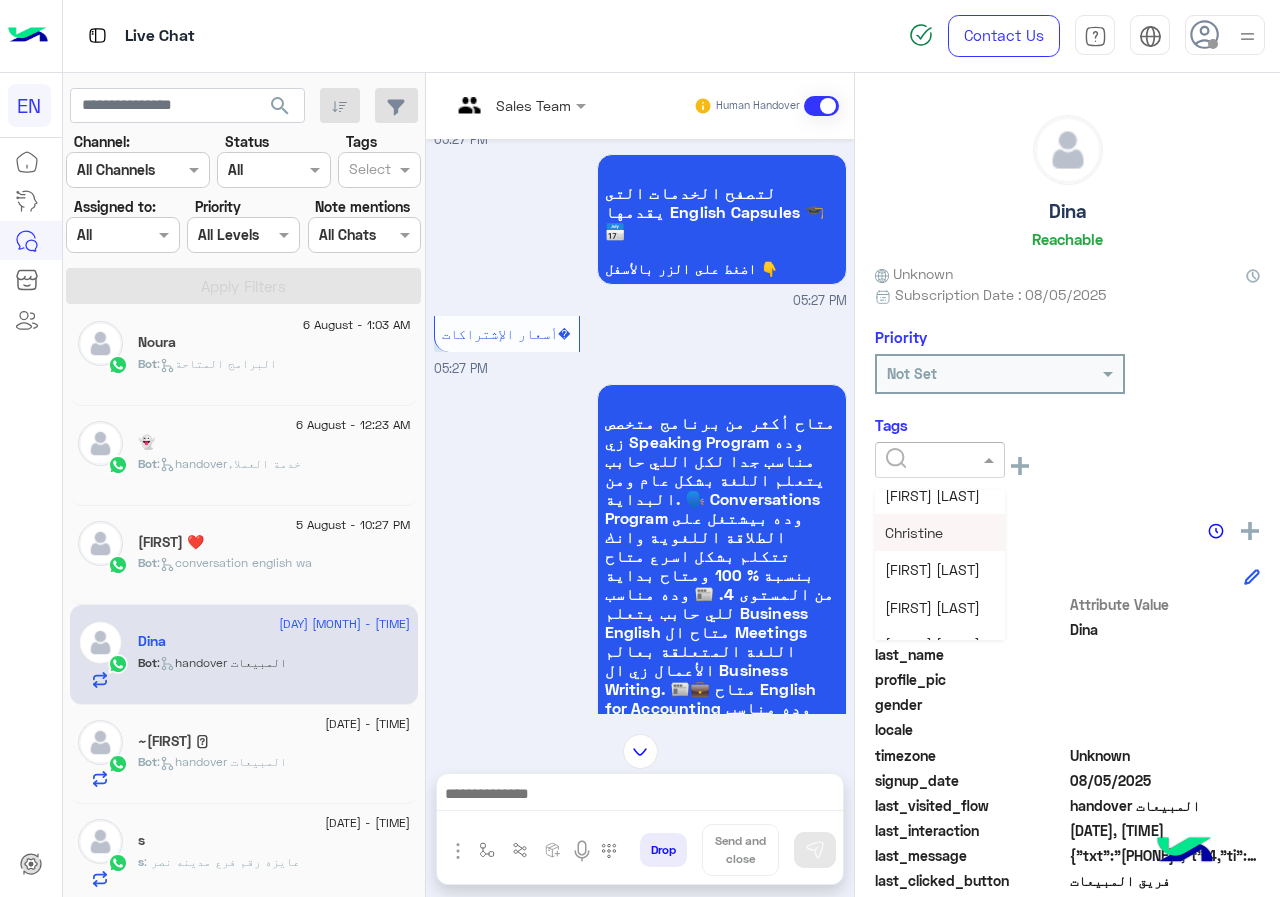 scroll, scrollTop: 261, scrollLeft: 0, axis: vertical 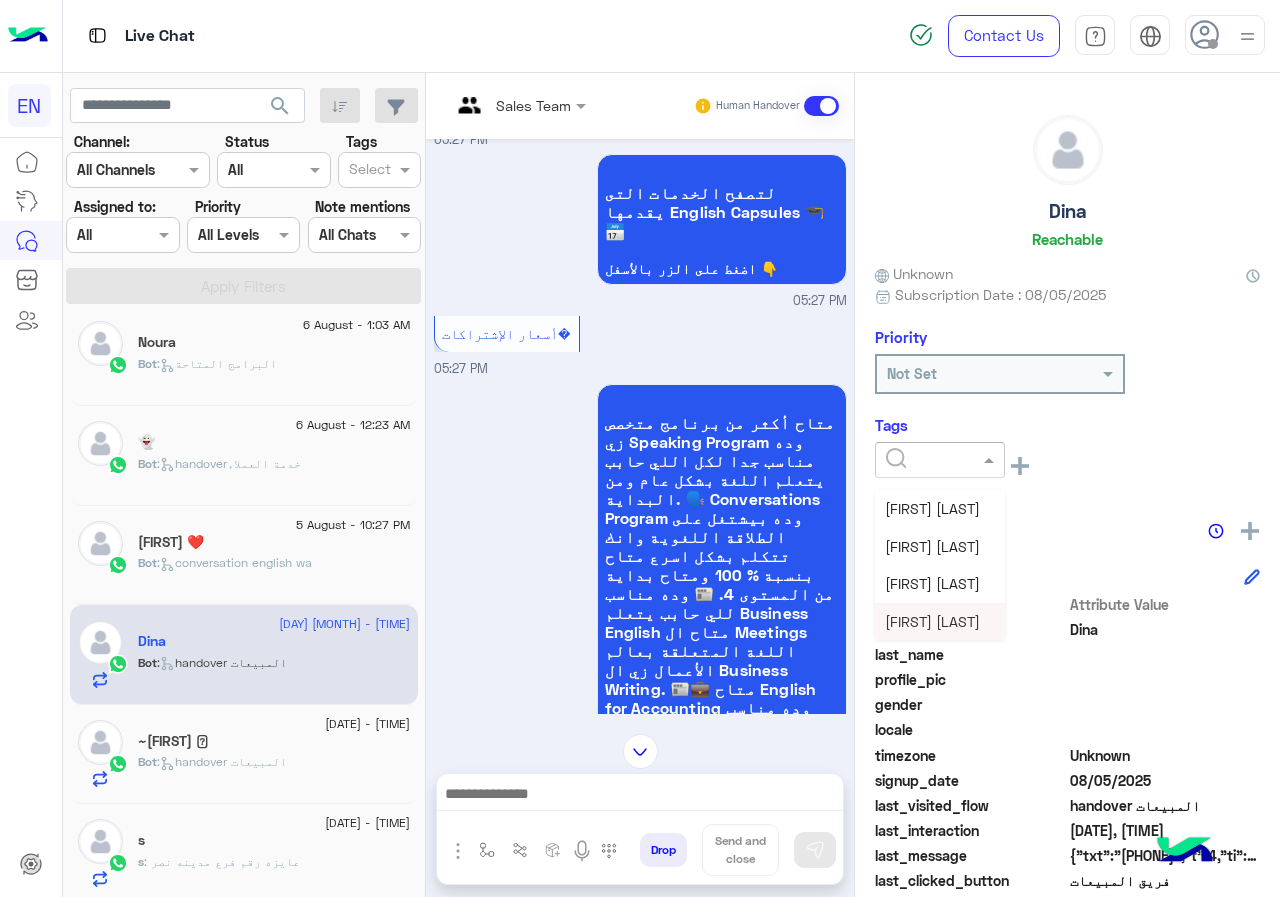 click on "[FIRST] [LAST]" at bounding box center (940, 621) 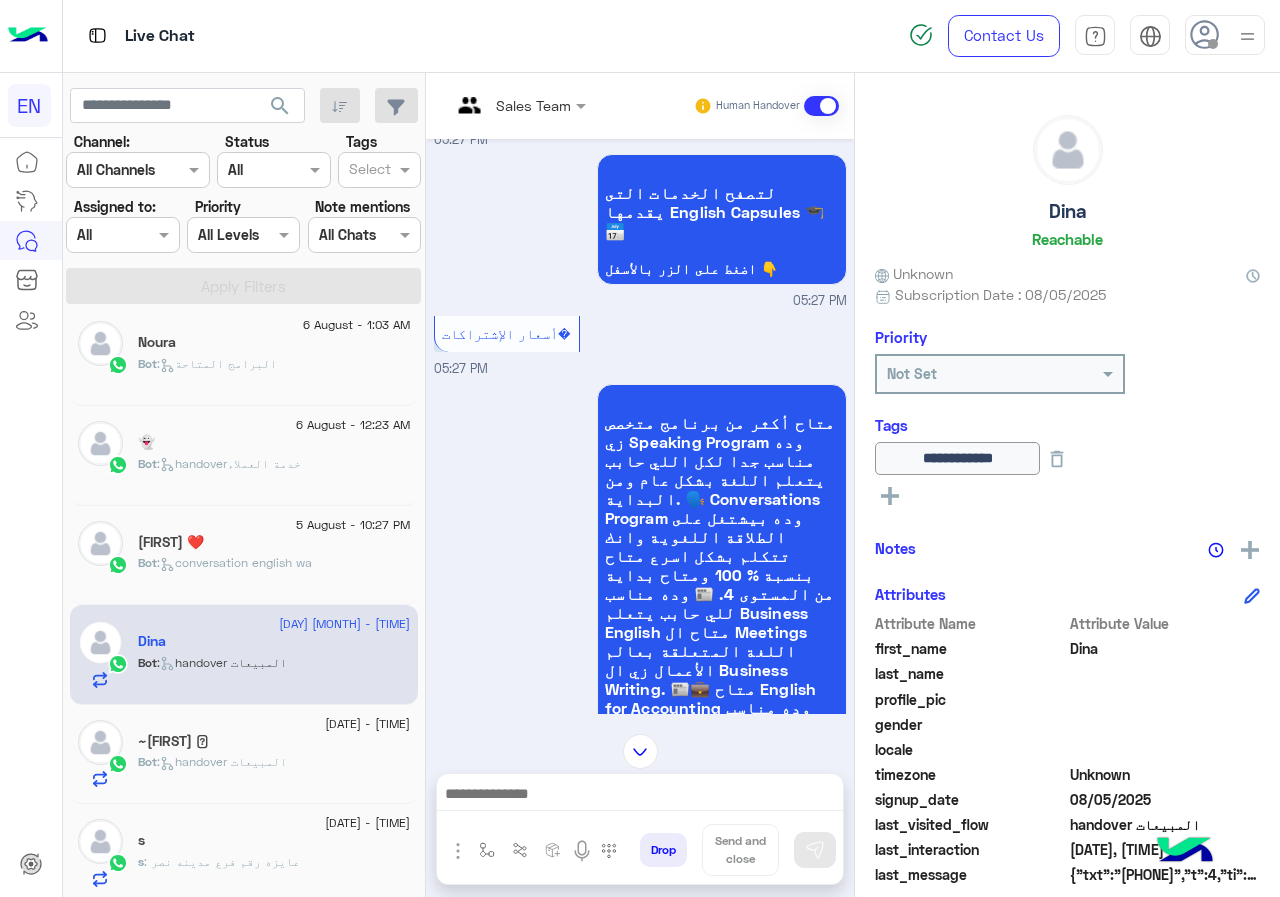 click on "Dina" 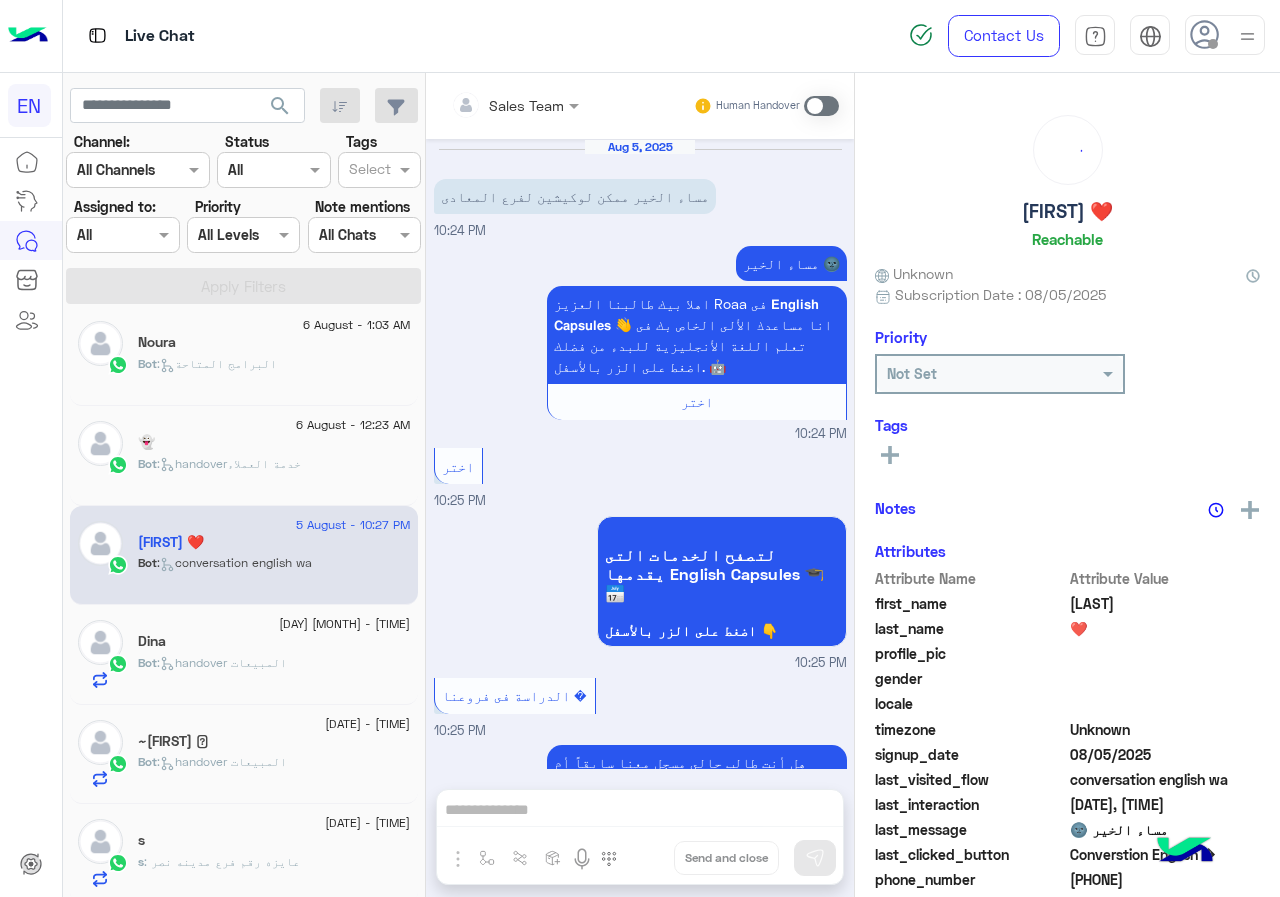 scroll, scrollTop: 1942, scrollLeft: 0, axis: vertical 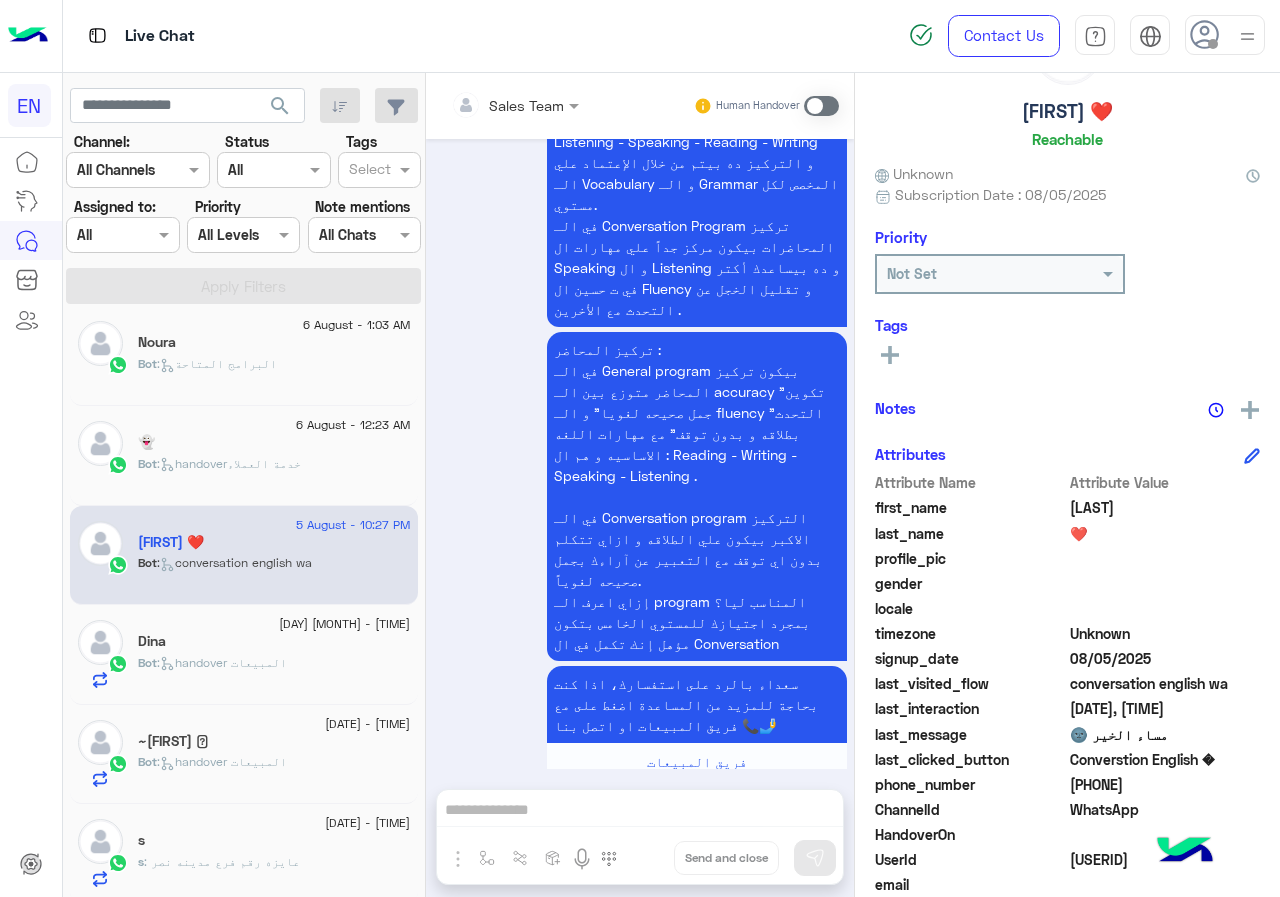 click on "[PHONE]" 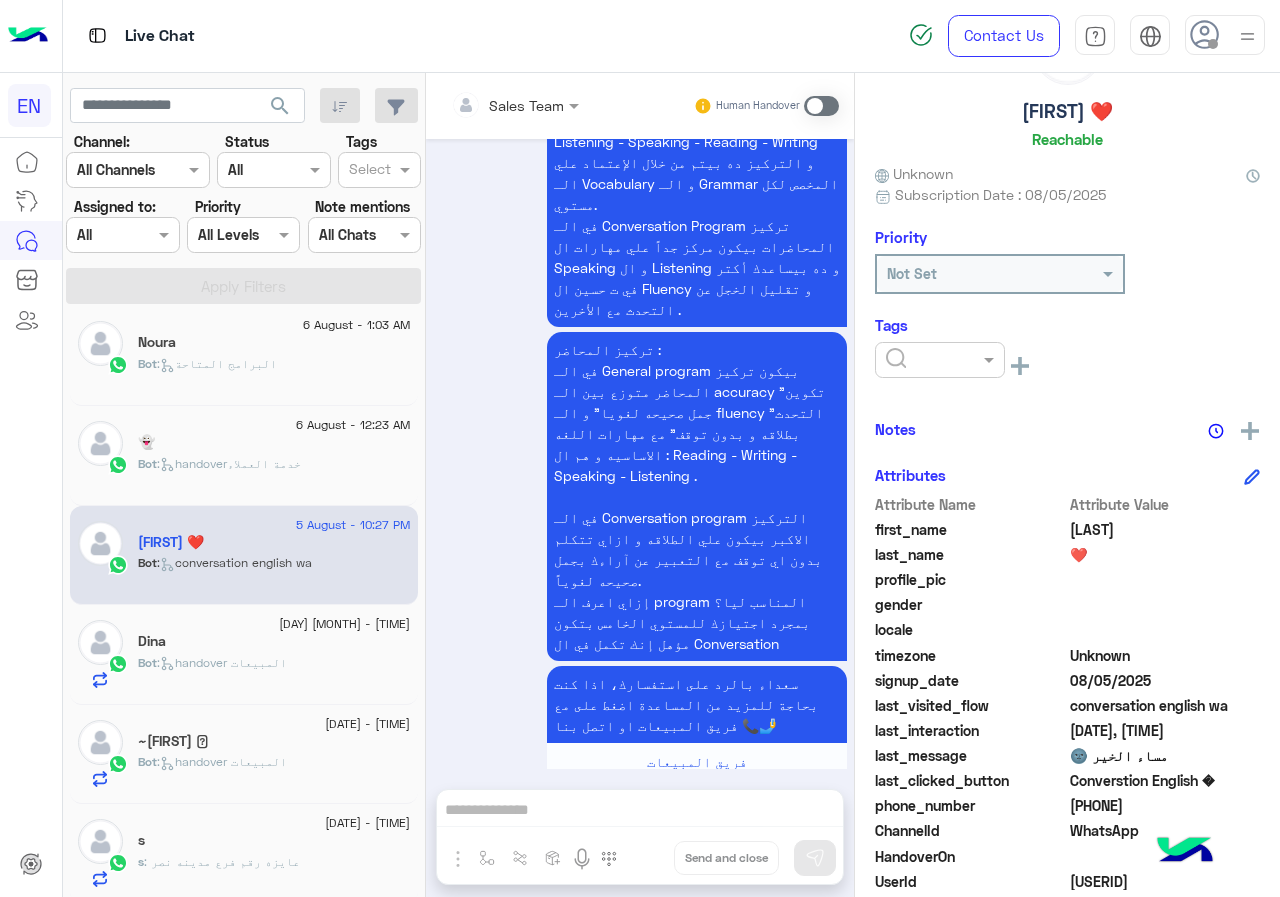 click 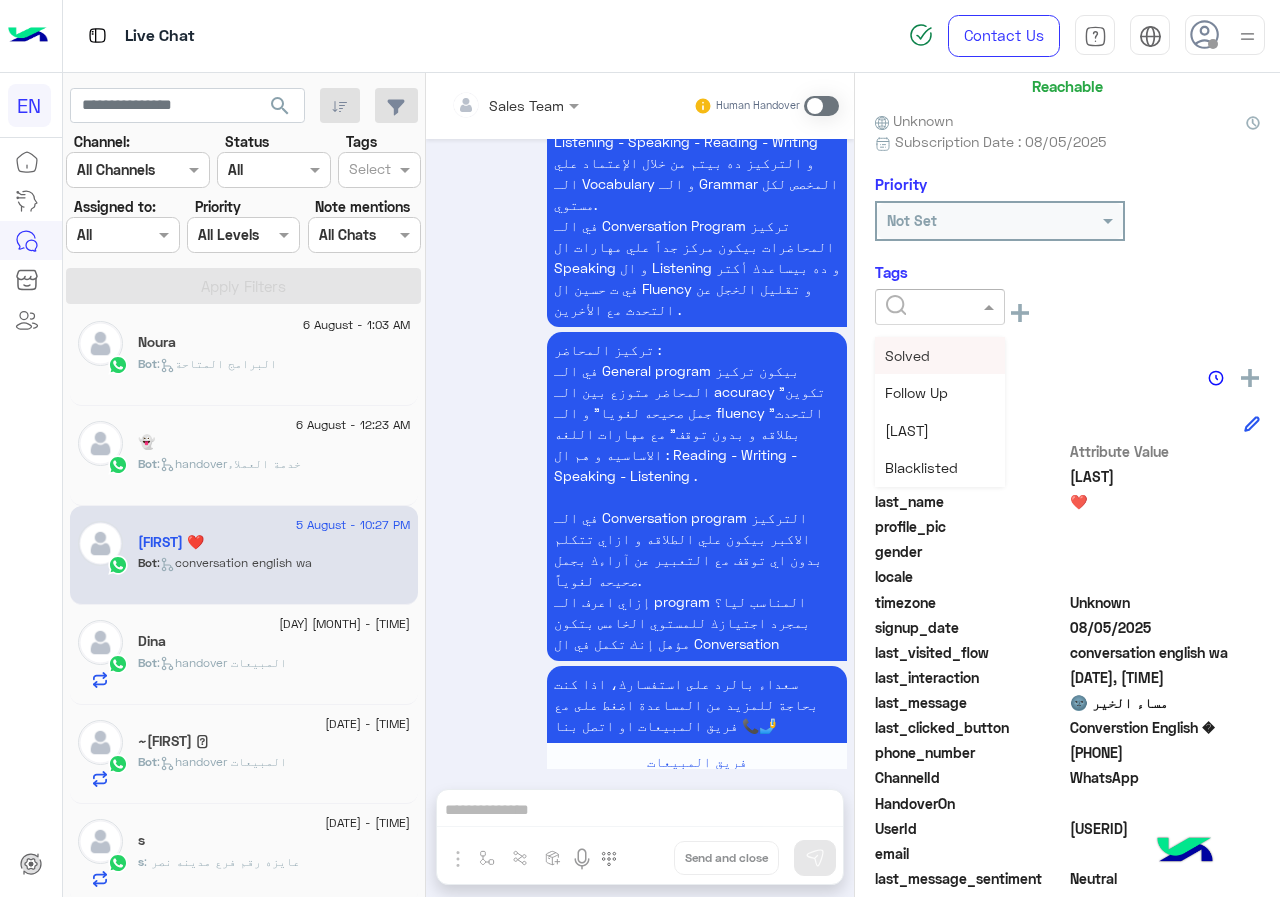 scroll, scrollTop: 201, scrollLeft: 0, axis: vertical 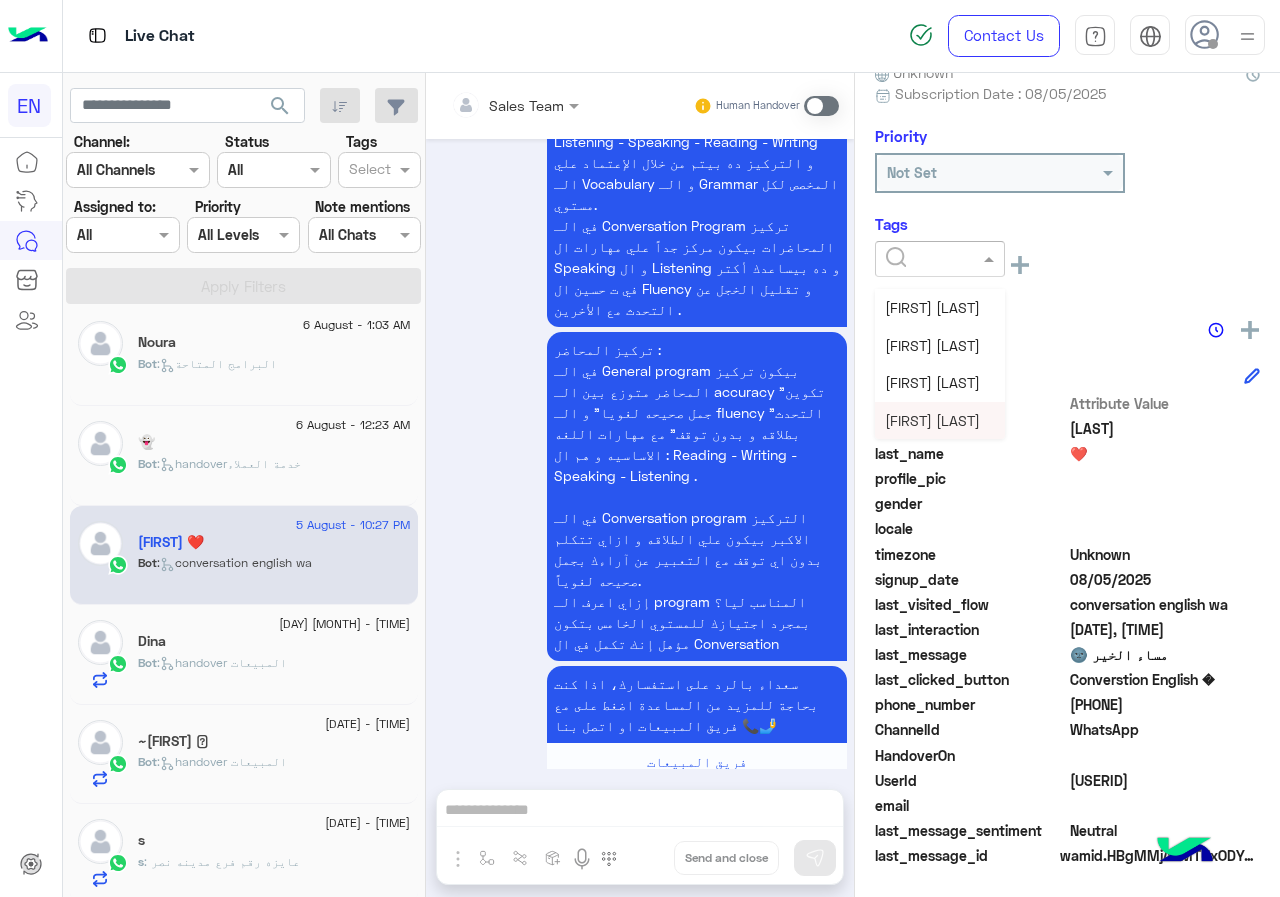 click on "[FIRST] [LAST]" at bounding box center [932, 420] 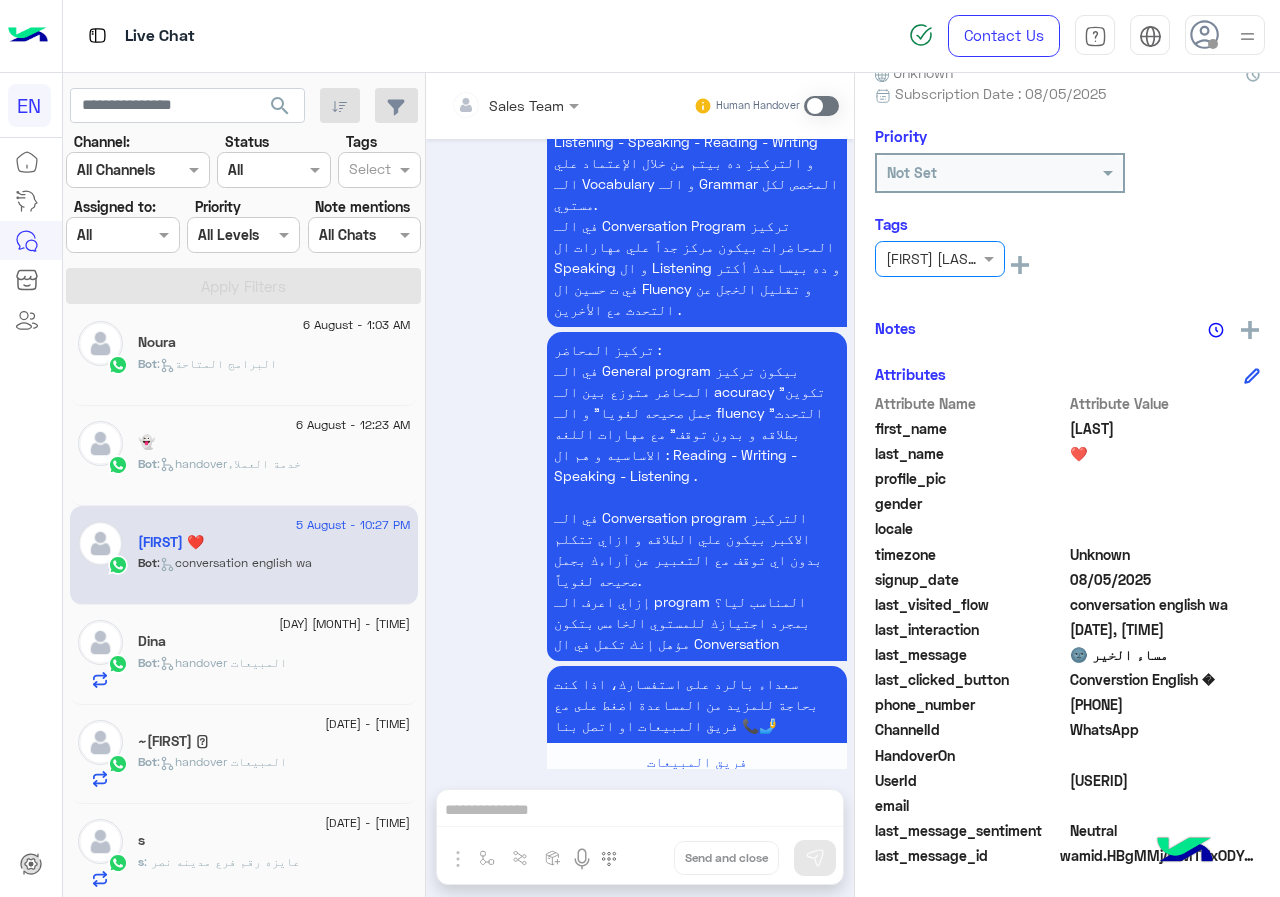 click on "Bot :   handoverخدمة العملاء" 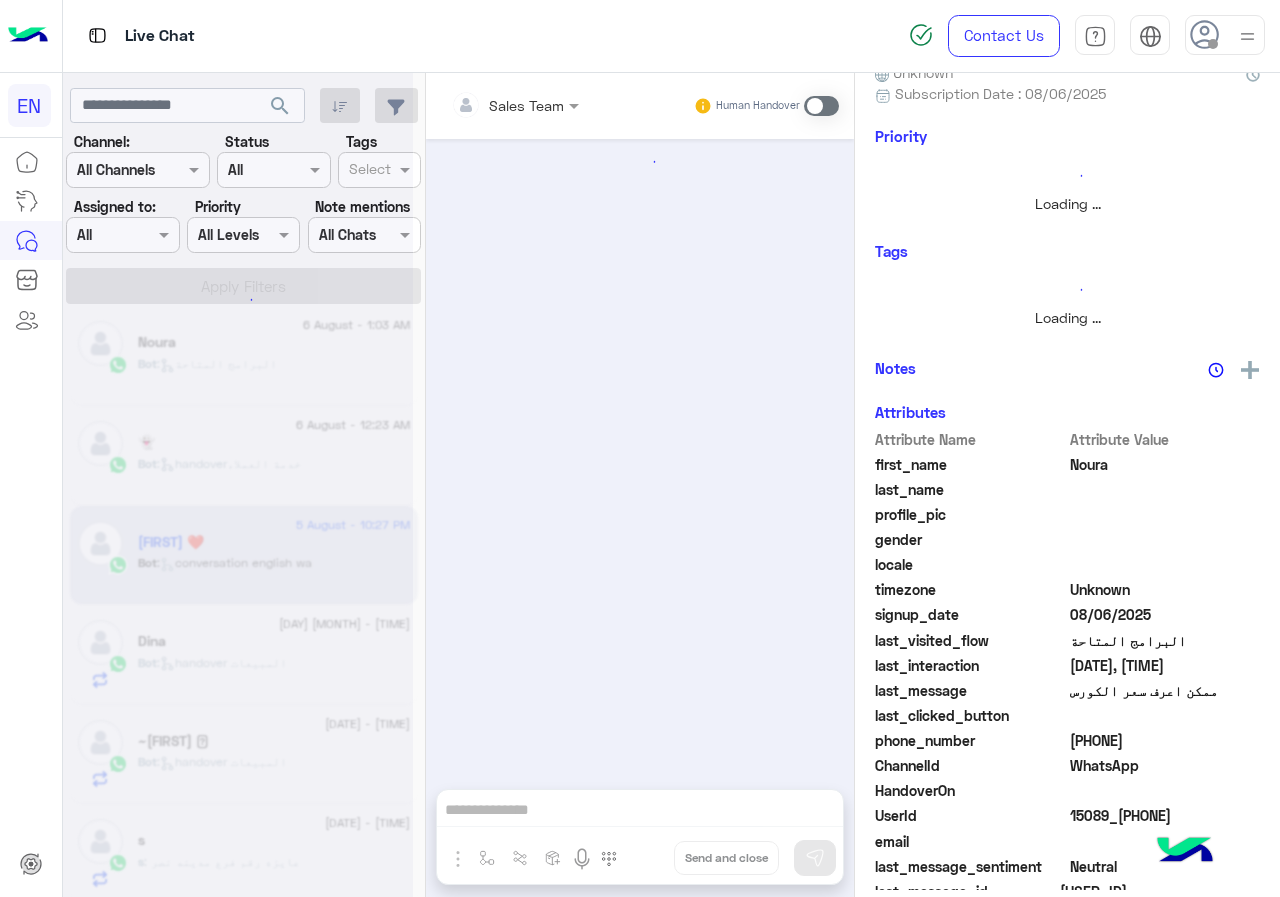 scroll, scrollTop: 0, scrollLeft: 0, axis: both 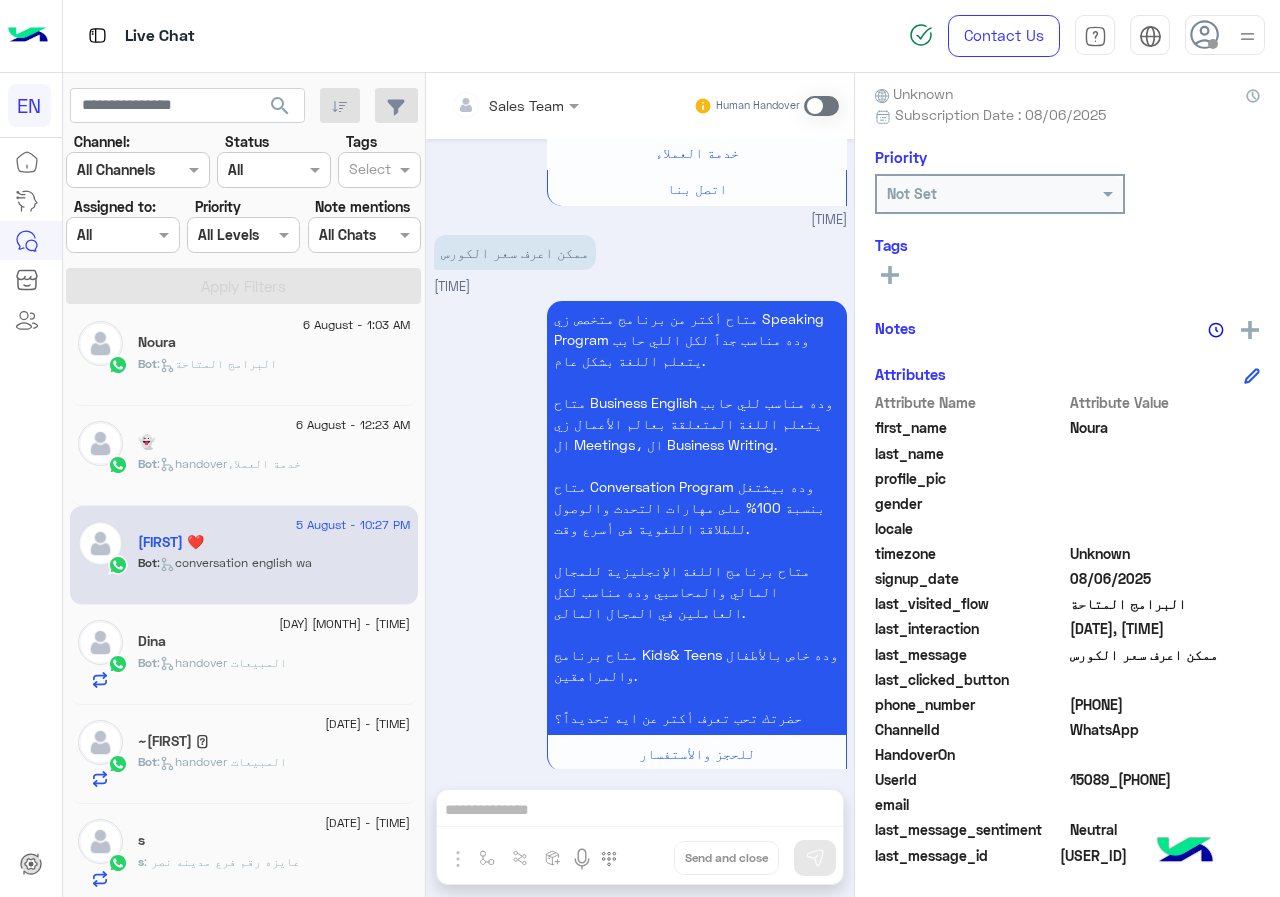 click on "[PHONE]" 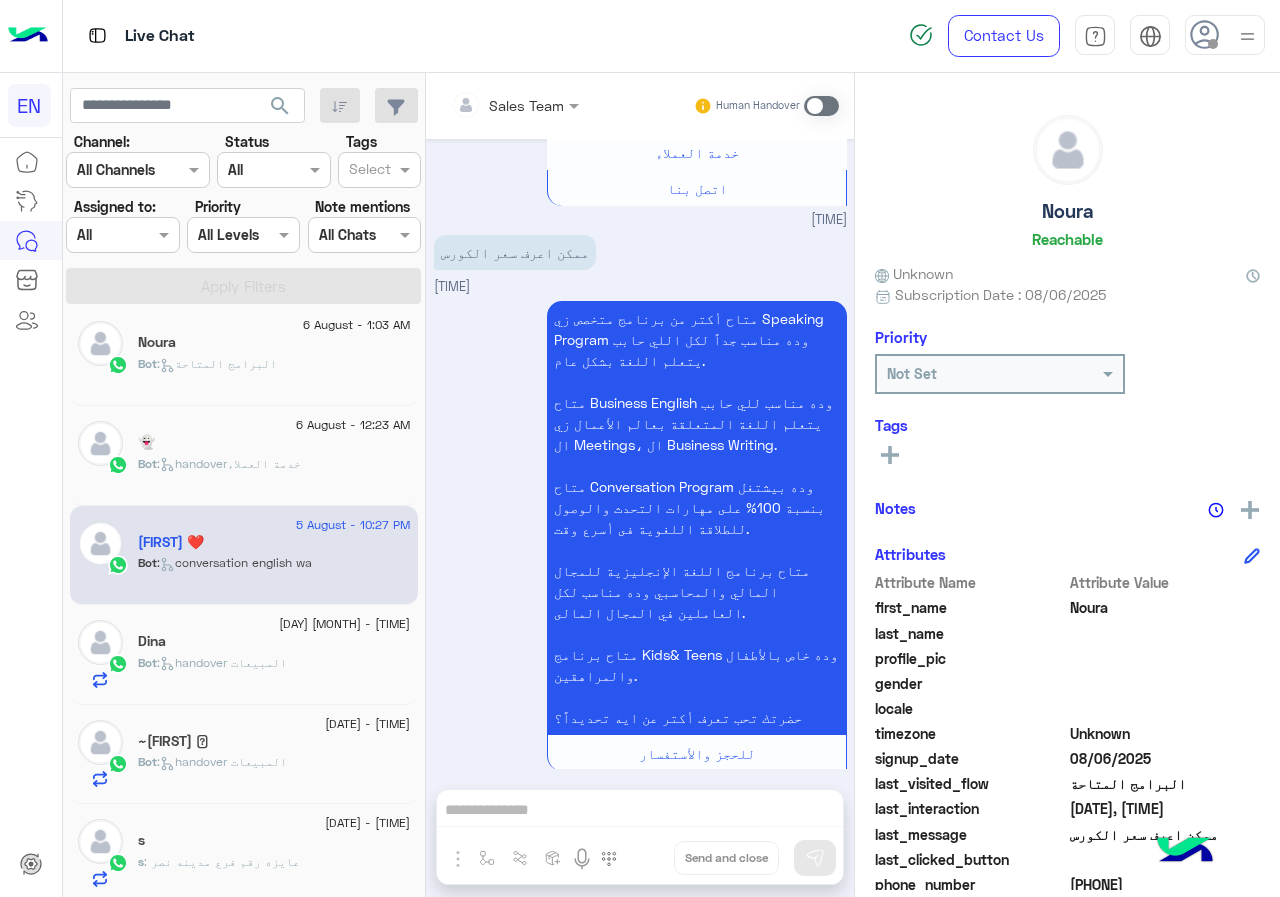 click on "Noura" 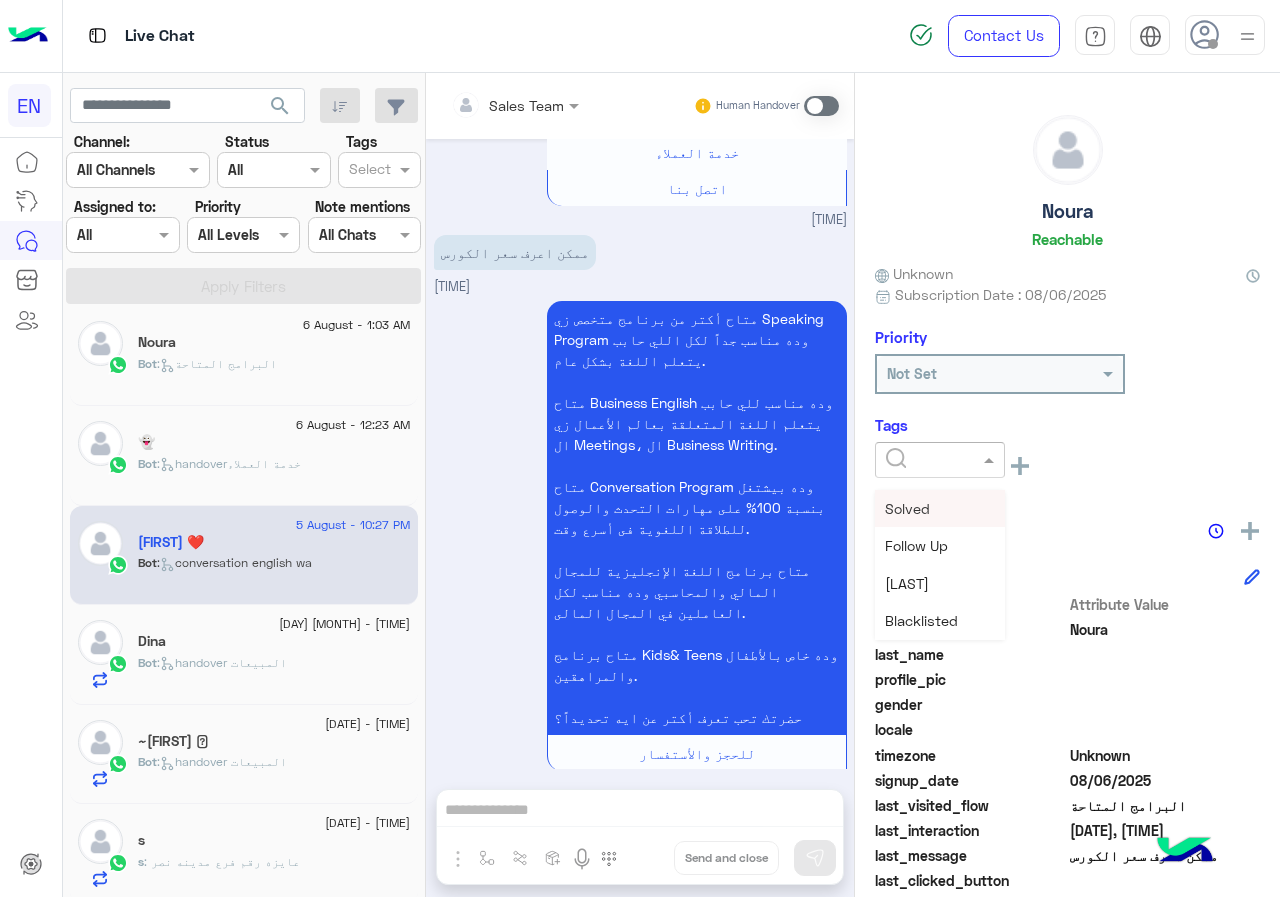 click 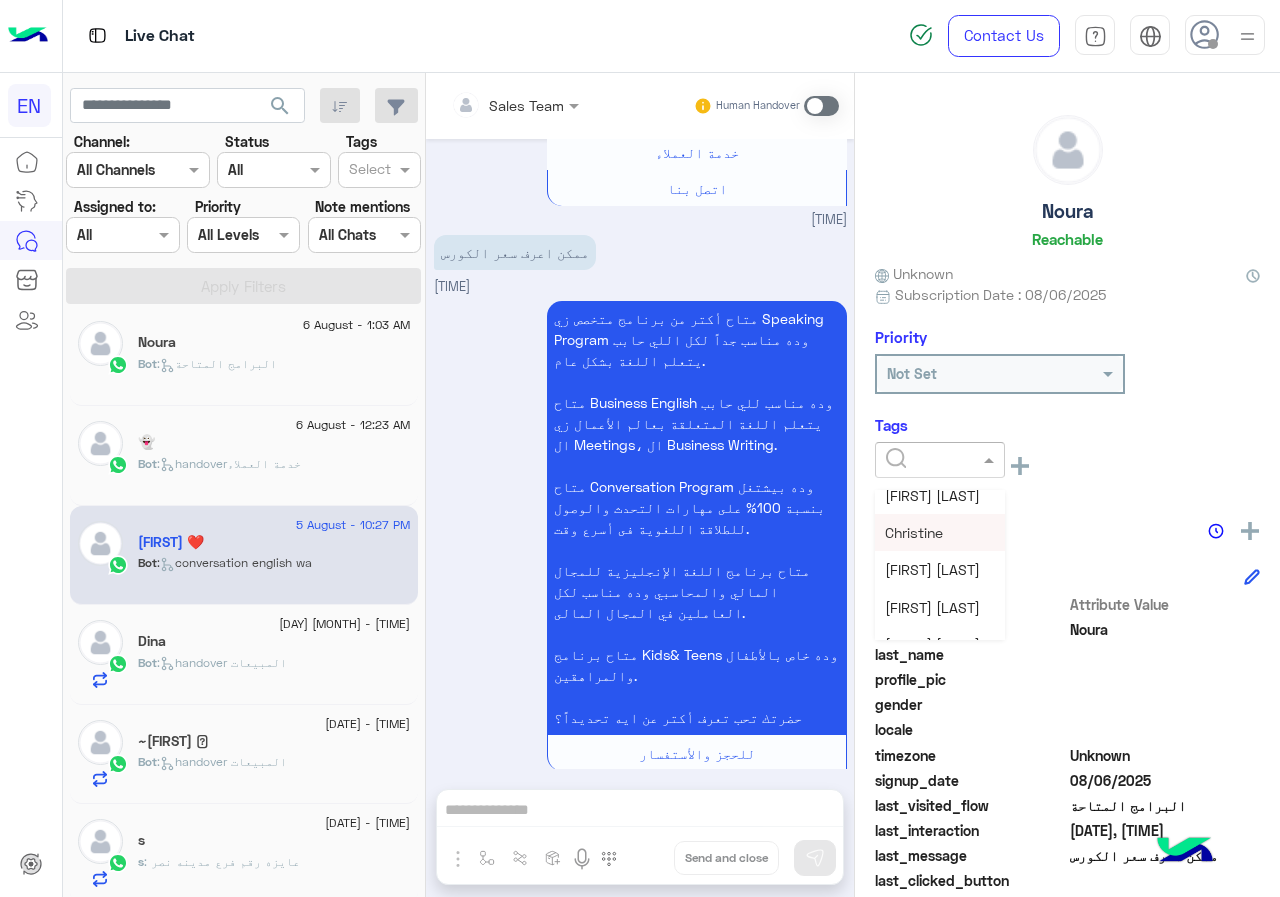 scroll, scrollTop: 261, scrollLeft: 0, axis: vertical 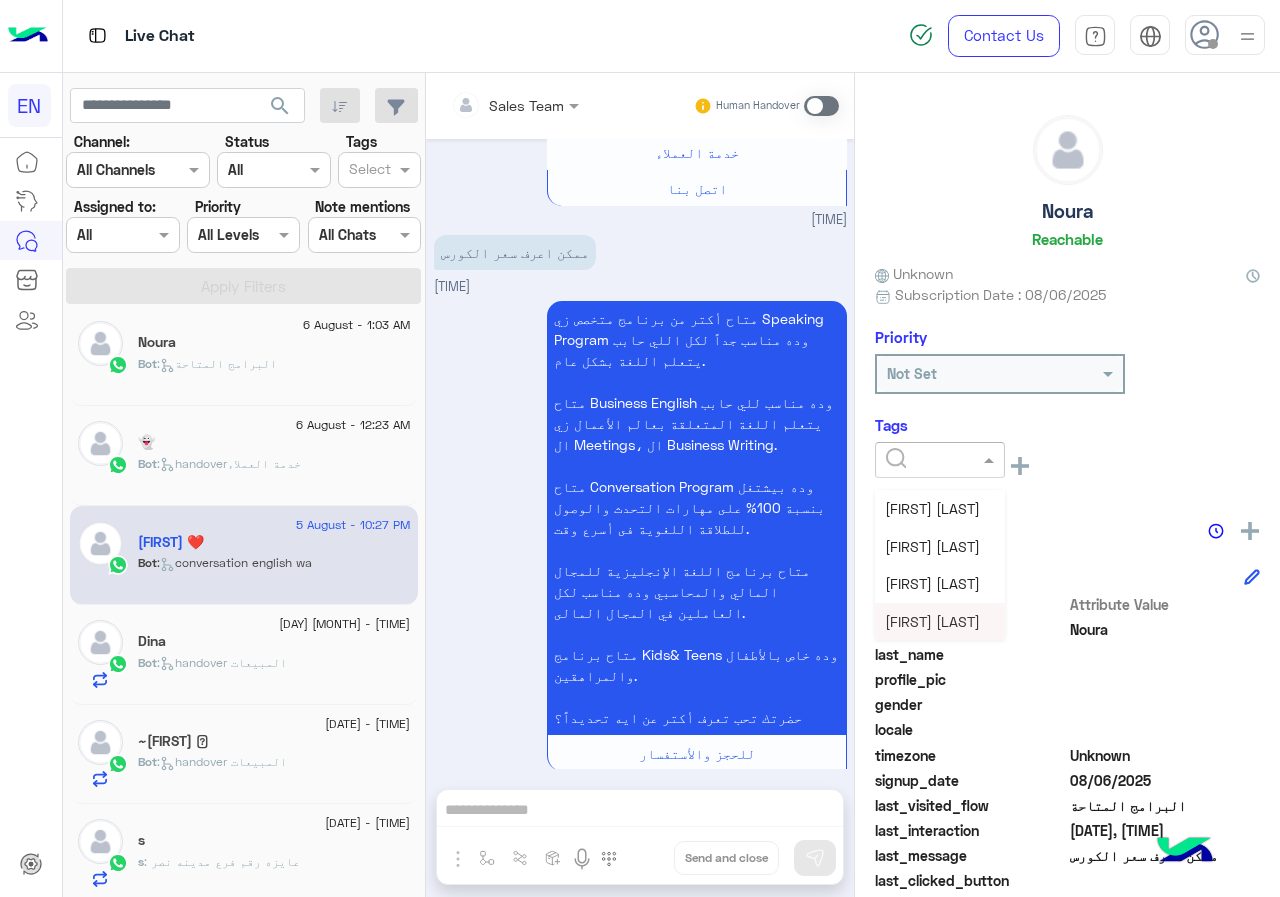 click on "[FIRST] [LAST]" at bounding box center [932, 621] 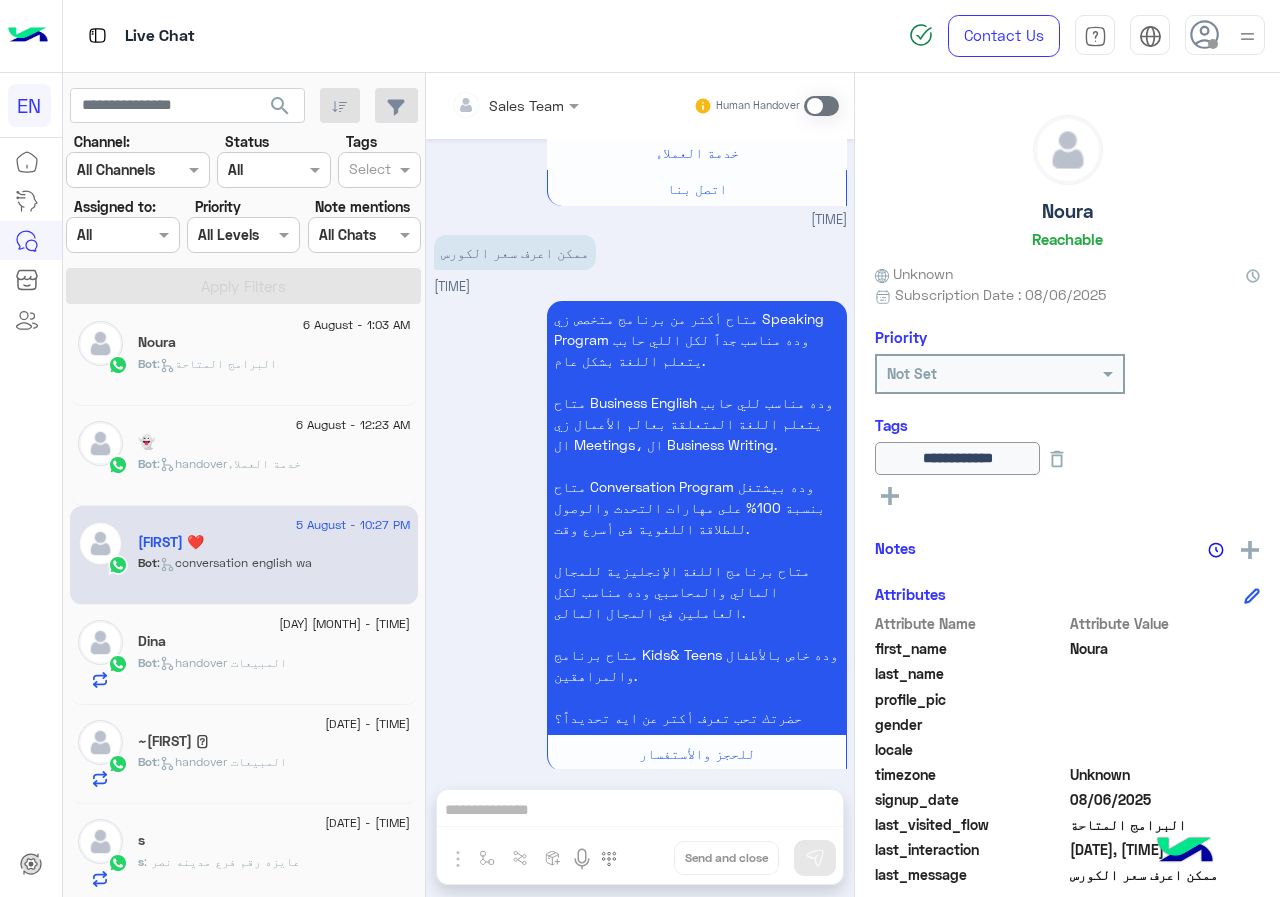 scroll, scrollTop: 510, scrollLeft: 0, axis: vertical 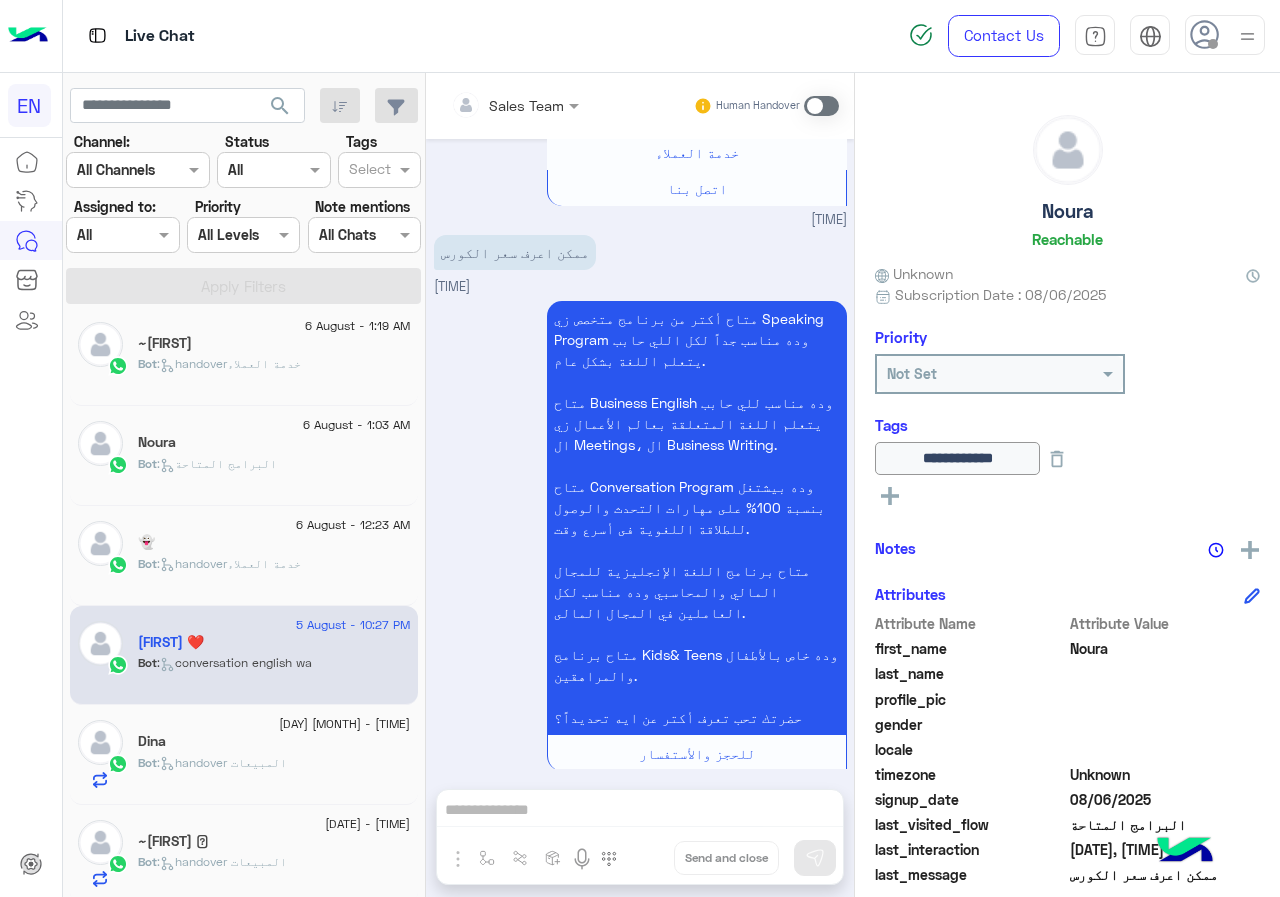 click on ":   handoverخدمة العملاء" 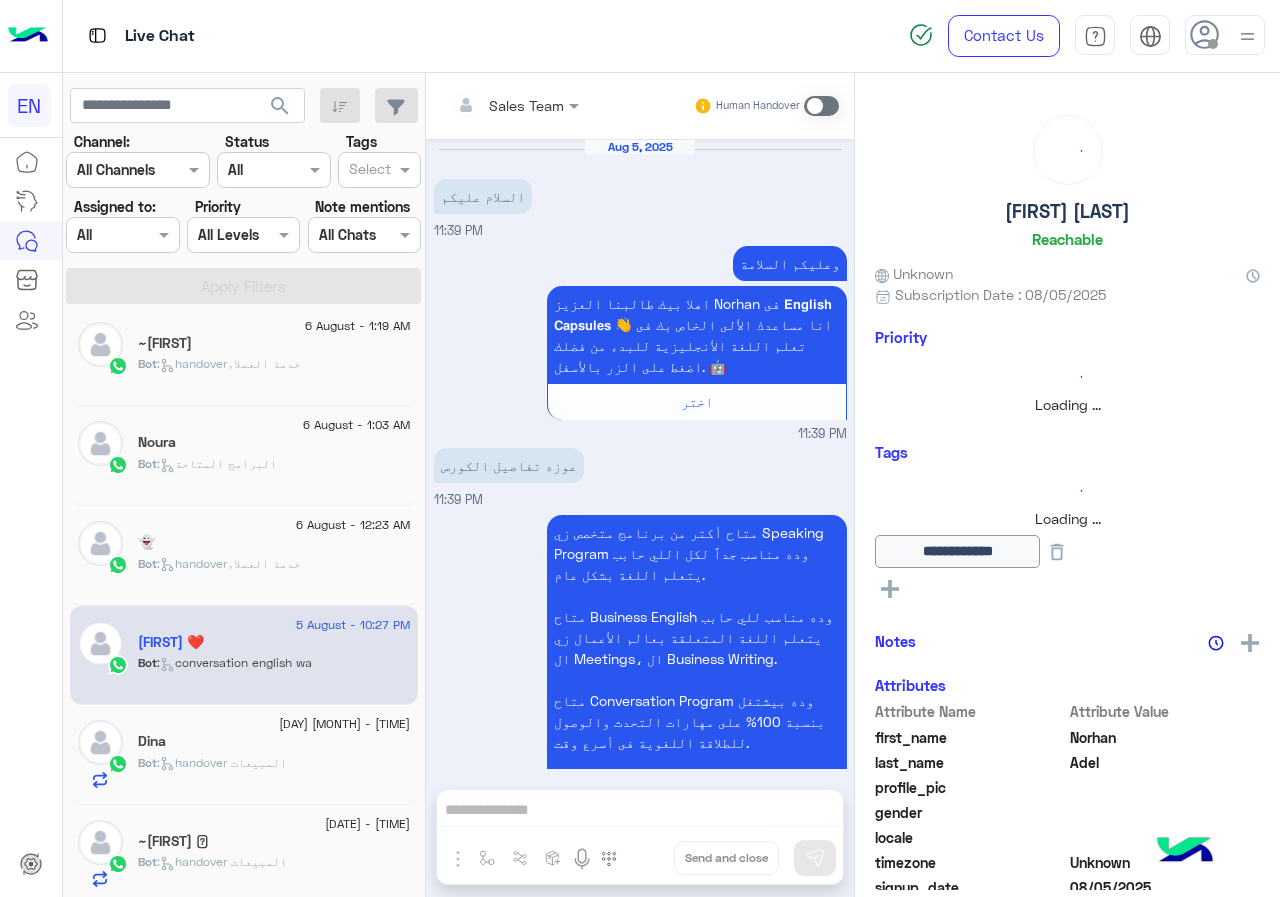scroll, scrollTop: 2795, scrollLeft: 0, axis: vertical 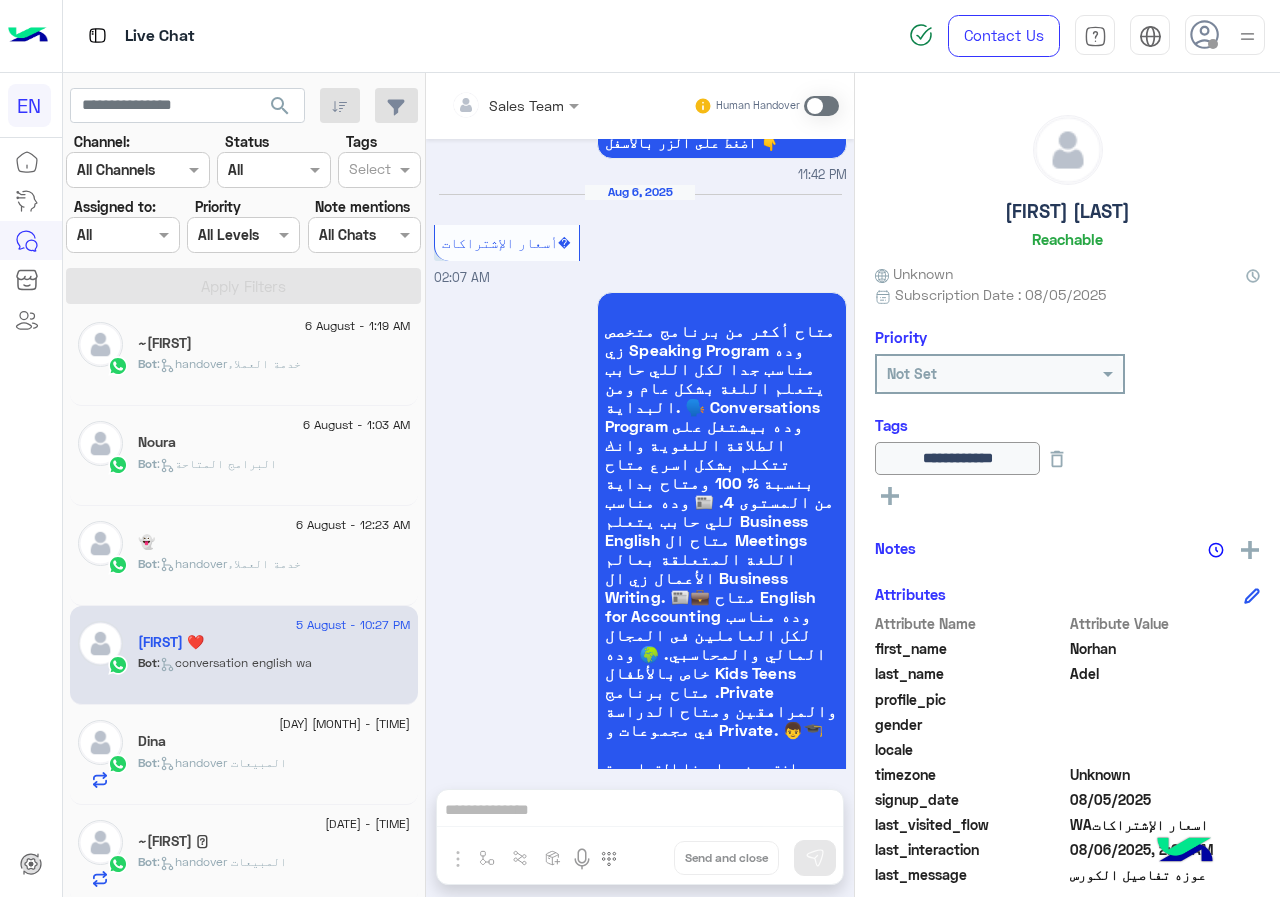 click on "Bot :   handoverخدمة العملاء" 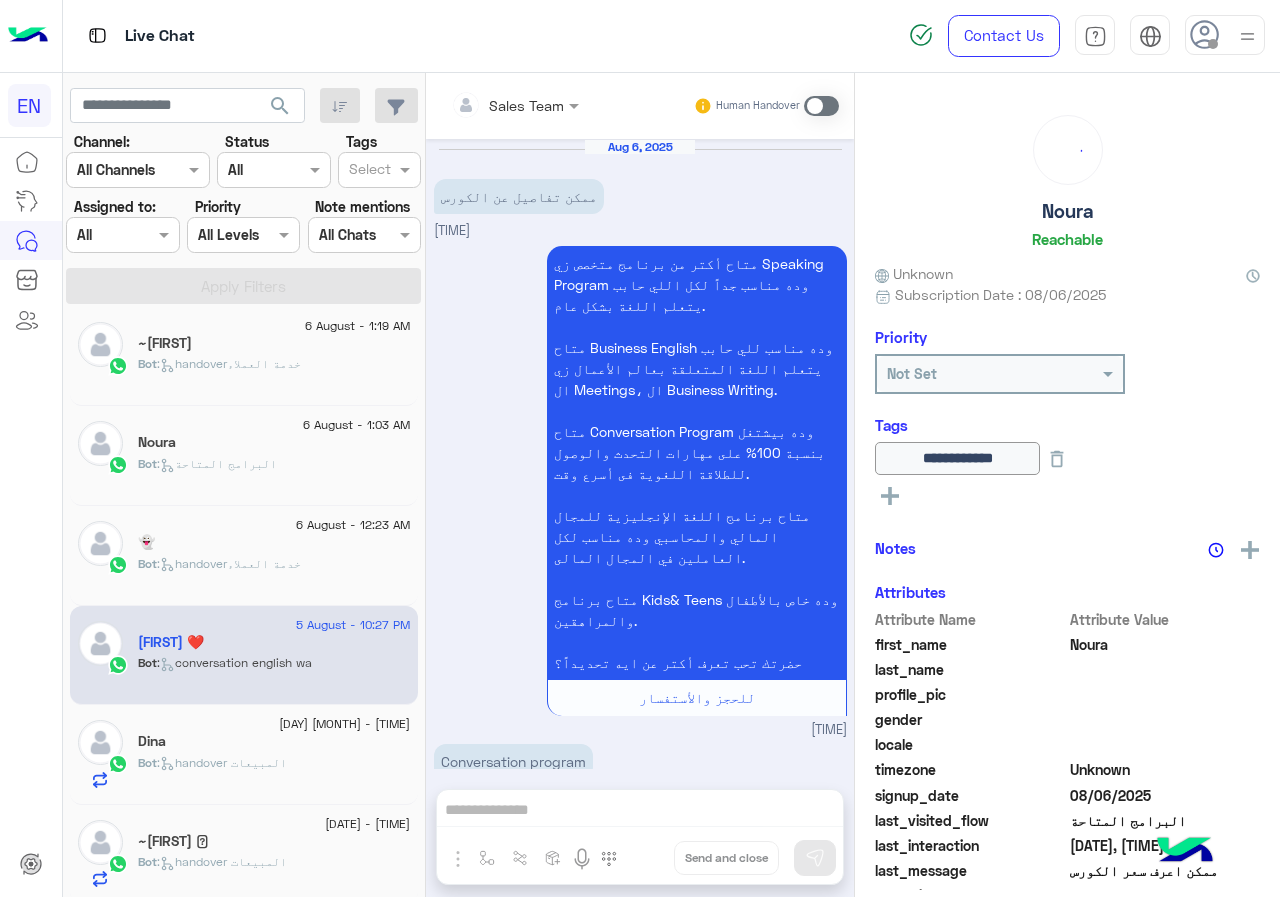 scroll, scrollTop: 1403, scrollLeft: 0, axis: vertical 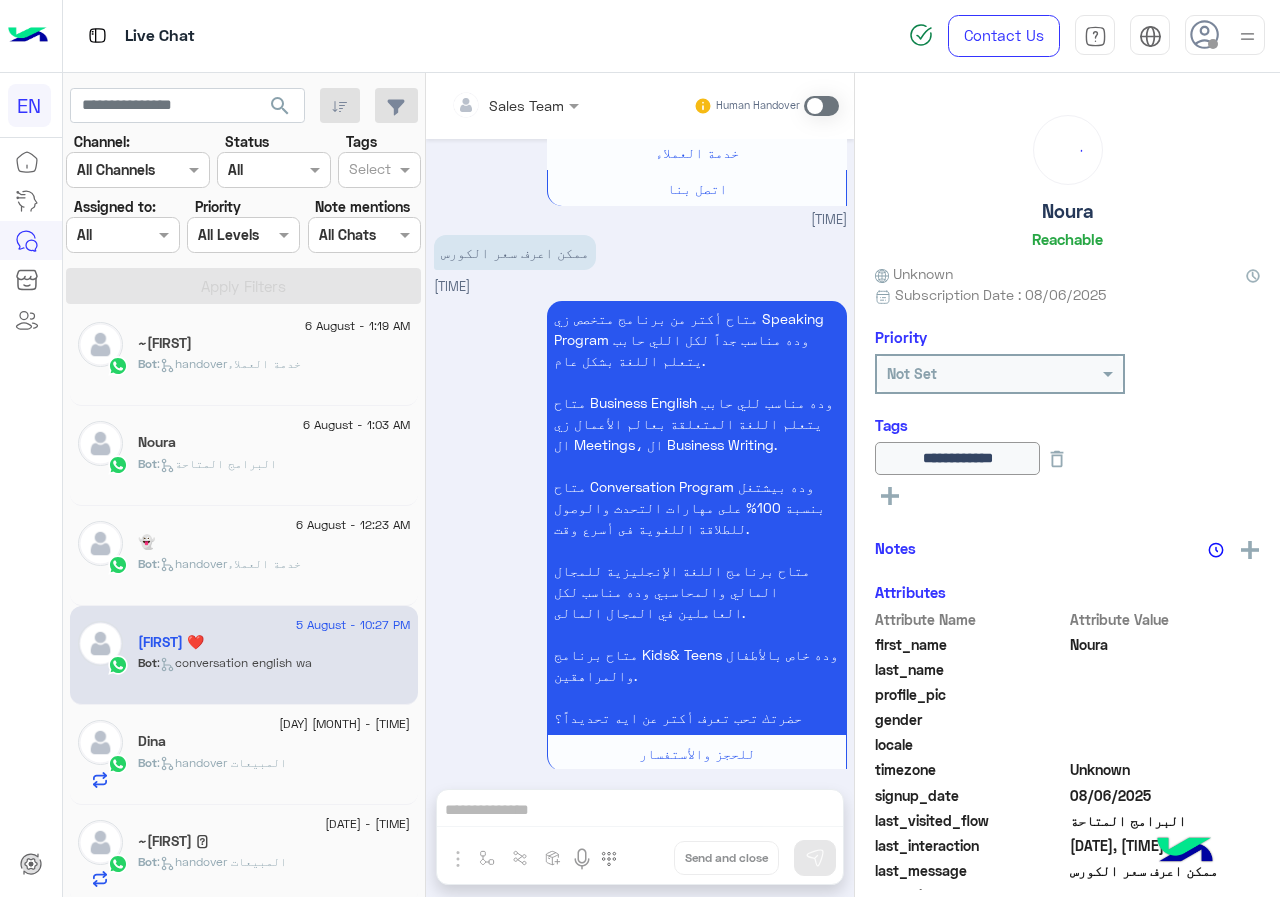 click on "👻" 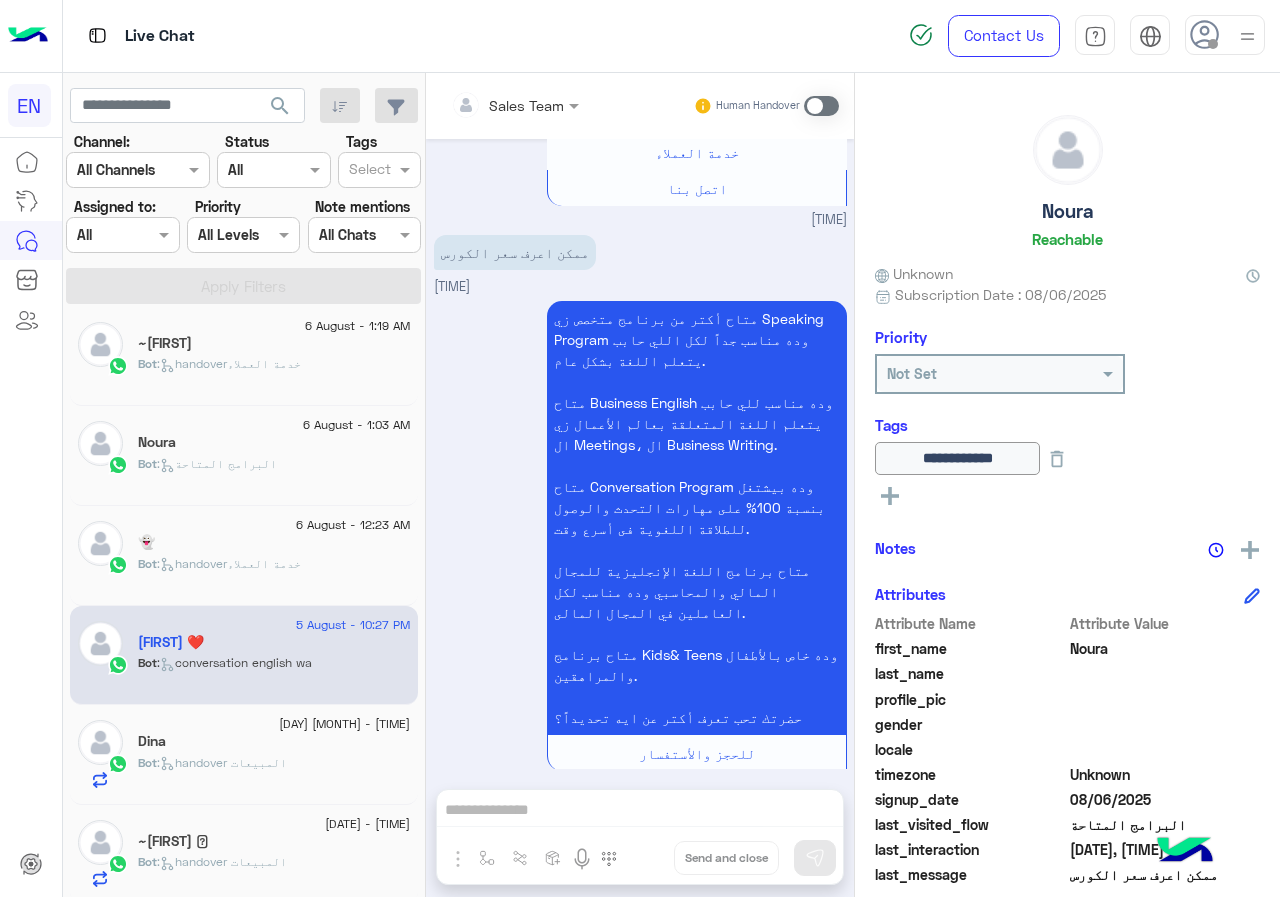 click on "Bot :   handoverخدمة العملاء" 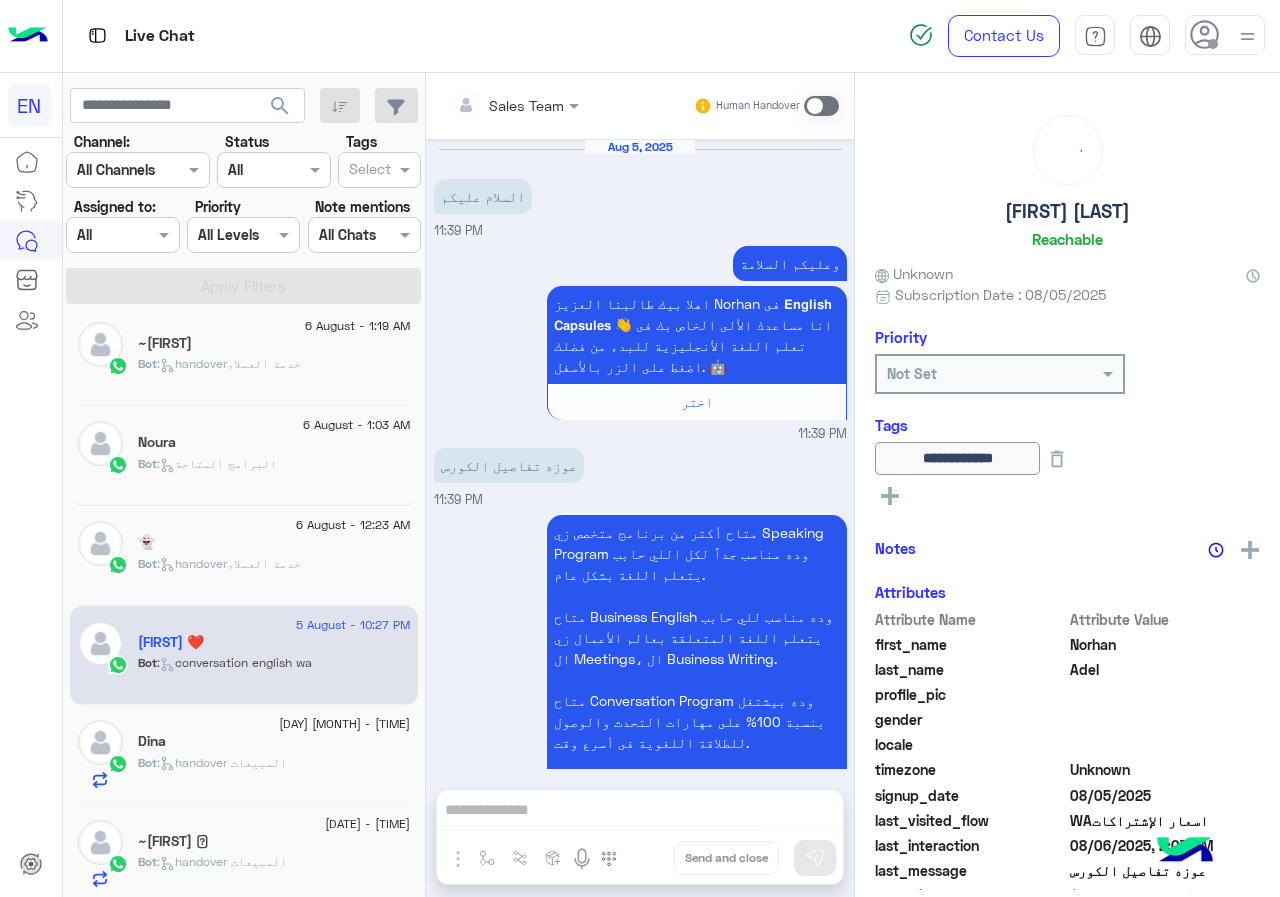 scroll, scrollTop: 2795, scrollLeft: 0, axis: vertical 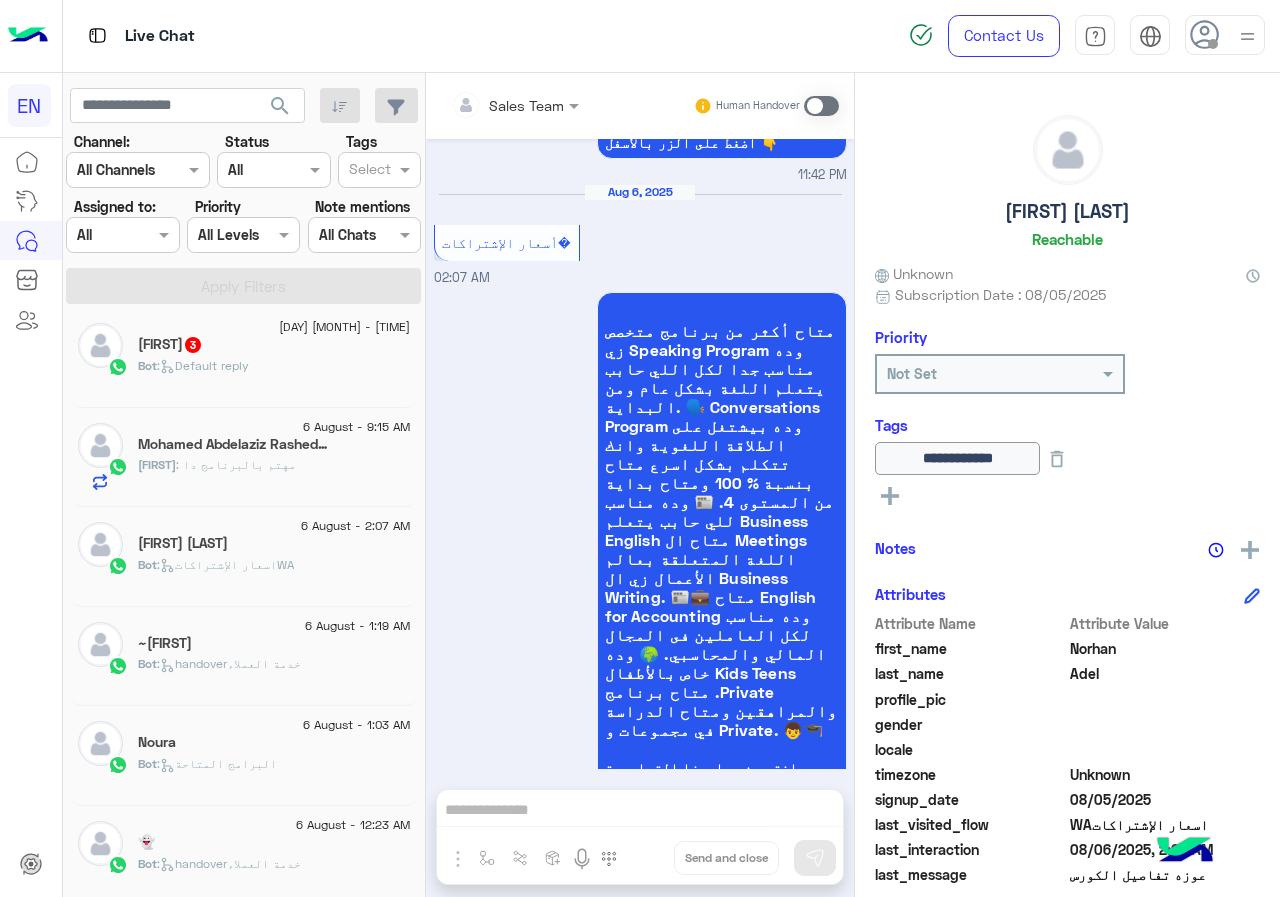 click on ":   اسعار الإشتراكاتWA" 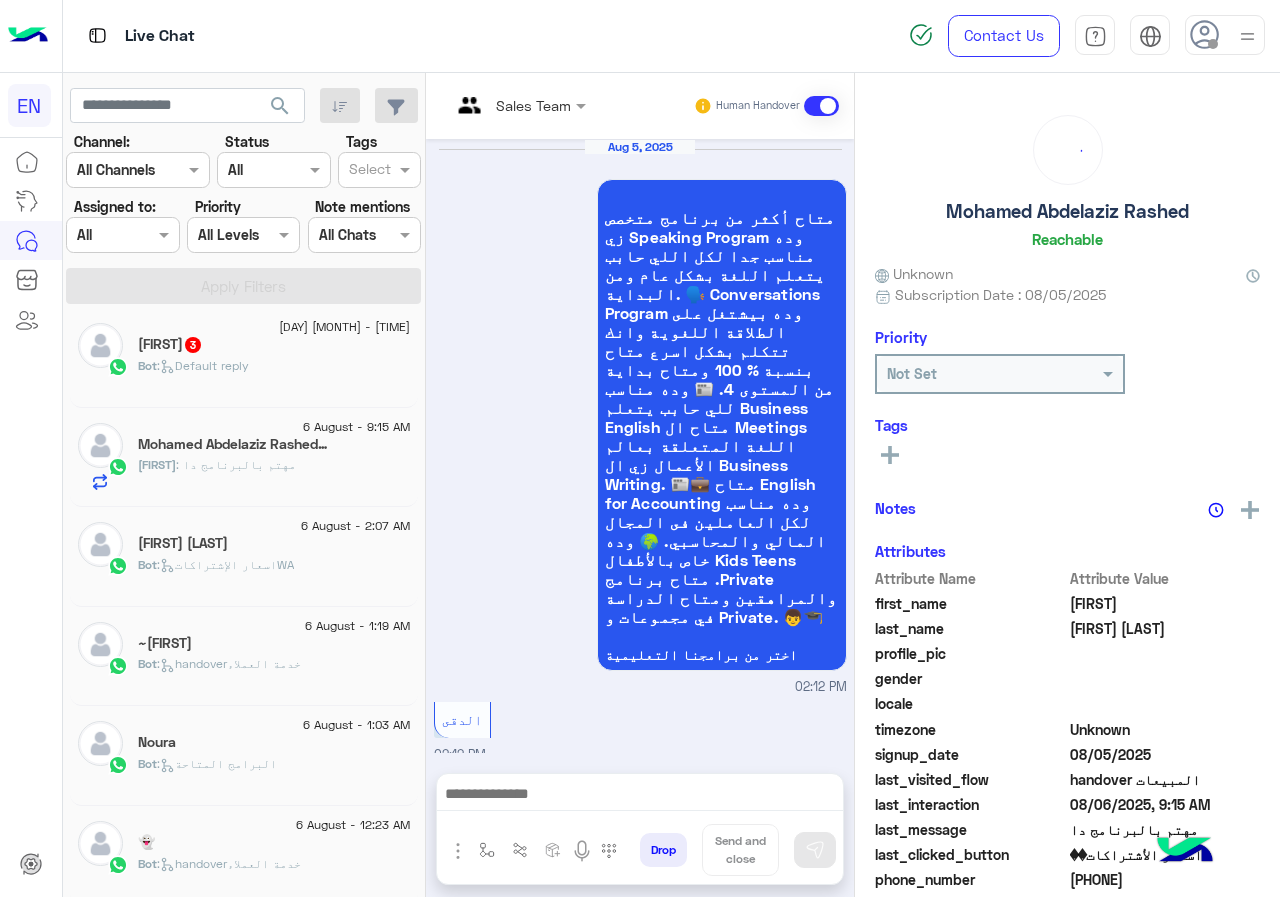 scroll, scrollTop: 2592, scrollLeft: 0, axis: vertical 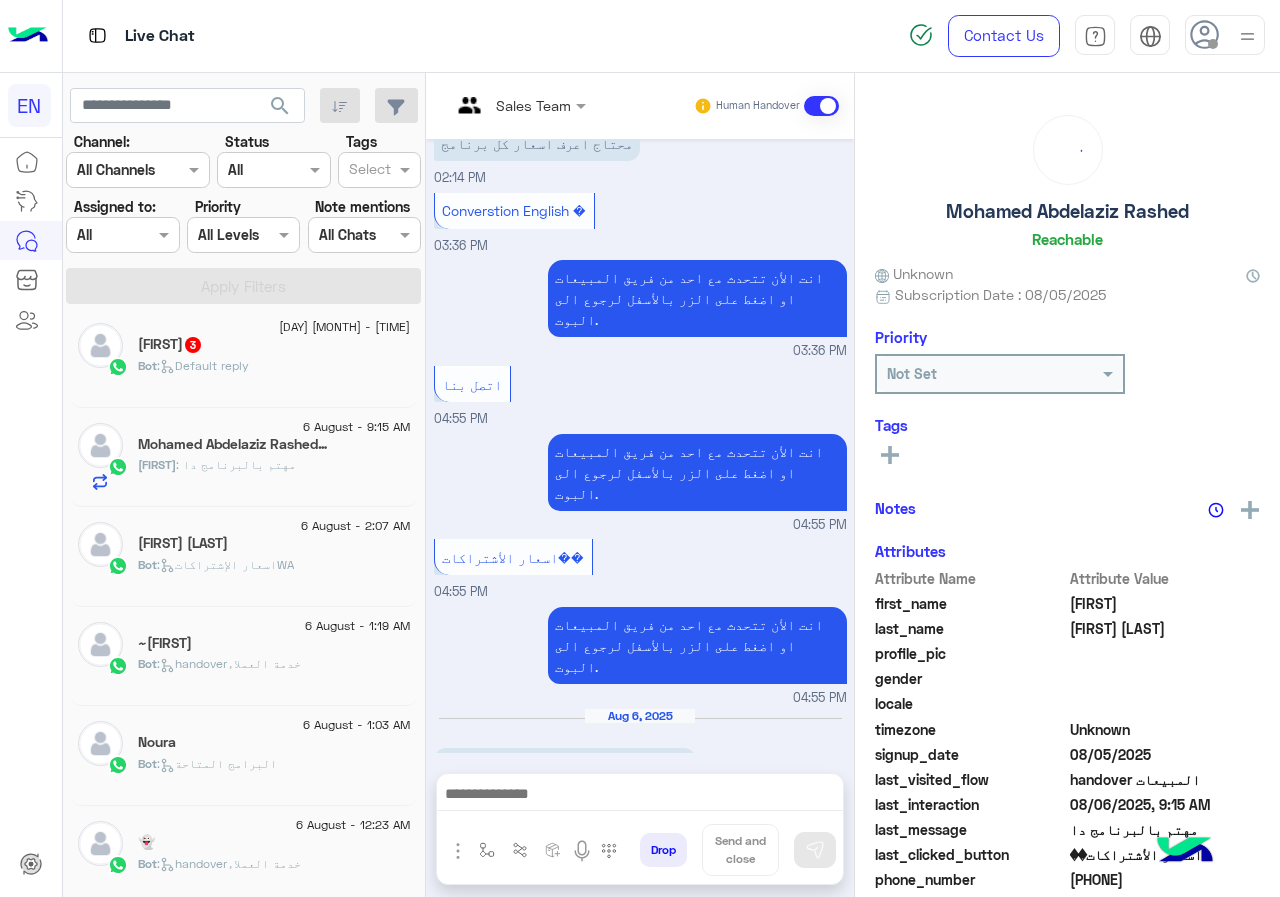 click on ": مهتم بالبرنامج دا" 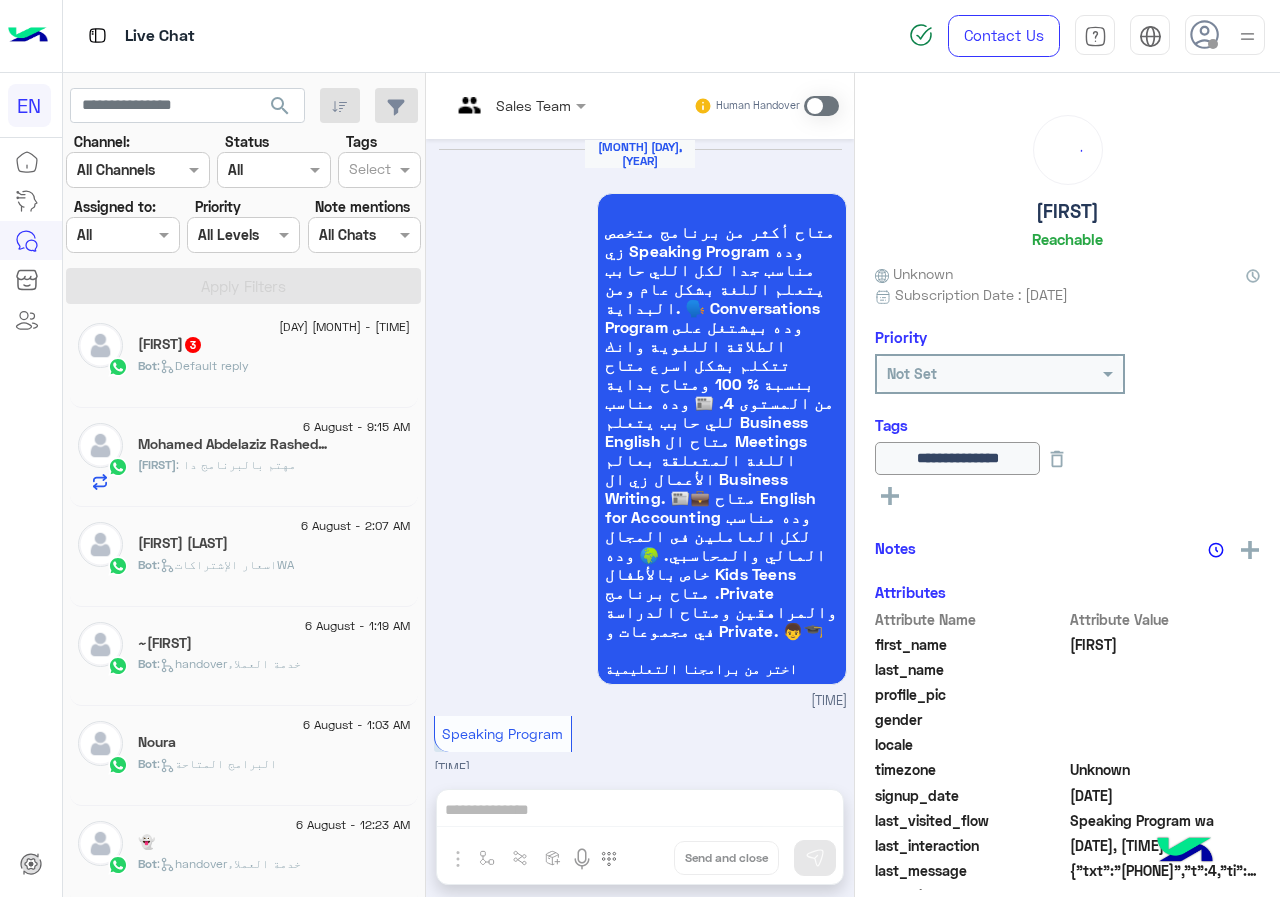 scroll, scrollTop: 3946, scrollLeft: 0, axis: vertical 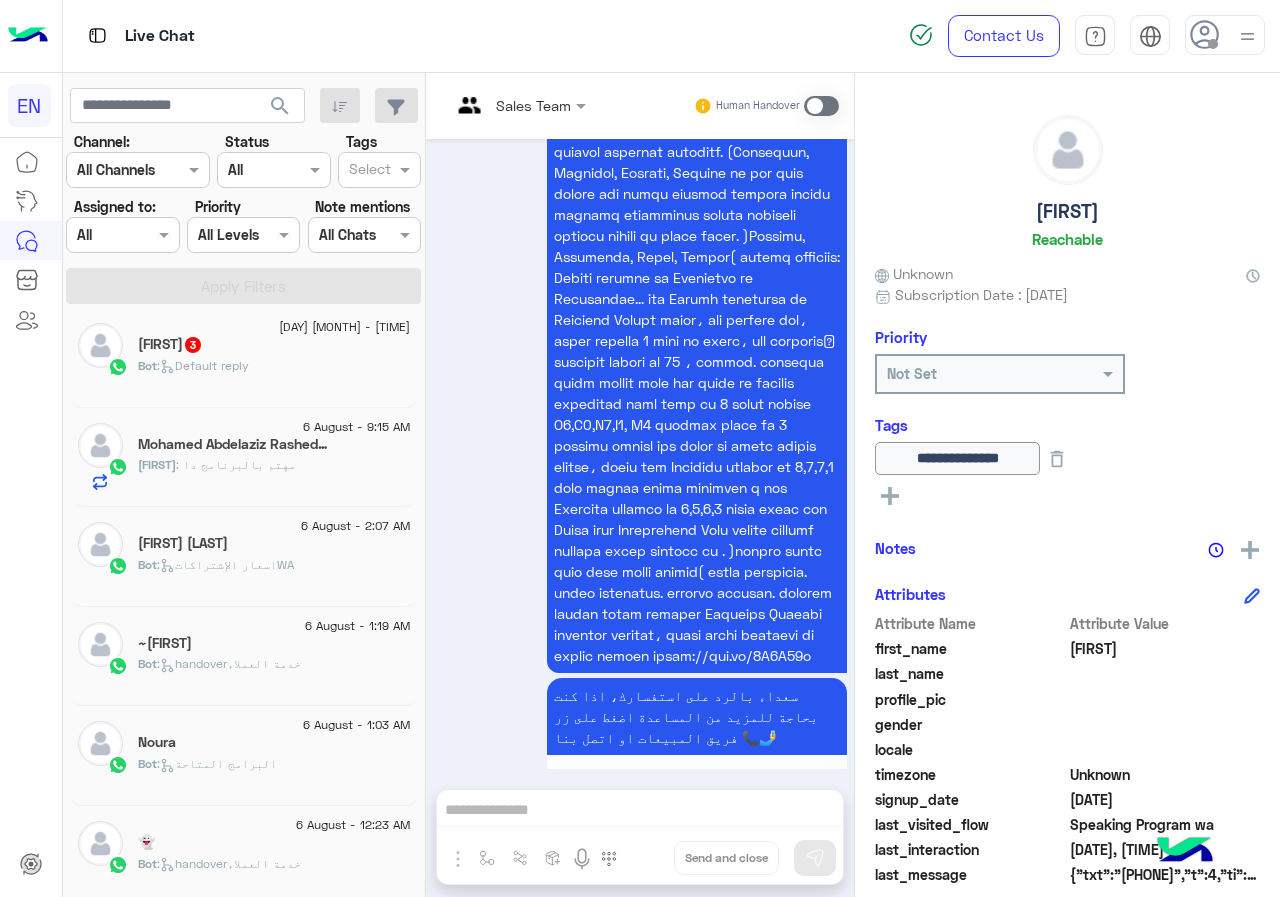 click on "[FIRST] [LAST]  23" 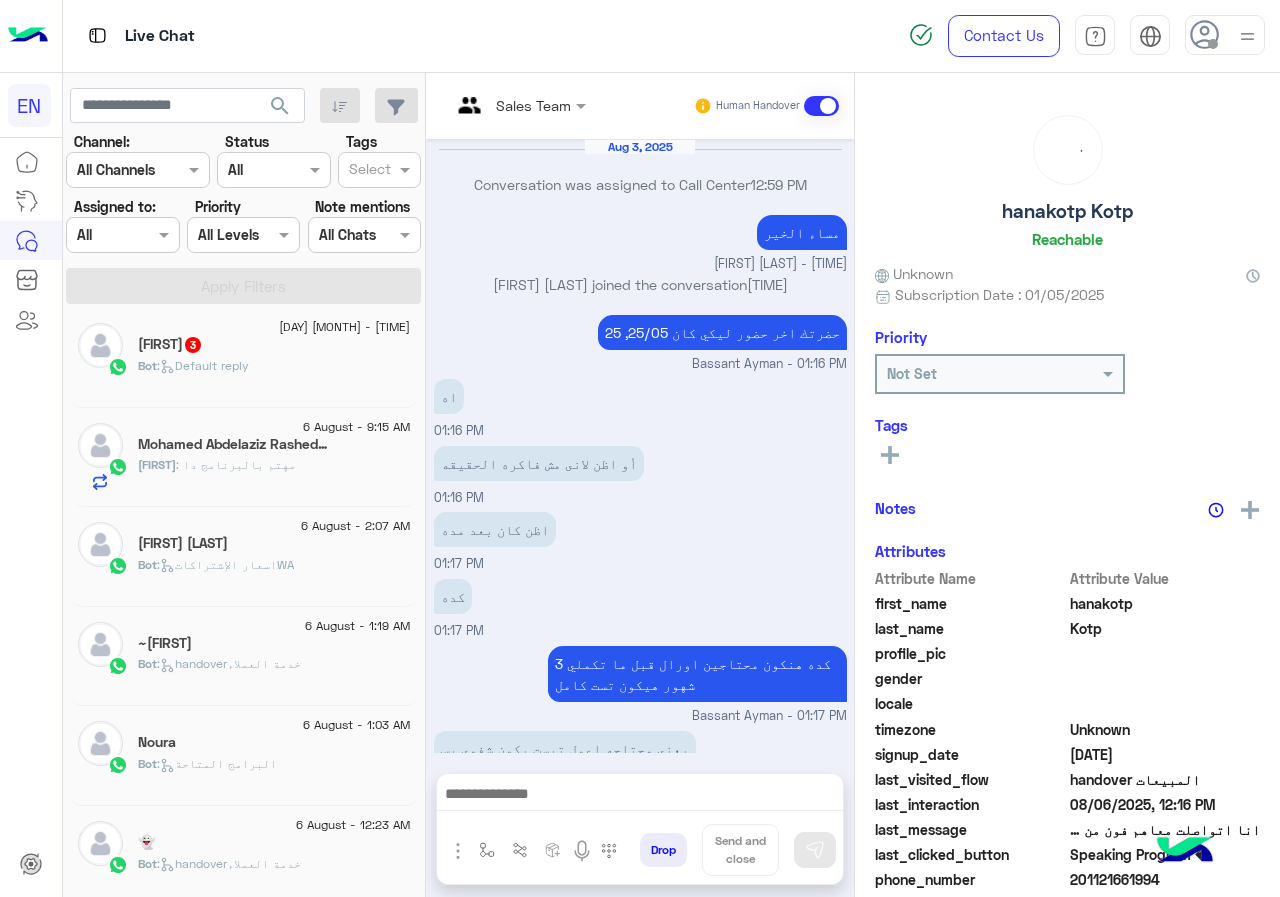 scroll, scrollTop: 874, scrollLeft: 0, axis: vertical 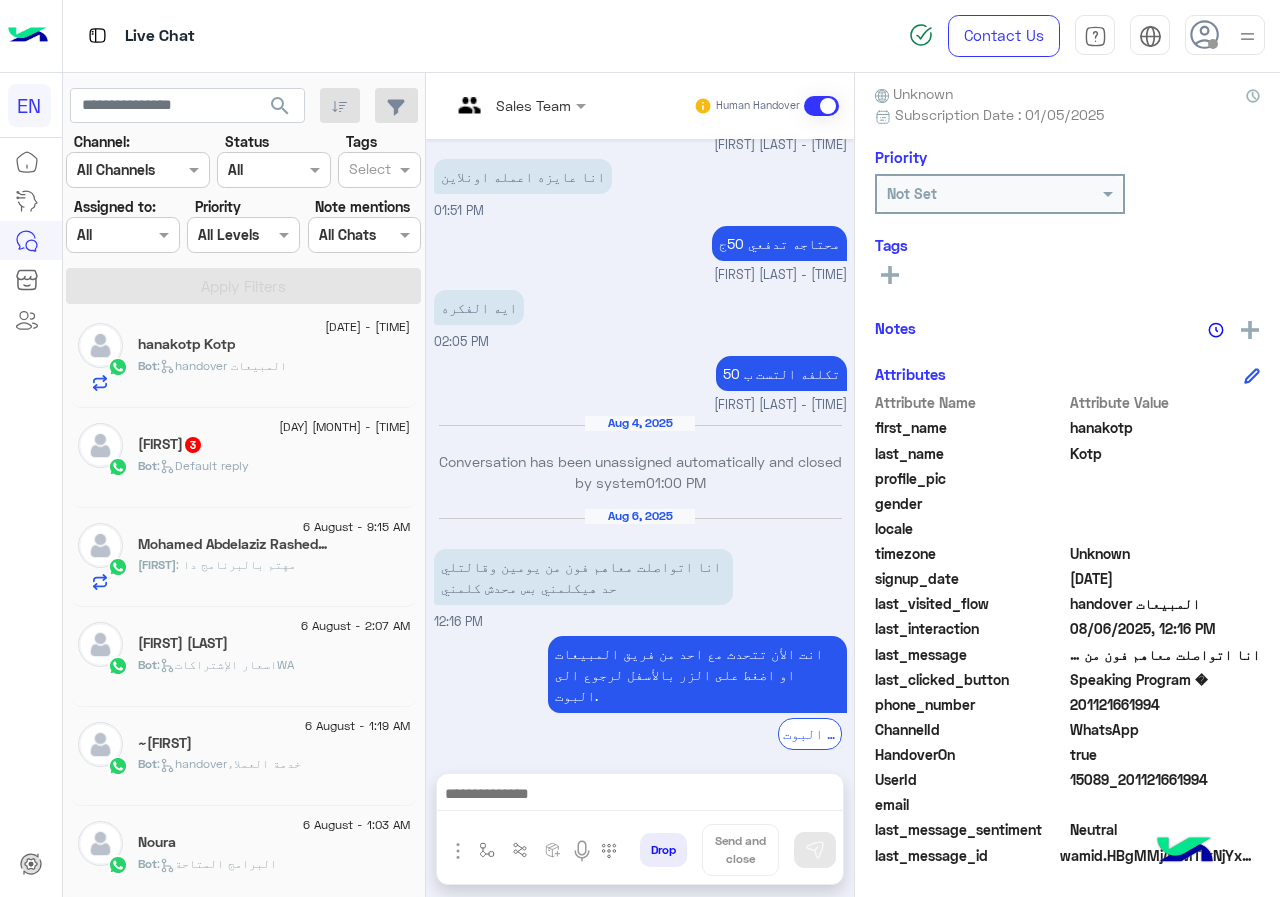 click on "201121661994" 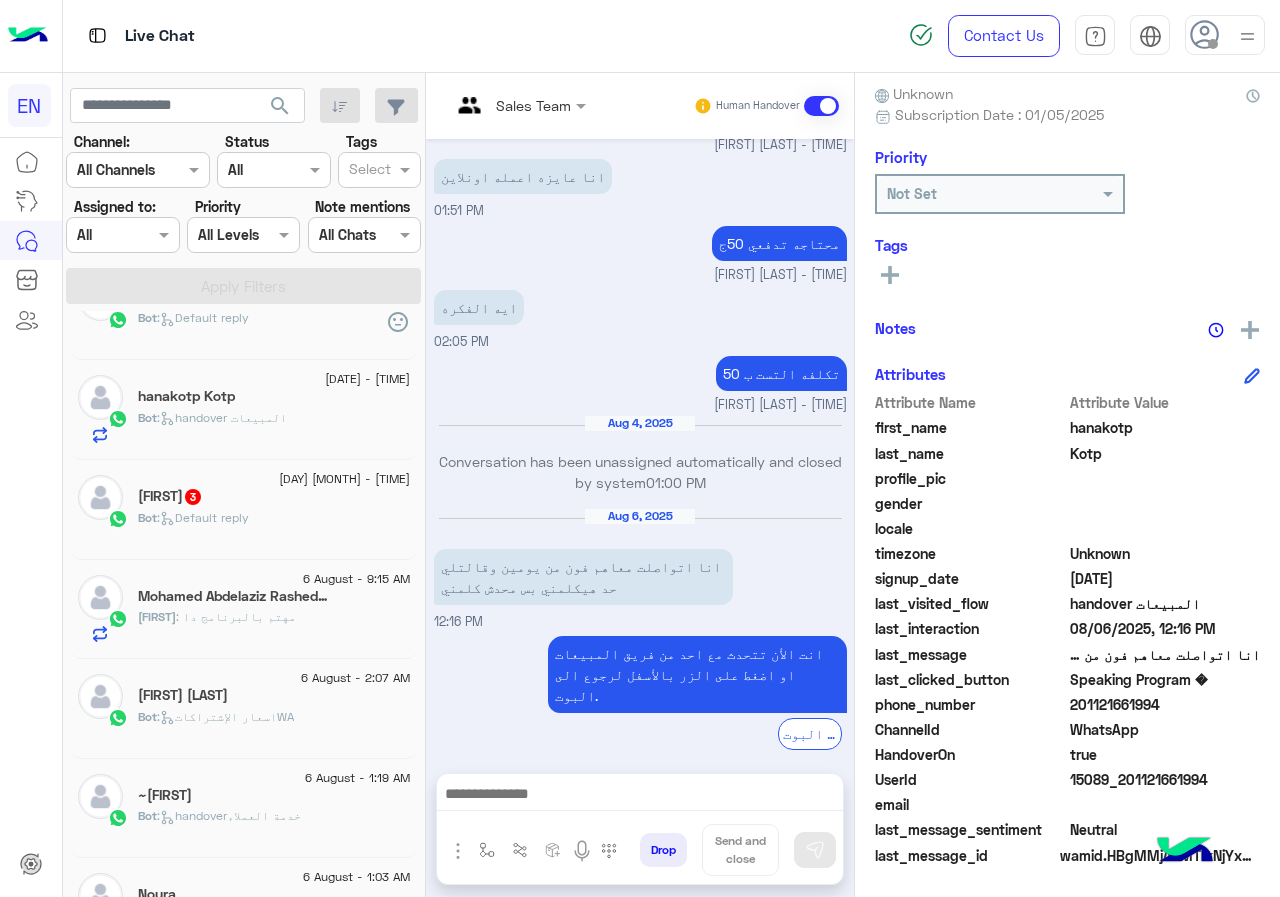 scroll, scrollTop: 10, scrollLeft: 0, axis: vertical 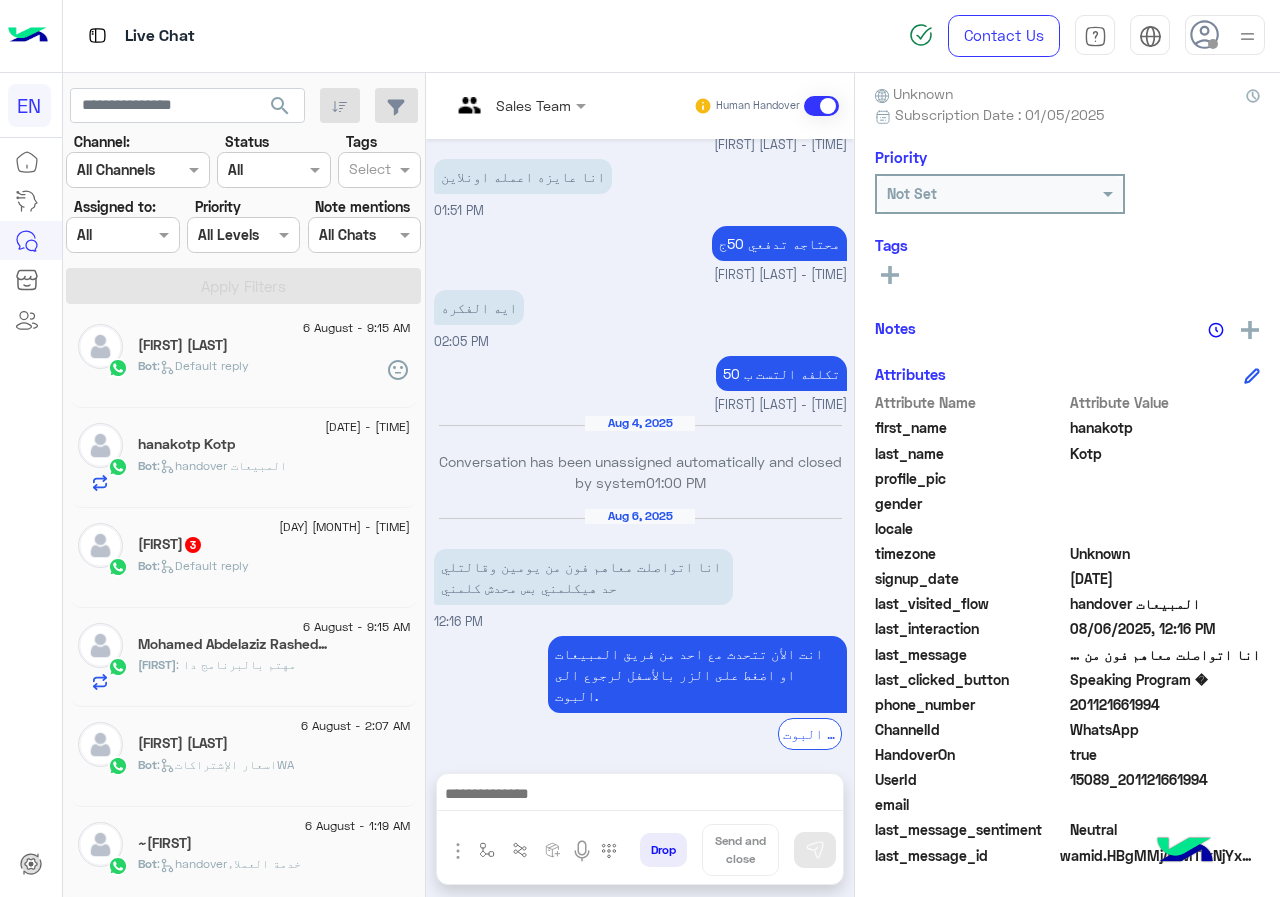 click on ":   Default reply" 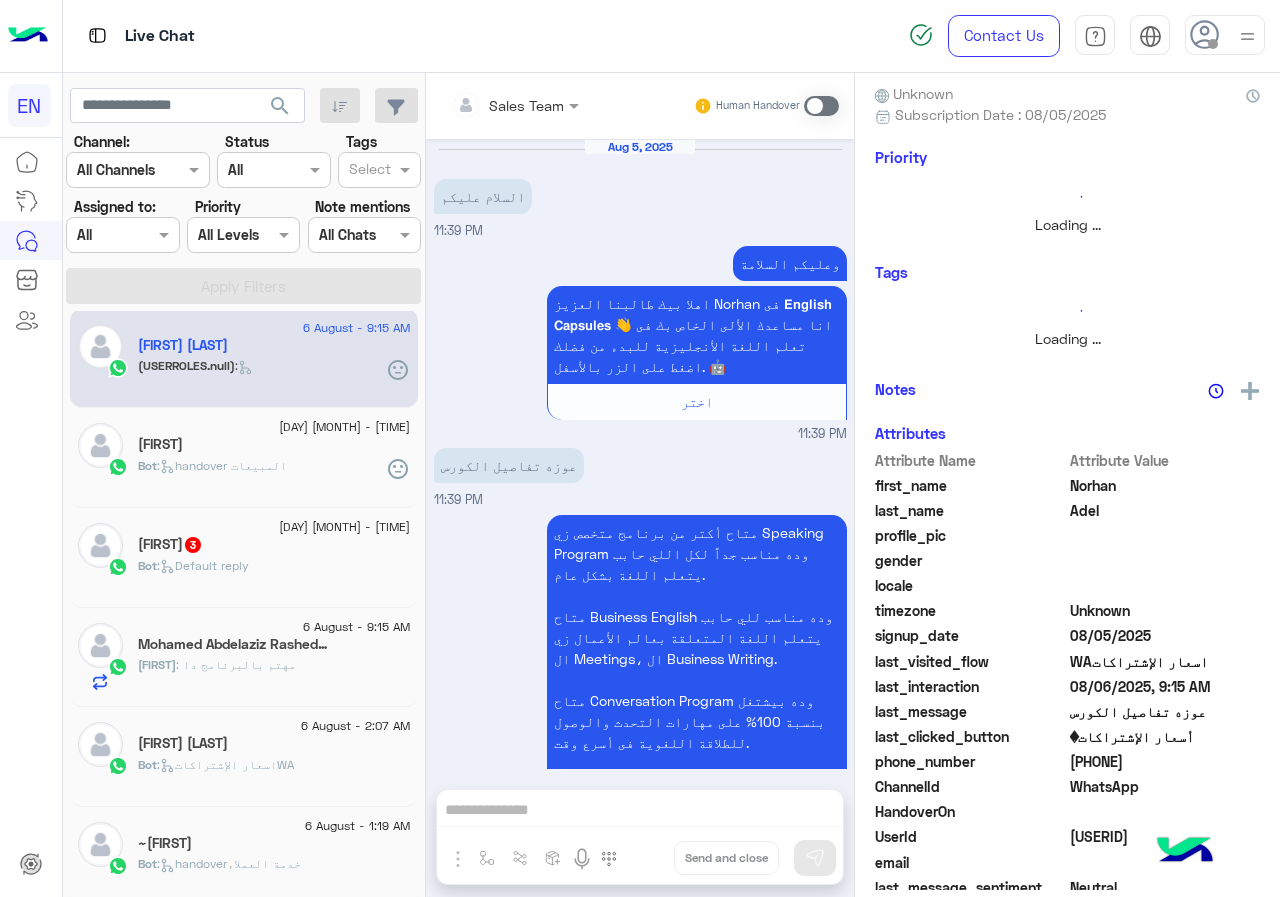 scroll, scrollTop: 2795, scrollLeft: 0, axis: vertical 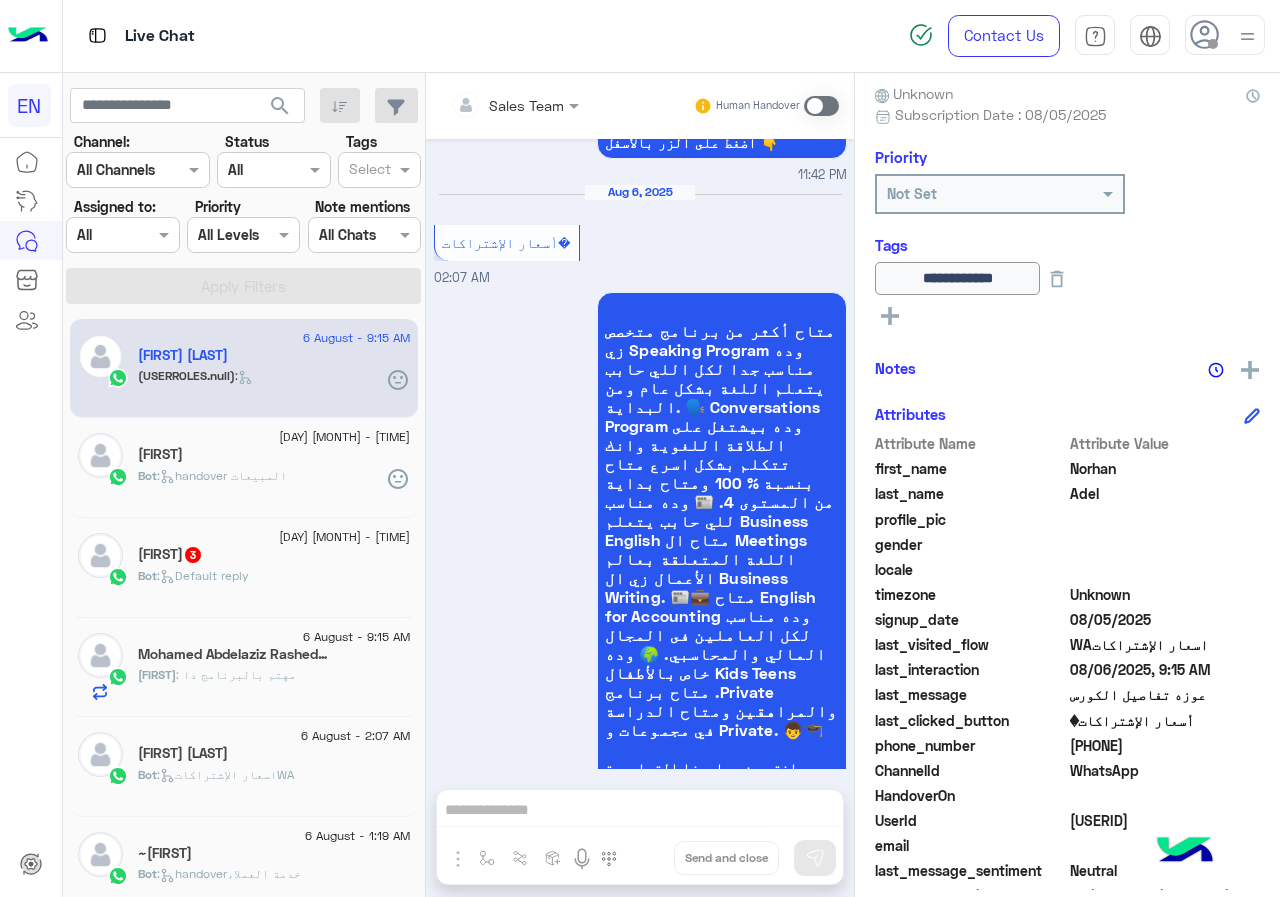 click on "[FIRST] [LAST]  23" 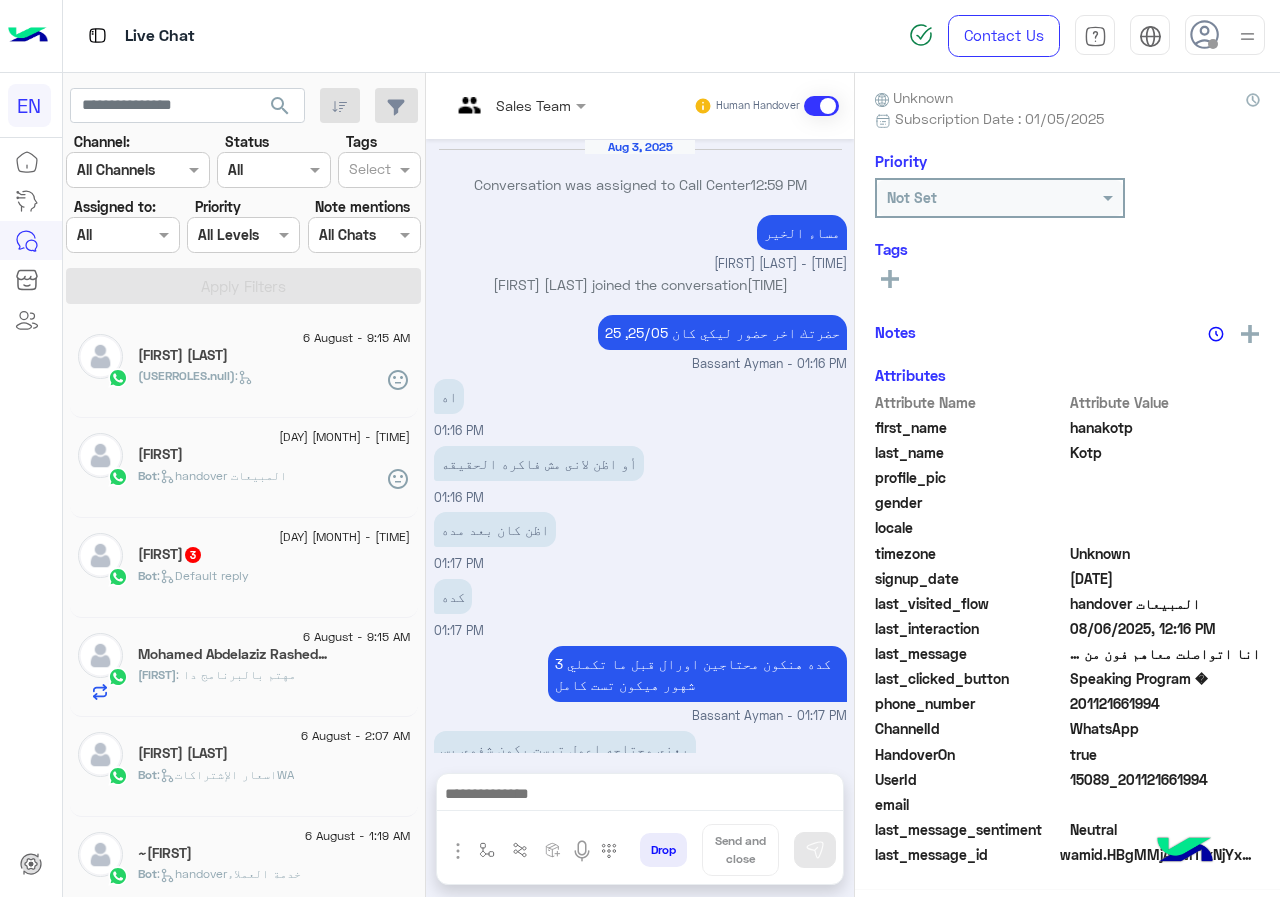 scroll, scrollTop: 176, scrollLeft: 0, axis: vertical 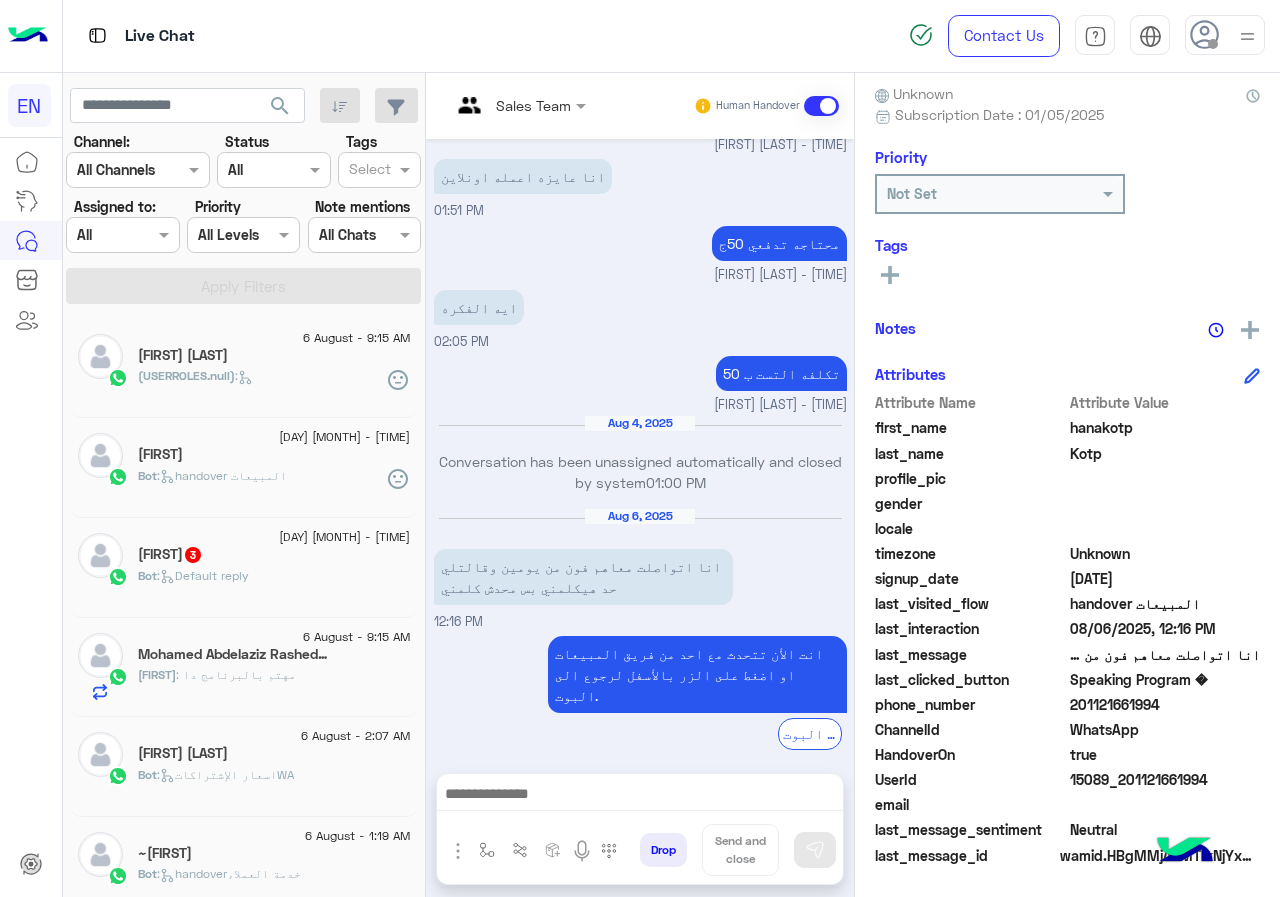 click on "[FIRST] [LAST]" 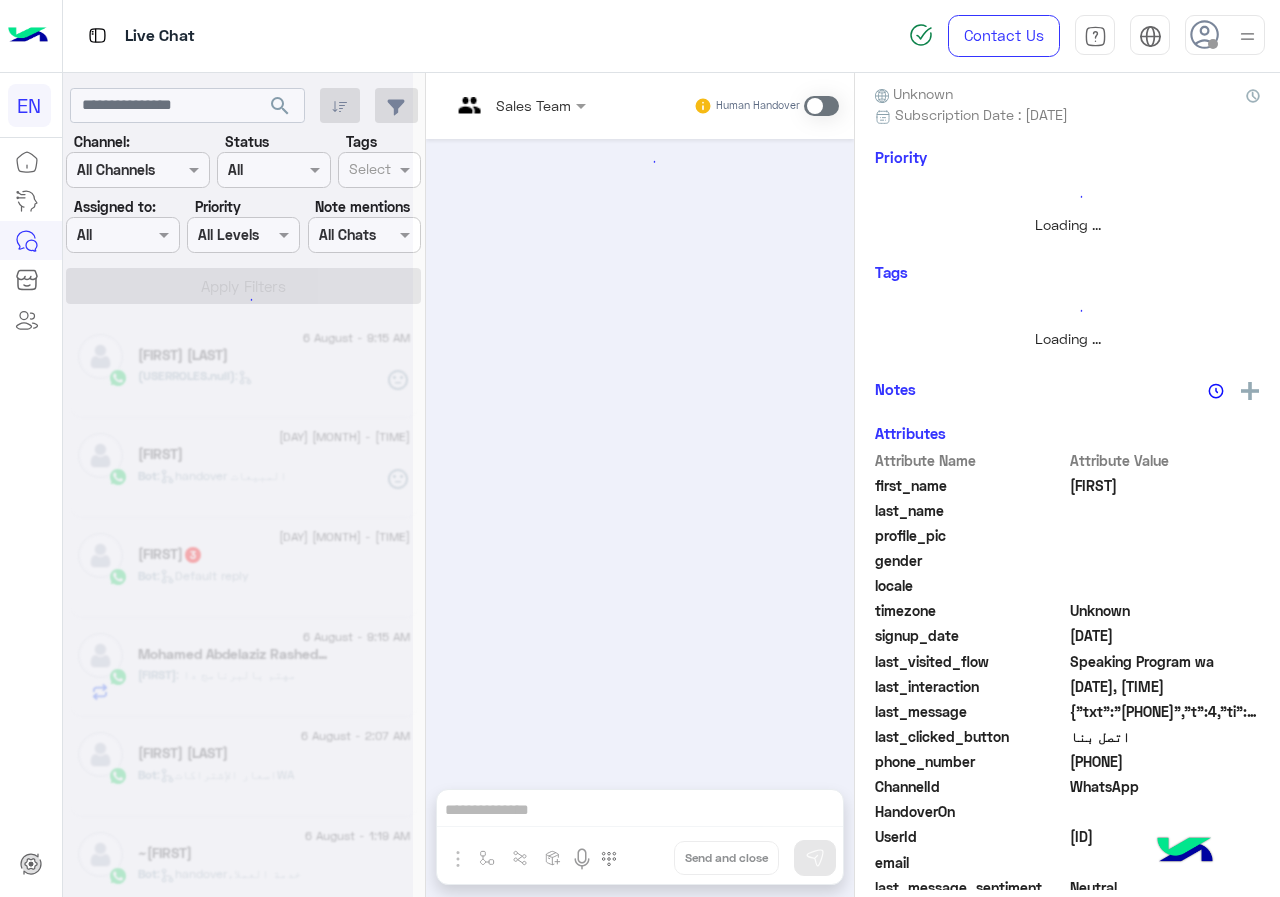 scroll, scrollTop: 0, scrollLeft: 0, axis: both 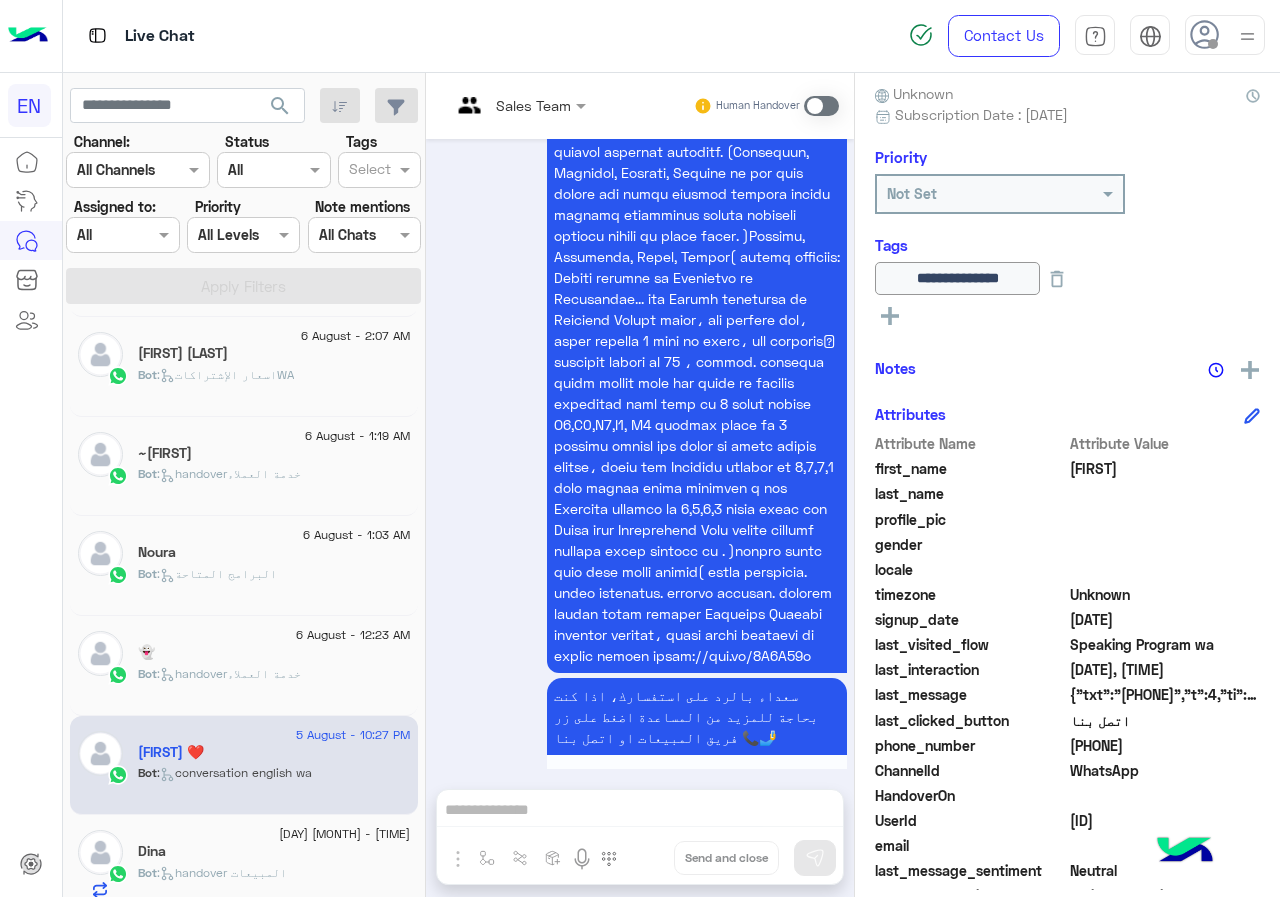 click on "Bot :   handoverخدمة العملاء" 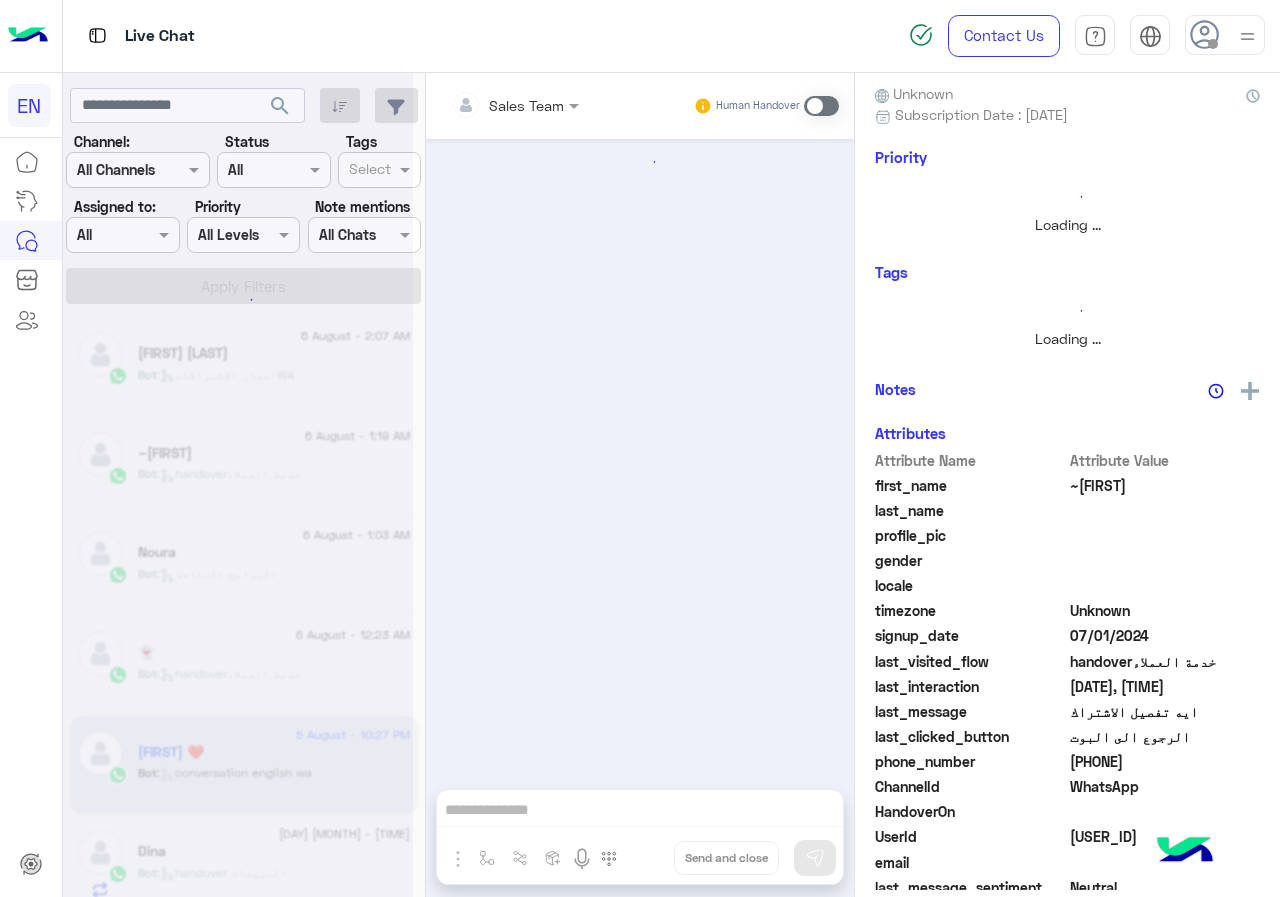 scroll, scrollTop: 0, scrollLeft: 0, axis: both 